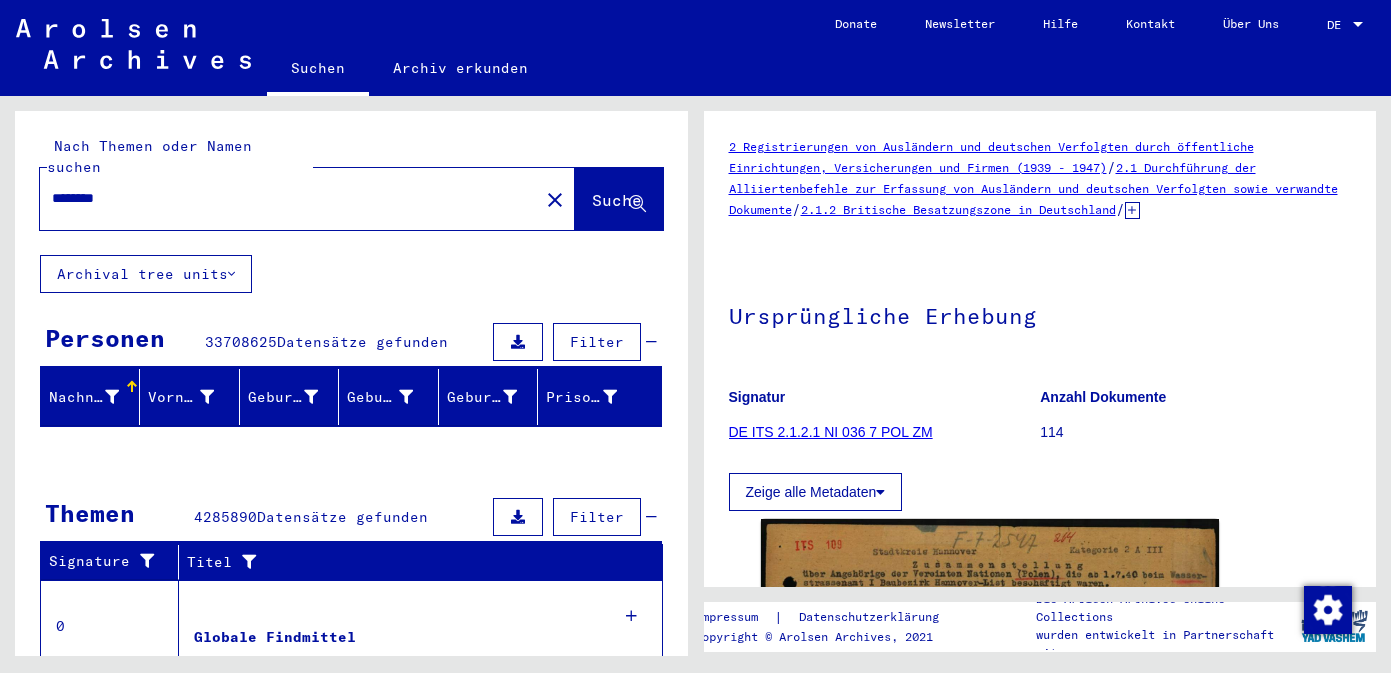 scroll, scrollTop: 0, scrollLeft: 0, axis: both 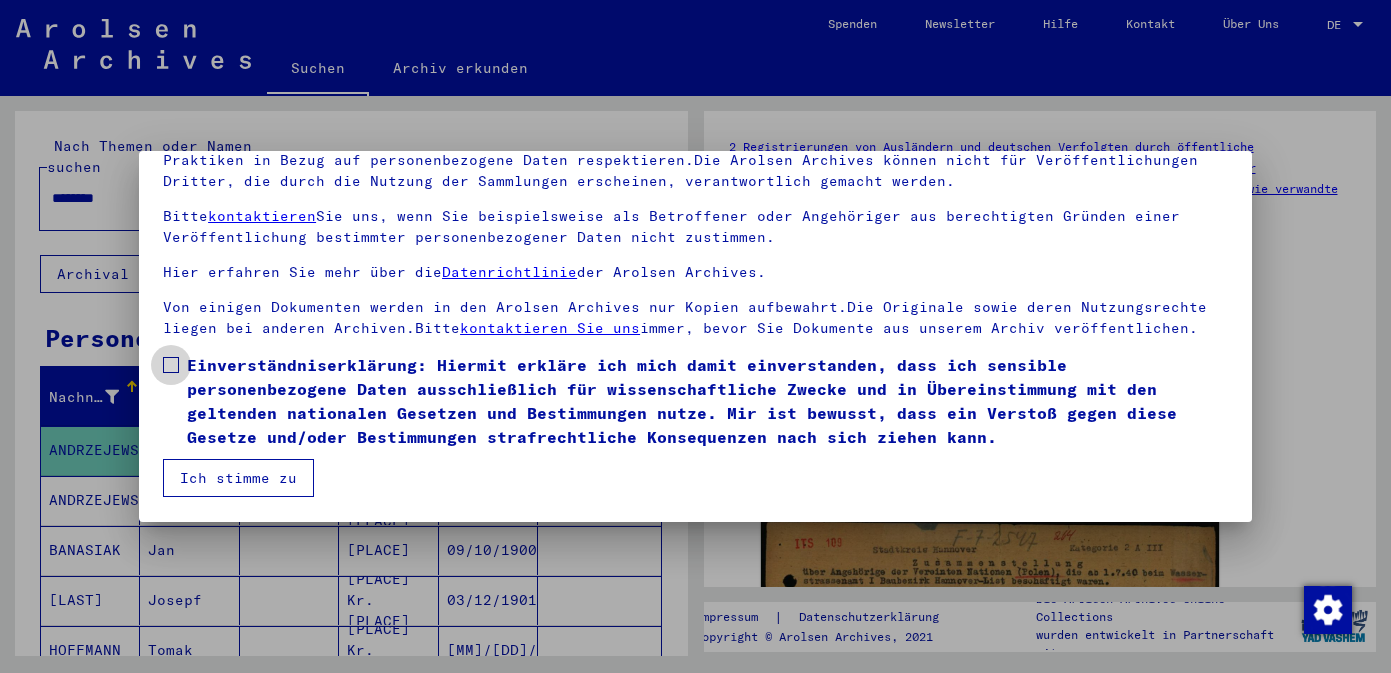 click at bounding box center (171, 365) 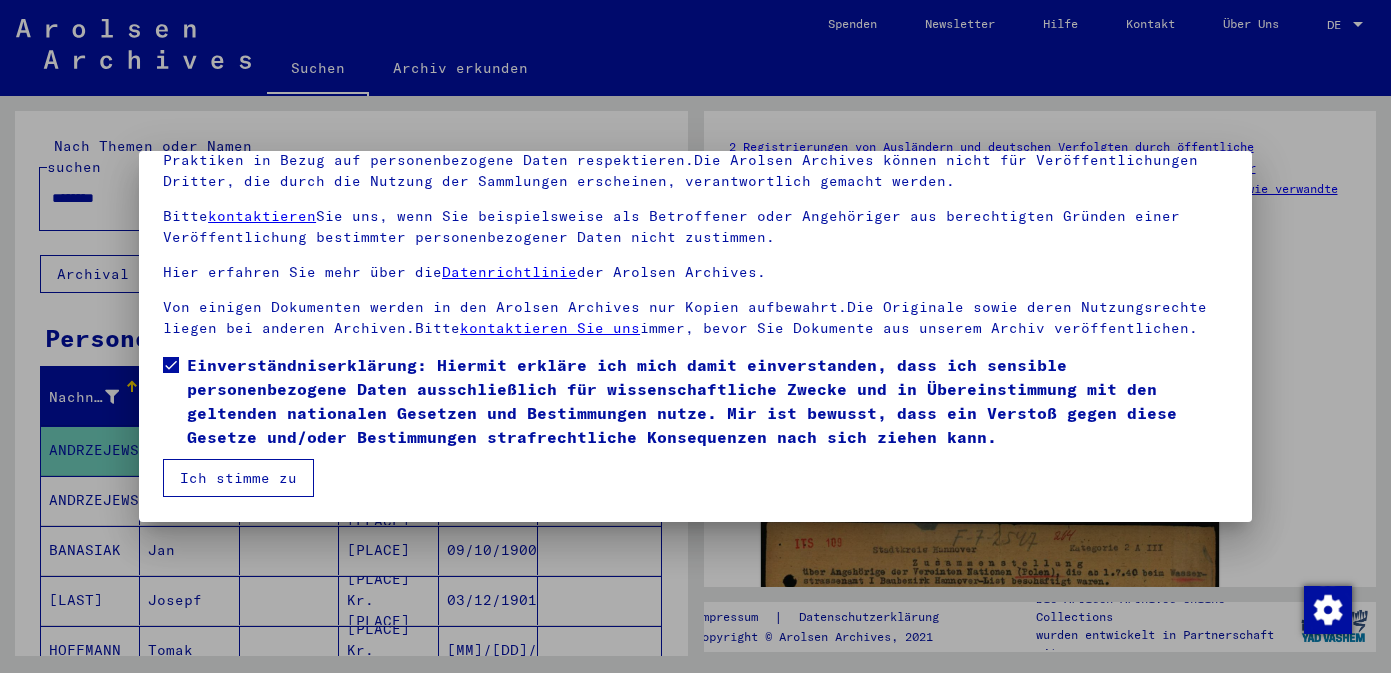 click on "Ich stimme zu" at bounding box center [238, 478] 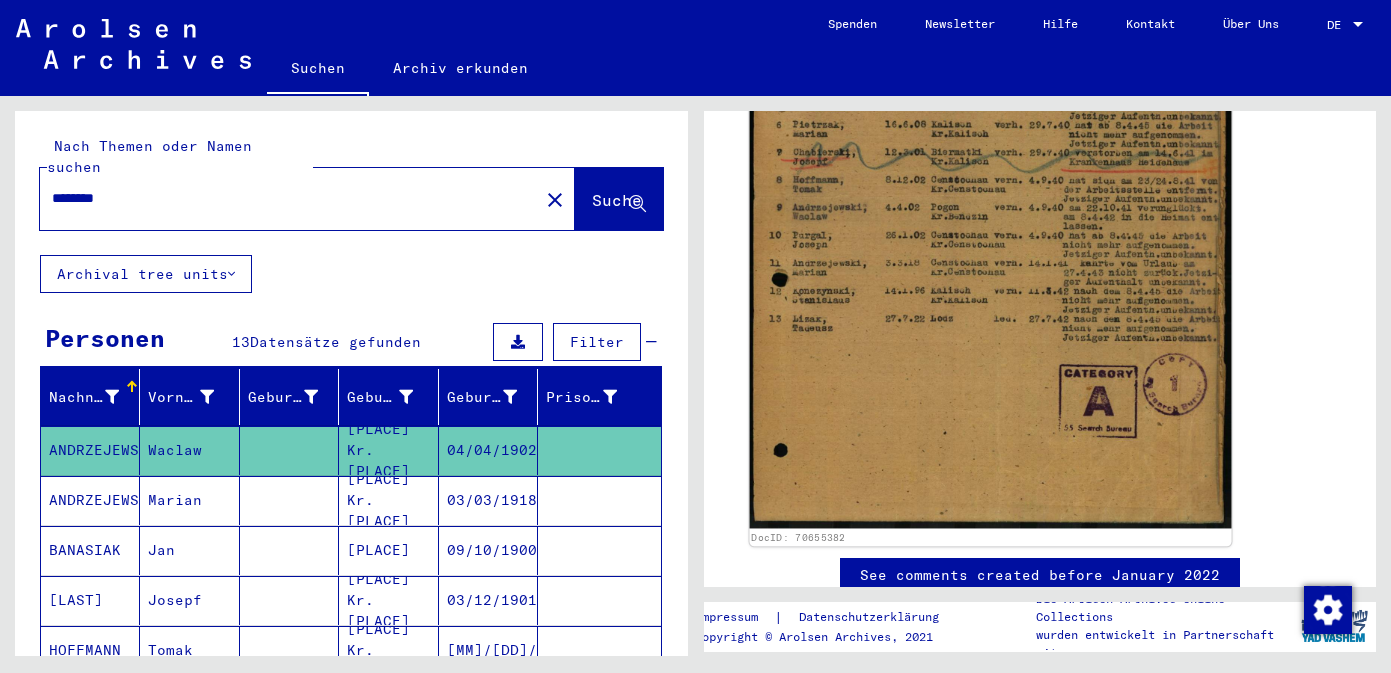 scroll, scrollTop: 640, scrollLeft: 0, axis: vertical 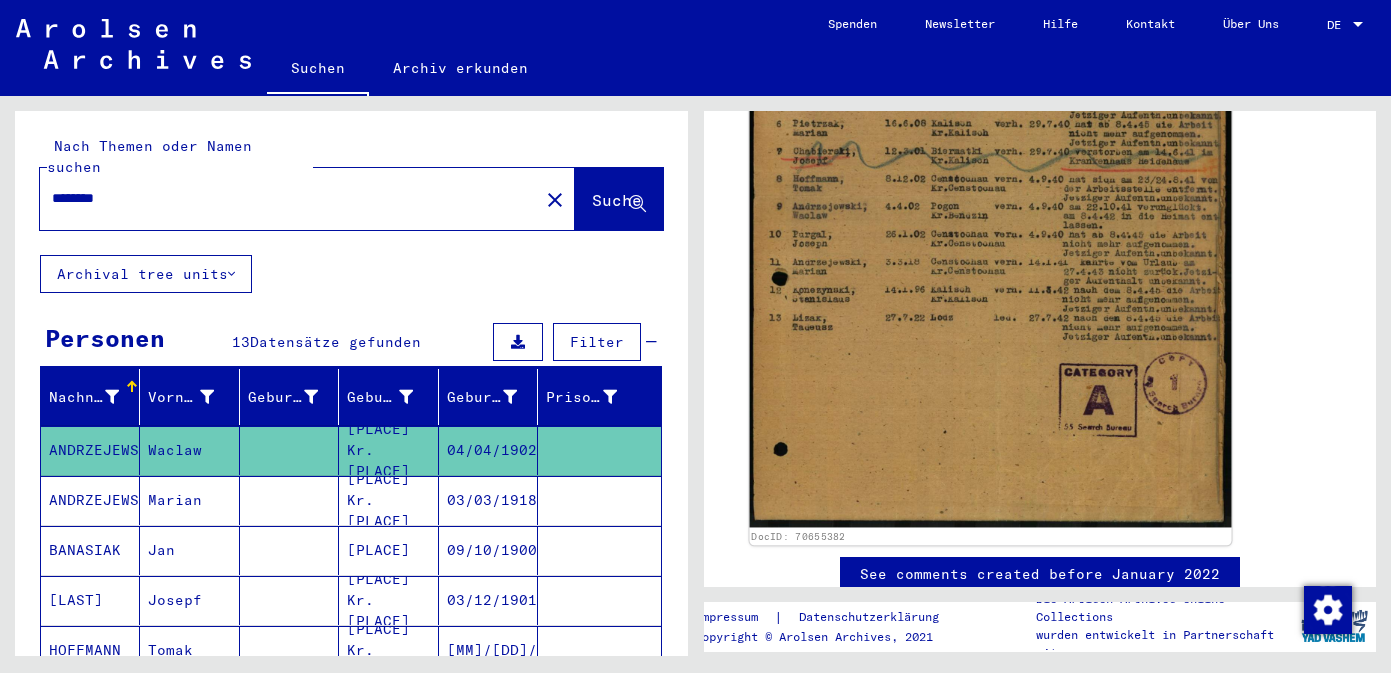 click 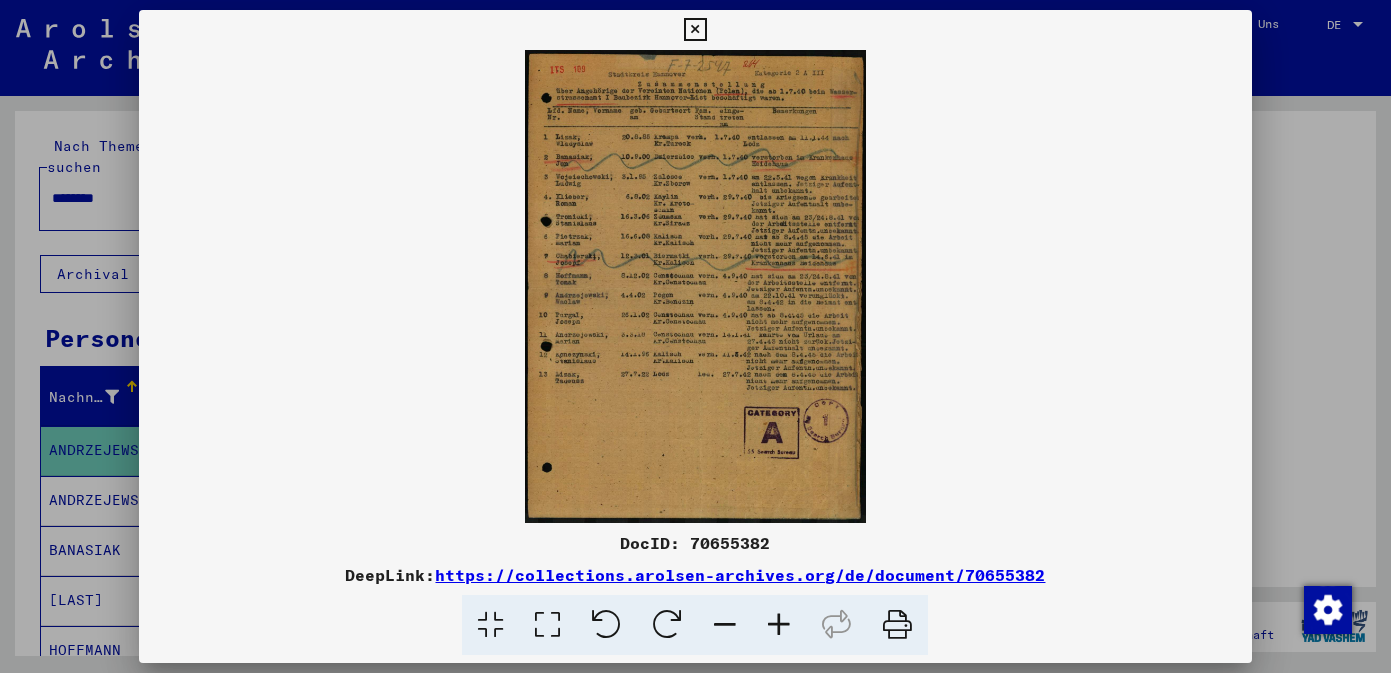 click at bounding box center (779, 625) 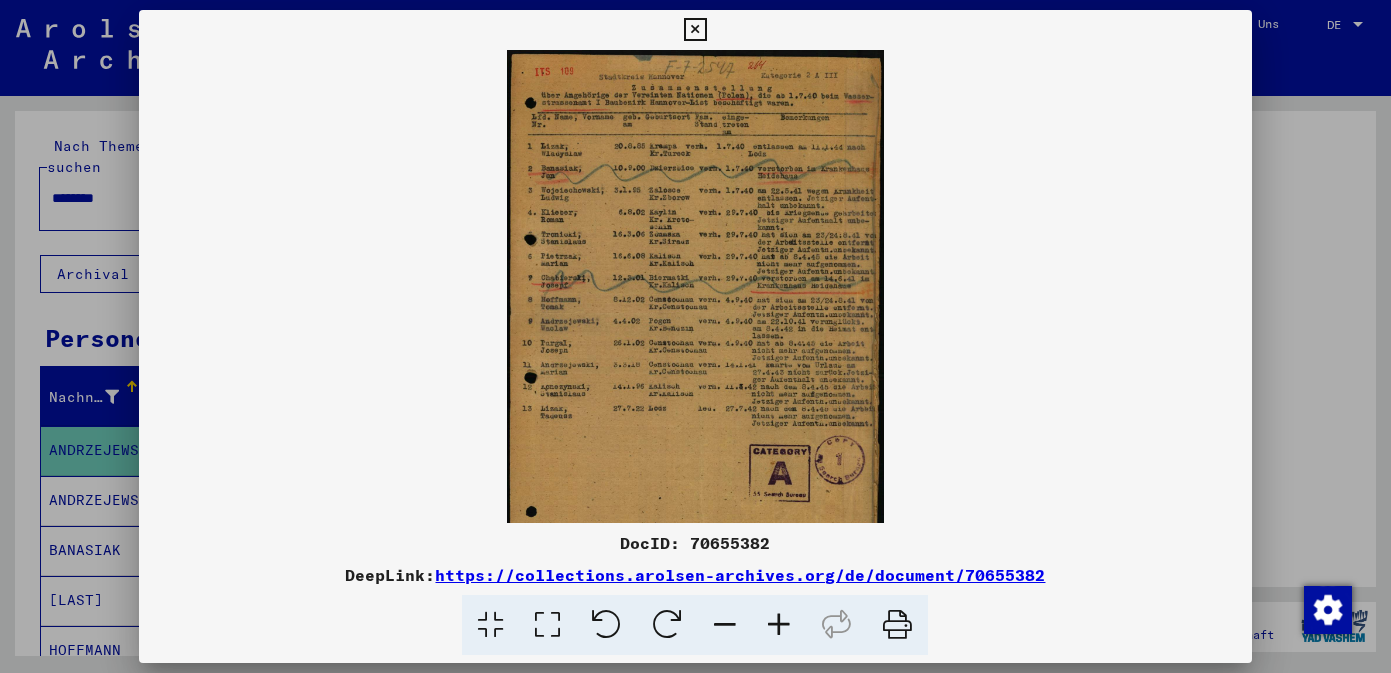 click at bounding box center [779, 625] 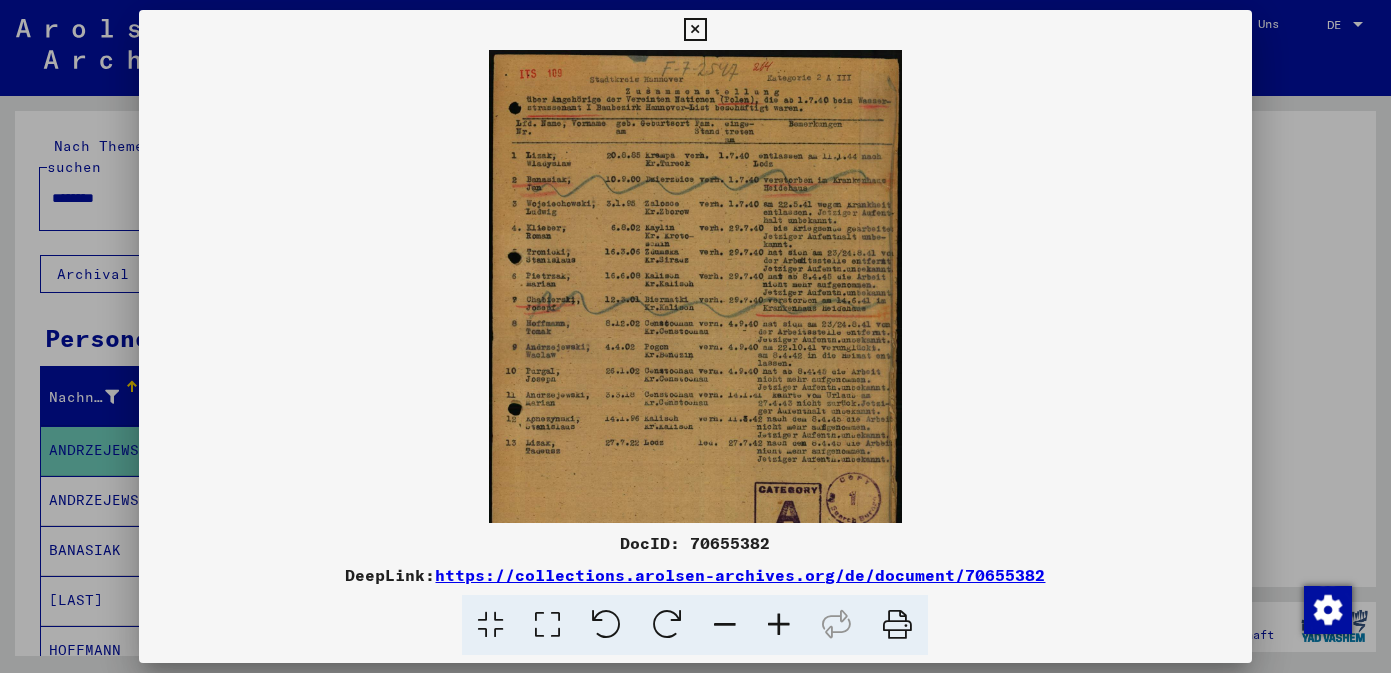 click at bounding box center [779, 625] 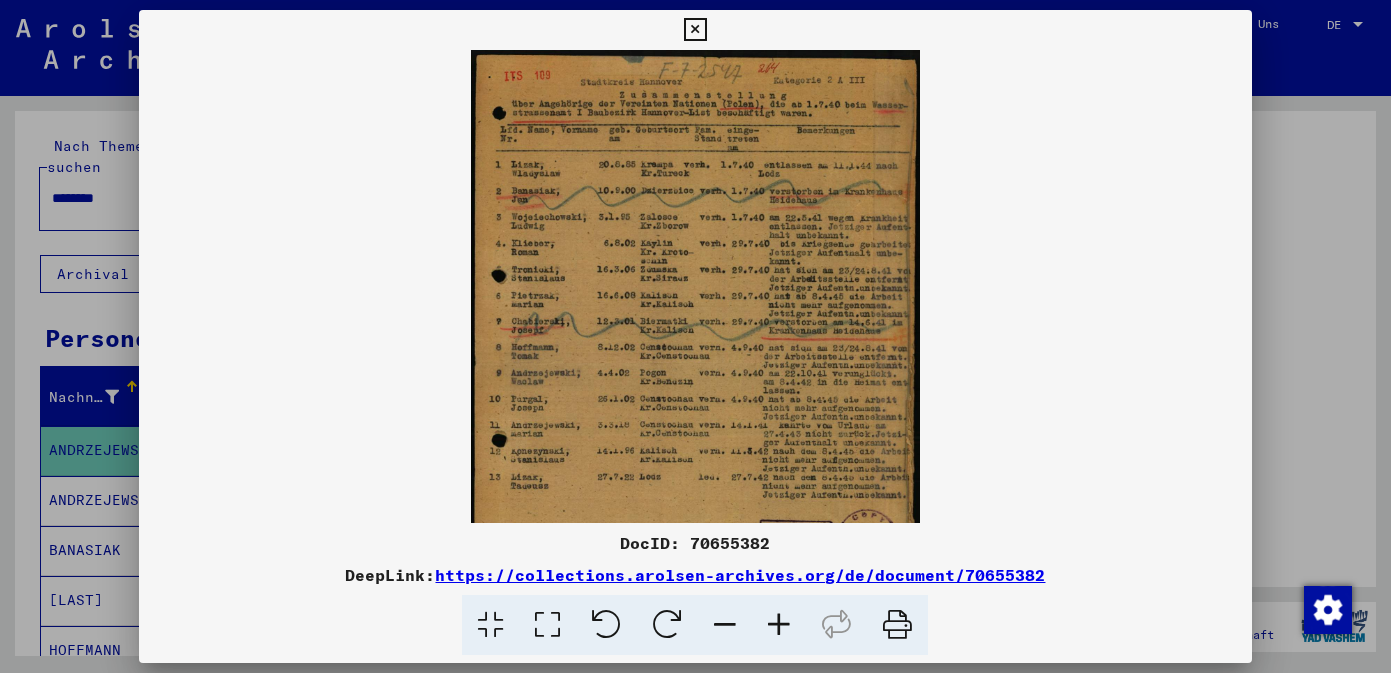click at bounding box center (779, 625) 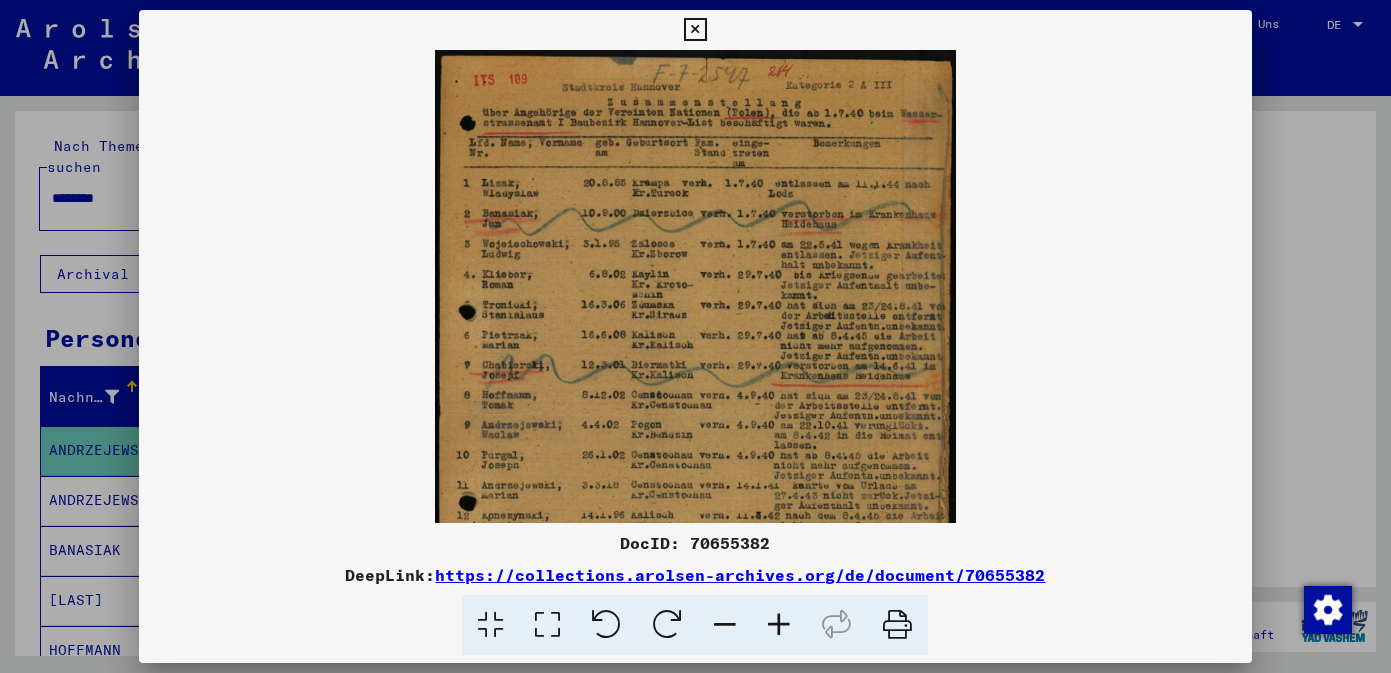 click at bounding box center (779, 625) 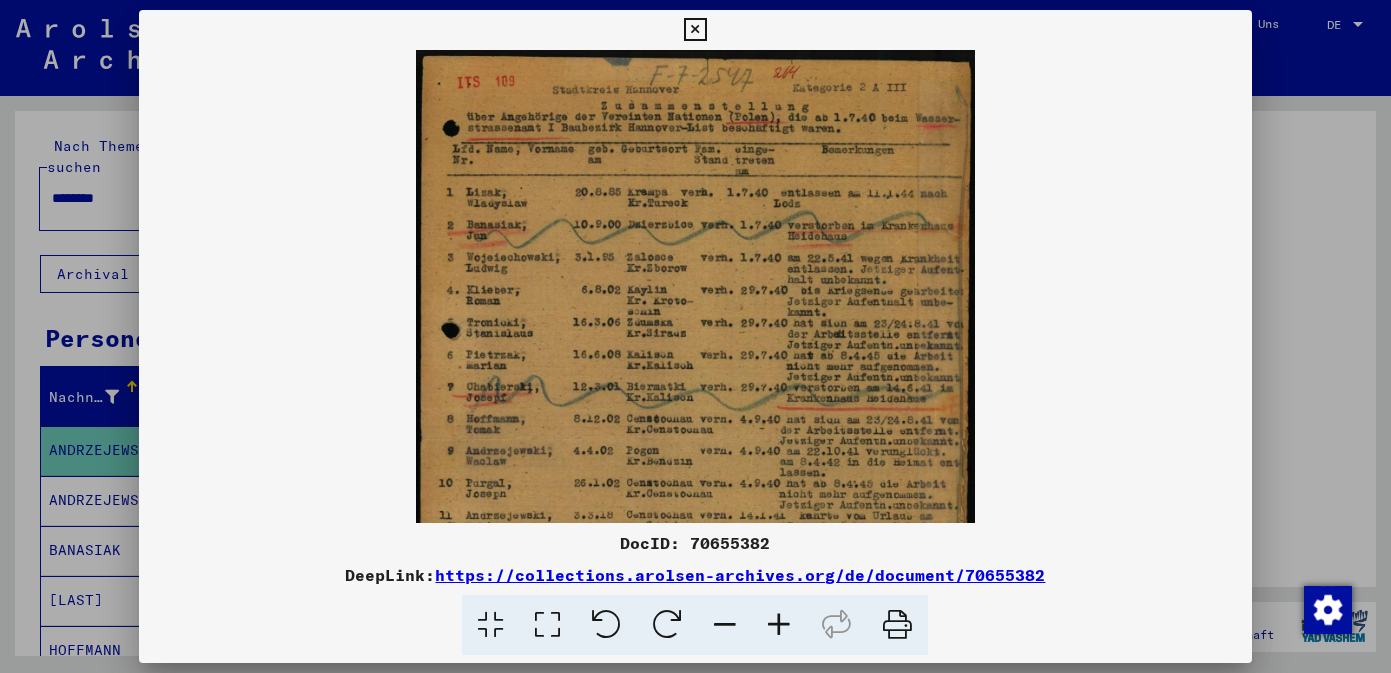 click at bounding box center [779, 625] 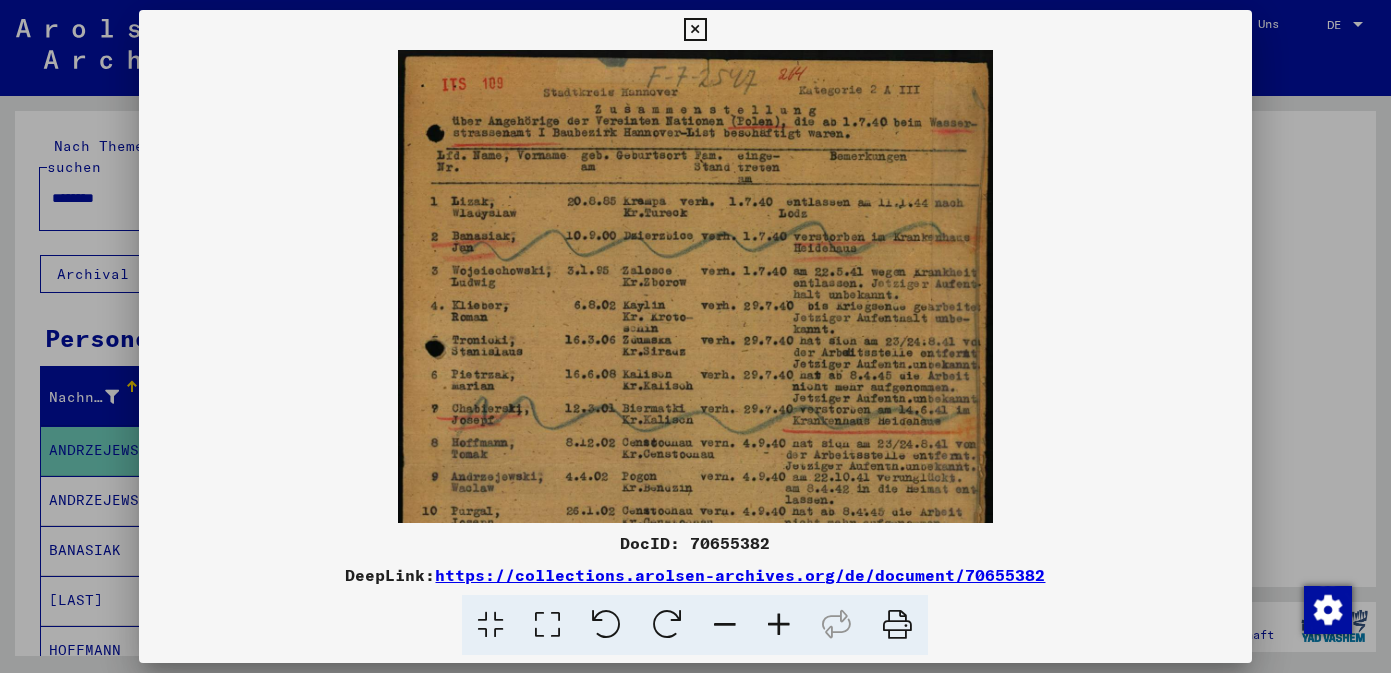 click at bounding box center (695, 461) 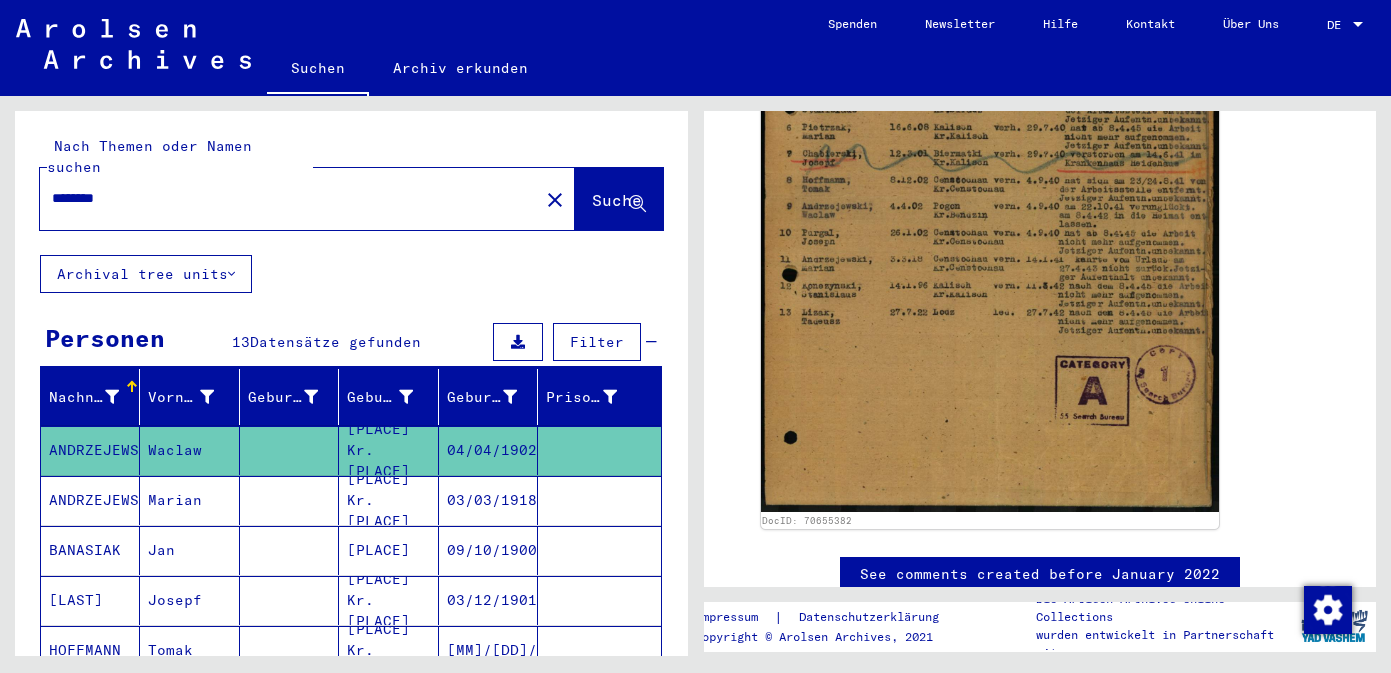 click on "********" at bounding box center [289, 198] 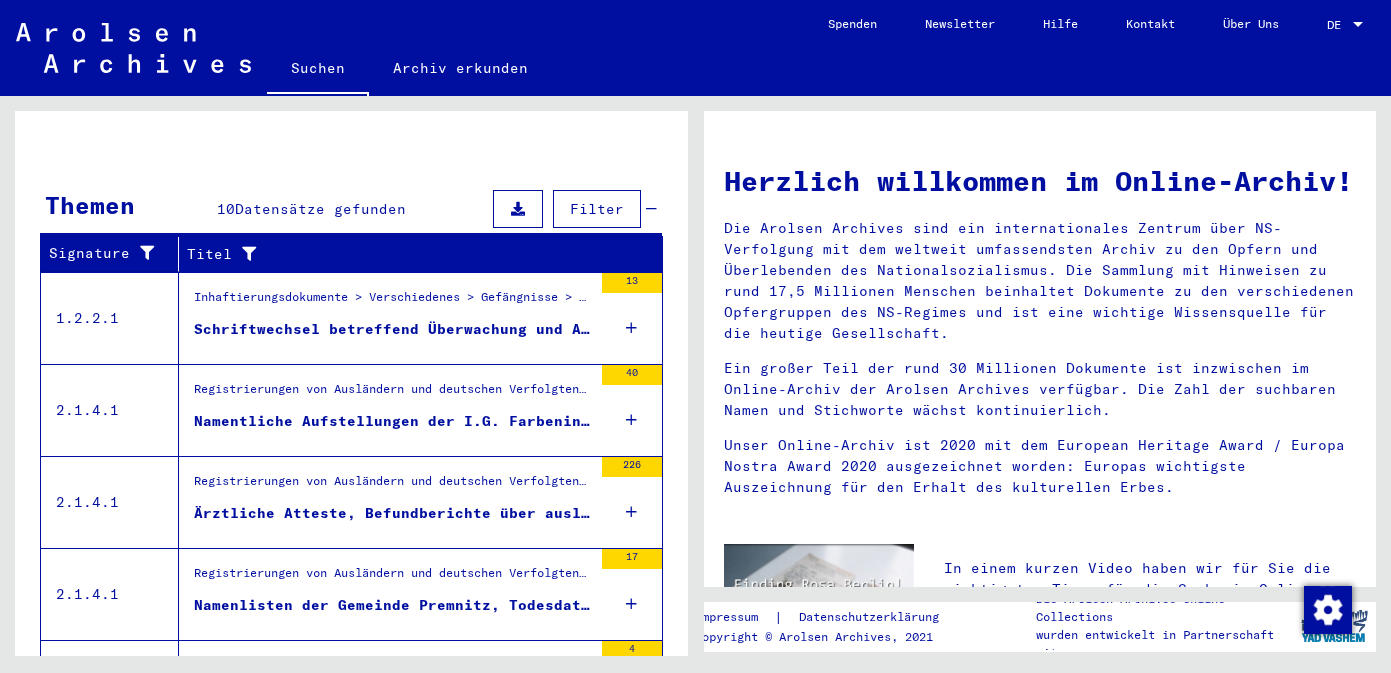 scroll, scrollTop: 609, scrollLeft: 0, axis: vertical 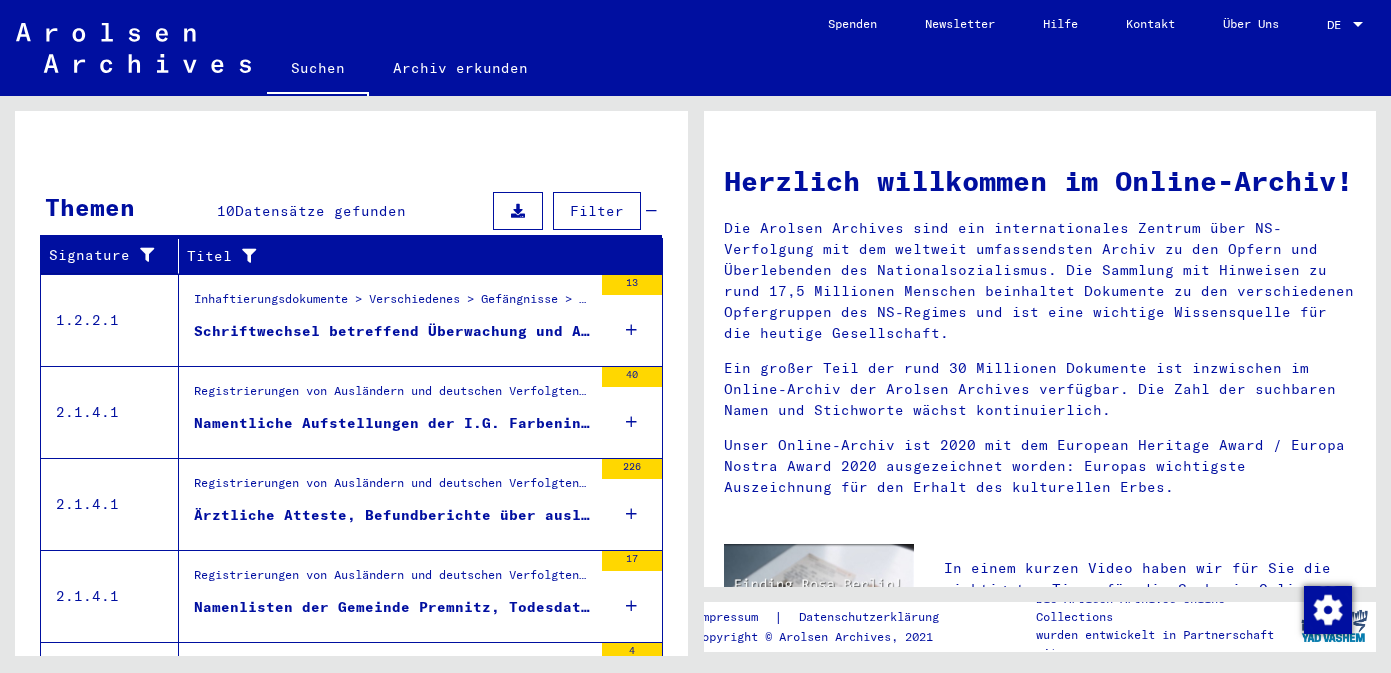 click on "Namentliche Aufstellungen der I.G. Farbenindustrie AG, Premnitz, Beschäftigungszeiten: 1939-1945, Nachkriegsaufstellungen" at bounding box center [393, 423] 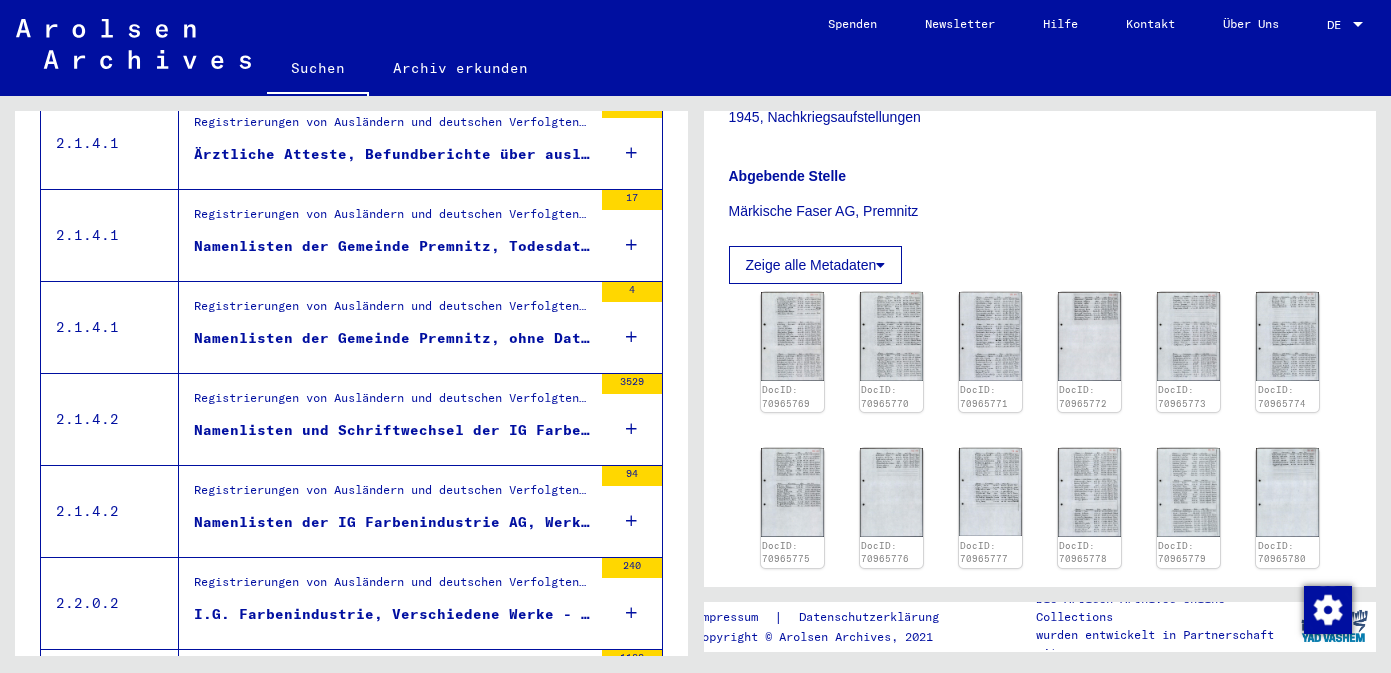scroll, scrollTop: 534, scrollLeft: 0, axis: vertical 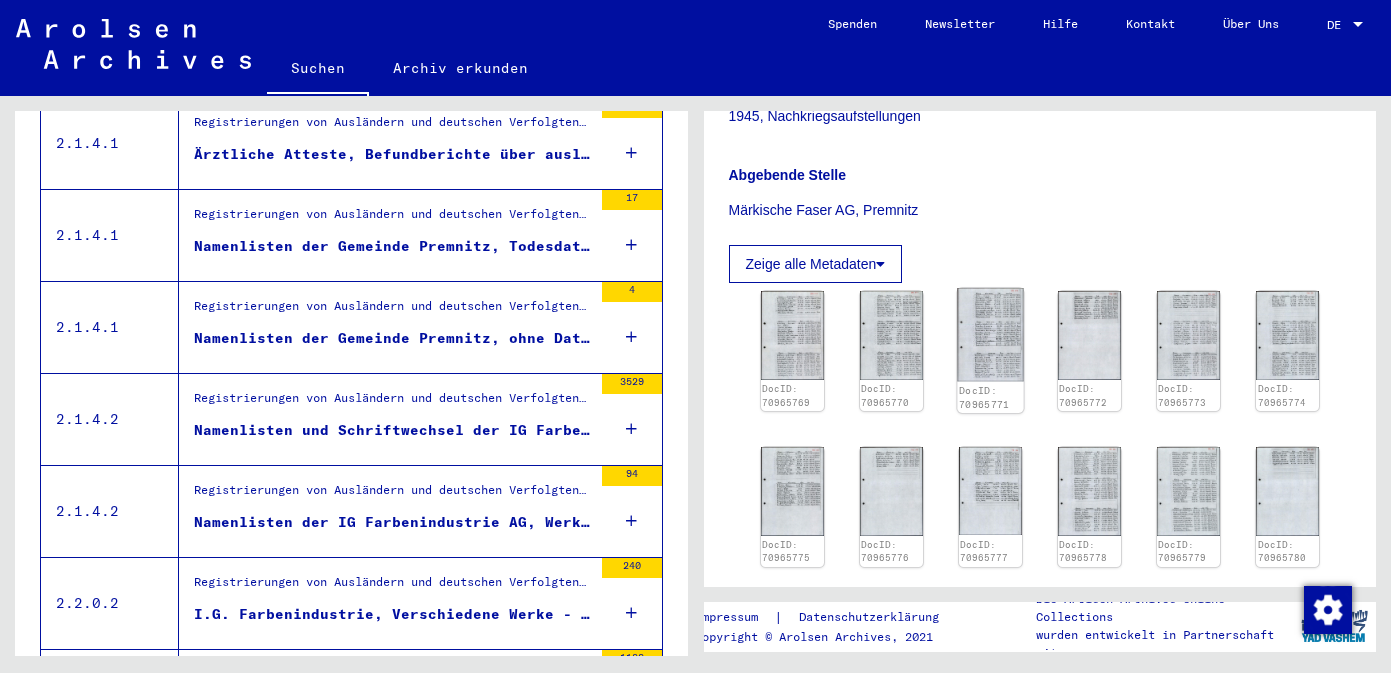 click 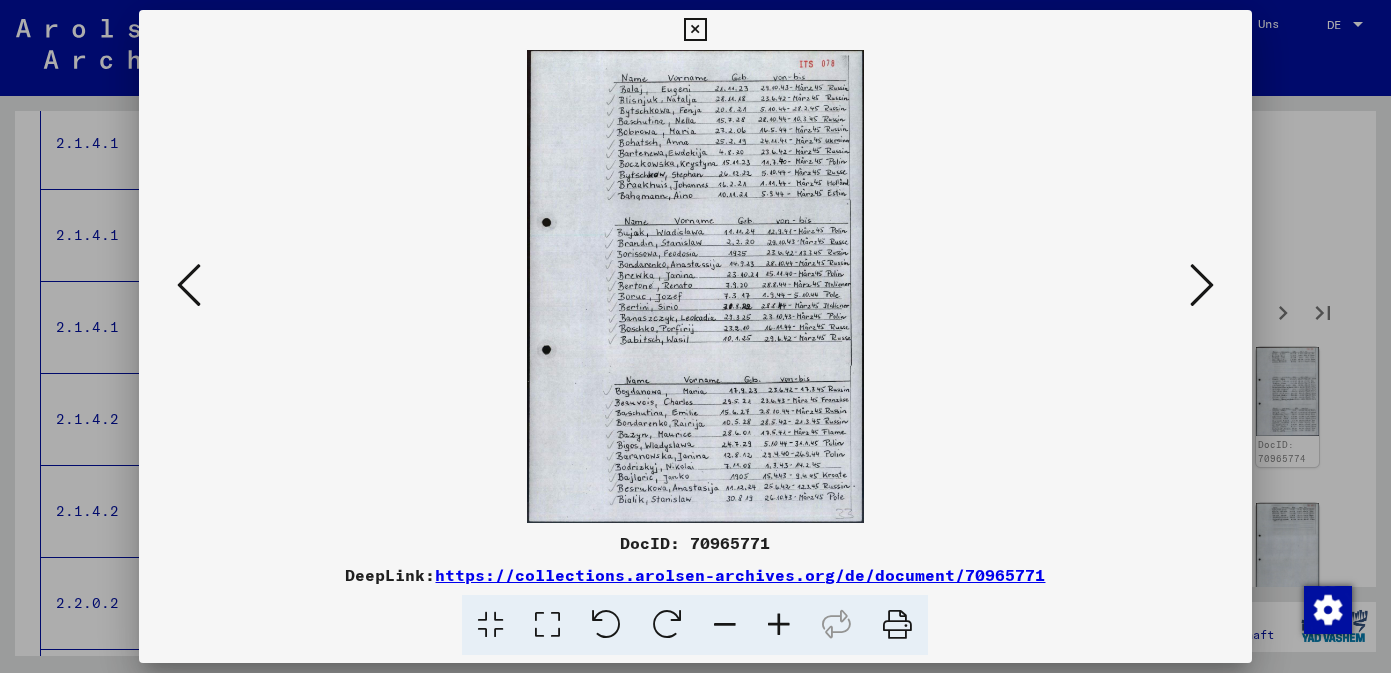click at bounding box center [779, 625] 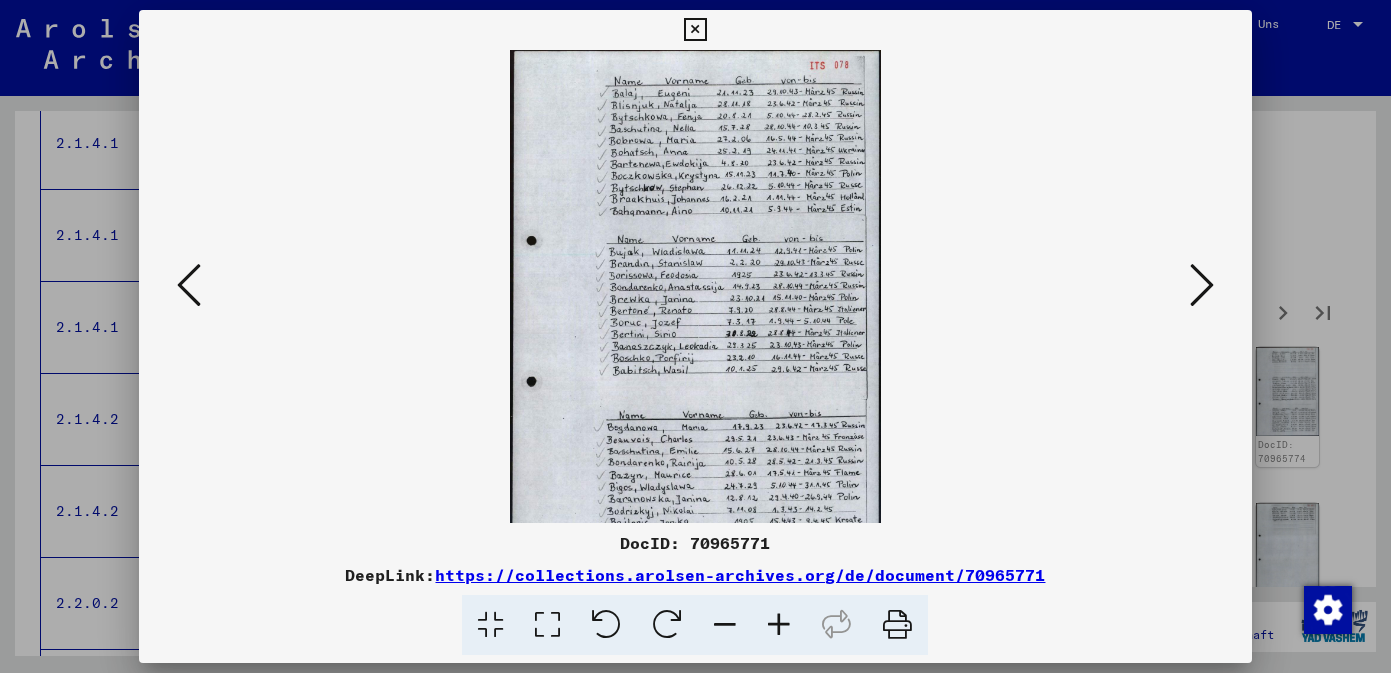 click at bounding box center [779, 625] 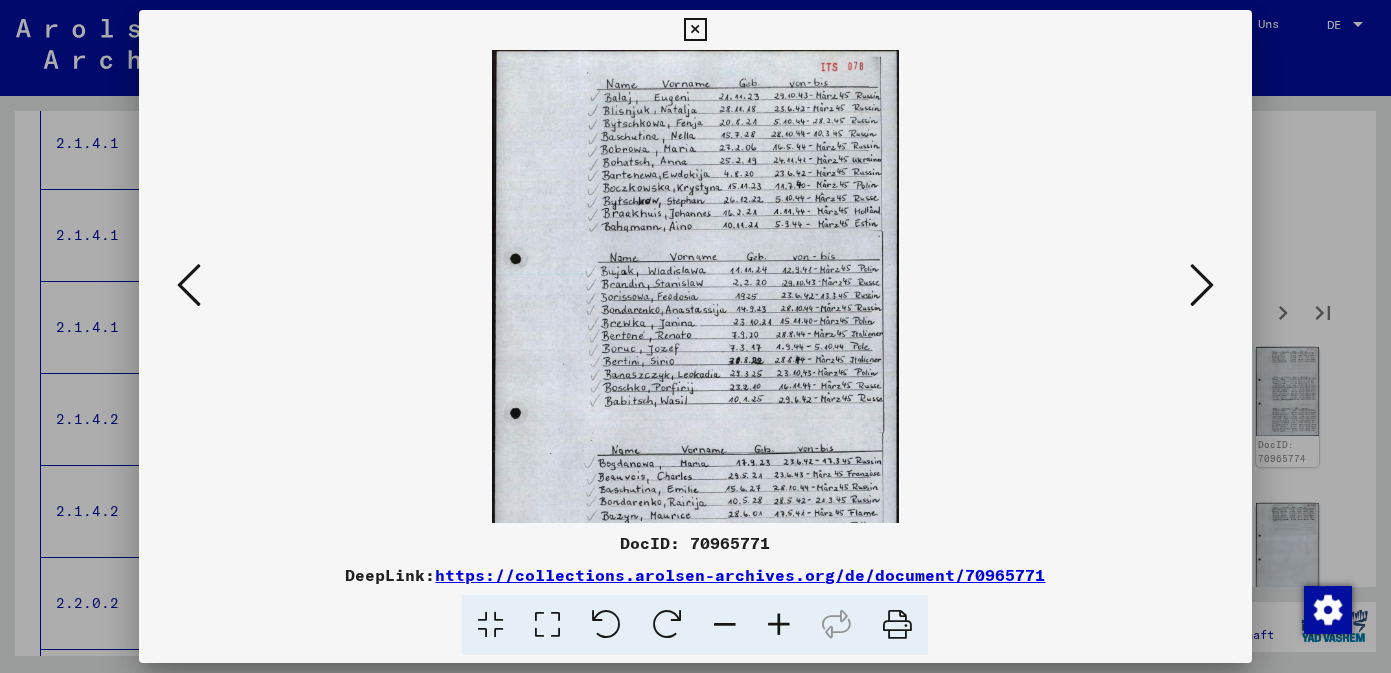 click at bounding box center [779, 625] 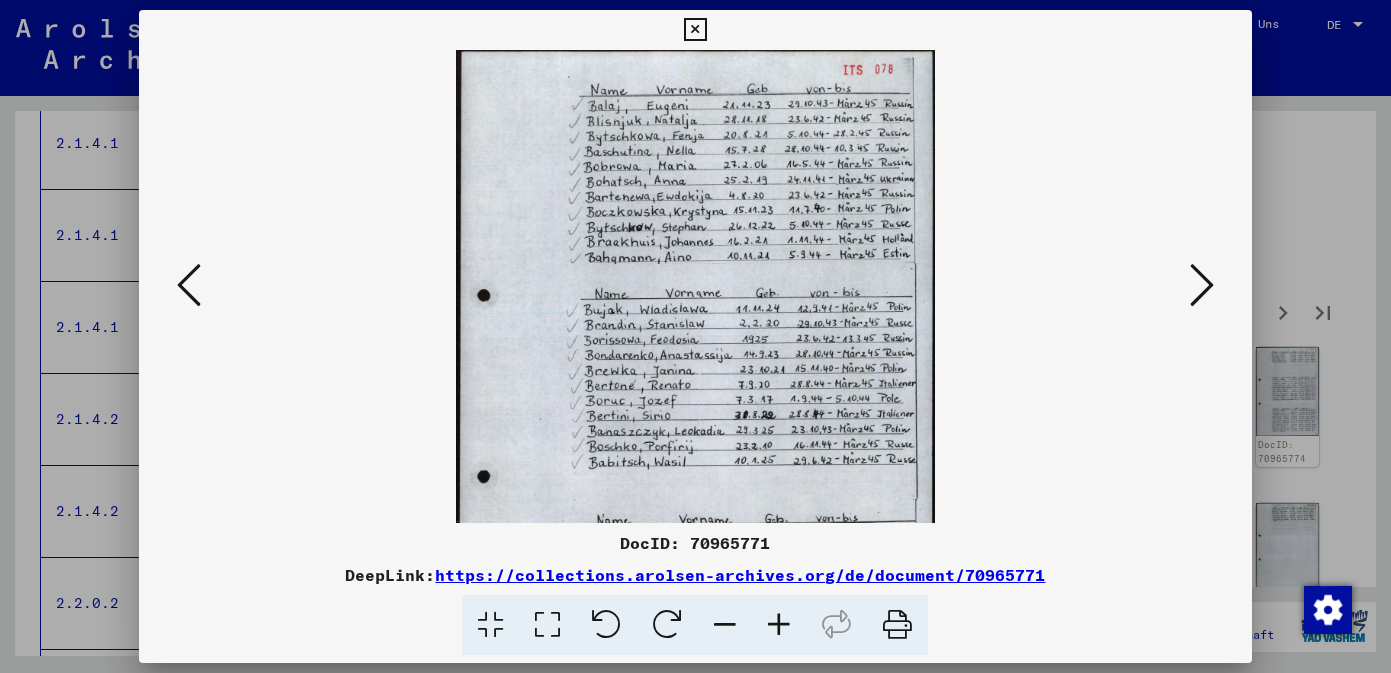 click at bounding box center (779, 625) 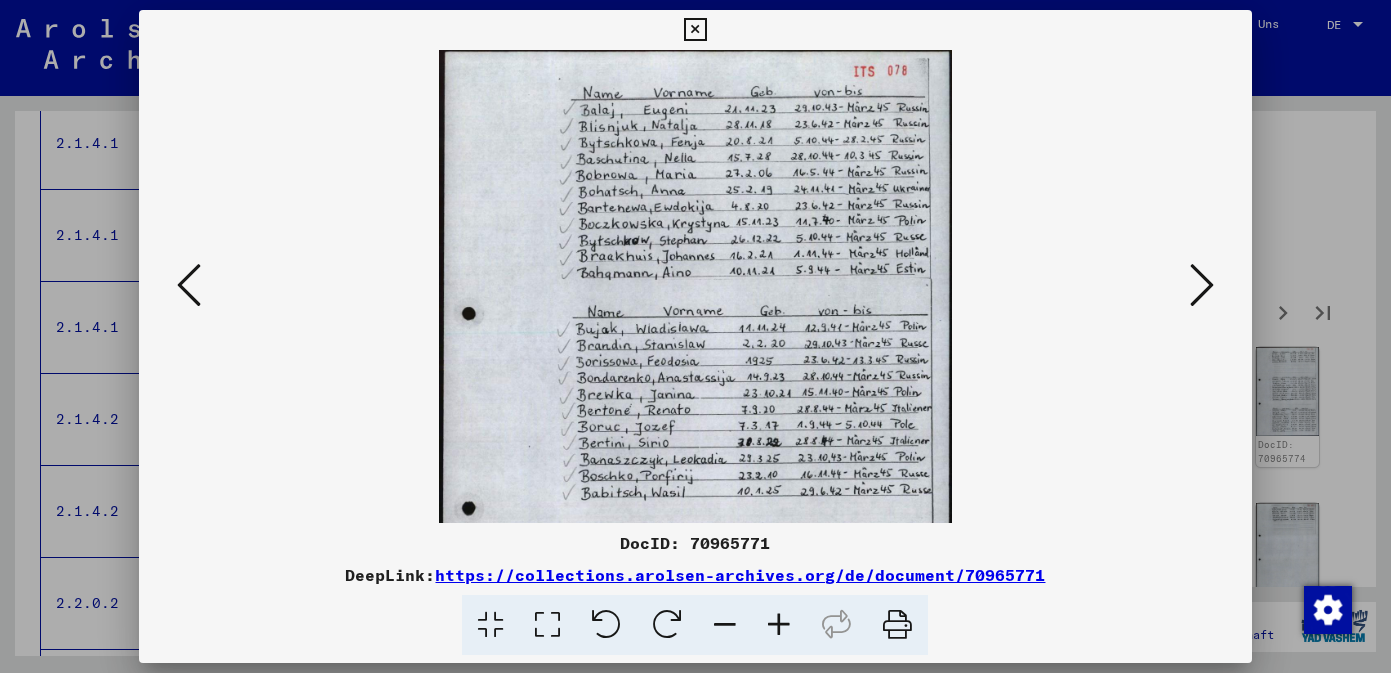 click at bounding box center (779, 625) 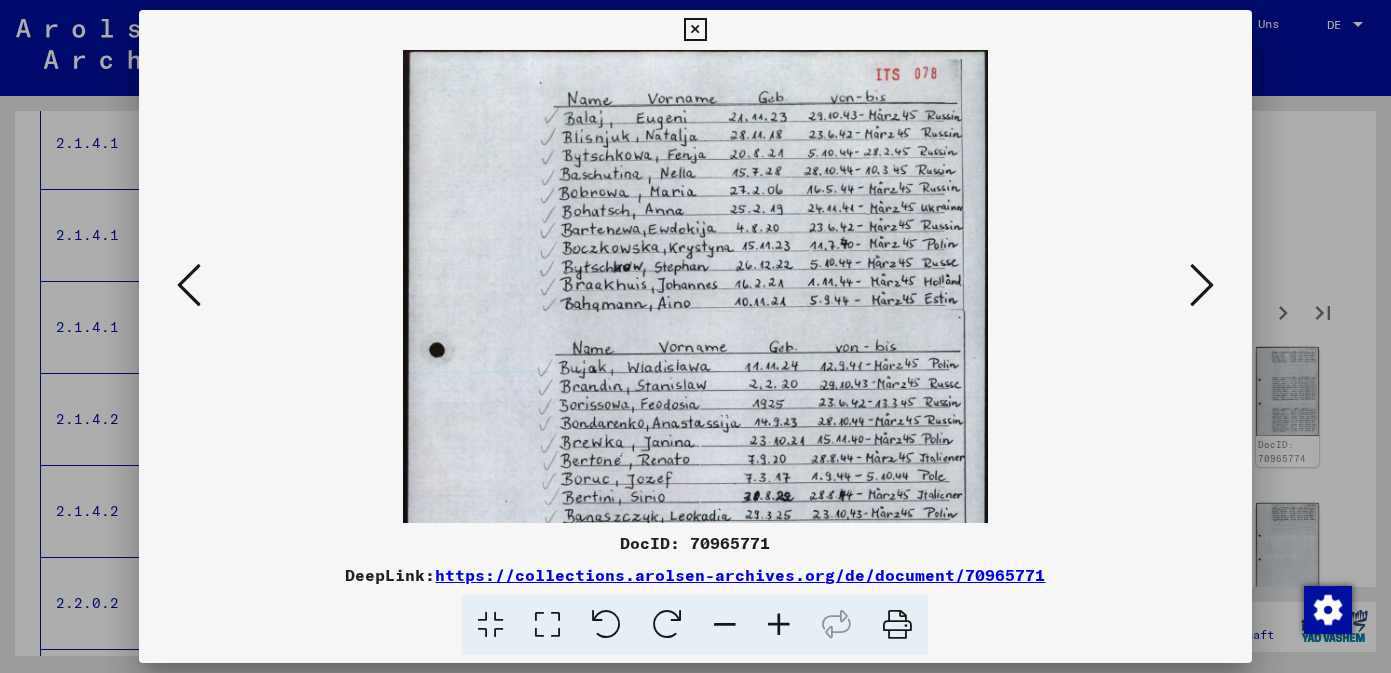 click at bounding box center [779, 625] 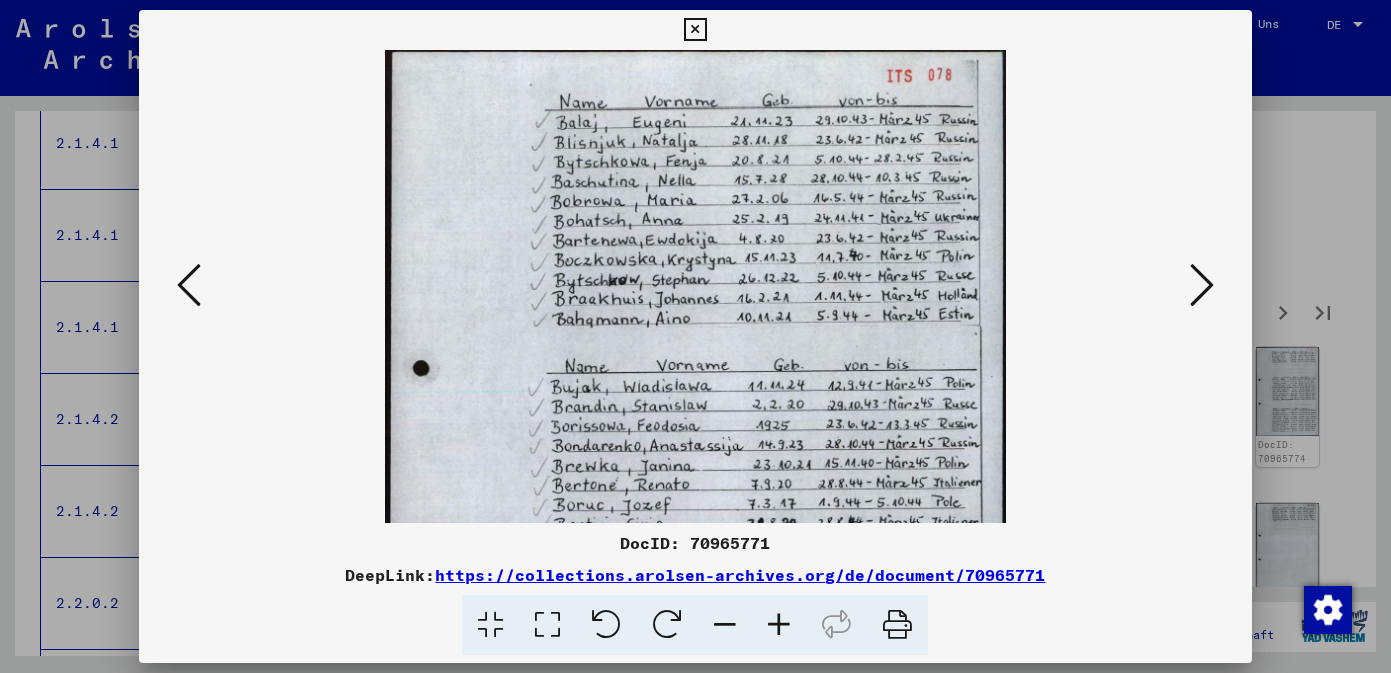 click at bounding box center (779, 625) 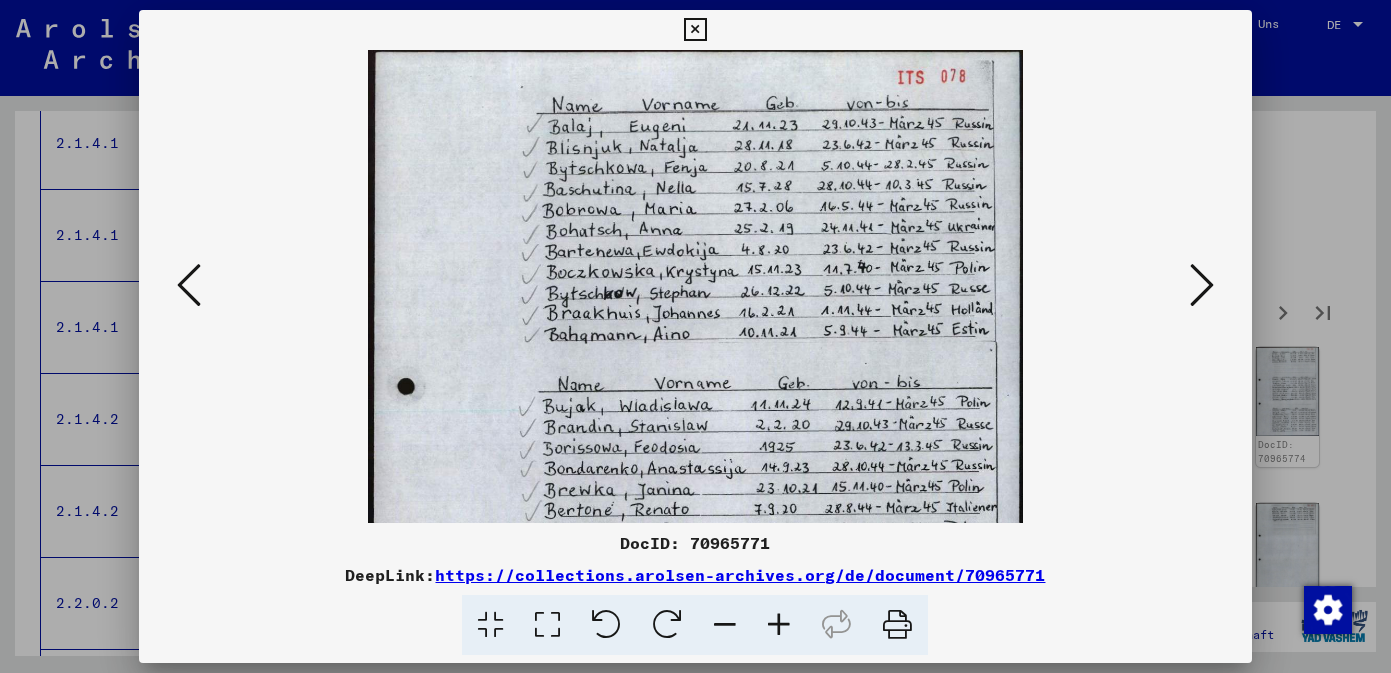 click at bounding box center [779, 625] 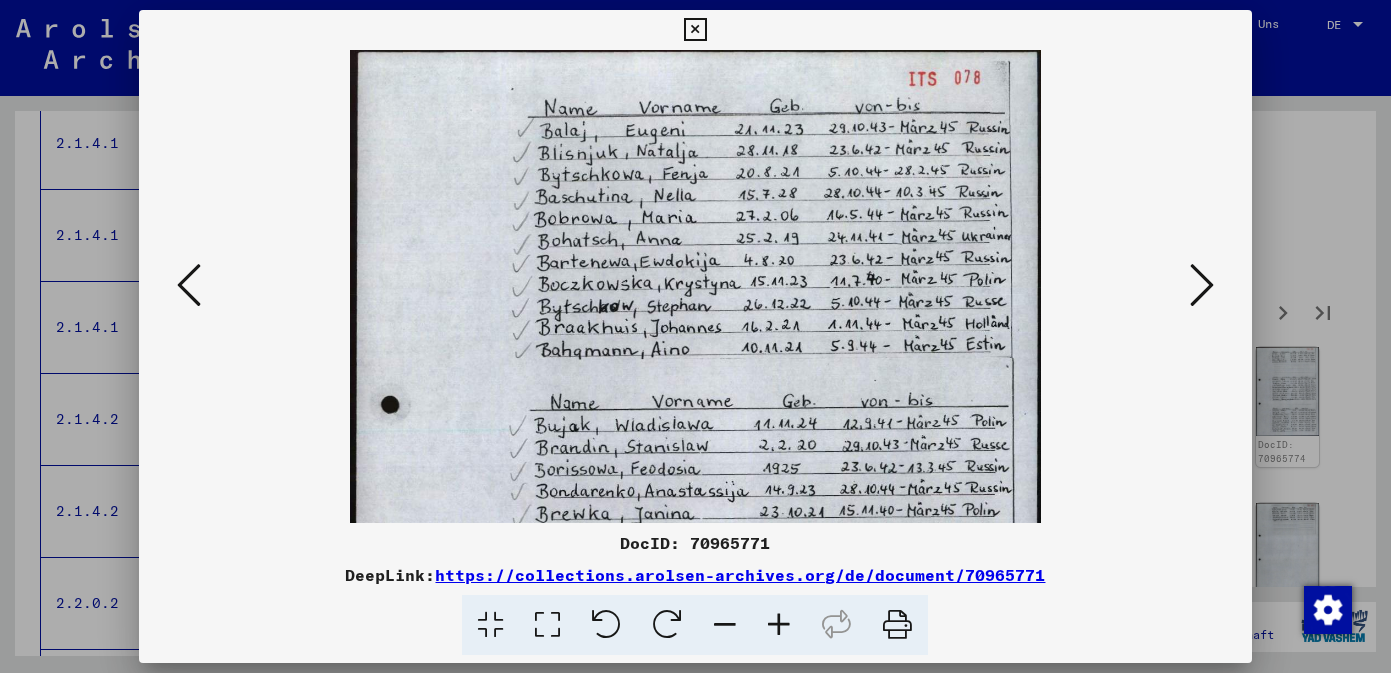 click at bounding box center [779, 625] 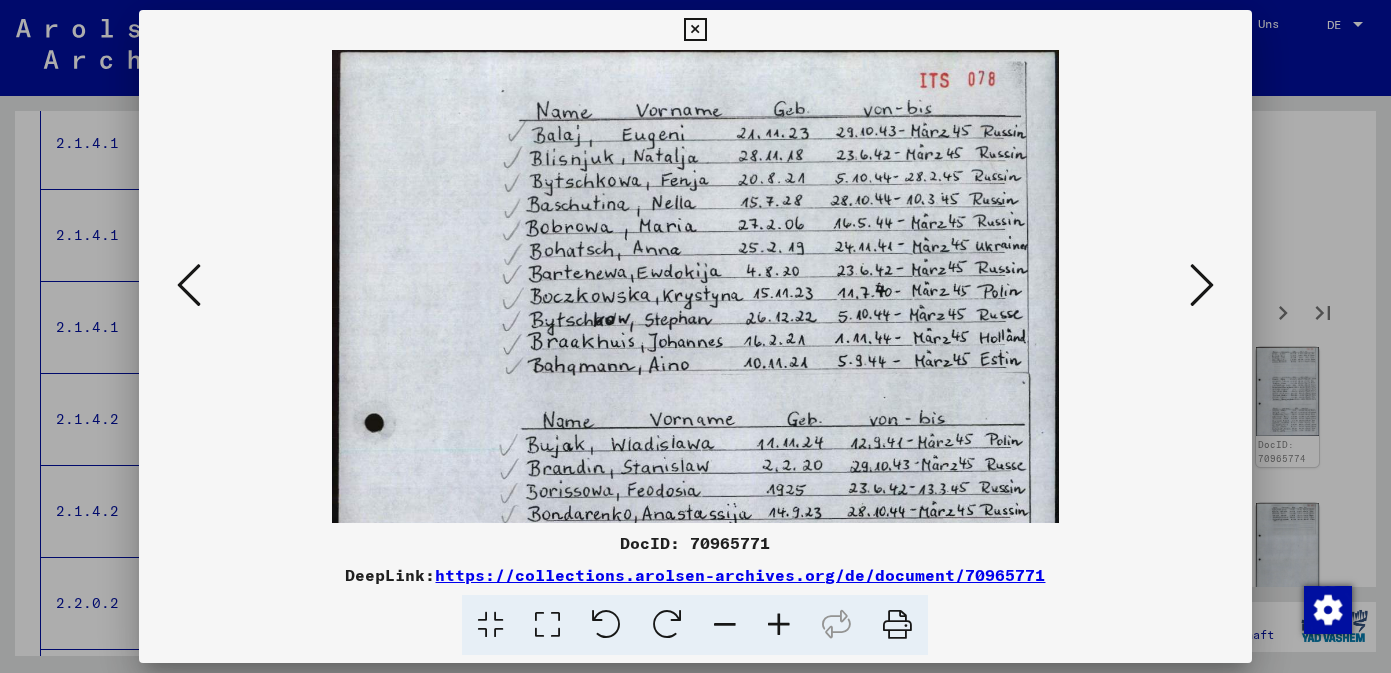 scroll, scrollTop: 0, scrollLeft: 0, axis: both 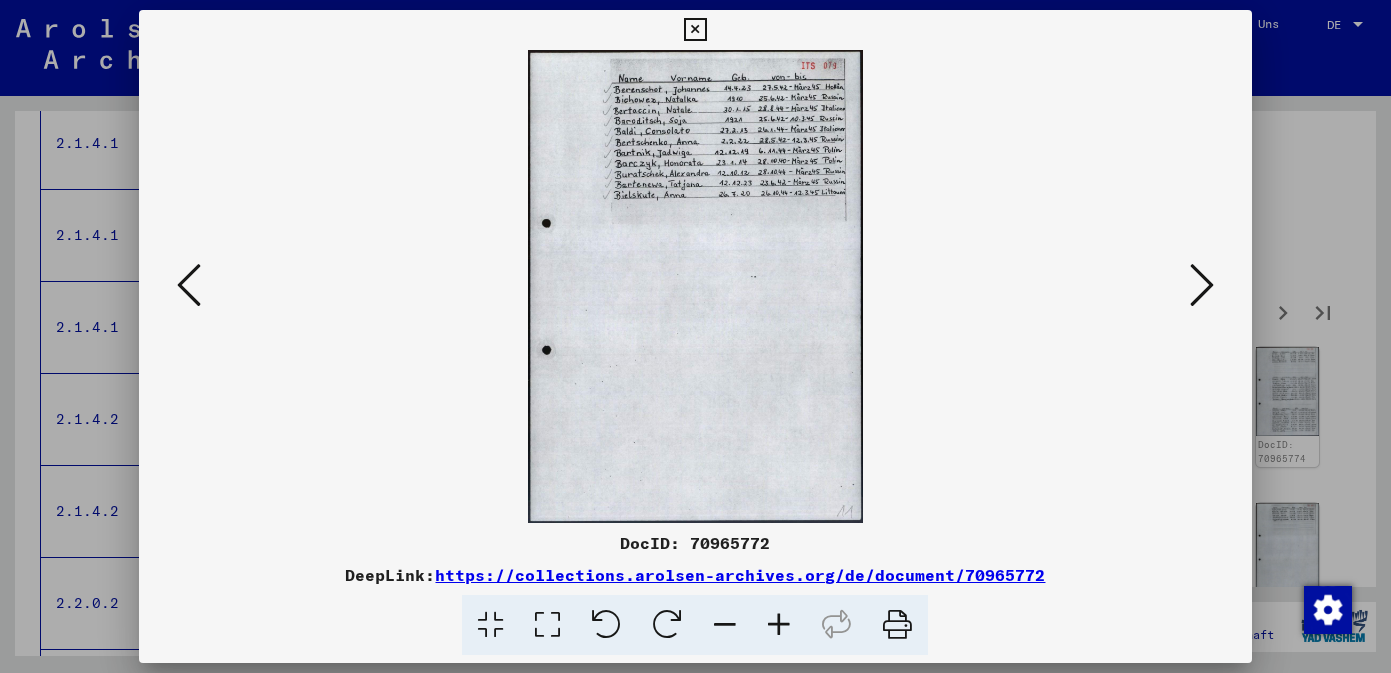 click at bounding box center (1202, 285) 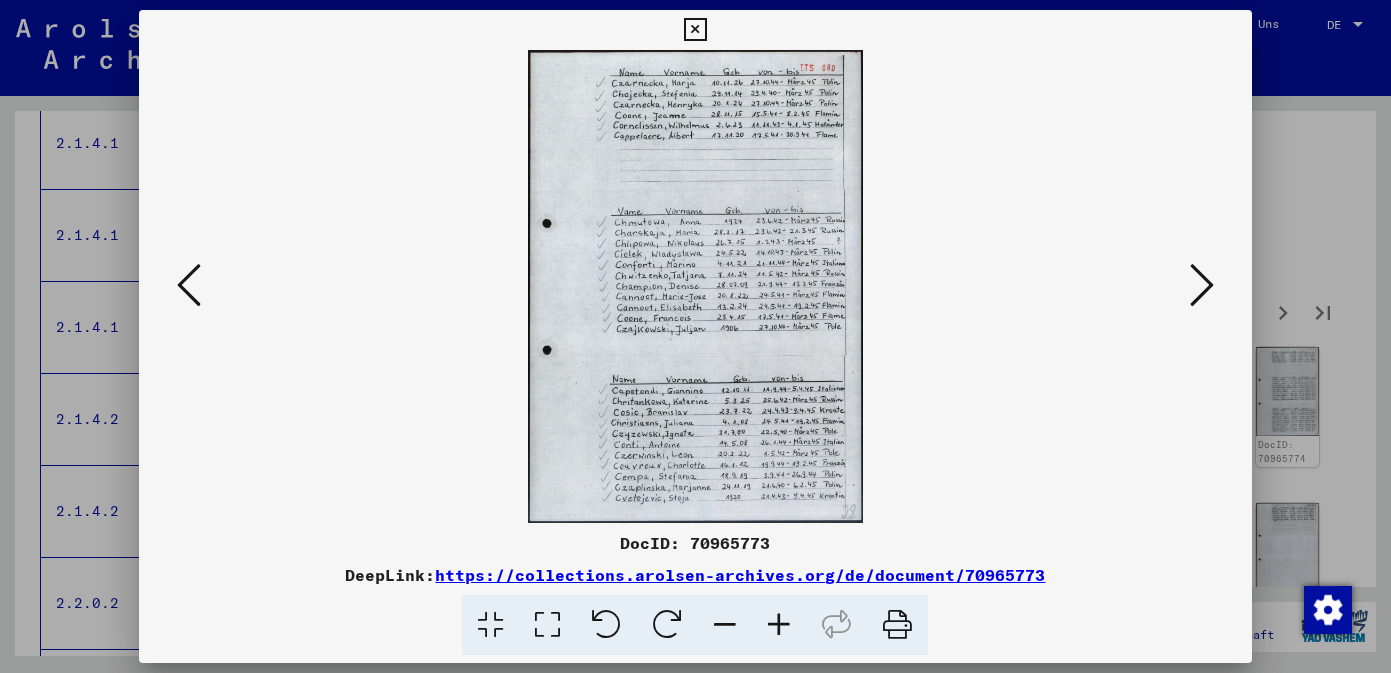 click at bounding box center (1202, 285) 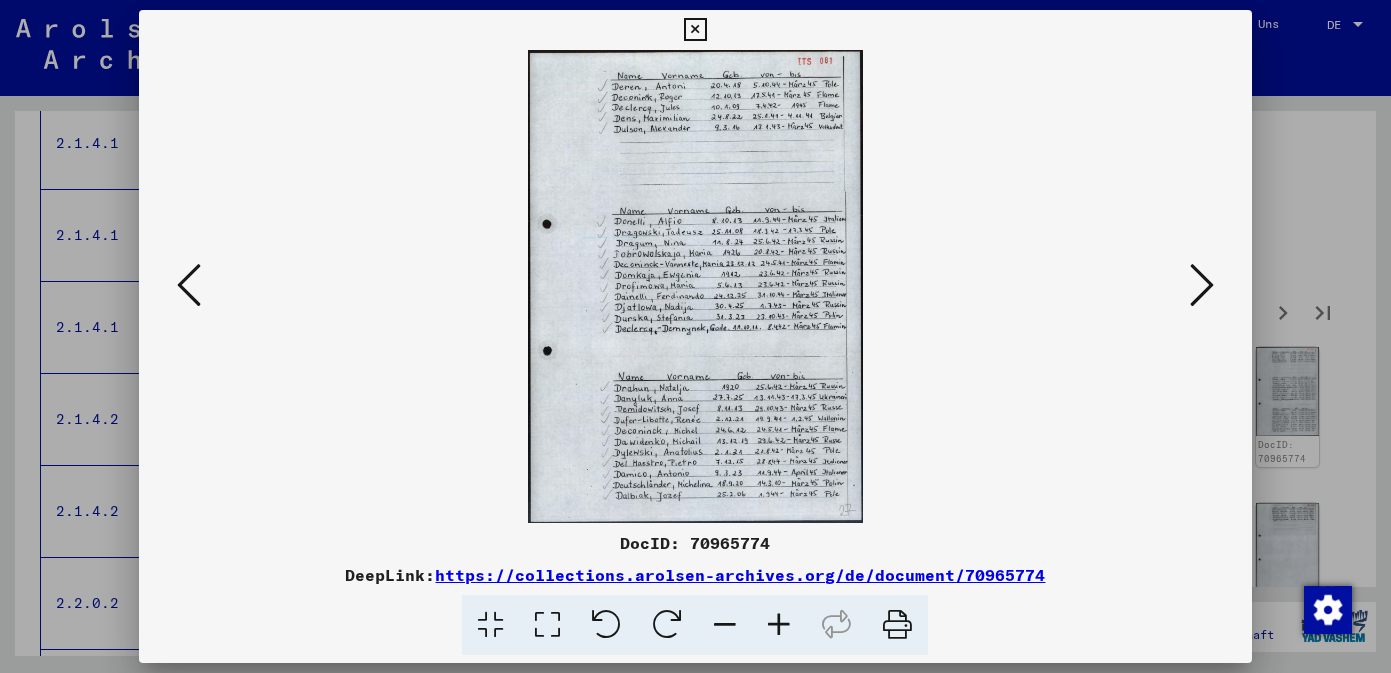 click at bounding box center (1202, 285) 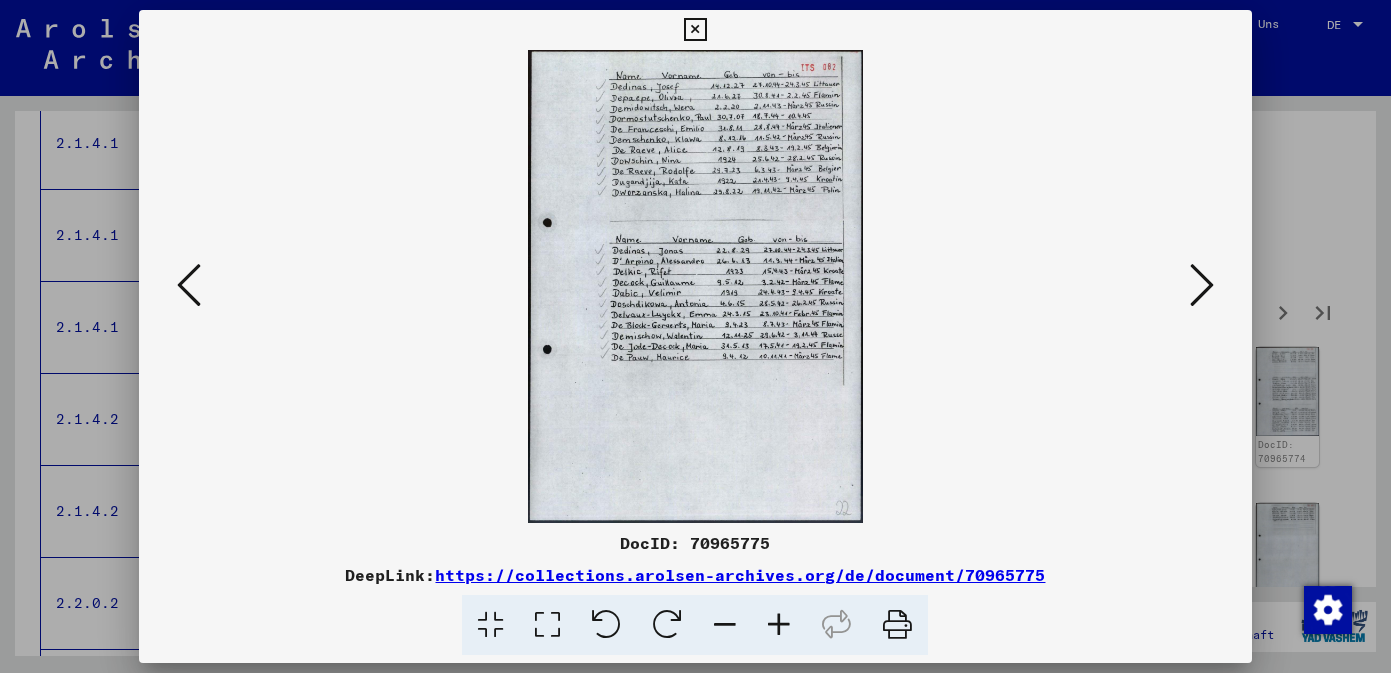 click at bounding box center (1202, 285) 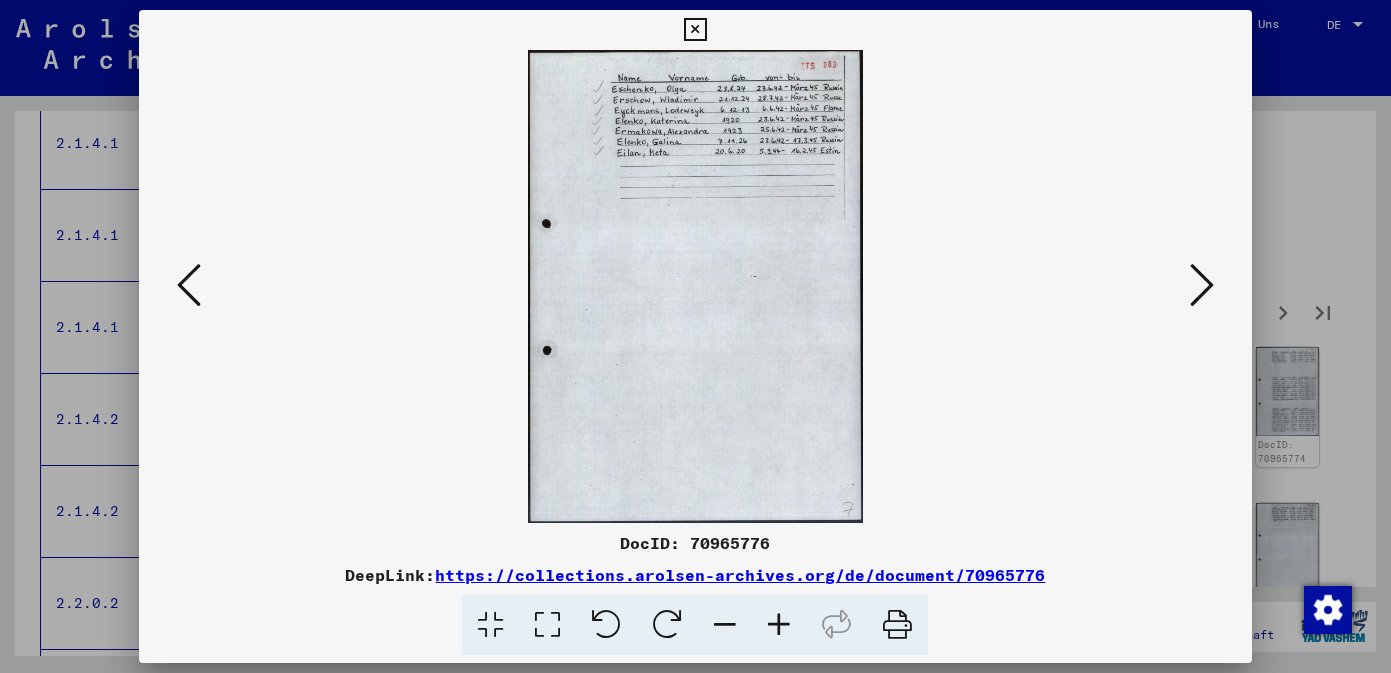 click at bounding box center [1202, 285] 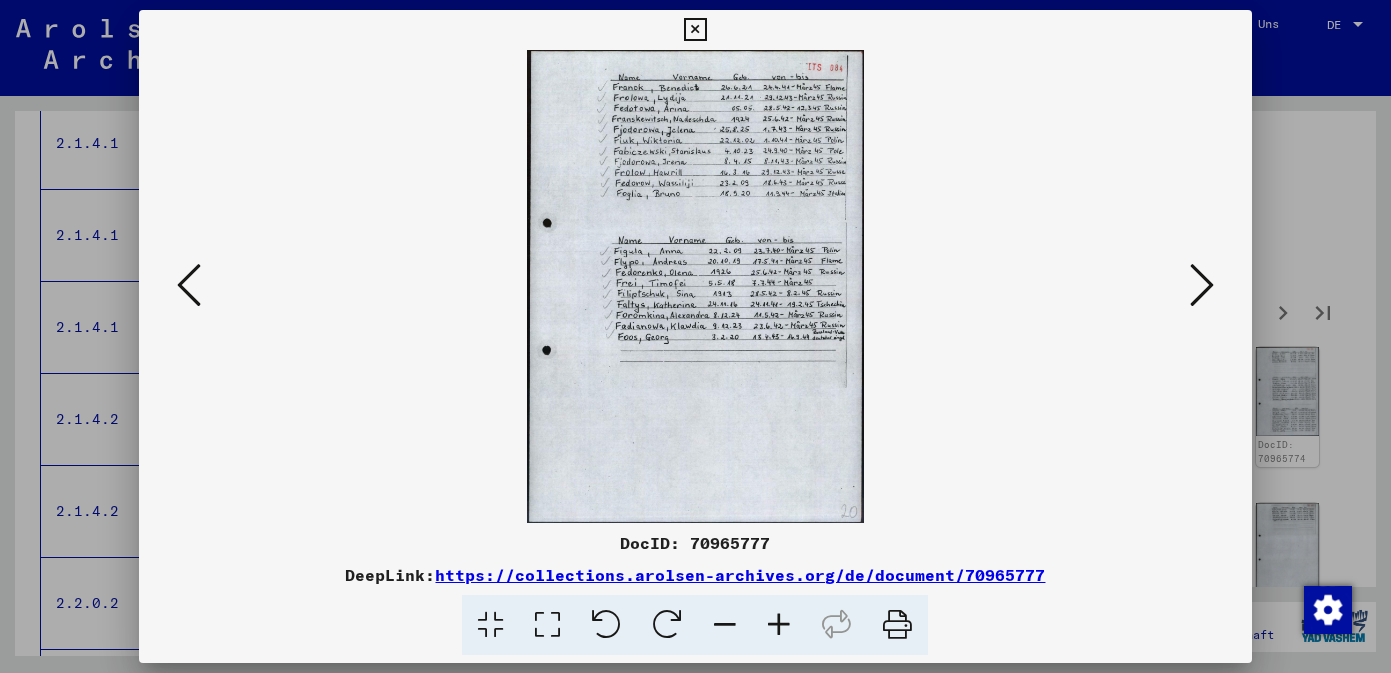 click at bounding box center (1202, 285) 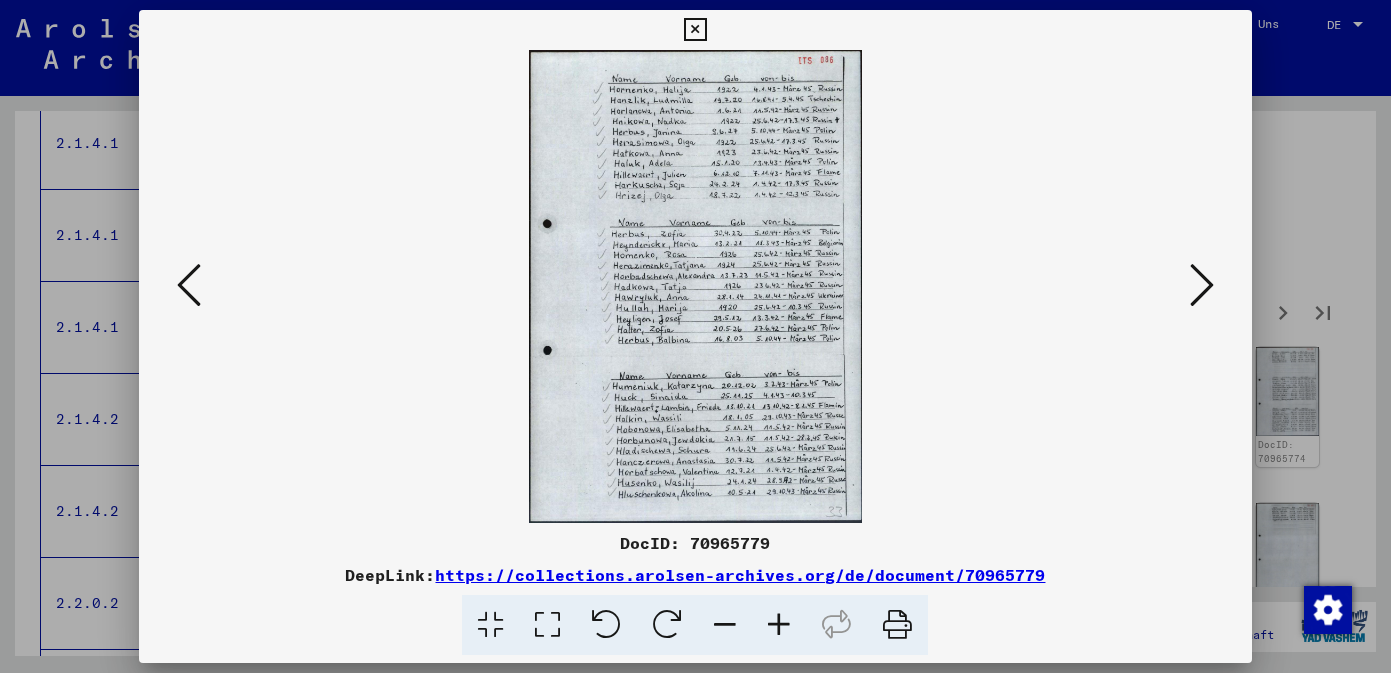 click at bounding box center (1202, 285) 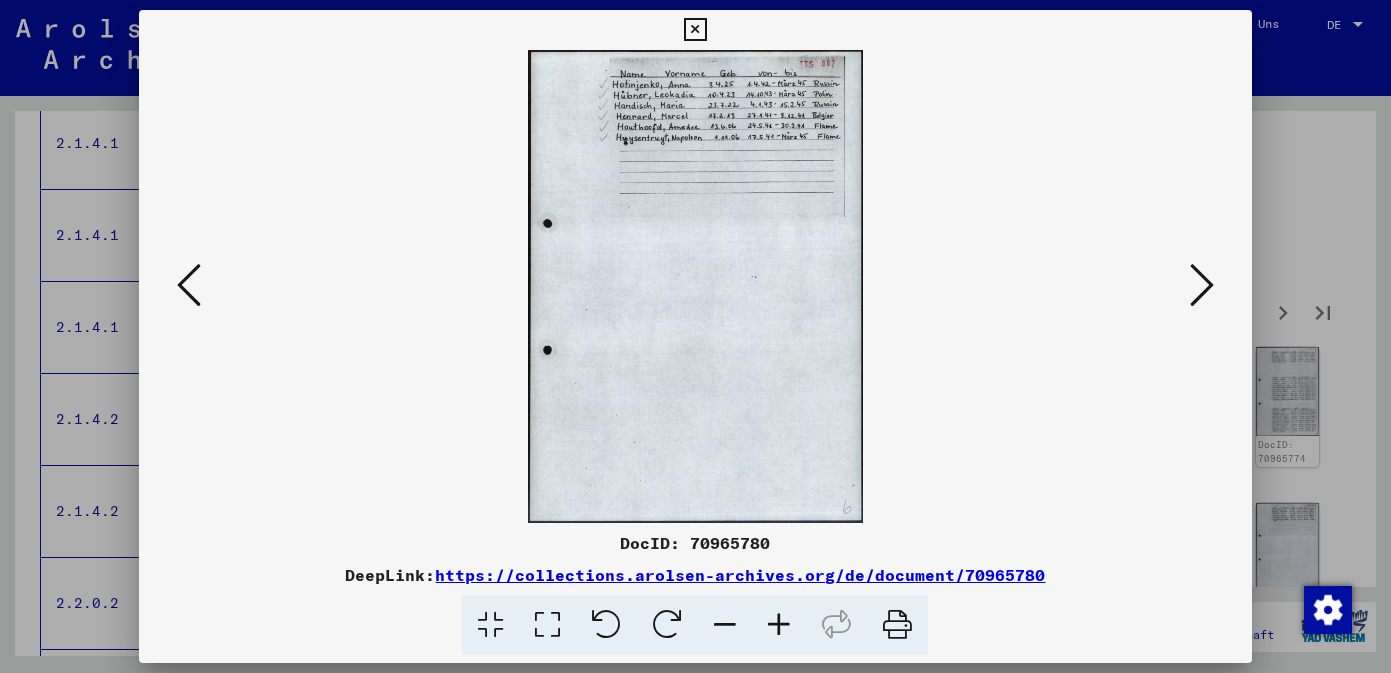 click at bounding box center [1202, 285] 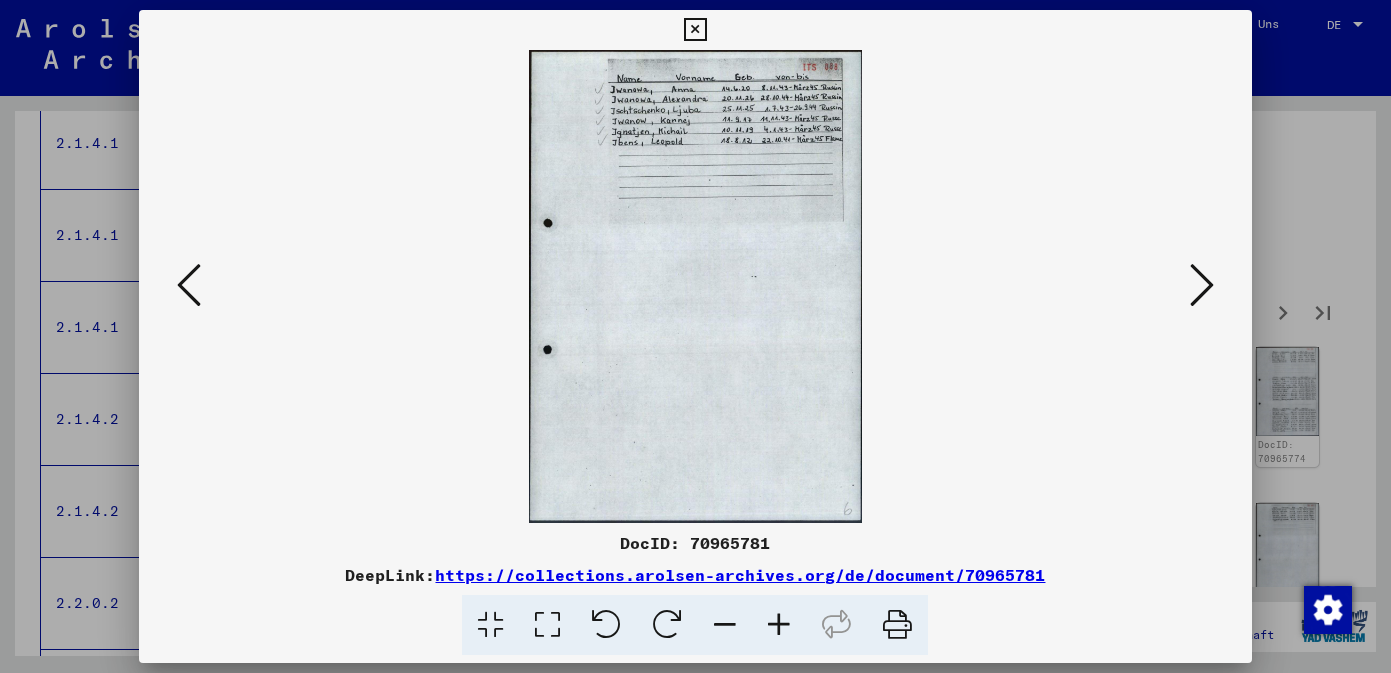 click at bounding box center [1202, 285] 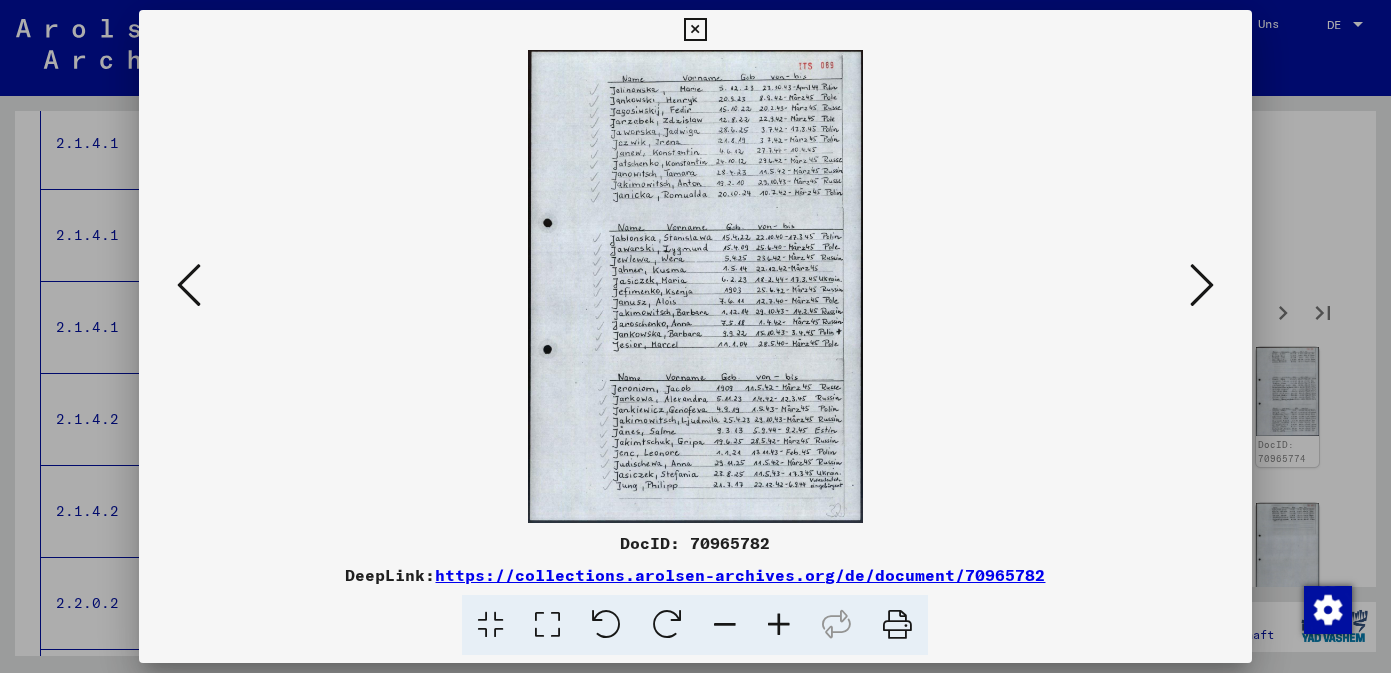 click at bounding box center [1202, 285] 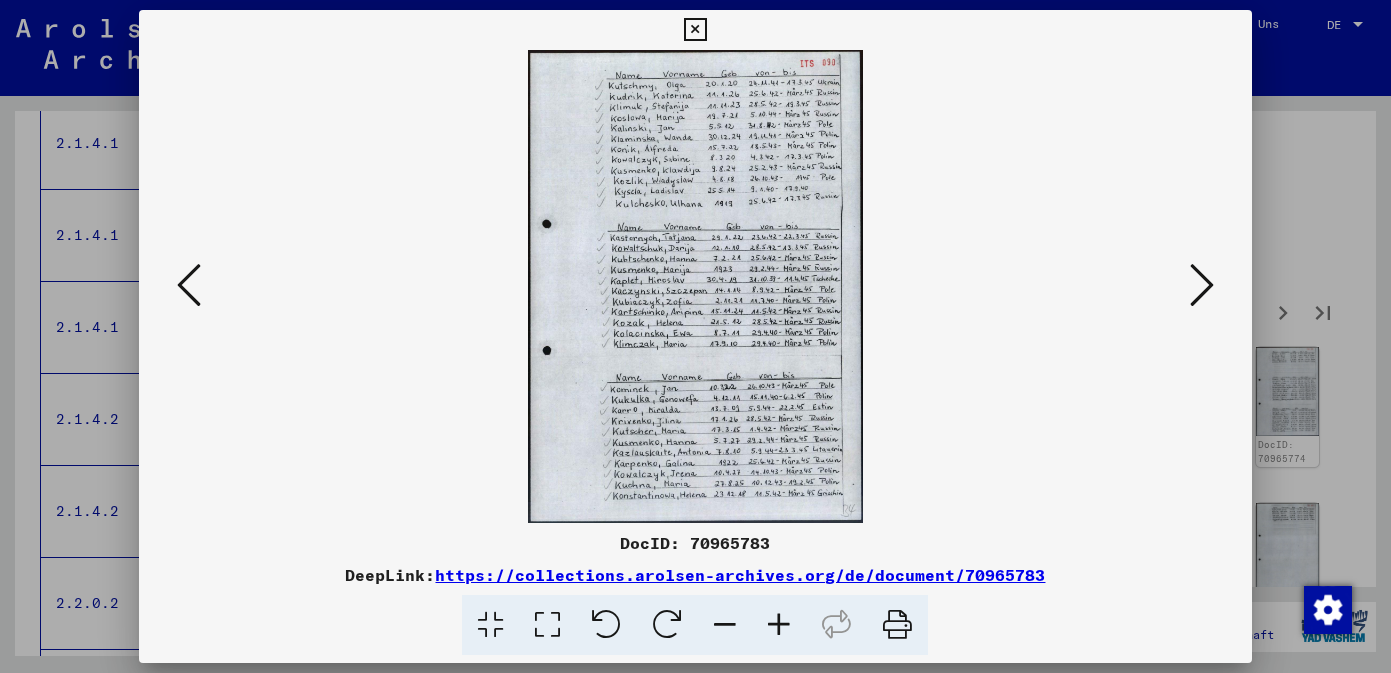 click at bounding box center [1202, 285] 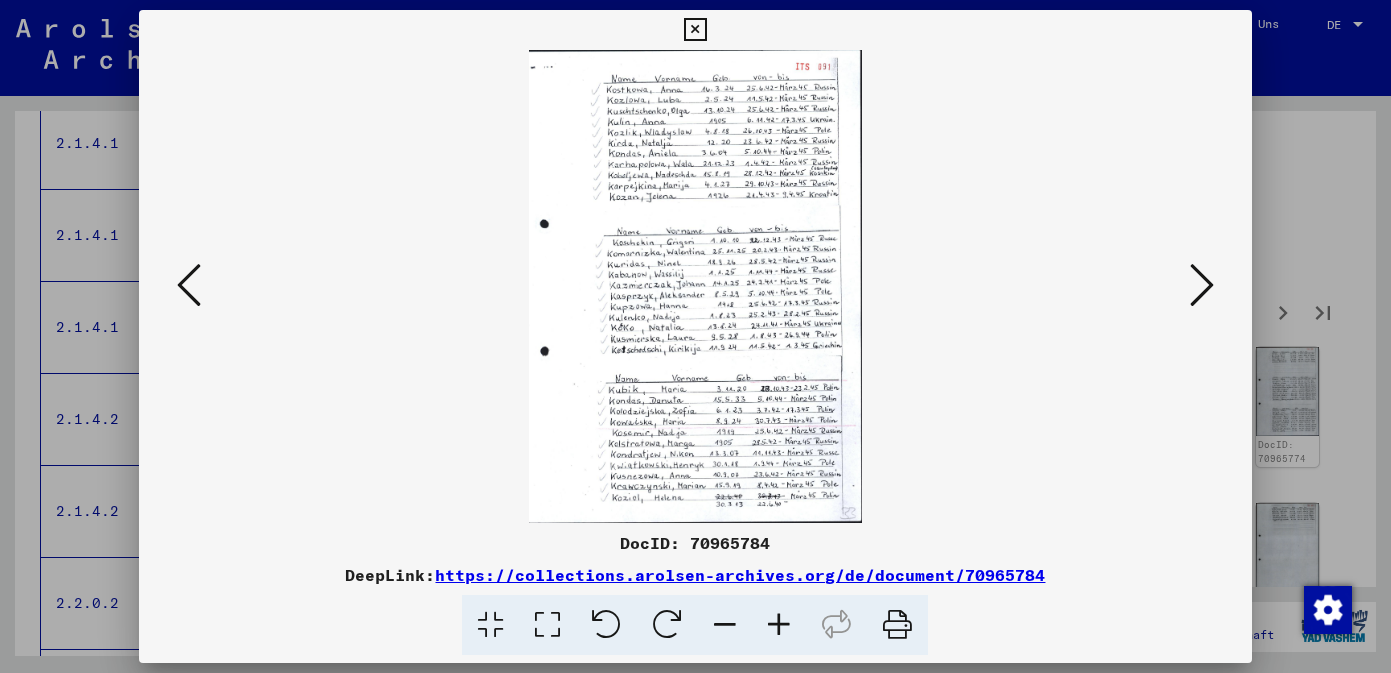 click at bounding box center (1202, 285) 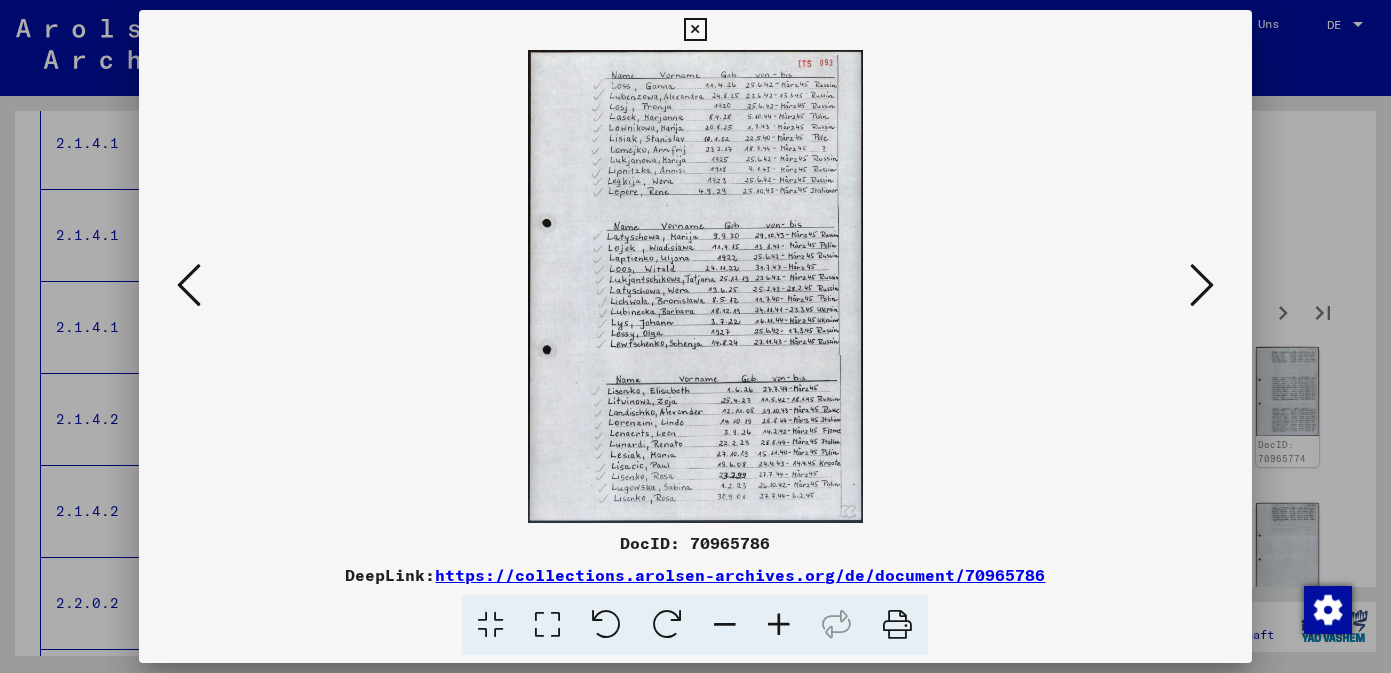 click at bounding box center (1202, 285) 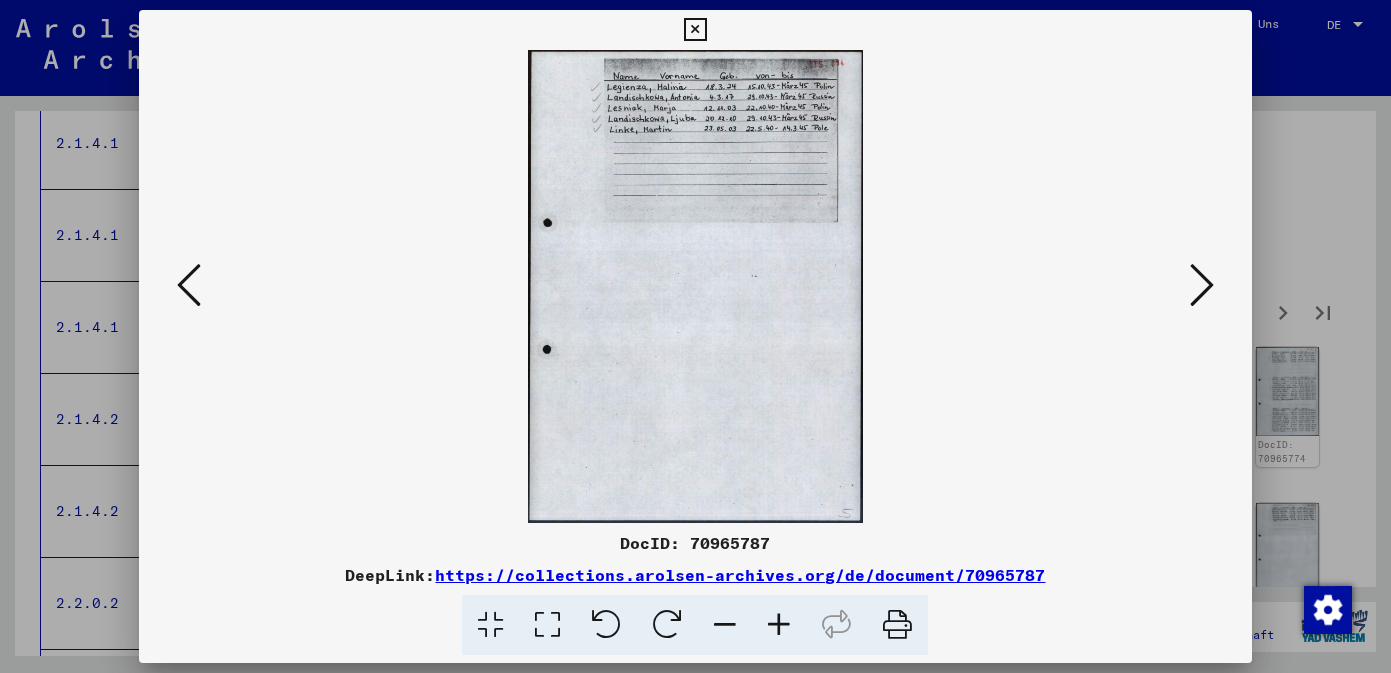 click at bounding box center [1202, 285] 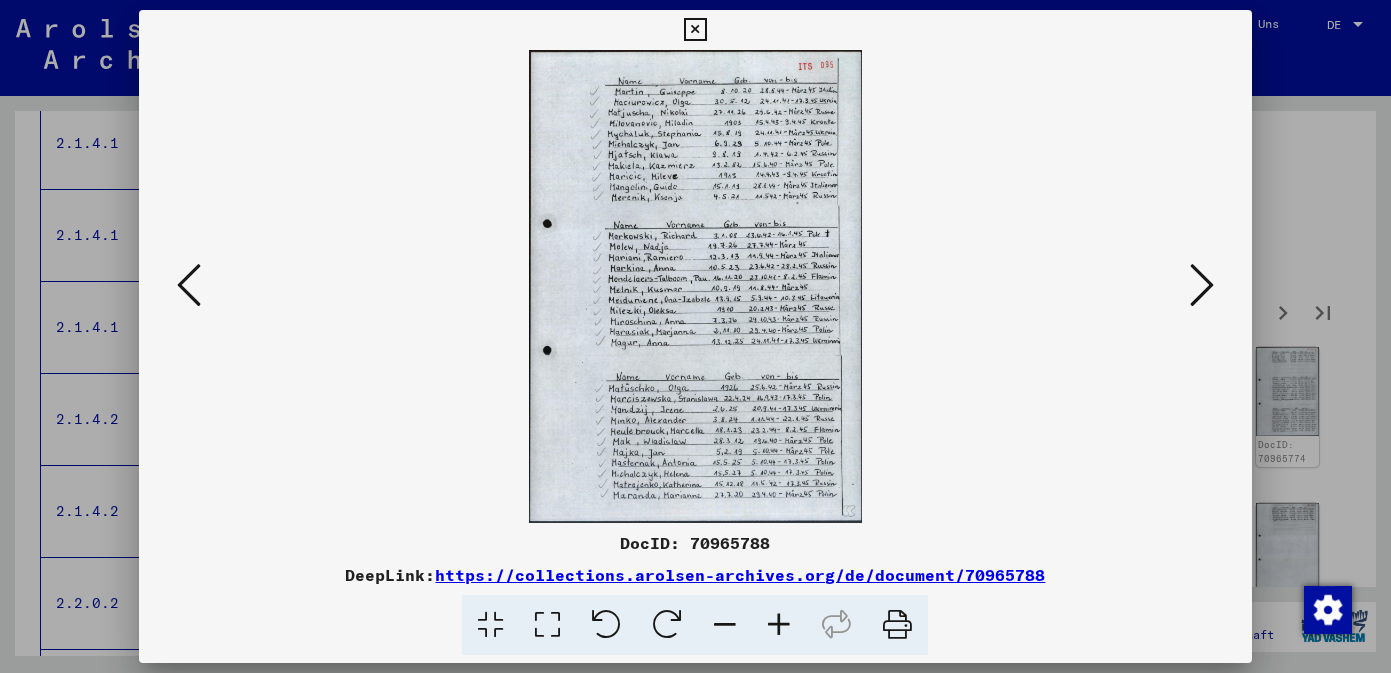 click at bounding box center (1202, 285) 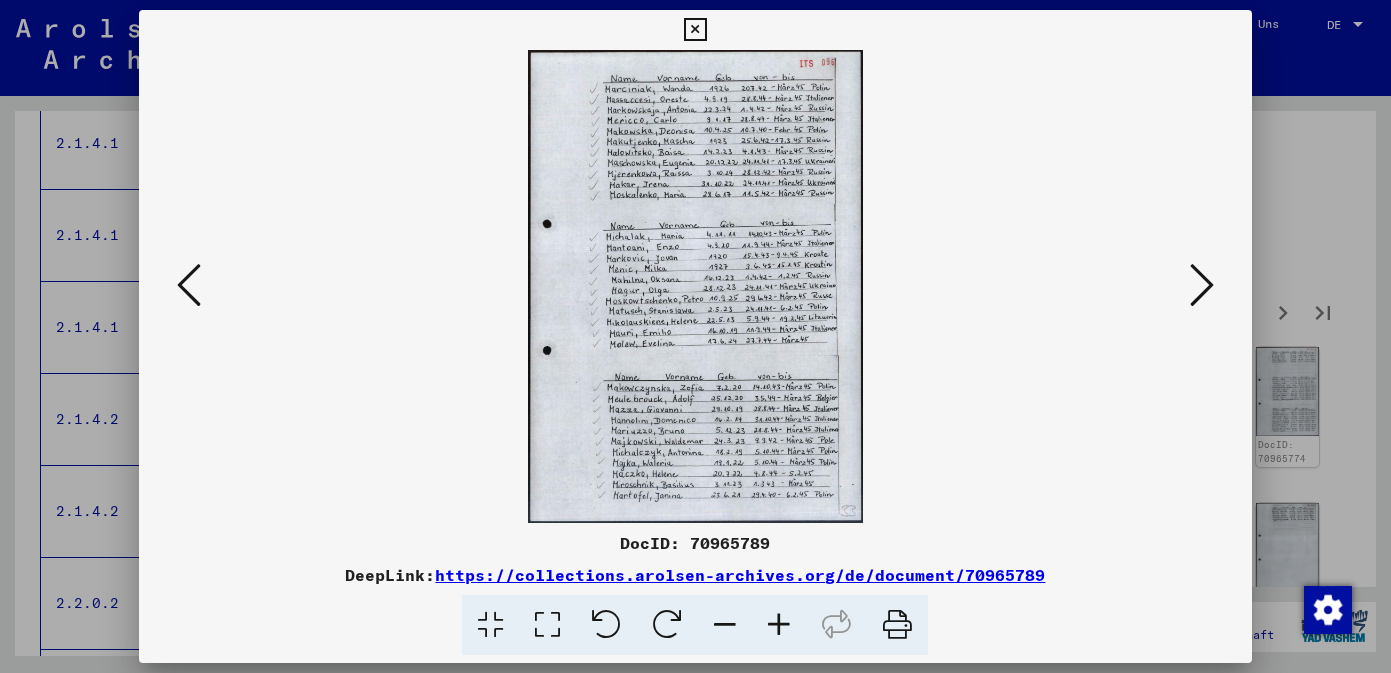click at bounding box center (1202, 285) 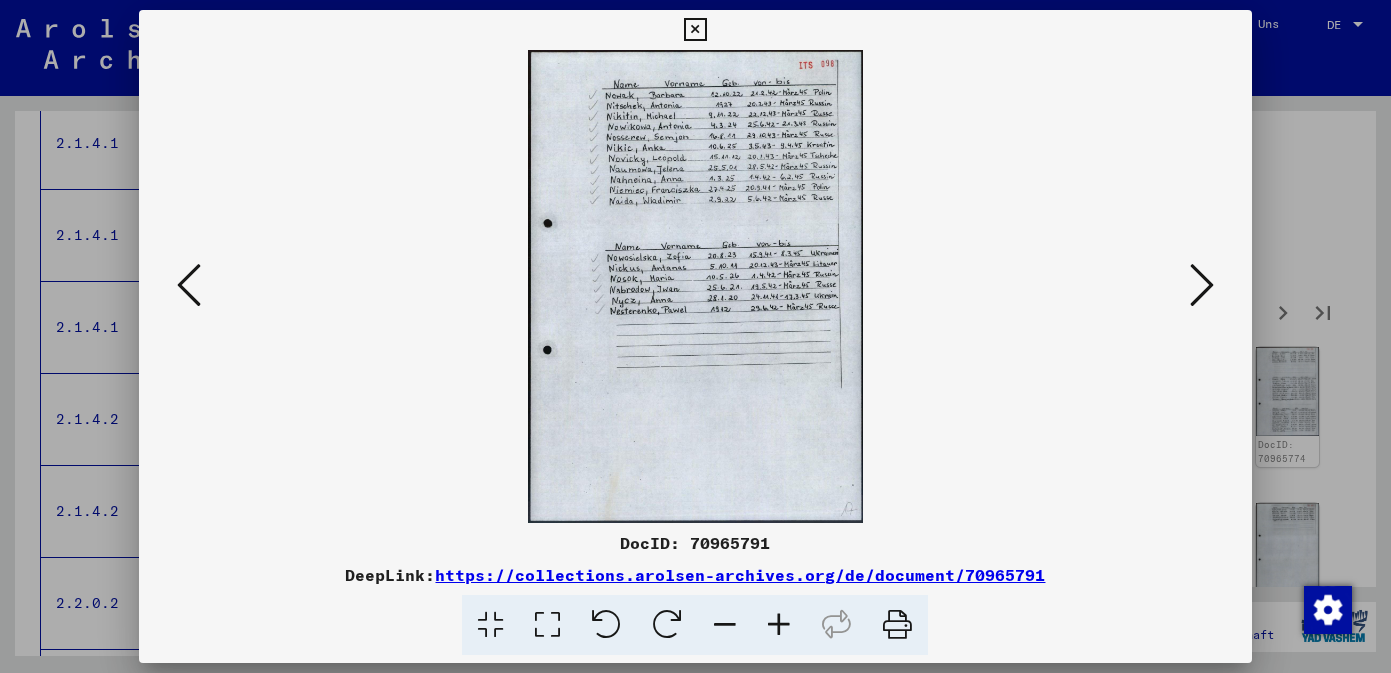 click at bounding box center (1202, 285) 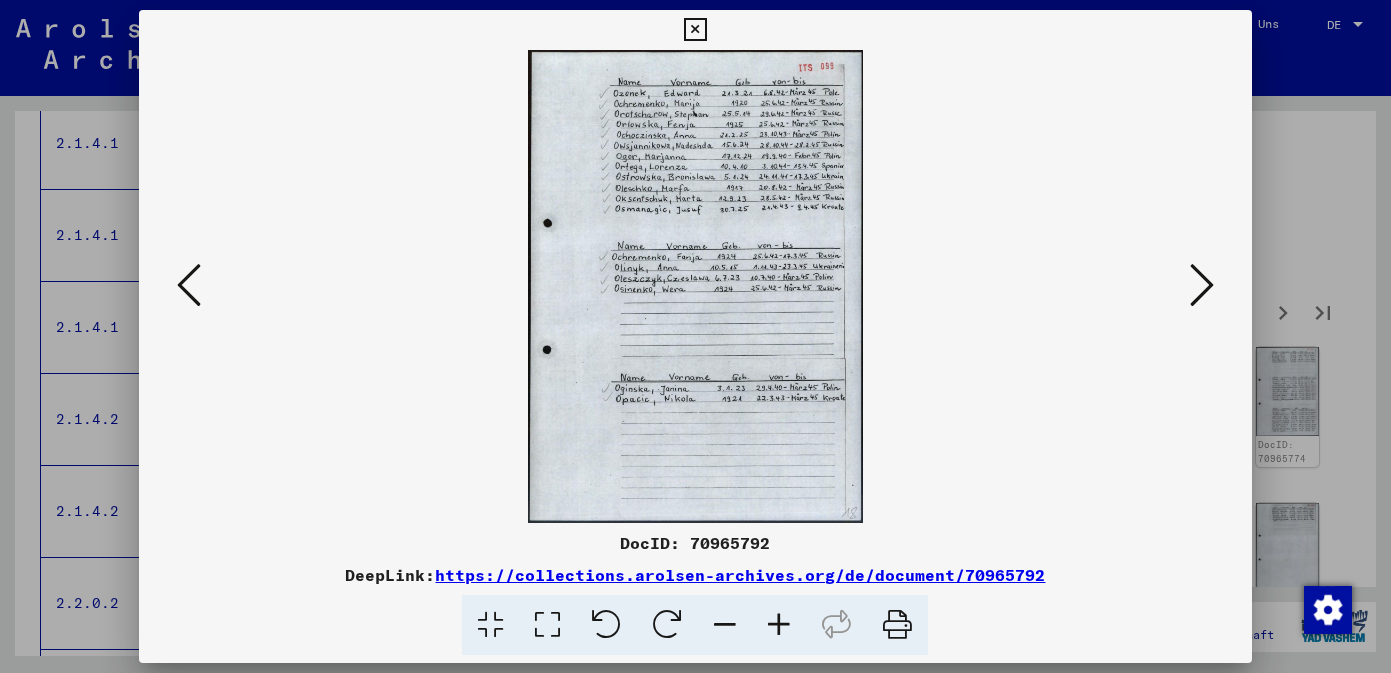click at bounding box center (1202, 285) 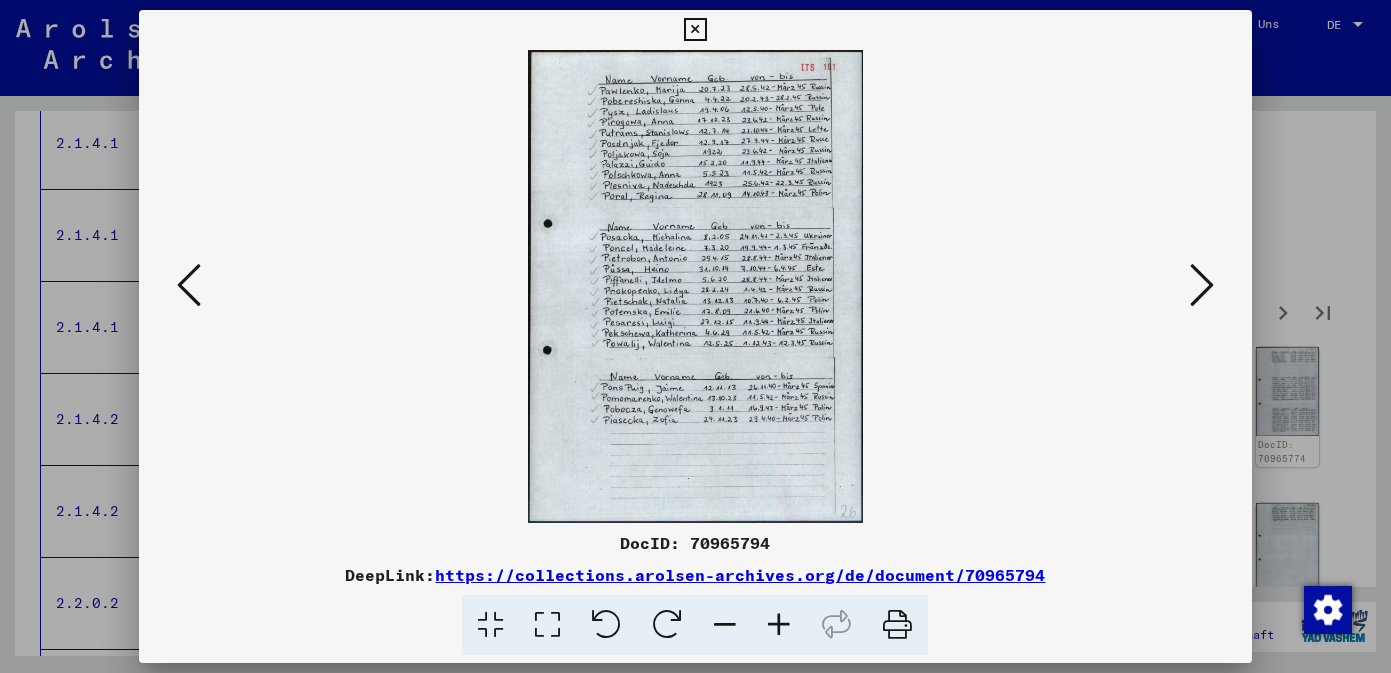 click at bounding box center [695, 30] 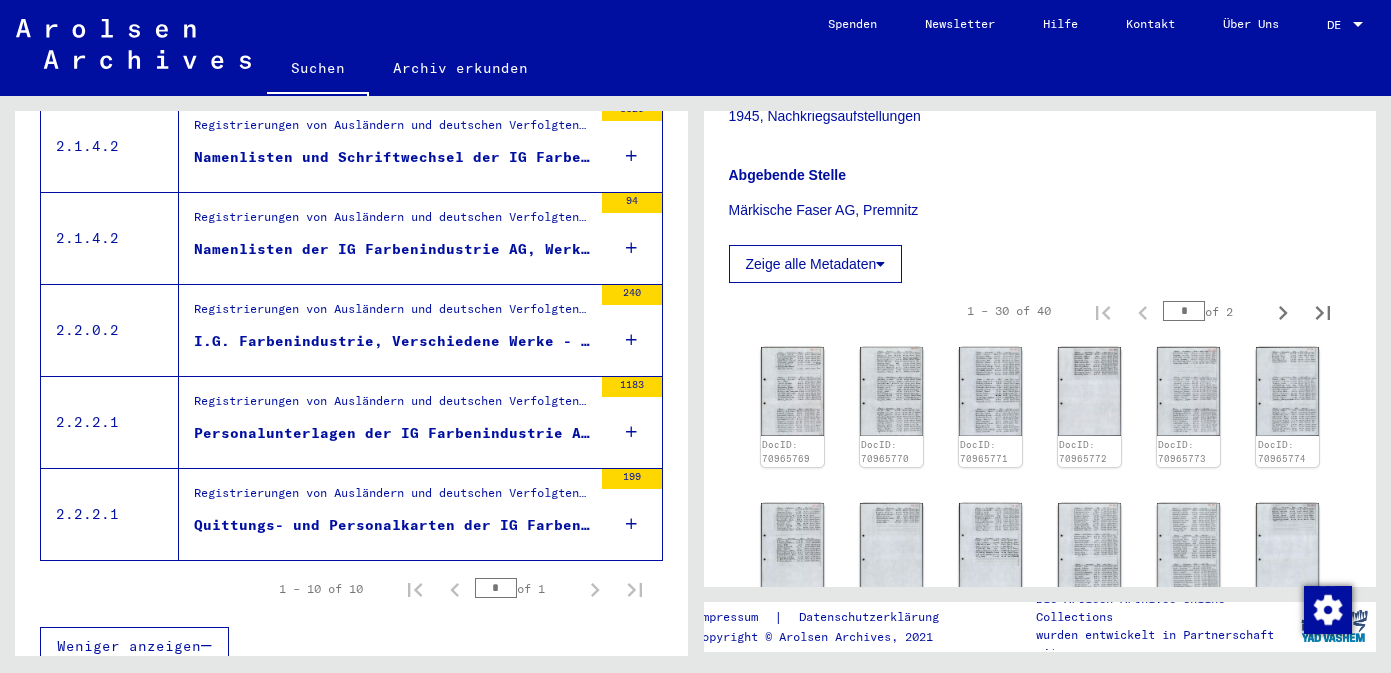 scroll, scrollTop: 881, scrollLeft: 0, axis: vertical 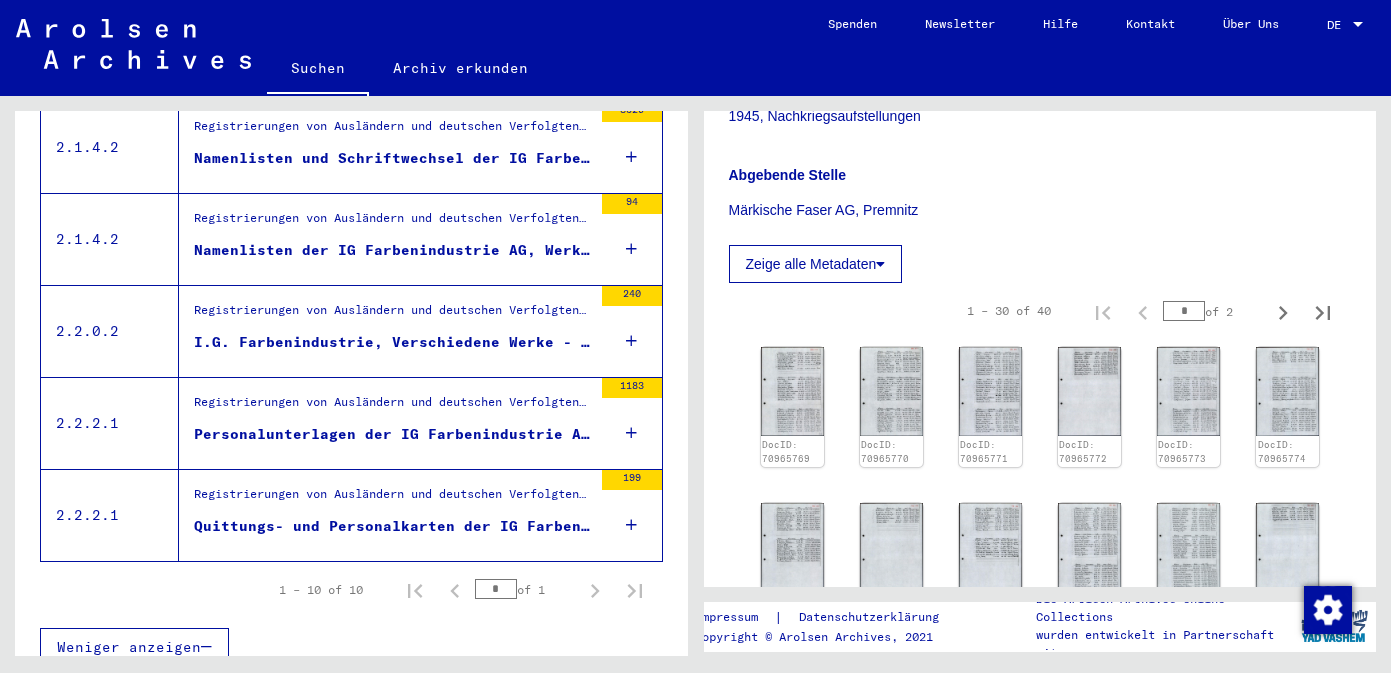 click on "Quittungs- und Personalkarten der IG Farbenindustrie AG, Werk Premnitz" at bounding box center (393, 526) 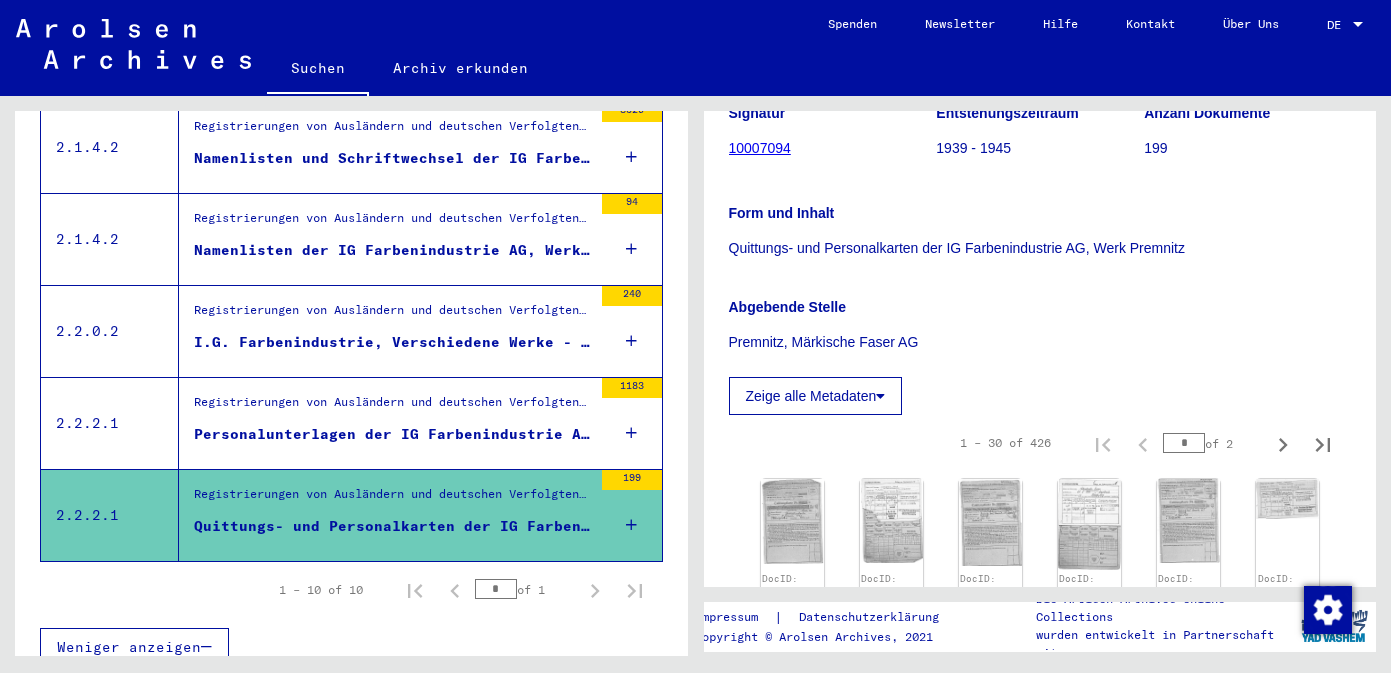 scroll, scrollTop: 318, scrollLeft: 0, axis: vertical 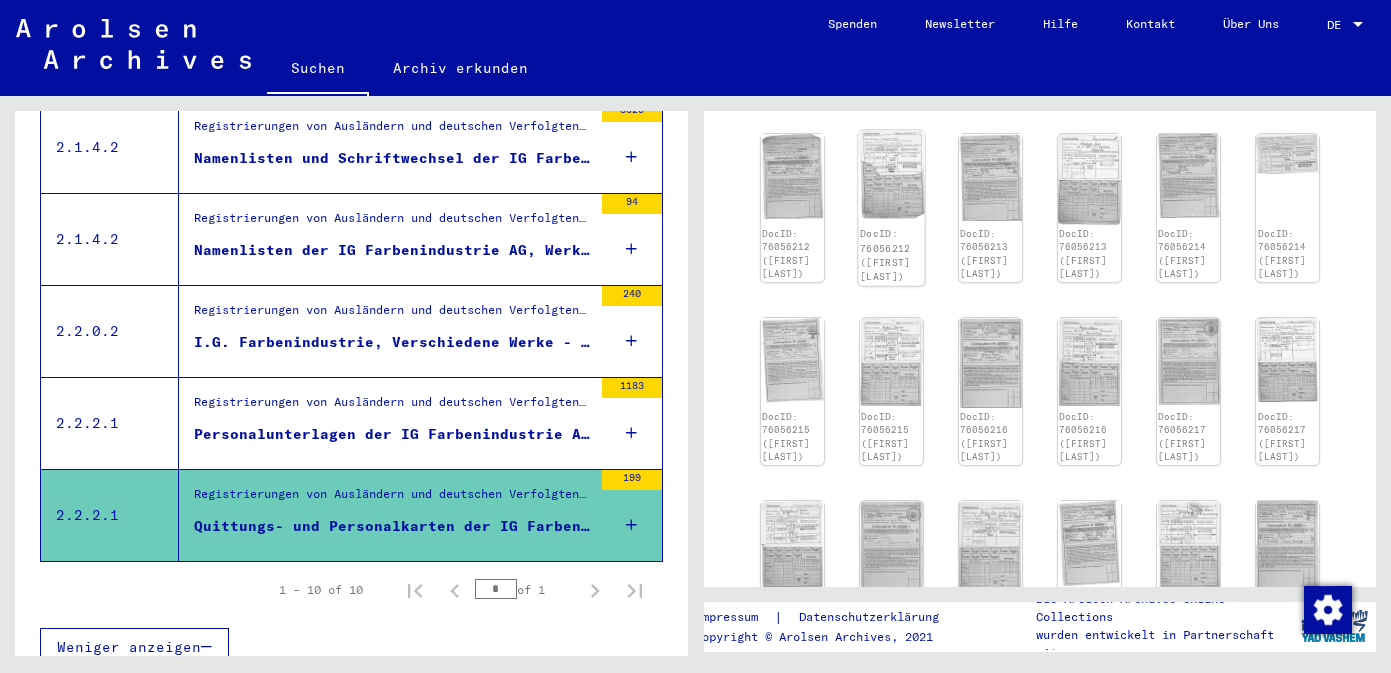 click 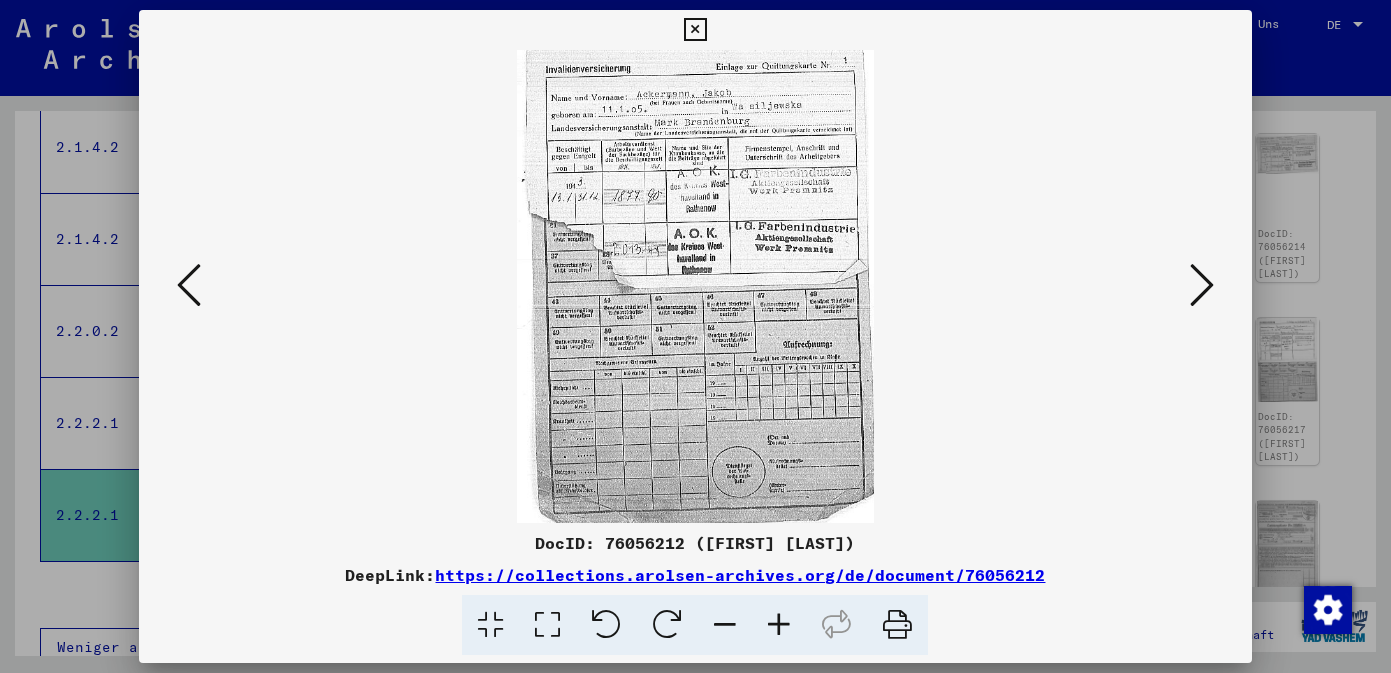 click at bounding box center [779, 625] 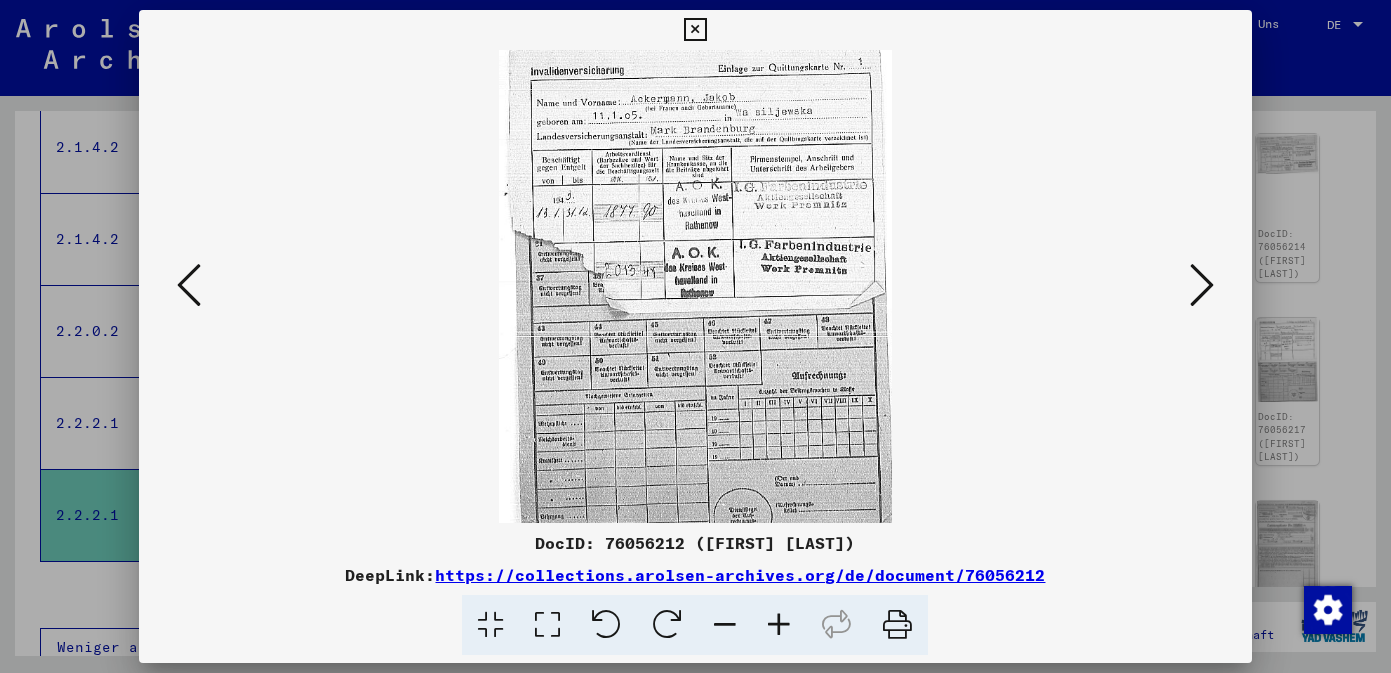 click at bounding box center [779, 625] 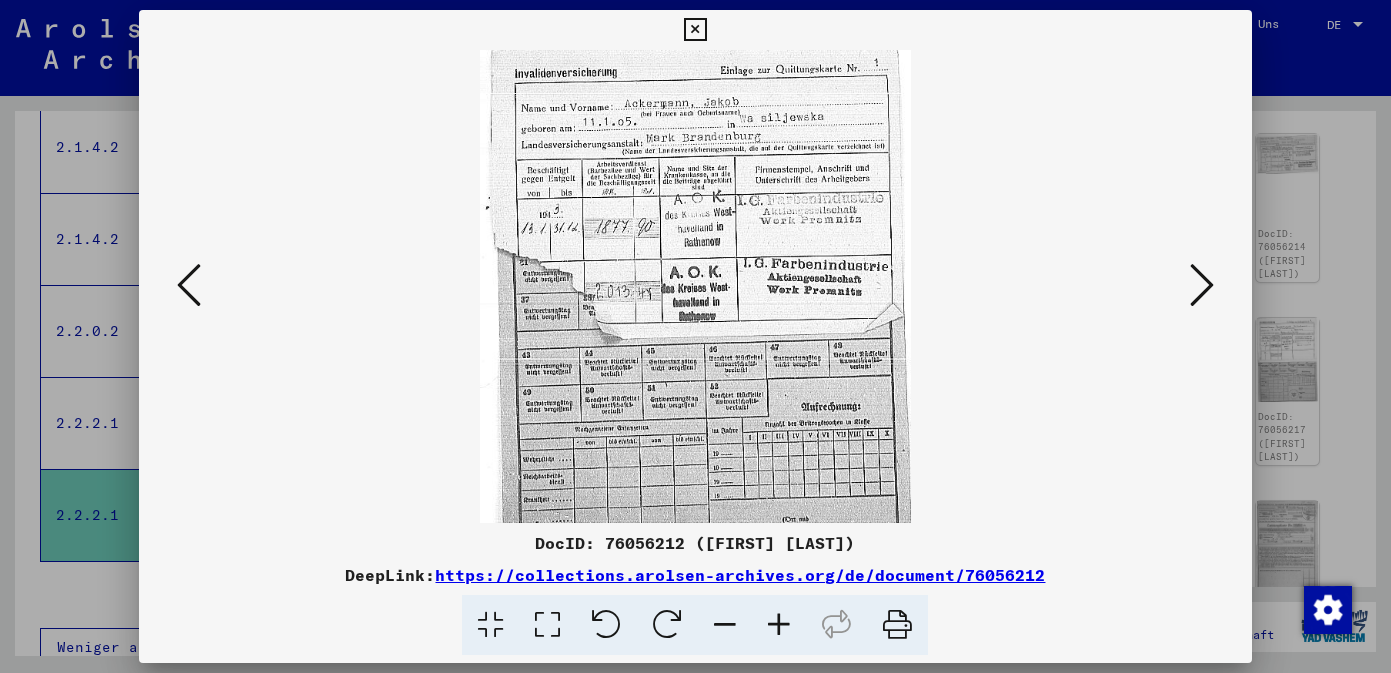 click at bounding box center (779, 625) 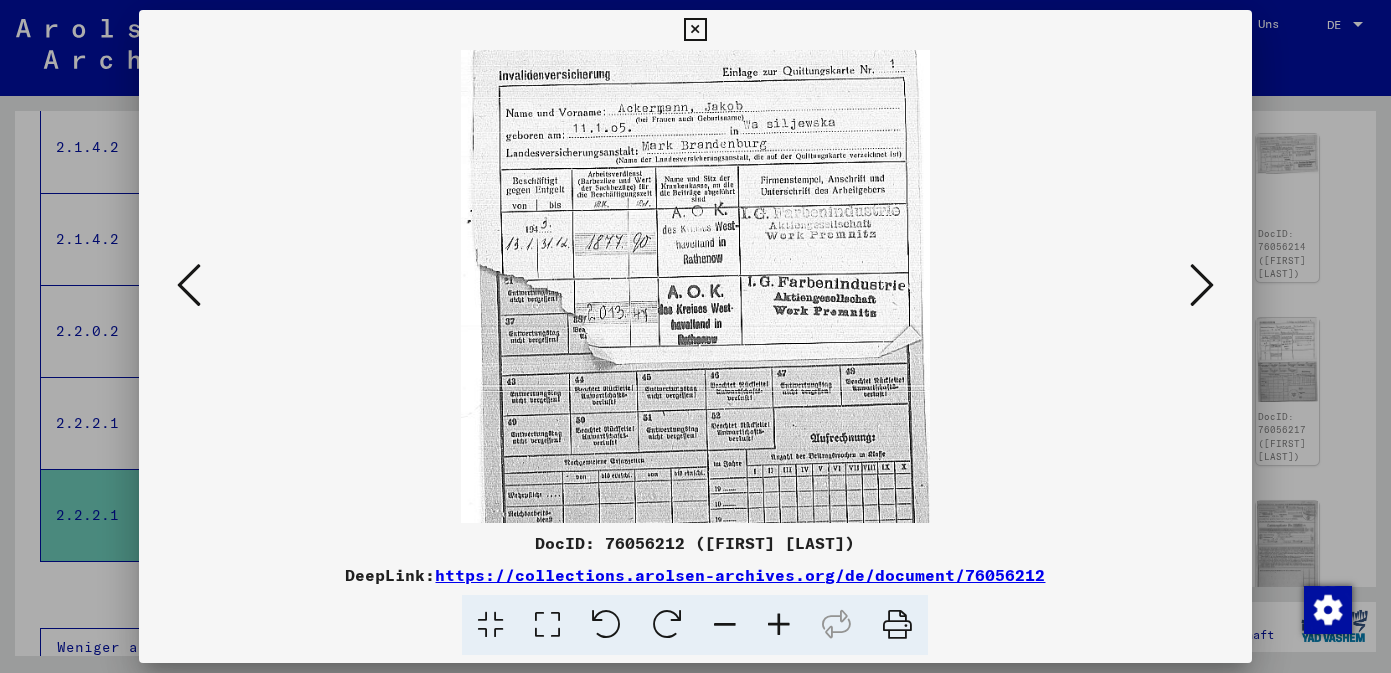 click at bounding box center [779, 625] 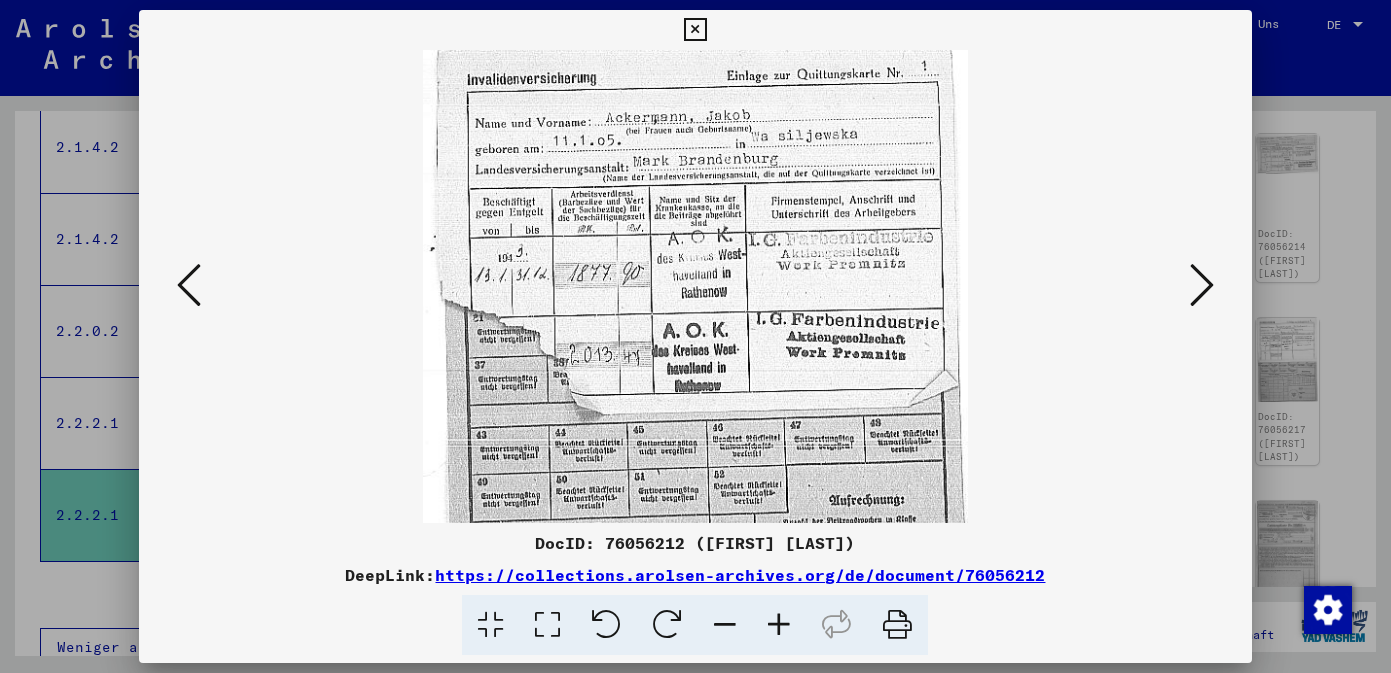 click at bounding box center (779, 625) 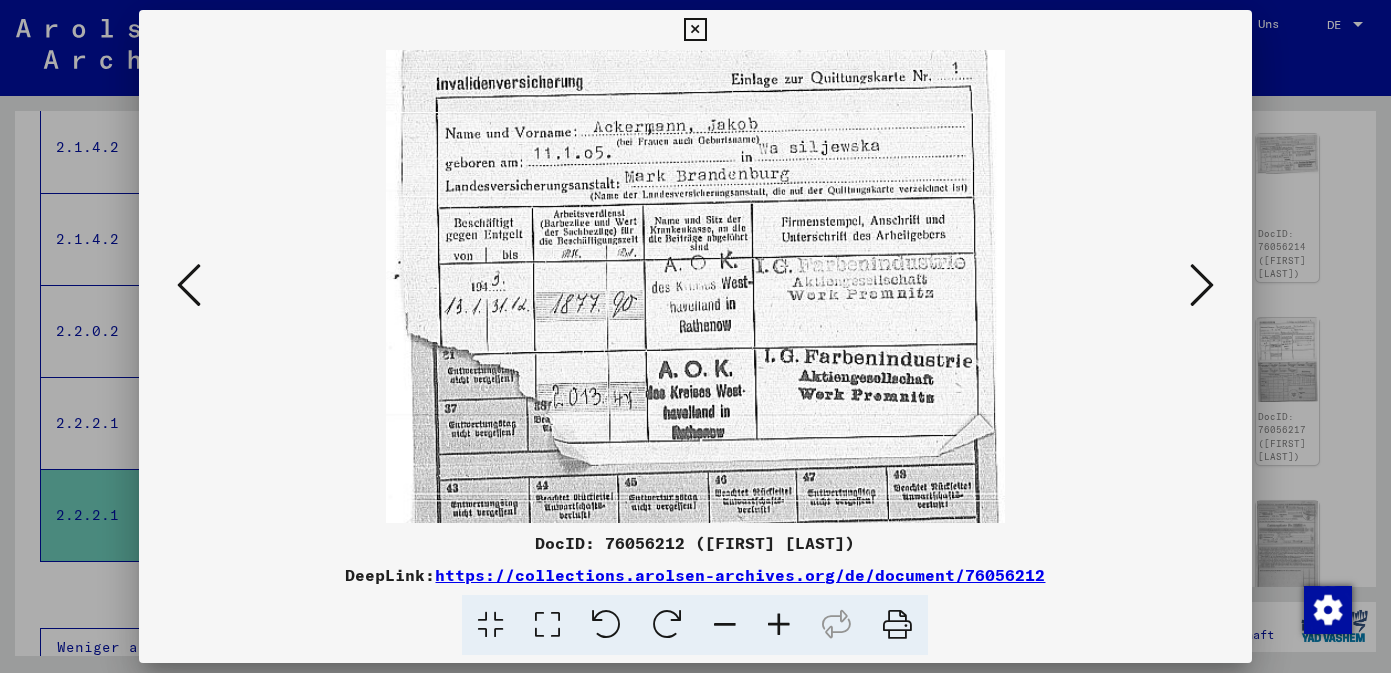 click at bounding box center [779, 625] 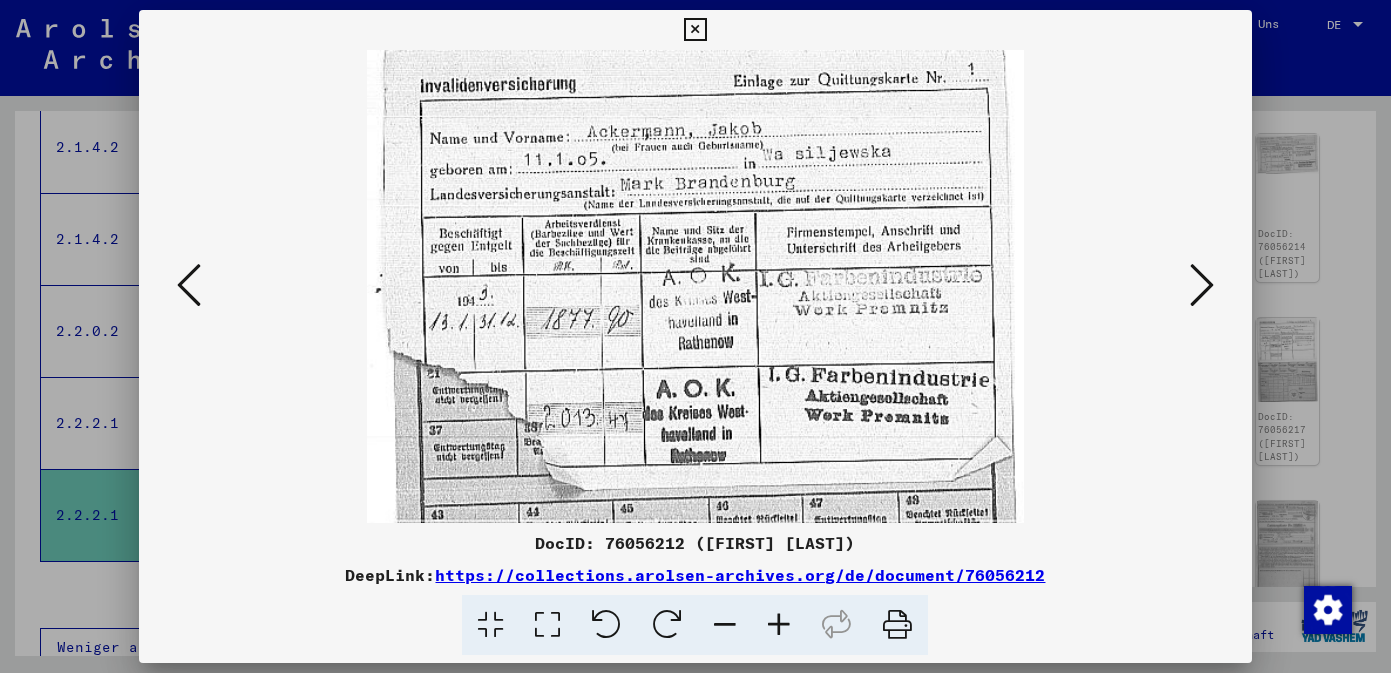 click at bounding box center [779, 625] 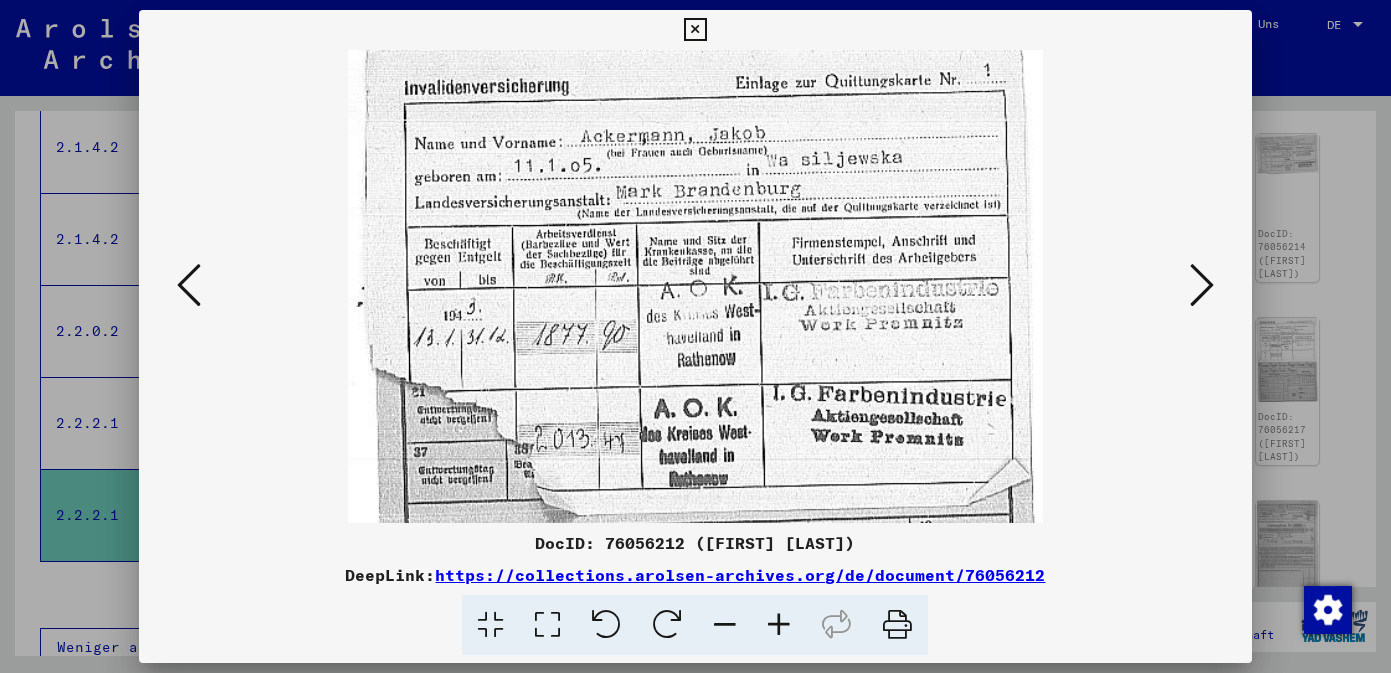 click at bounding box center [779, 625] 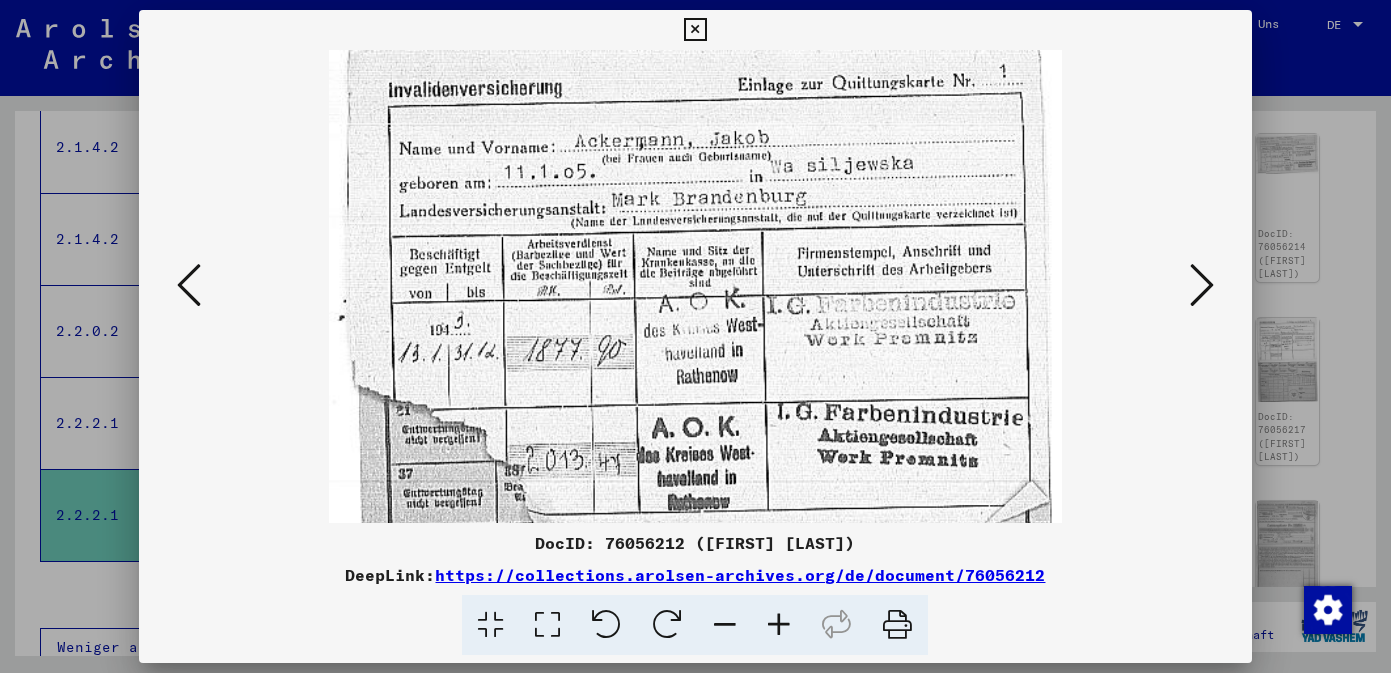 click at bounding box center [695, 30] 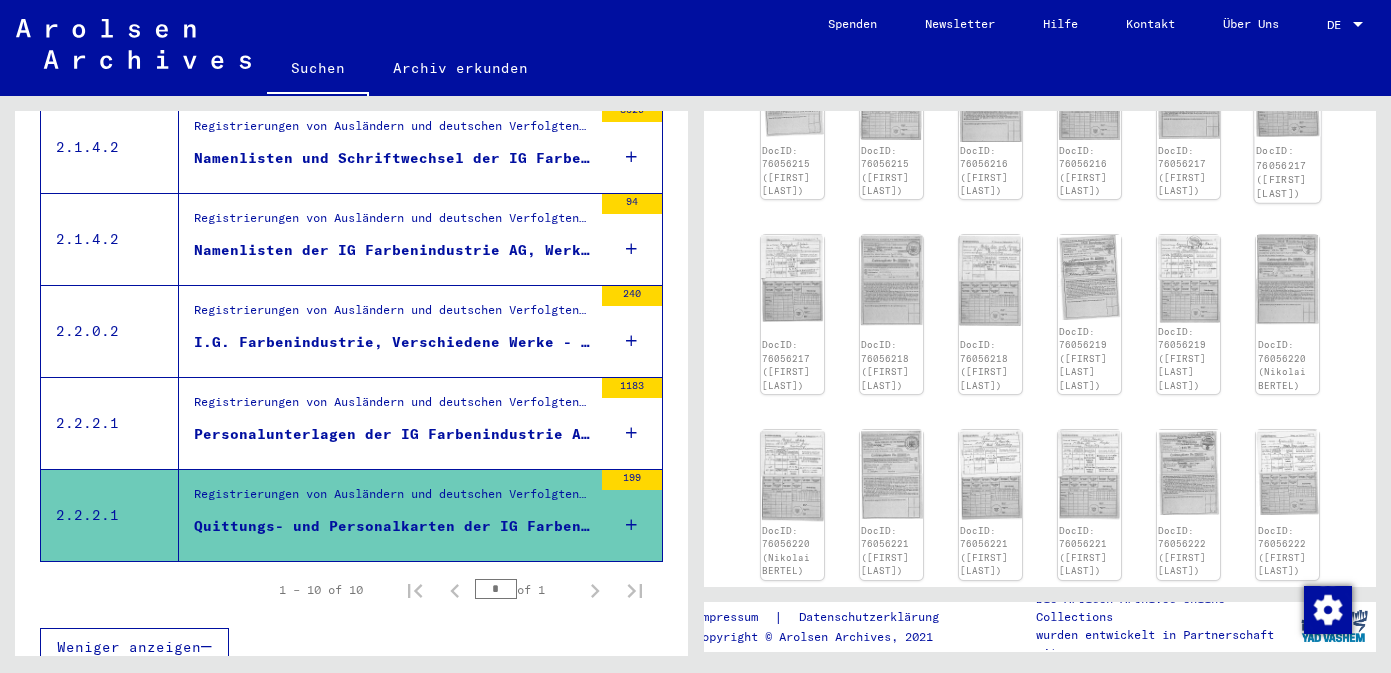 scroll, scrollTop: 934, scrollLeft: 0, axis: vertical 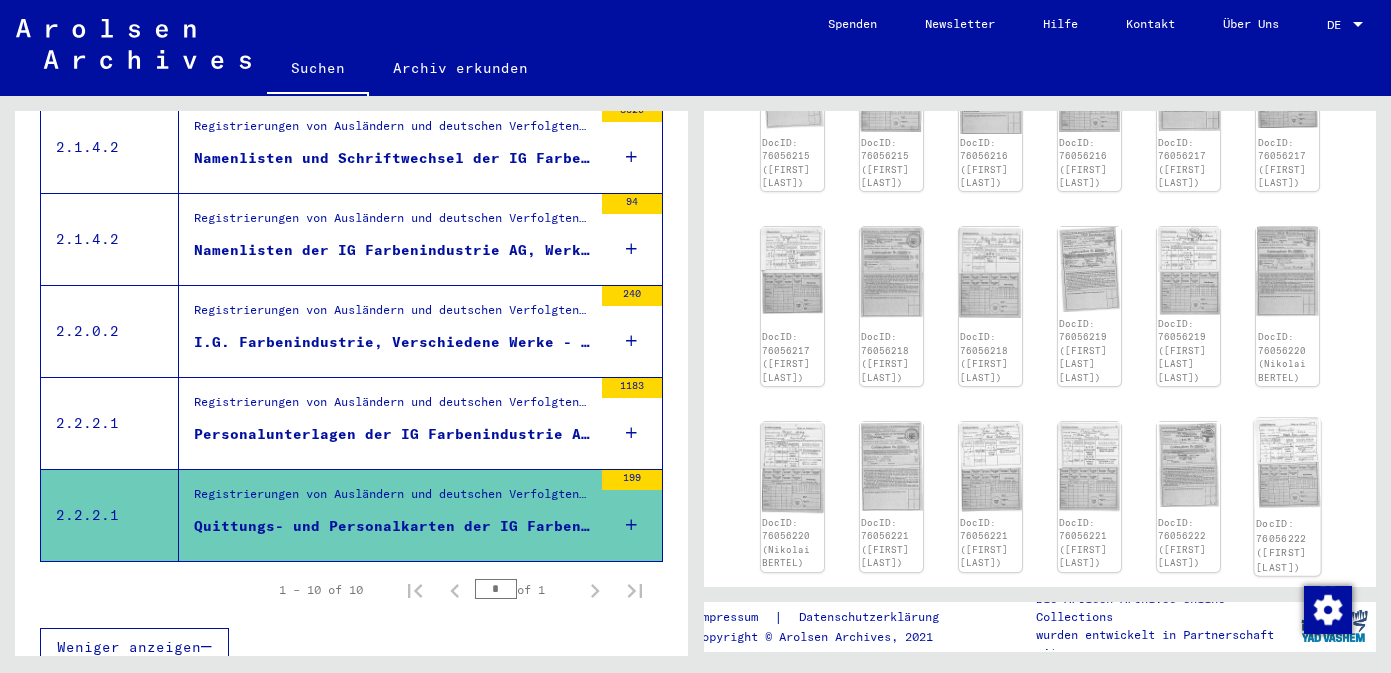 click 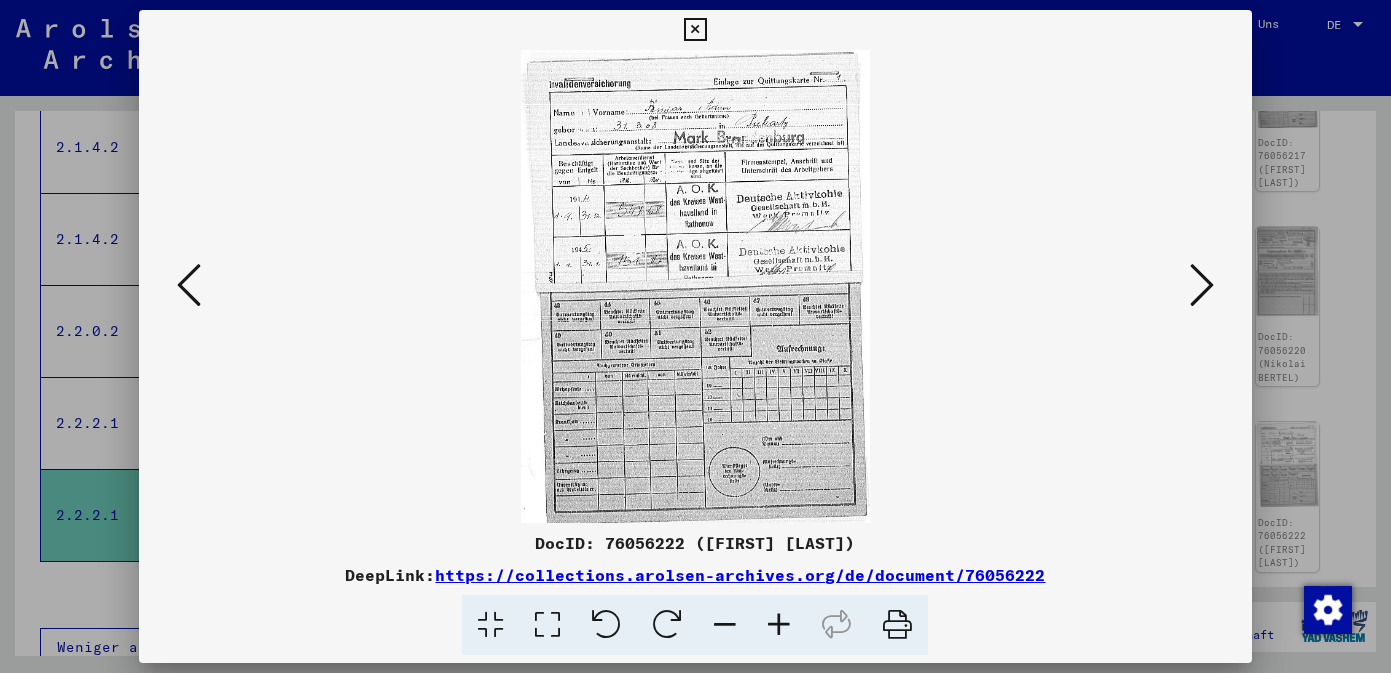 click at bounding box center (695, 30) 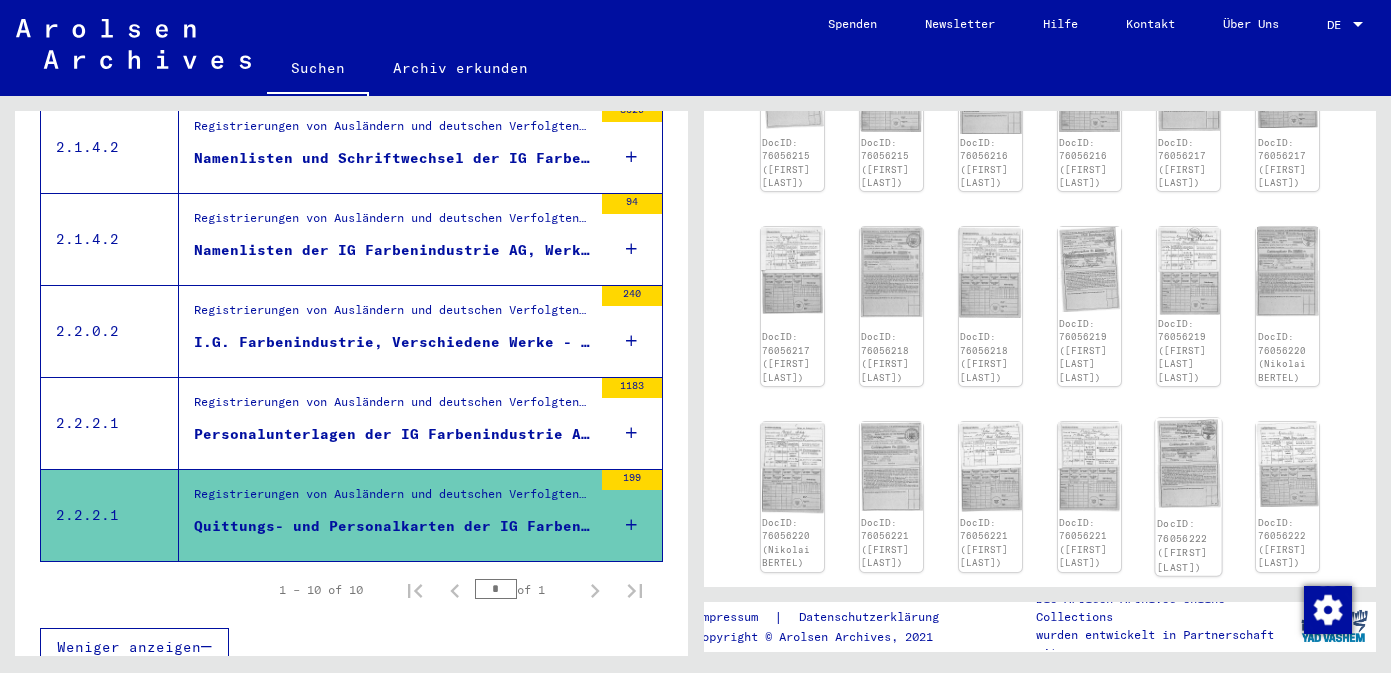 click 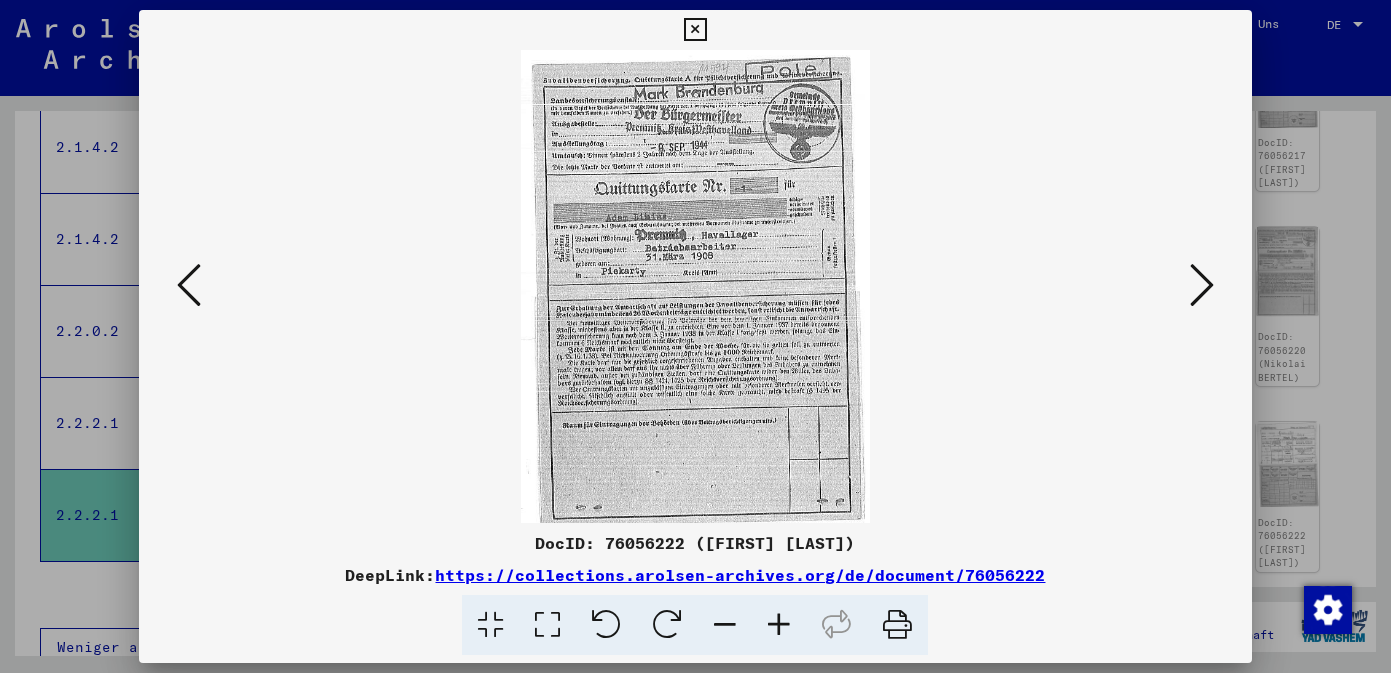 click at bounding box center [779, 625] 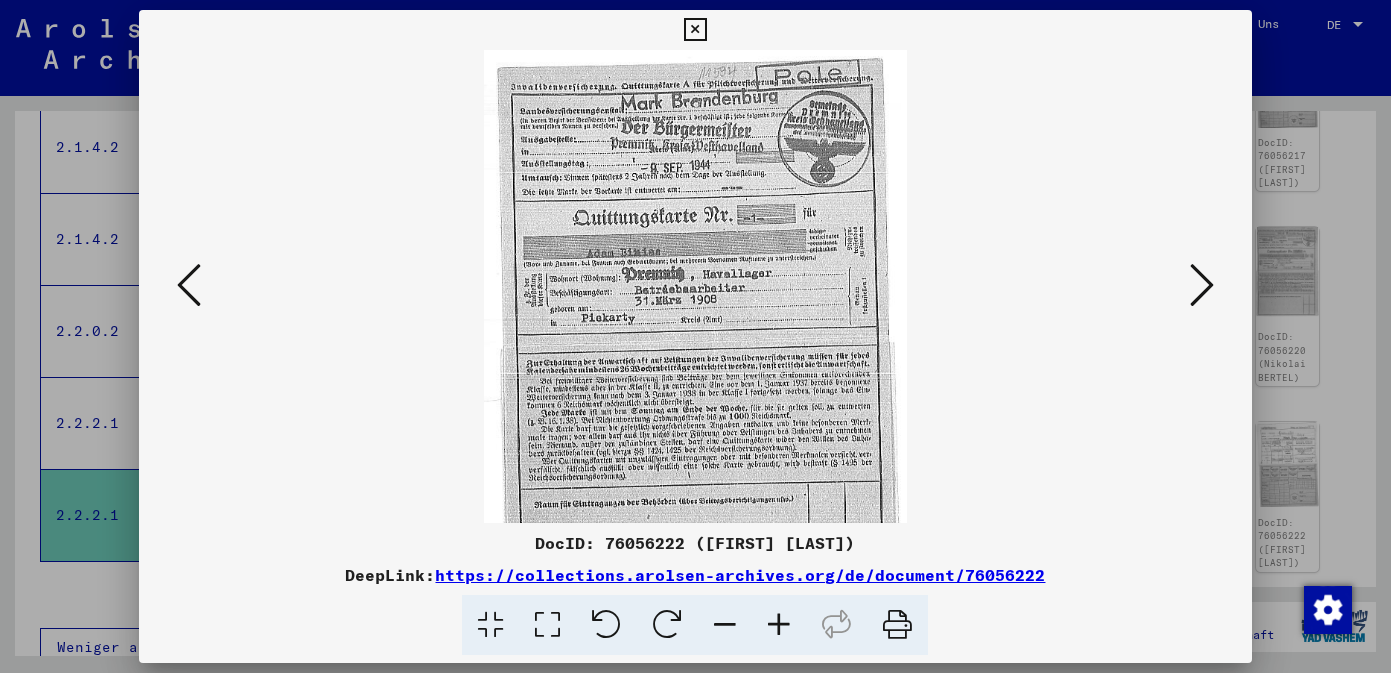 click at bounding box center (779, 625) 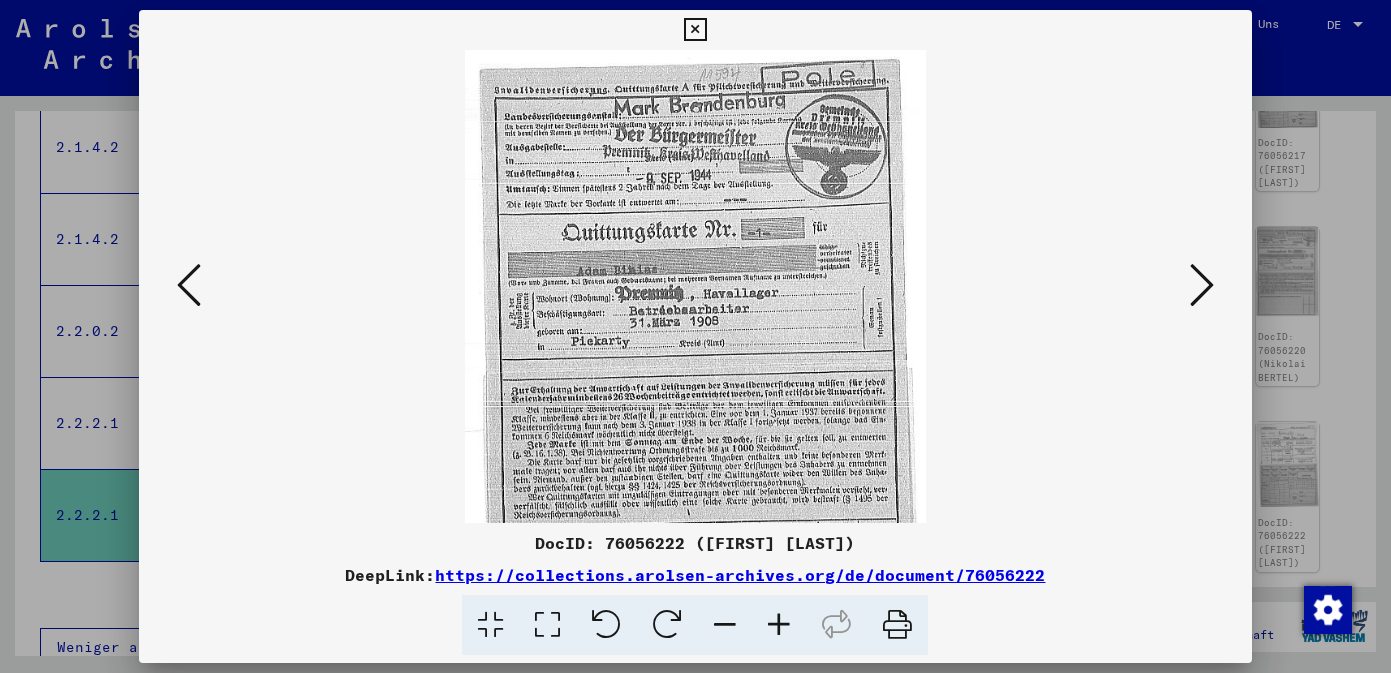 click at bounding box center (779, 625) 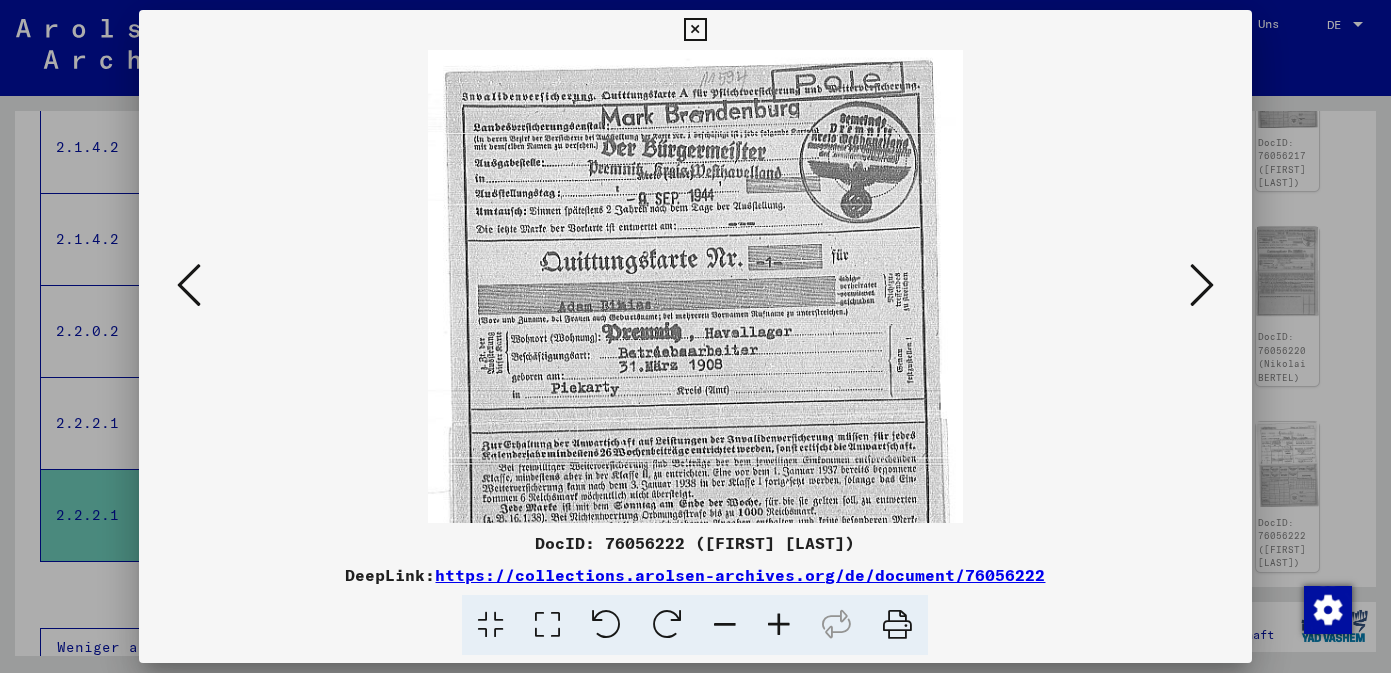 click at bounding box center [779, 625] 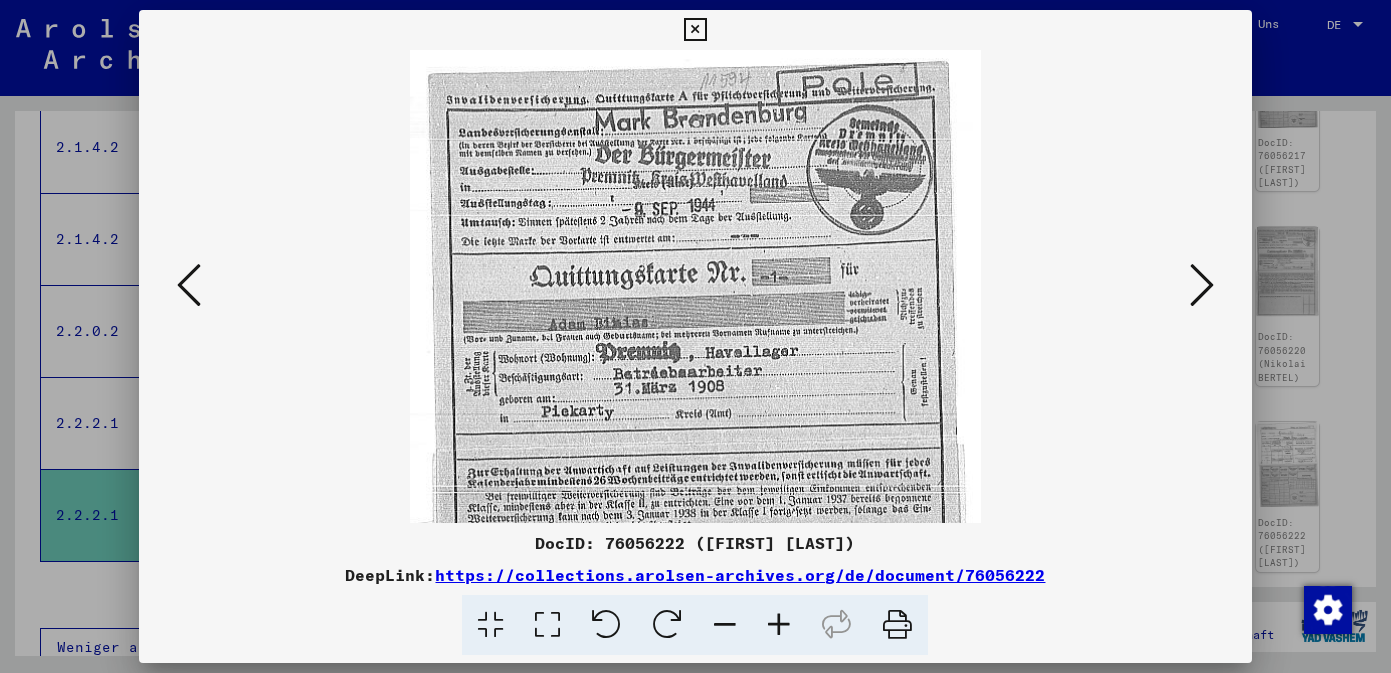 click at bounding box center [779, 625] 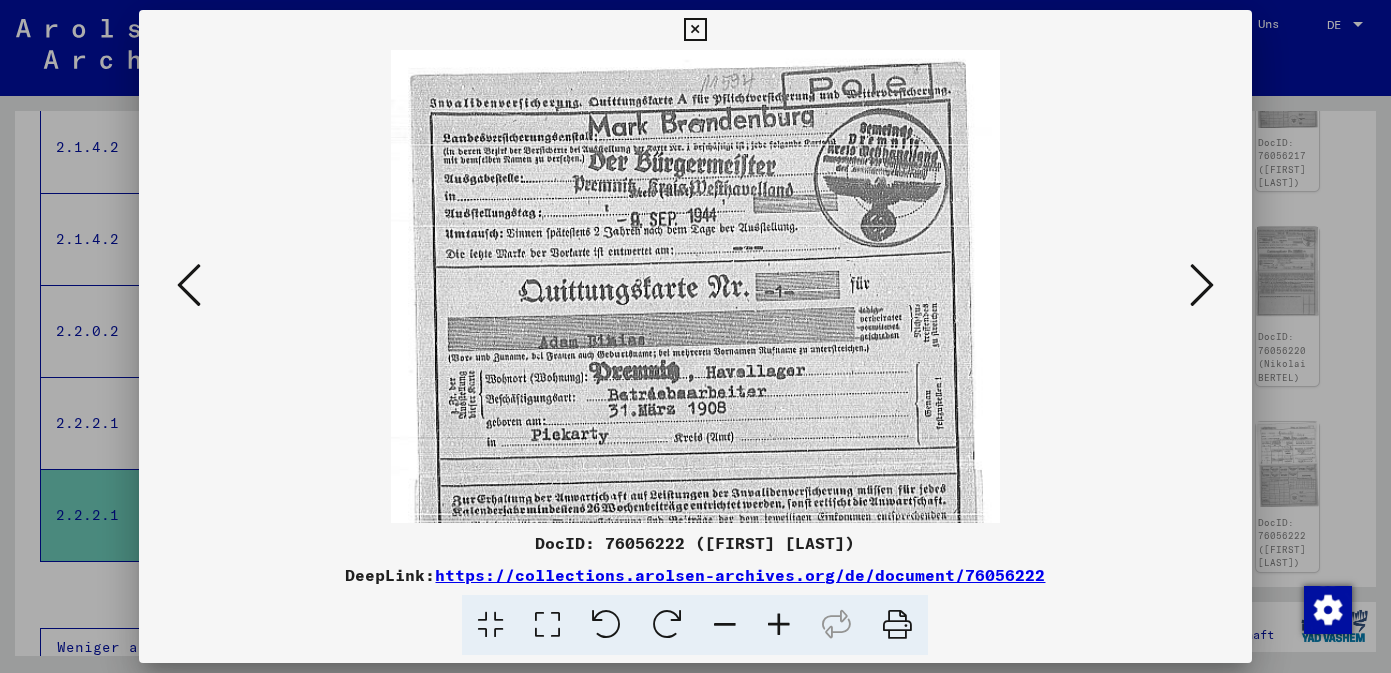click at bounding box center [779, 625] 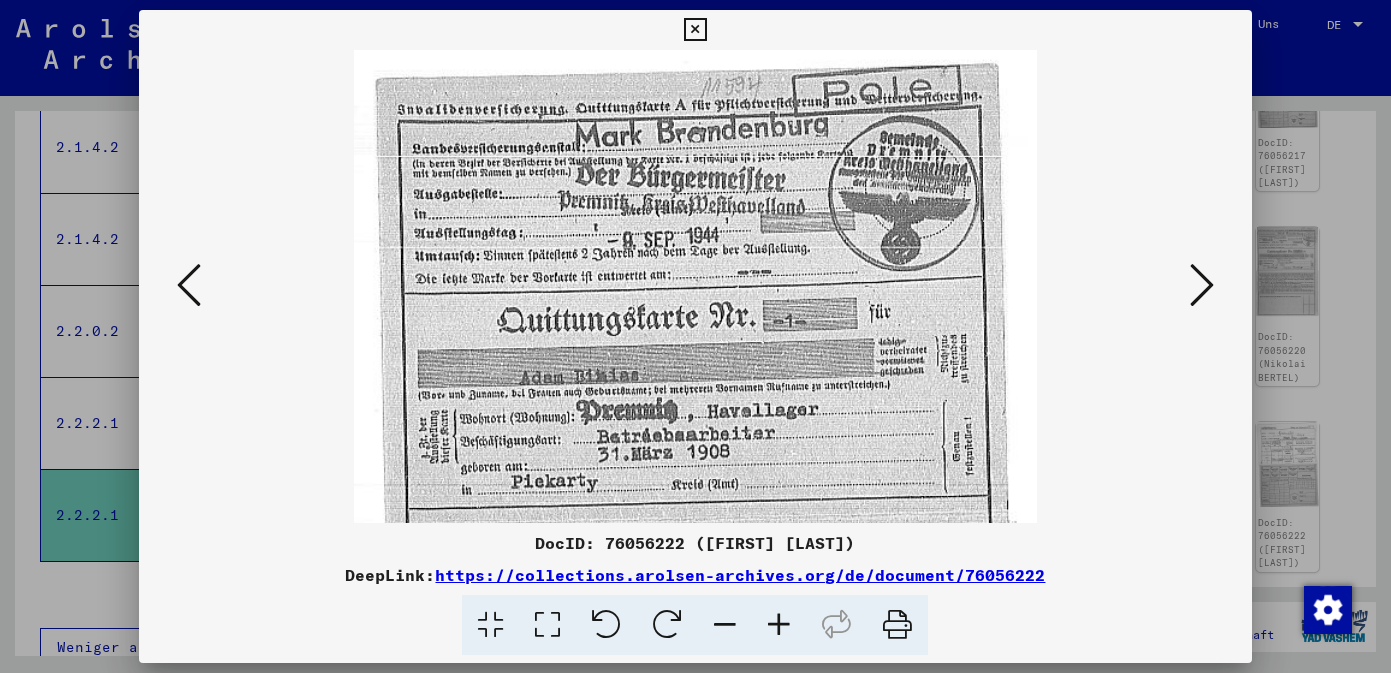 click at bounding box center (779, 625) 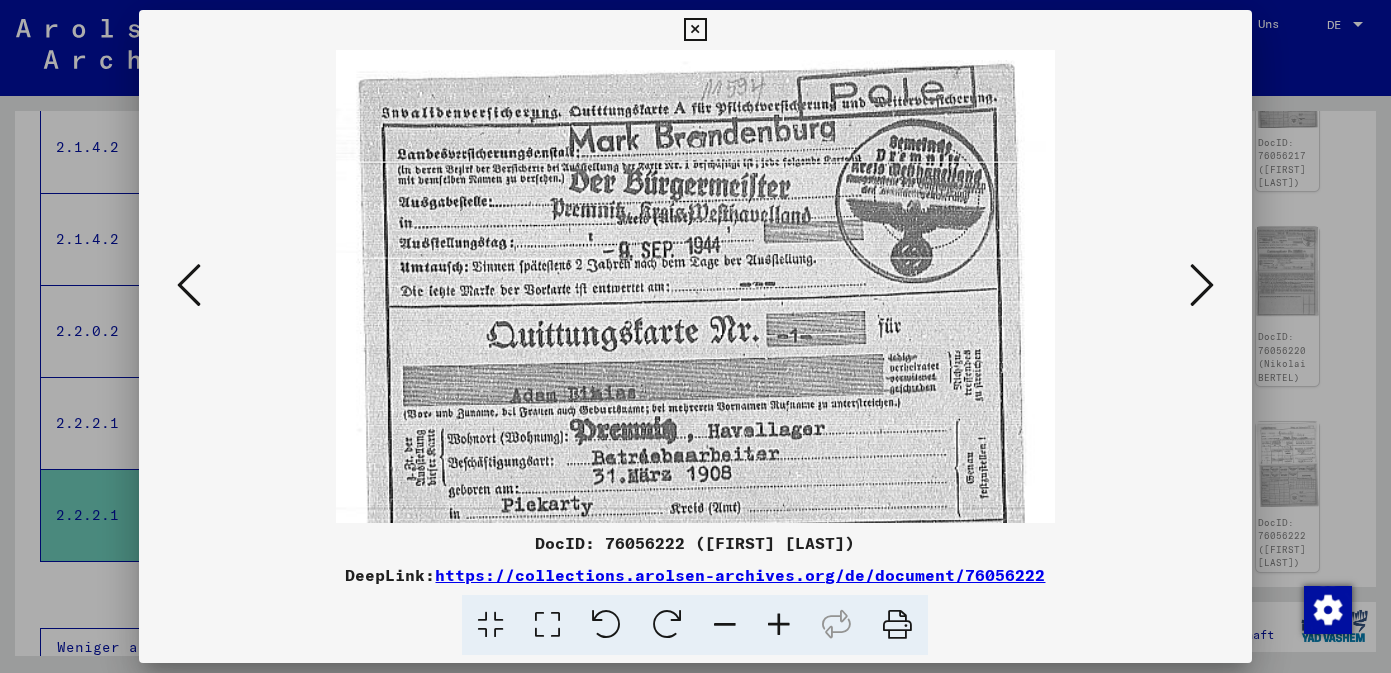 click at bounding box center [779, 625] 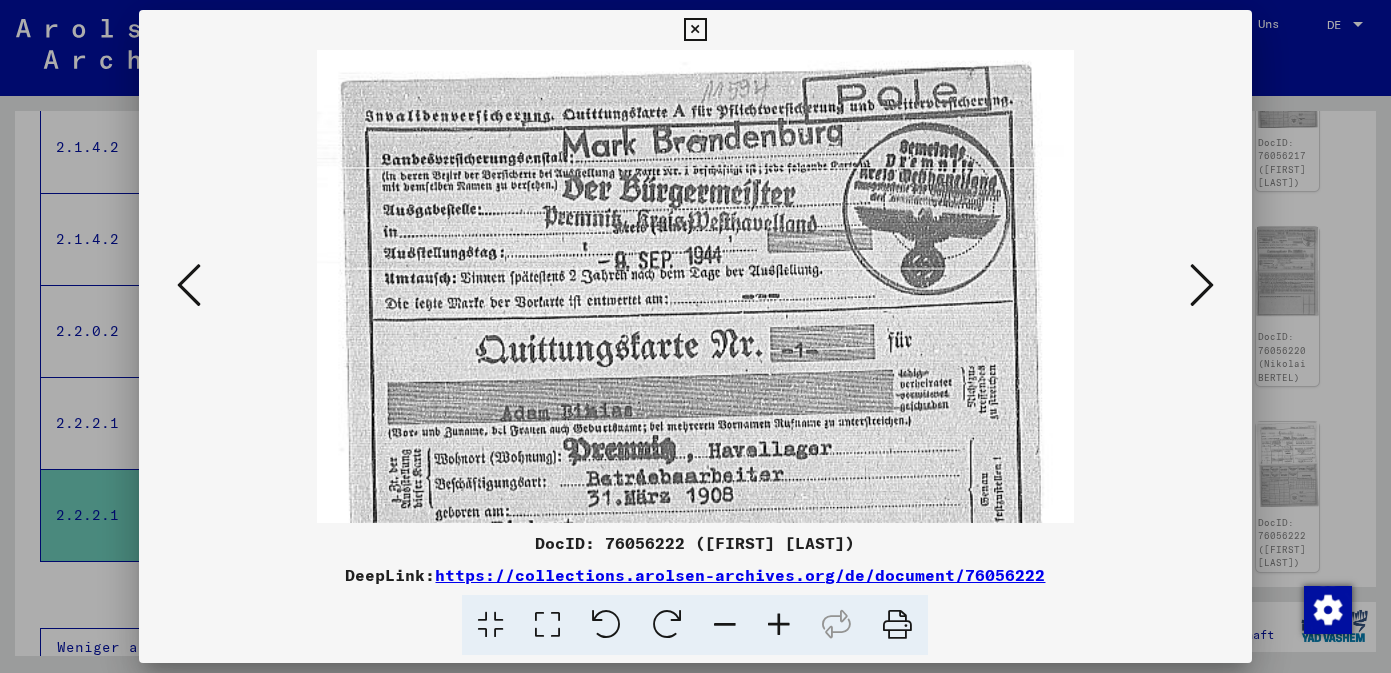 scroll, scrollTop: 0, scrollLeft: 0, axis: both 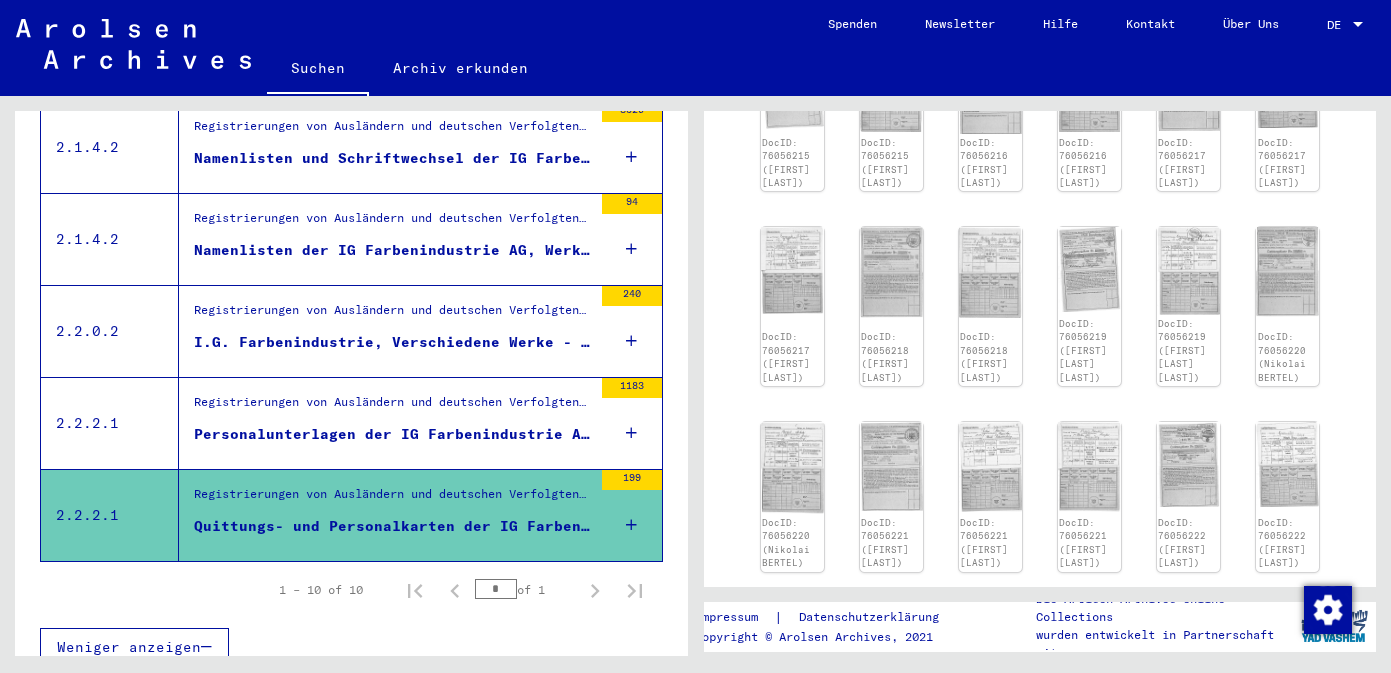 click on "*" at bounding box center (496, 589) 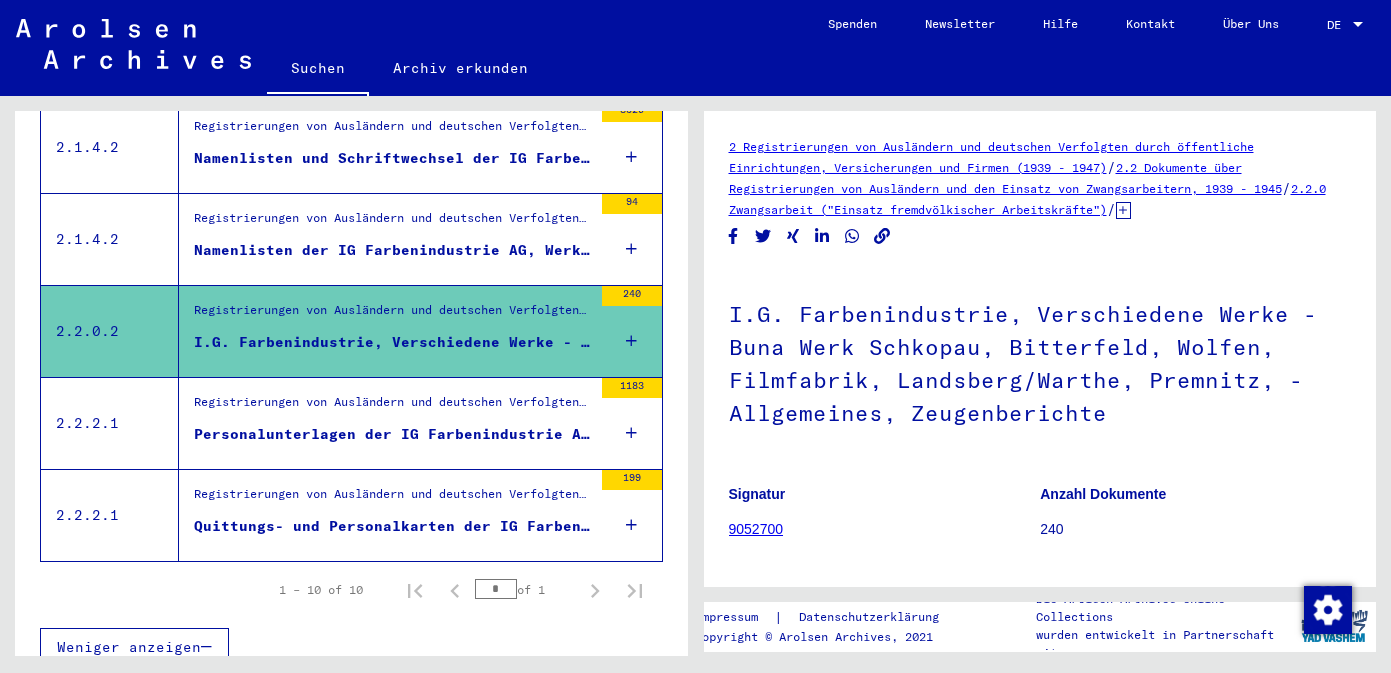 scroll, scrollTop: 0, scrollLeft: 0, axis: both 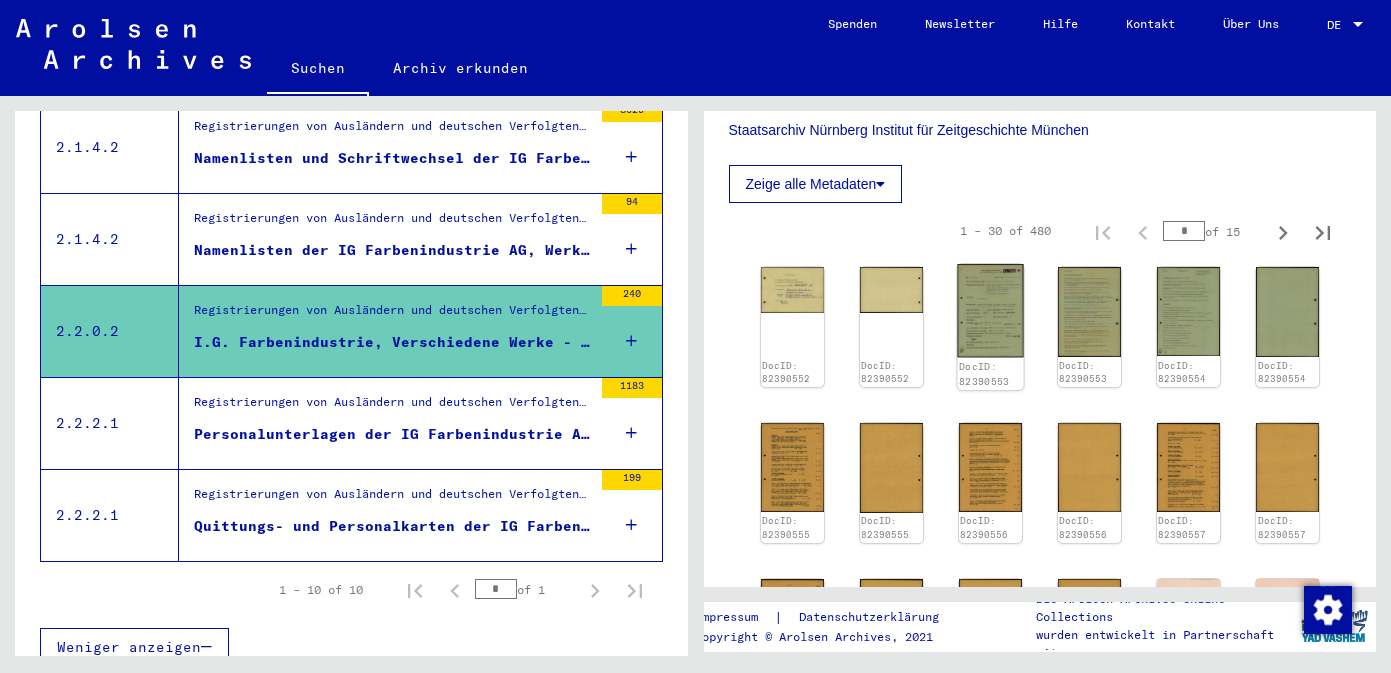 click 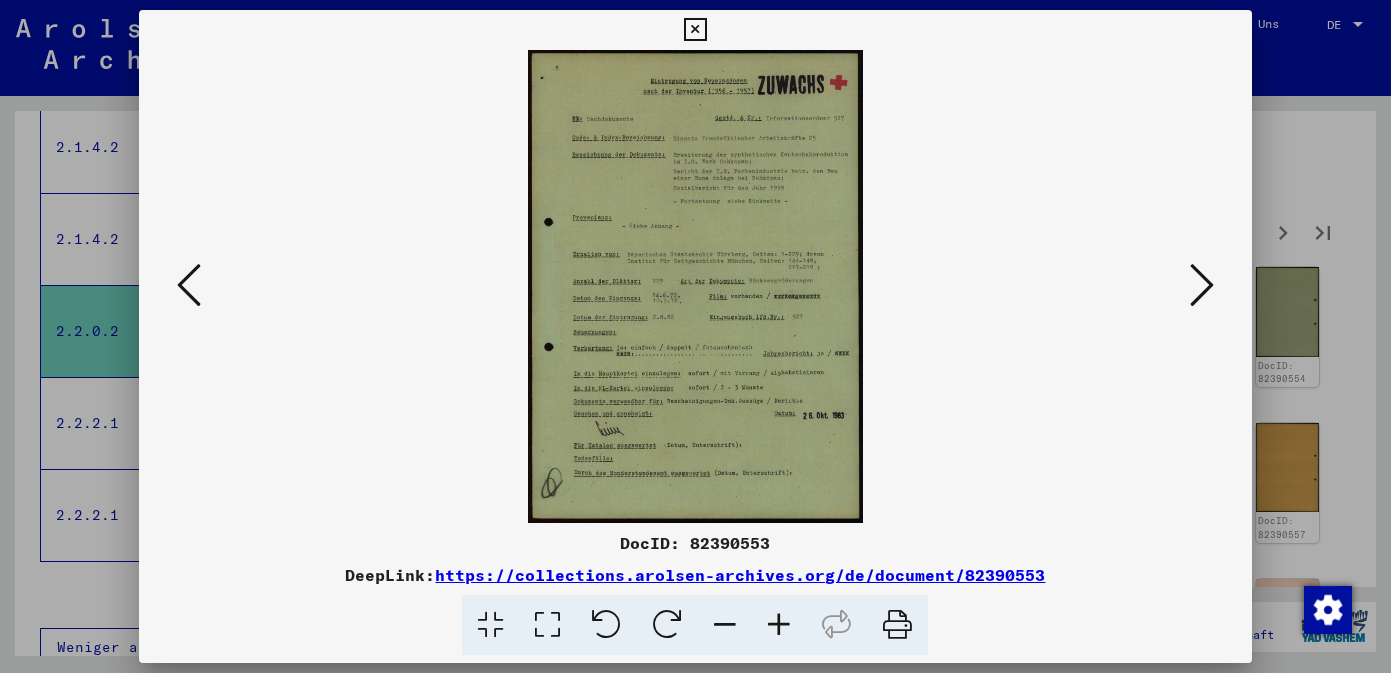 click at bounding box center (779, 625) 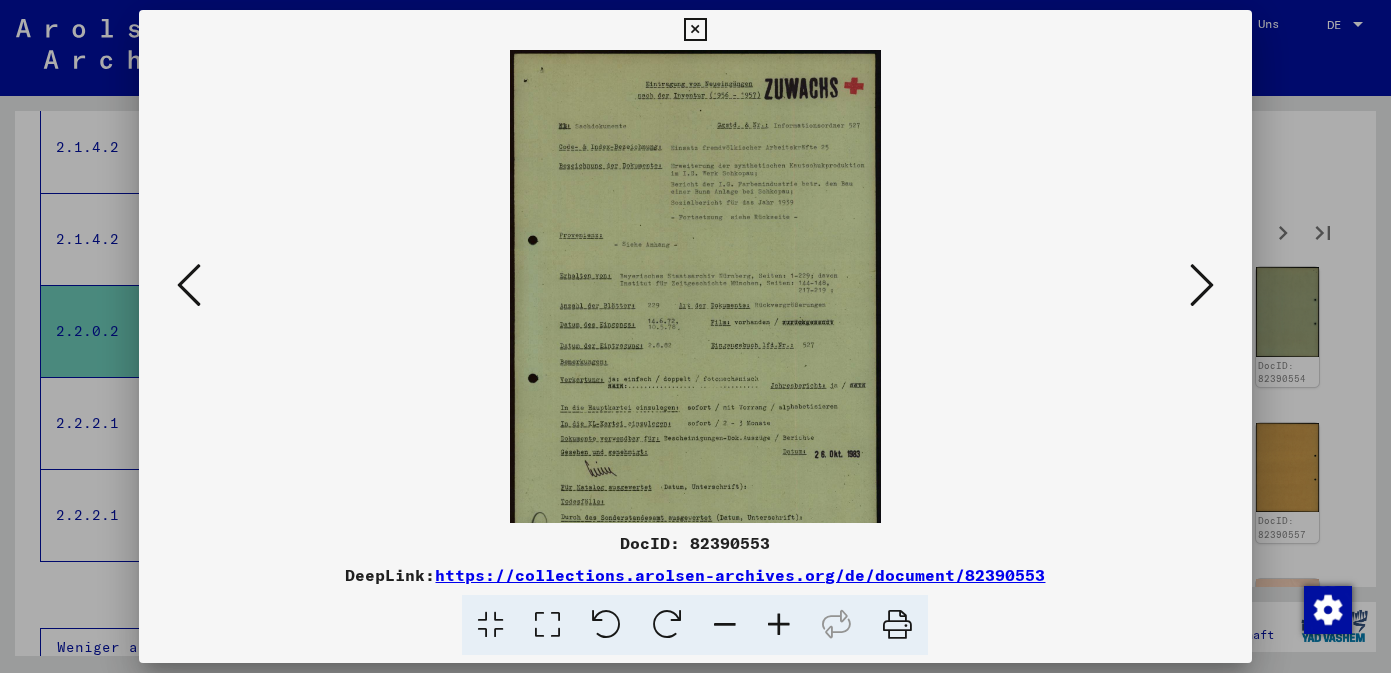 click at bounding box center [779, 625] 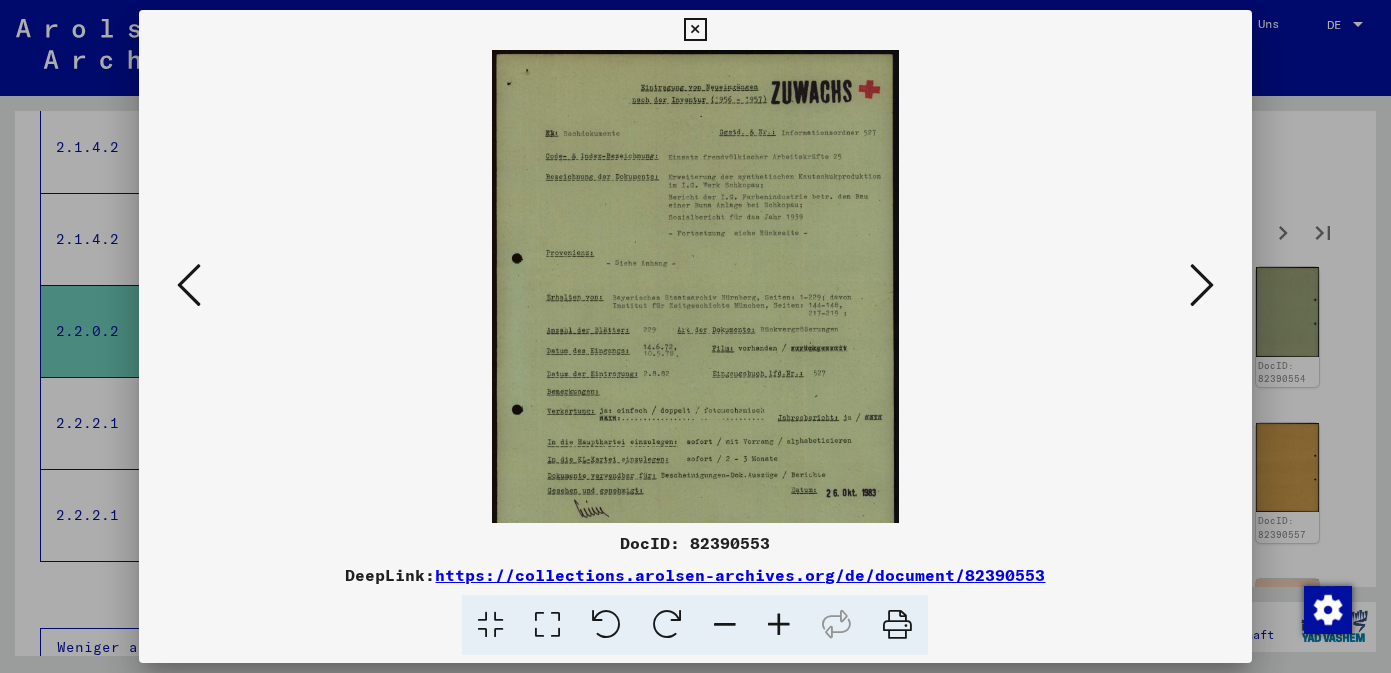 click at bounding box center [779, 625] 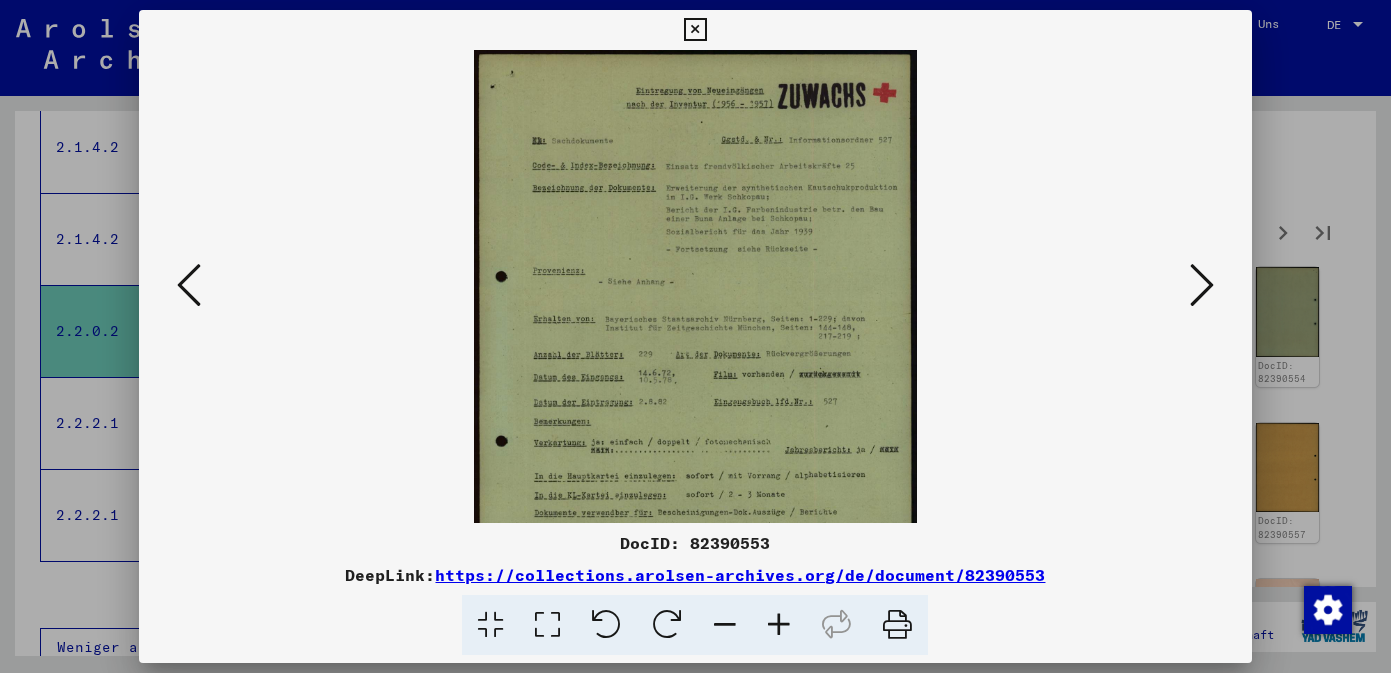 click at bounding box center (779, 625) 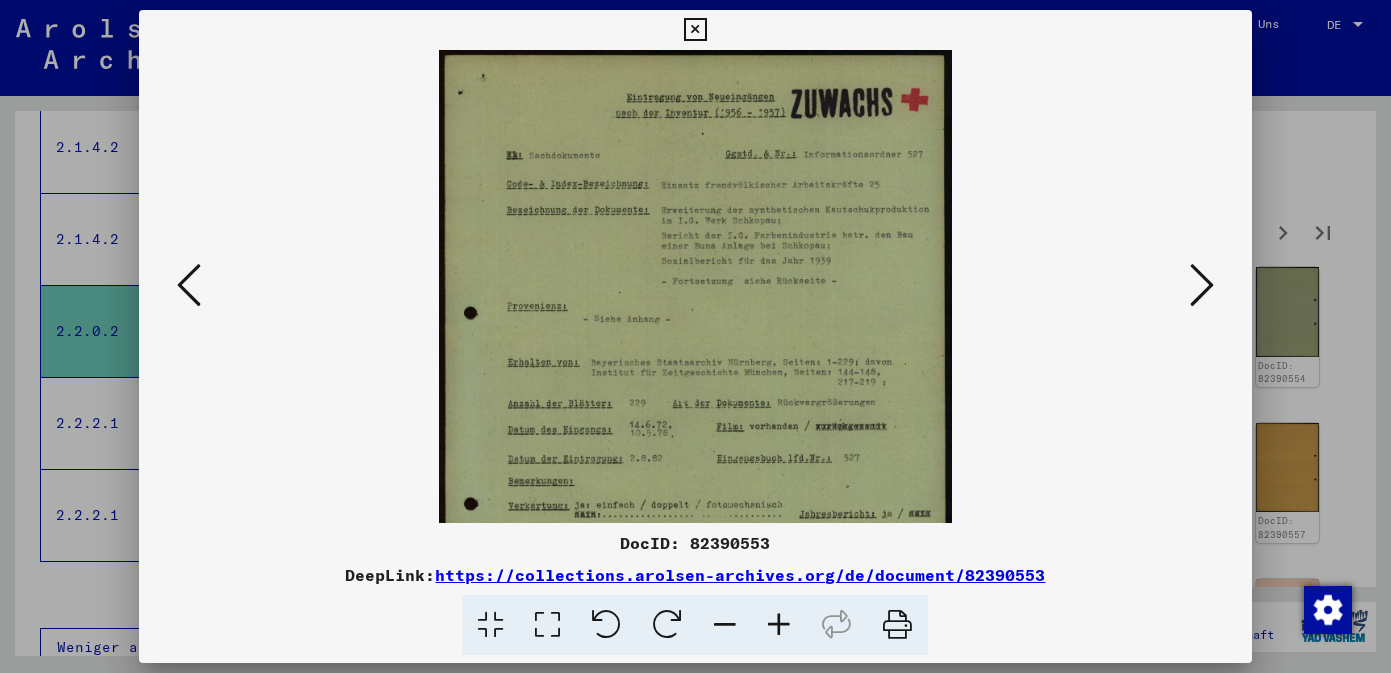 click at bounding box center (779, 625) 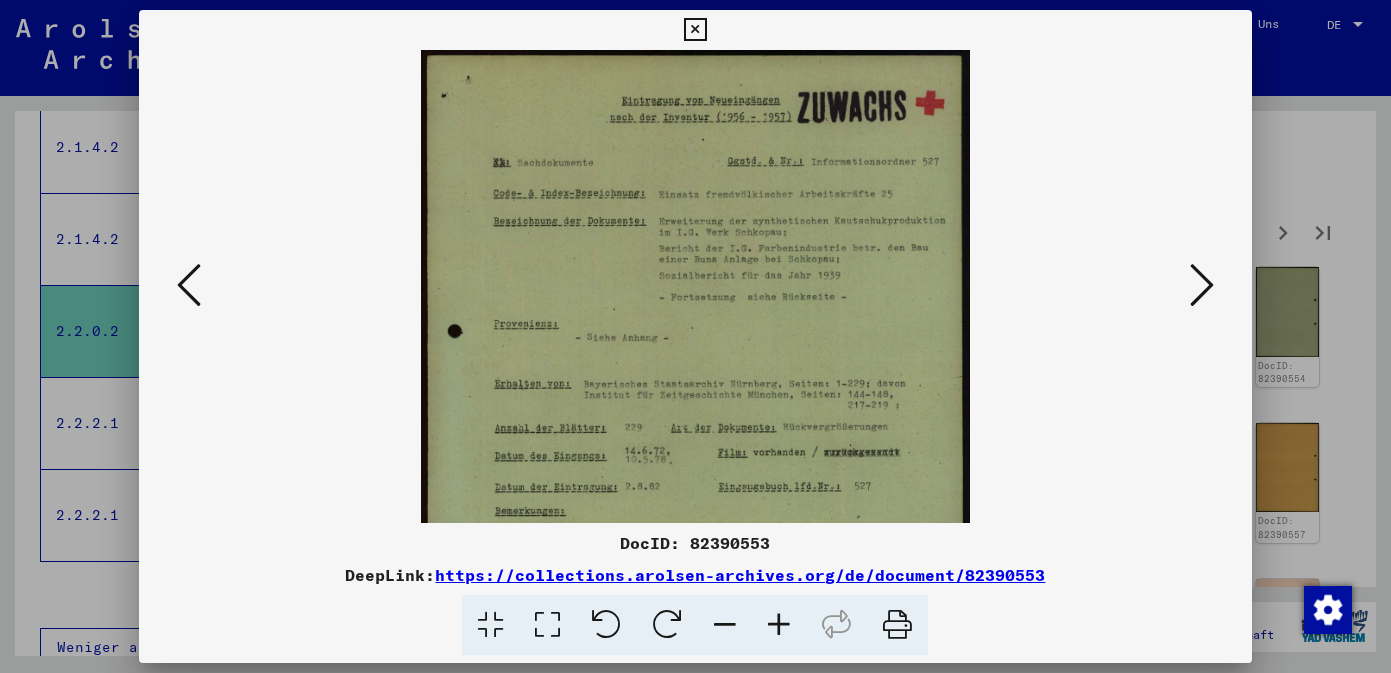 click at bounding box center (779, 625) 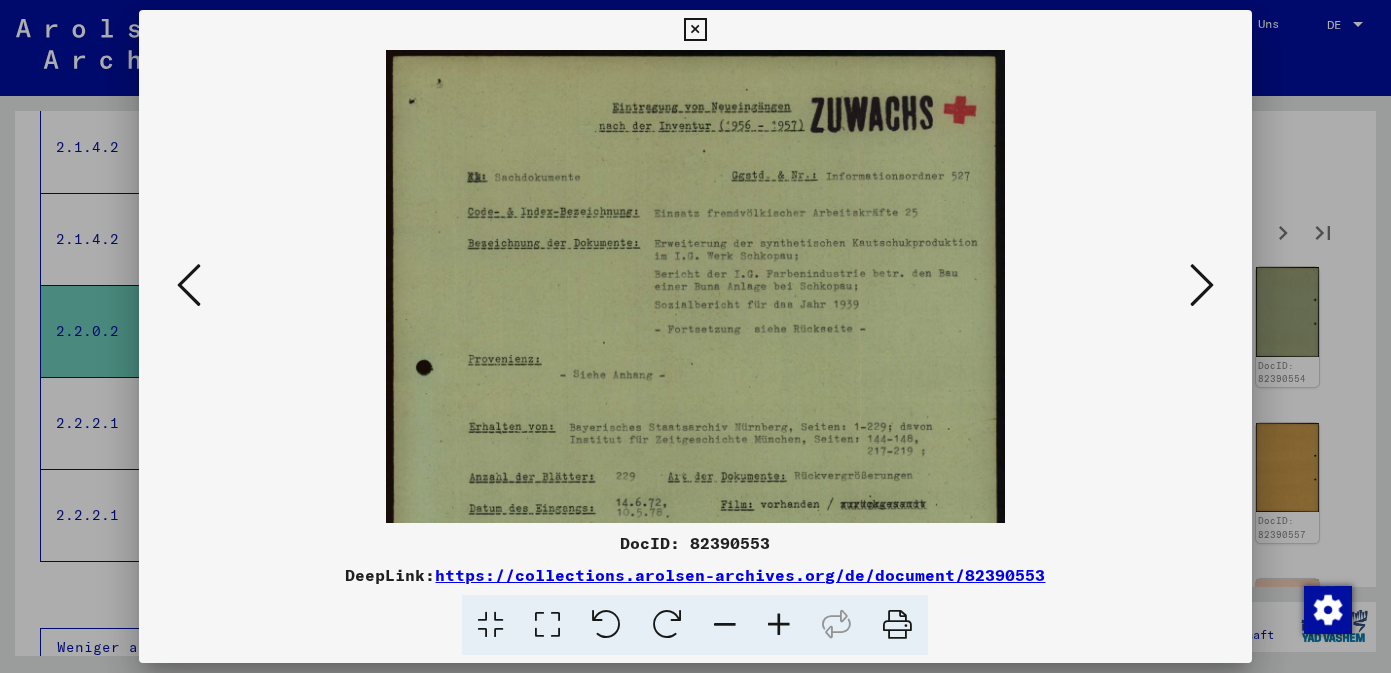 click at bounding box center [779, 625] 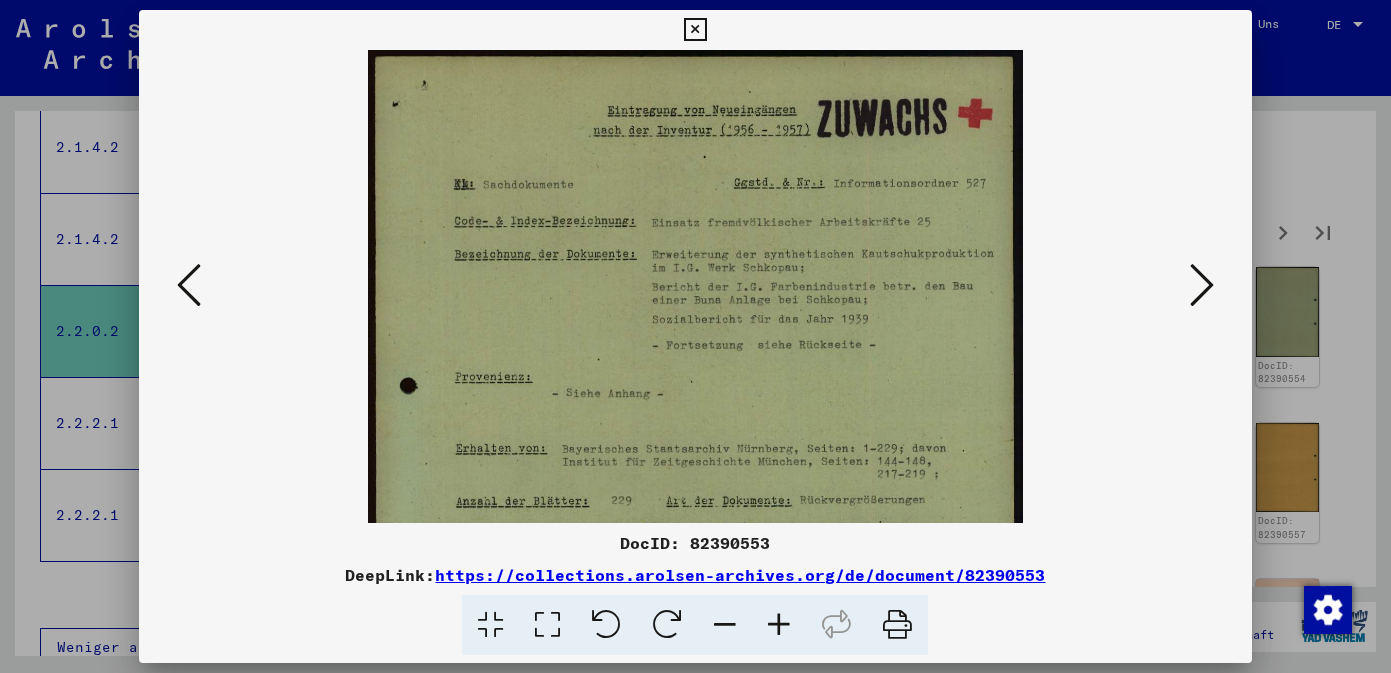 click at bounding box center [779, 625] 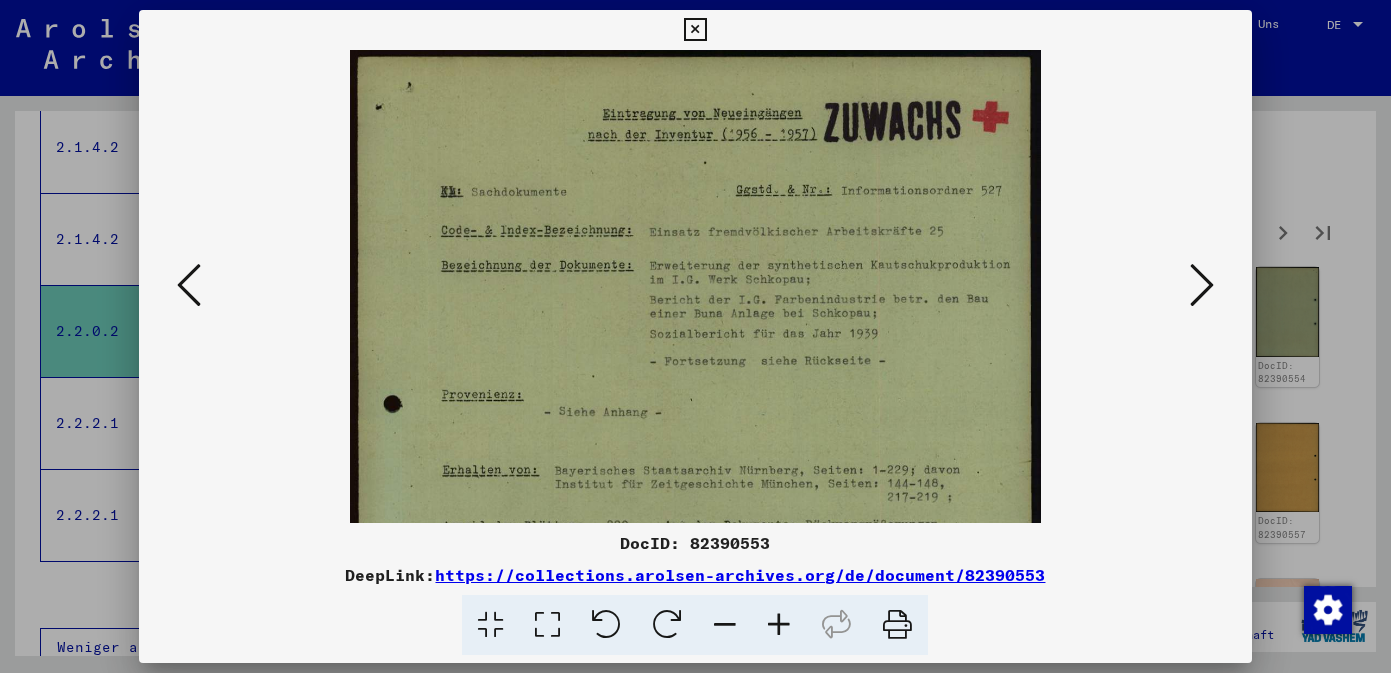 click at bounding box center [779, 625] 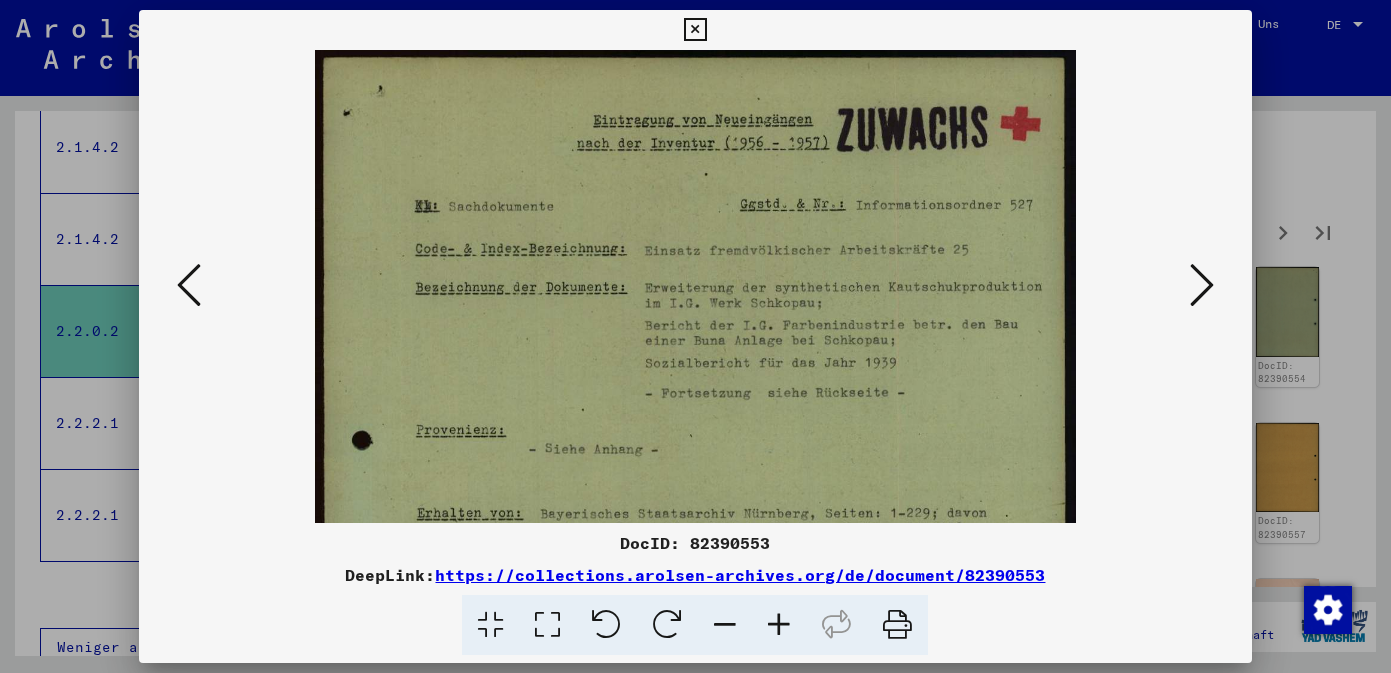 scroll, scrollTop: 0, scrollLeft: 0, axis: both 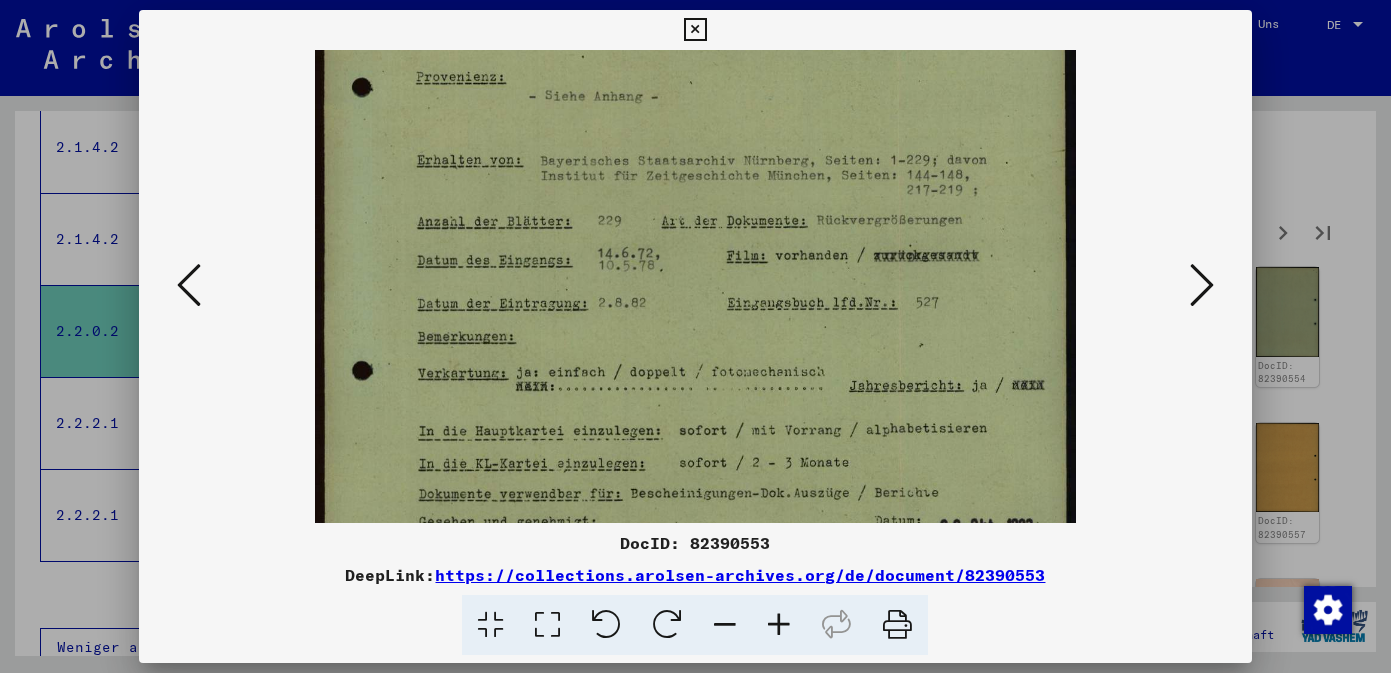 drag, startPoint x: 985, startPoint y: 406, endPoint x: 985, endPoint y: 54, distance: 352 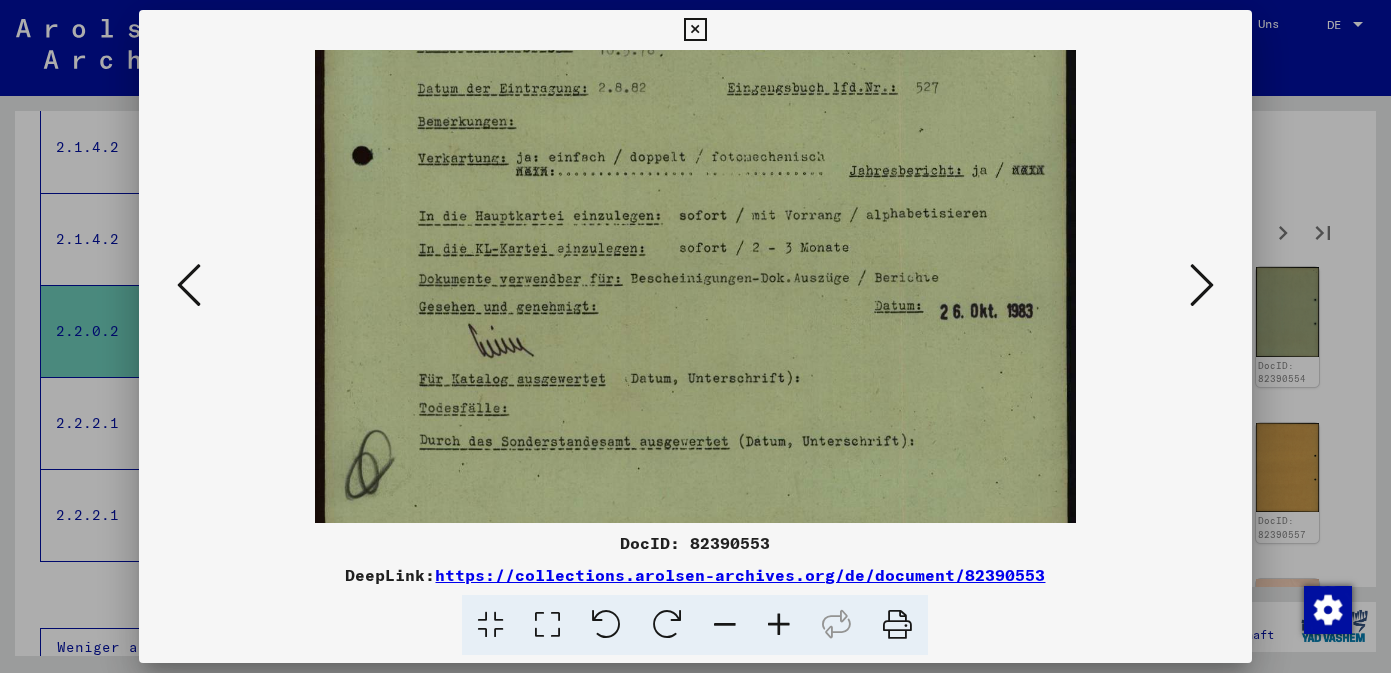 scroll, scrollTop: 574, scrollLeft: 0, axis: vertical 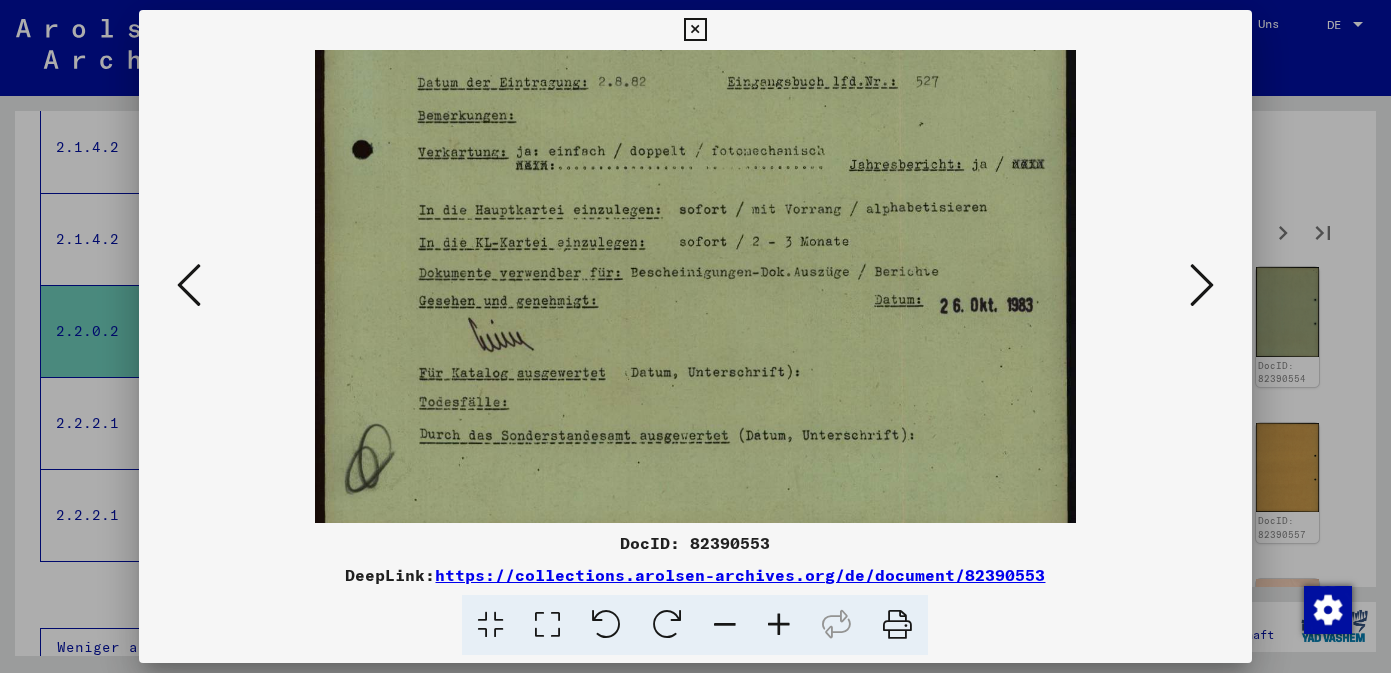 drag, startPoint x: 944, startPoint y: 327, endPoint x: 950, endPoint y: 105, distance: 222.08107 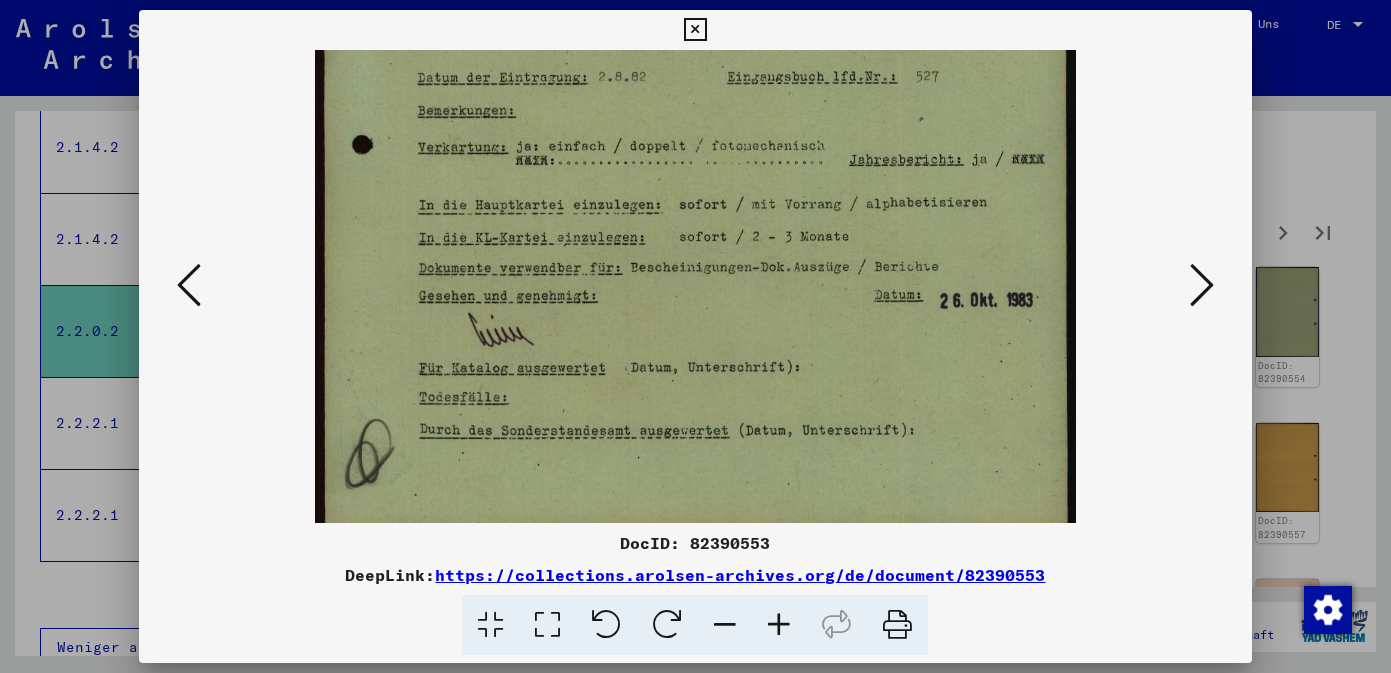 scroll, scrollTop: 600, scrollLeft: 0, axis: vertical 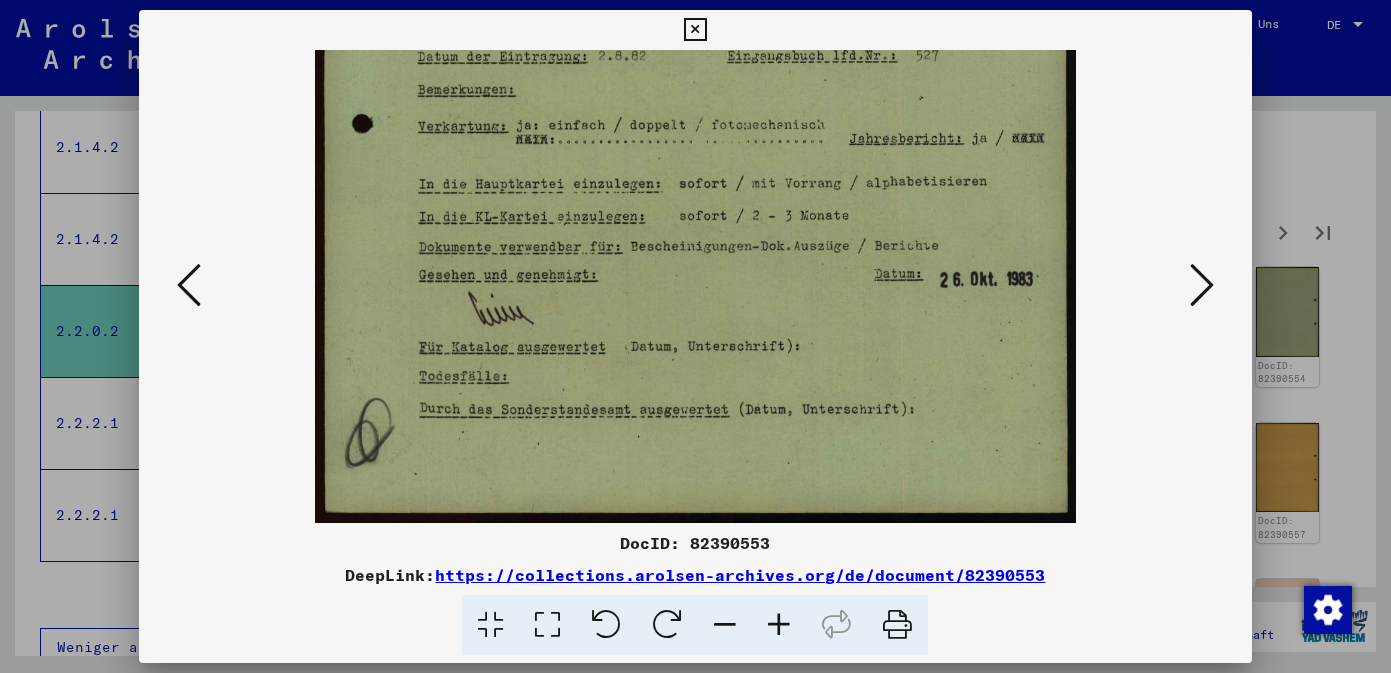 drag, startPoint x: 939, startPoint y: 425, endPoint x: 931, endPoint y: 337, distance: 88.362885 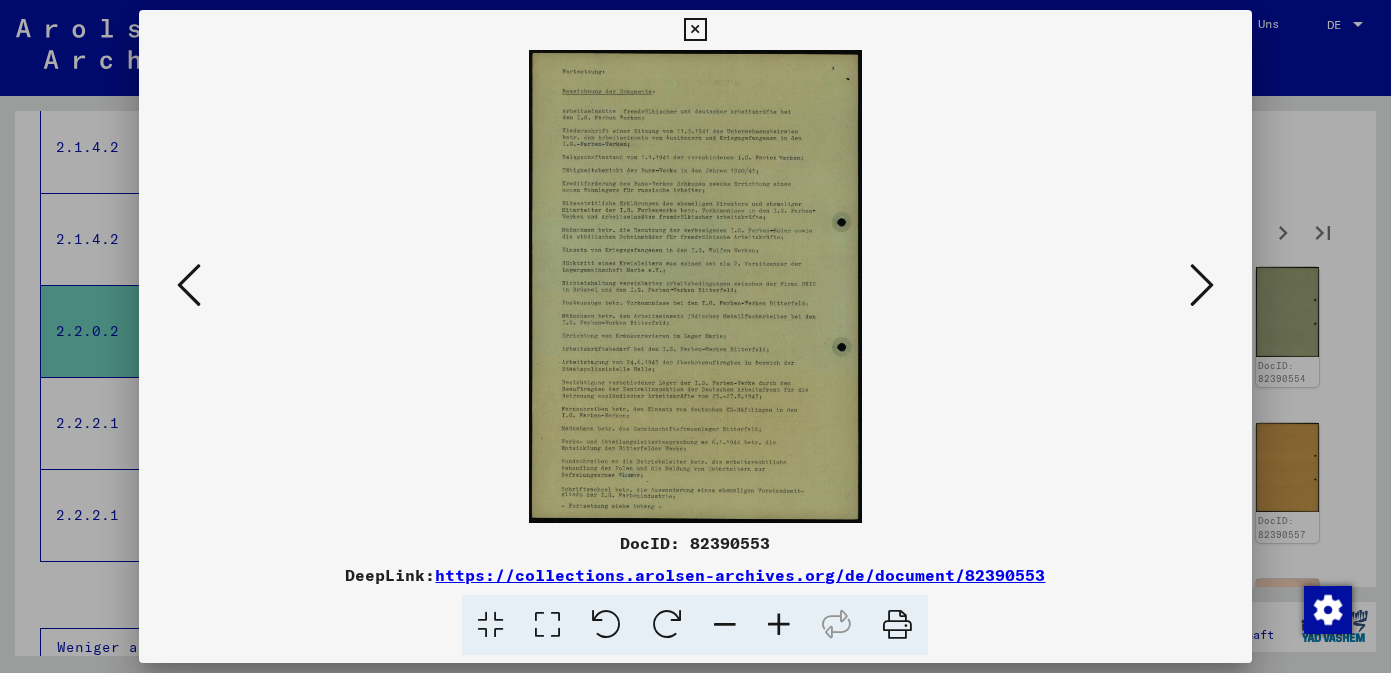 click at bounding box center (779, 625) 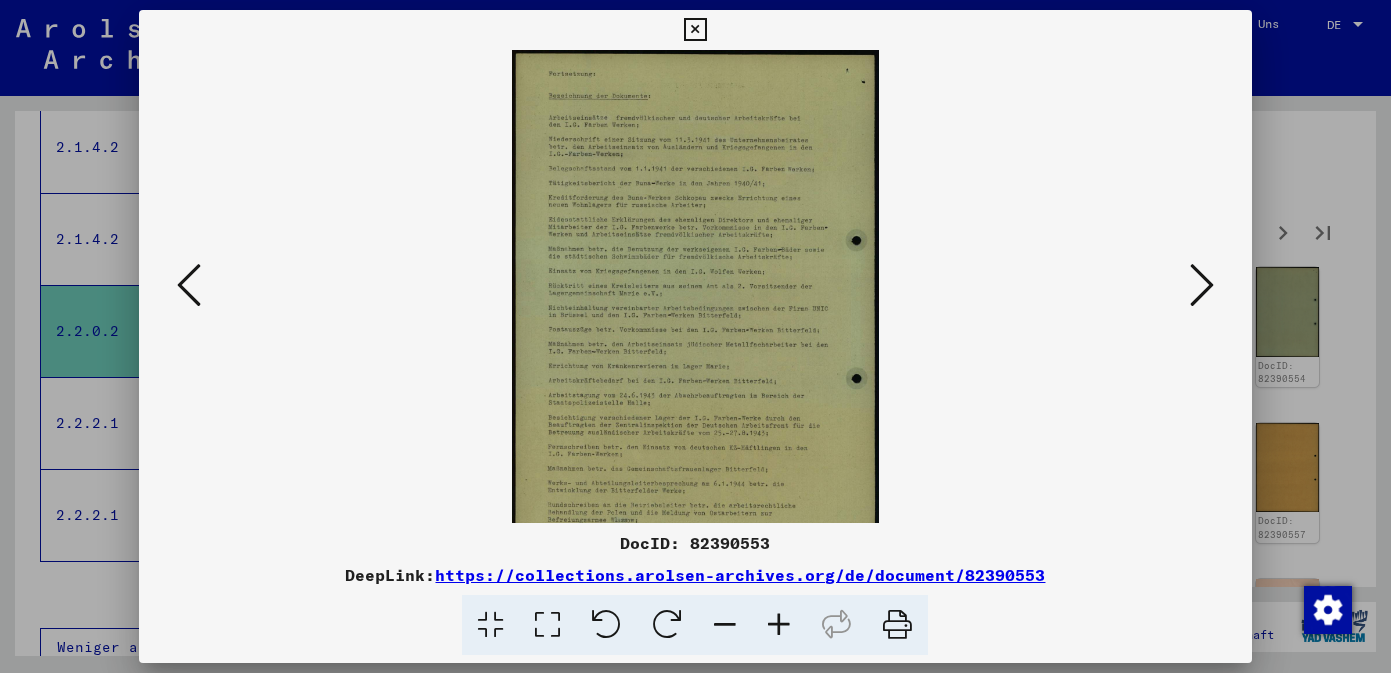 click at bounding box center (779, 625) 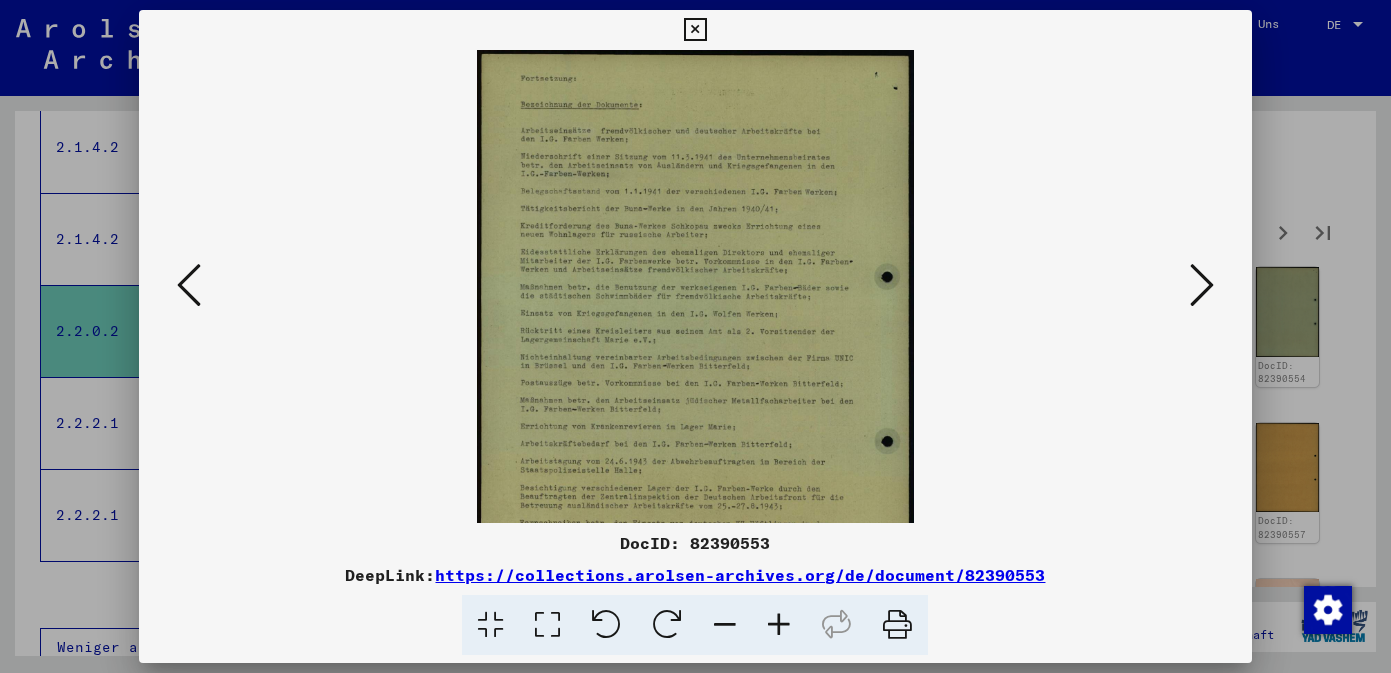 click at bounding box center (779, 625) 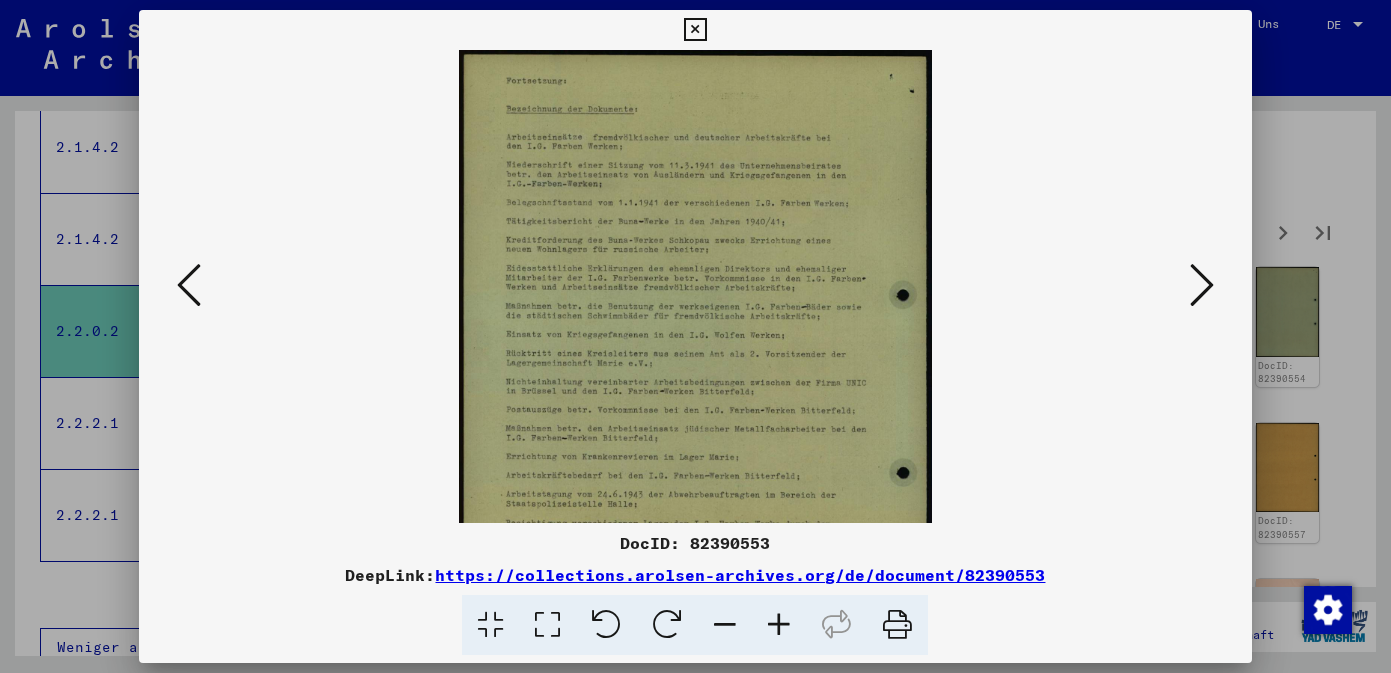 click at bounding box center [779, 625] 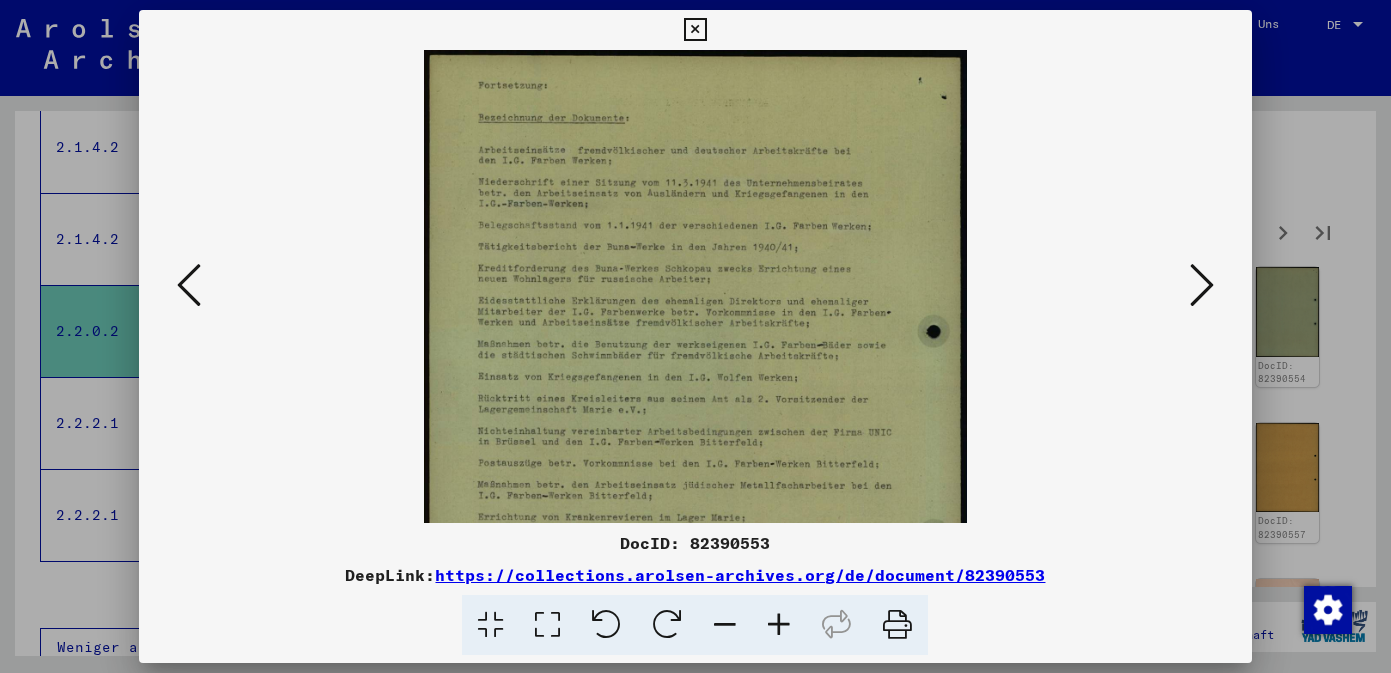 click at bounding box center (779, 625) 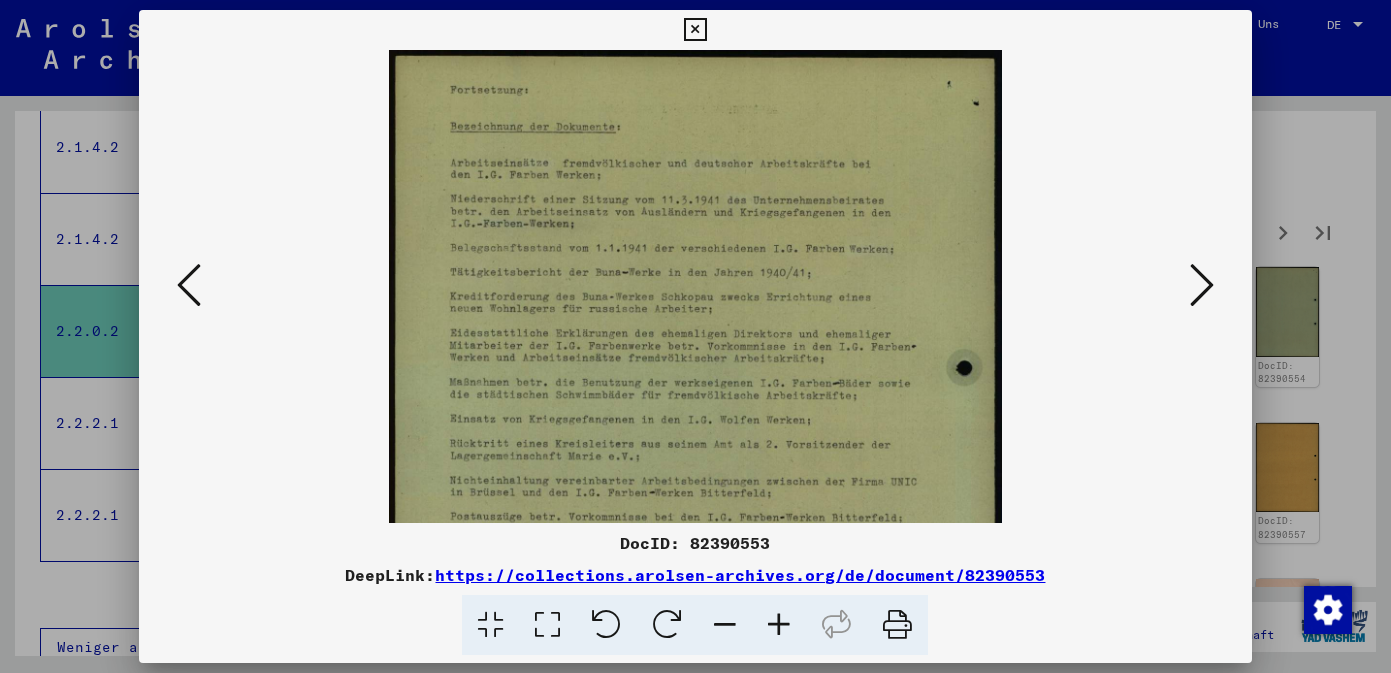 click at bounding box center (779, 625) 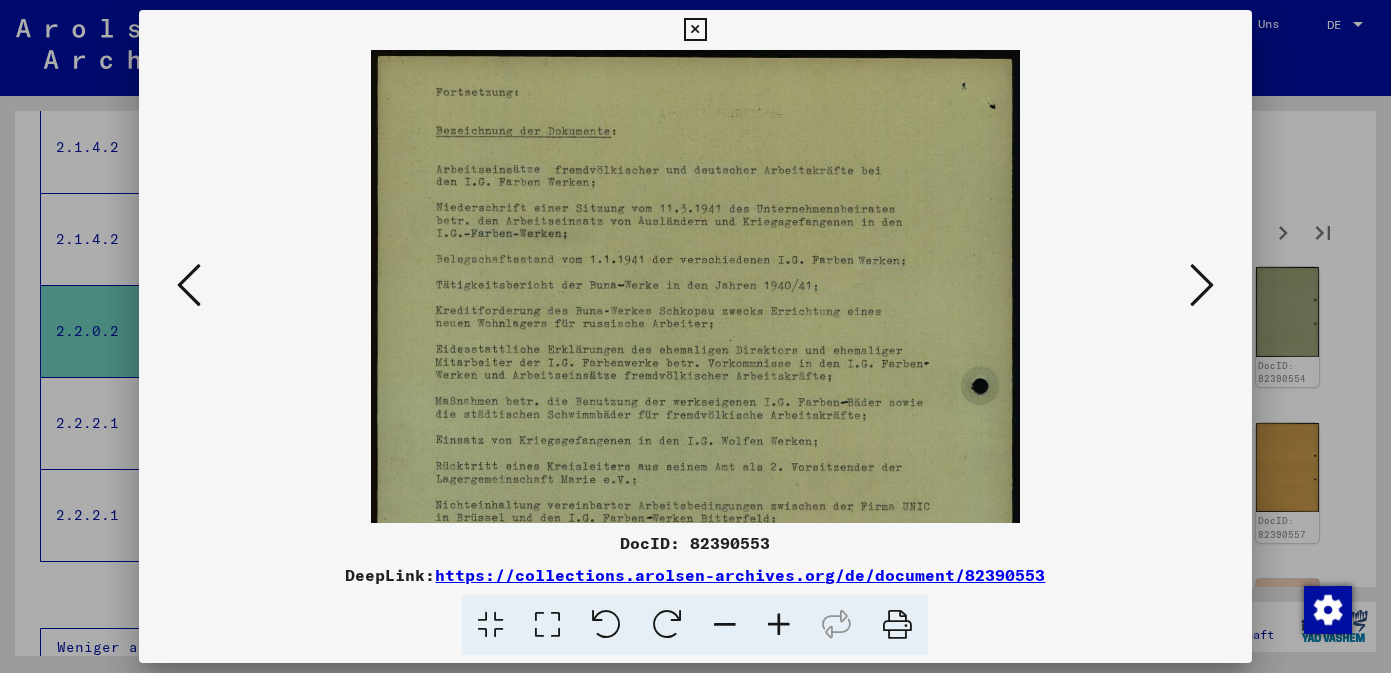 click at bounding box center (779, 625) 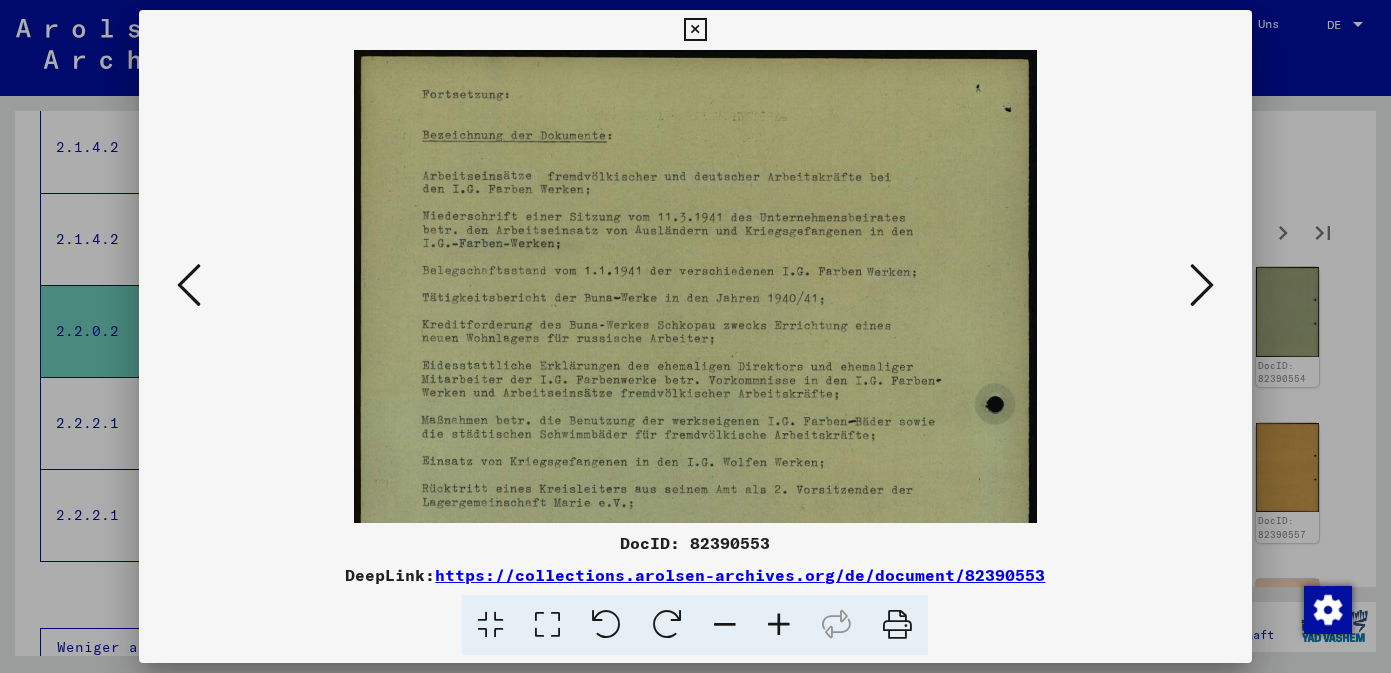 click at bounding box center (779, 625) 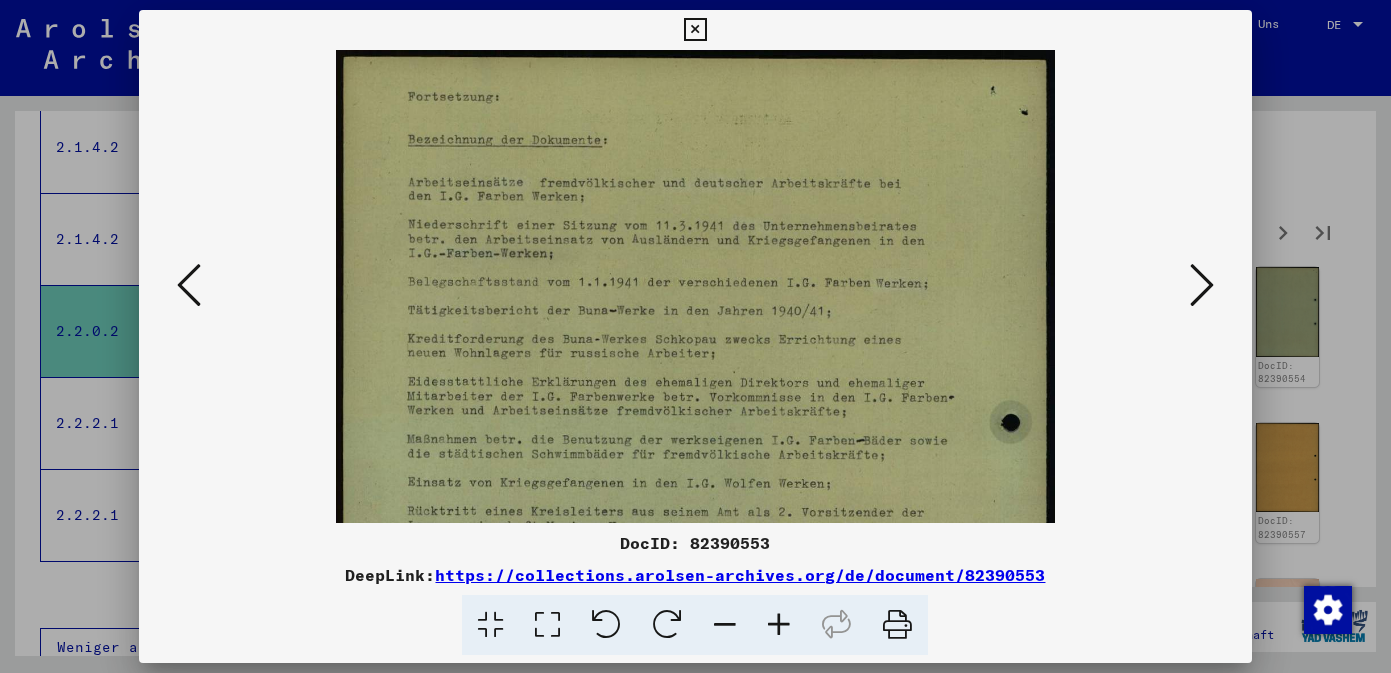 click at bounding box center (779, 625) 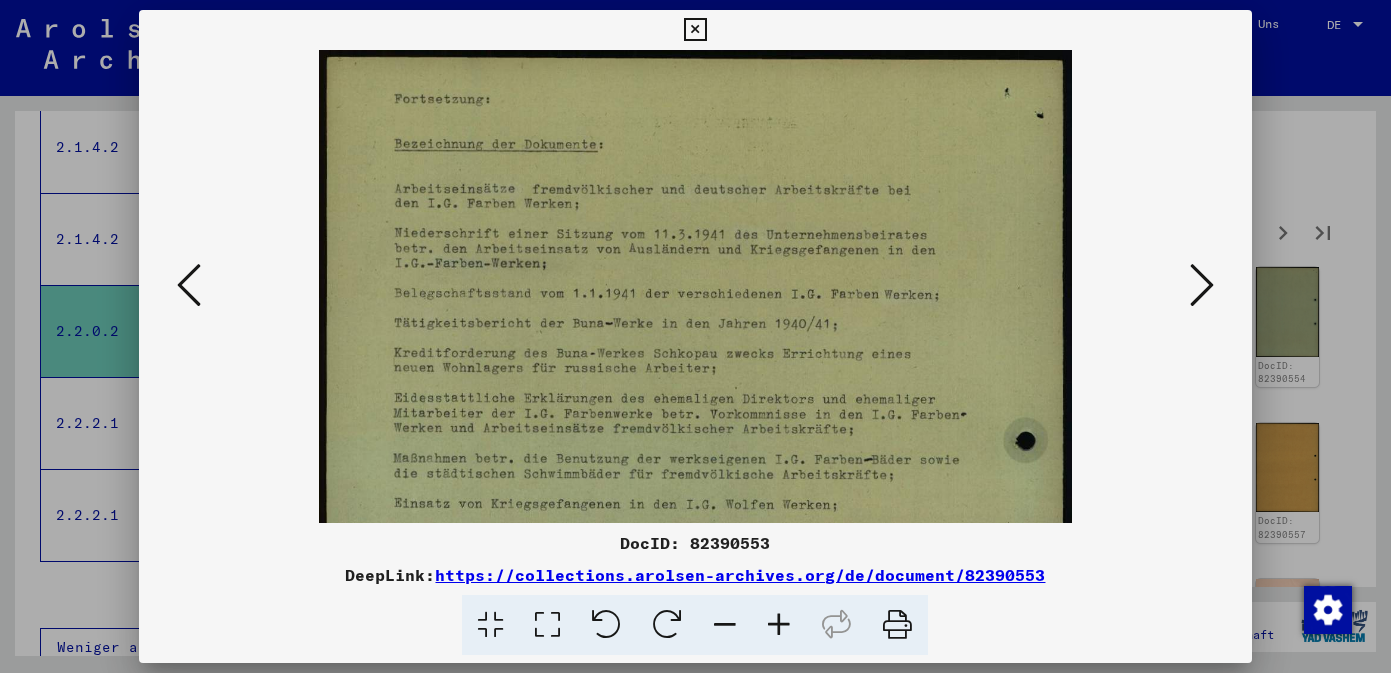 click at bounding box center [779, 625] 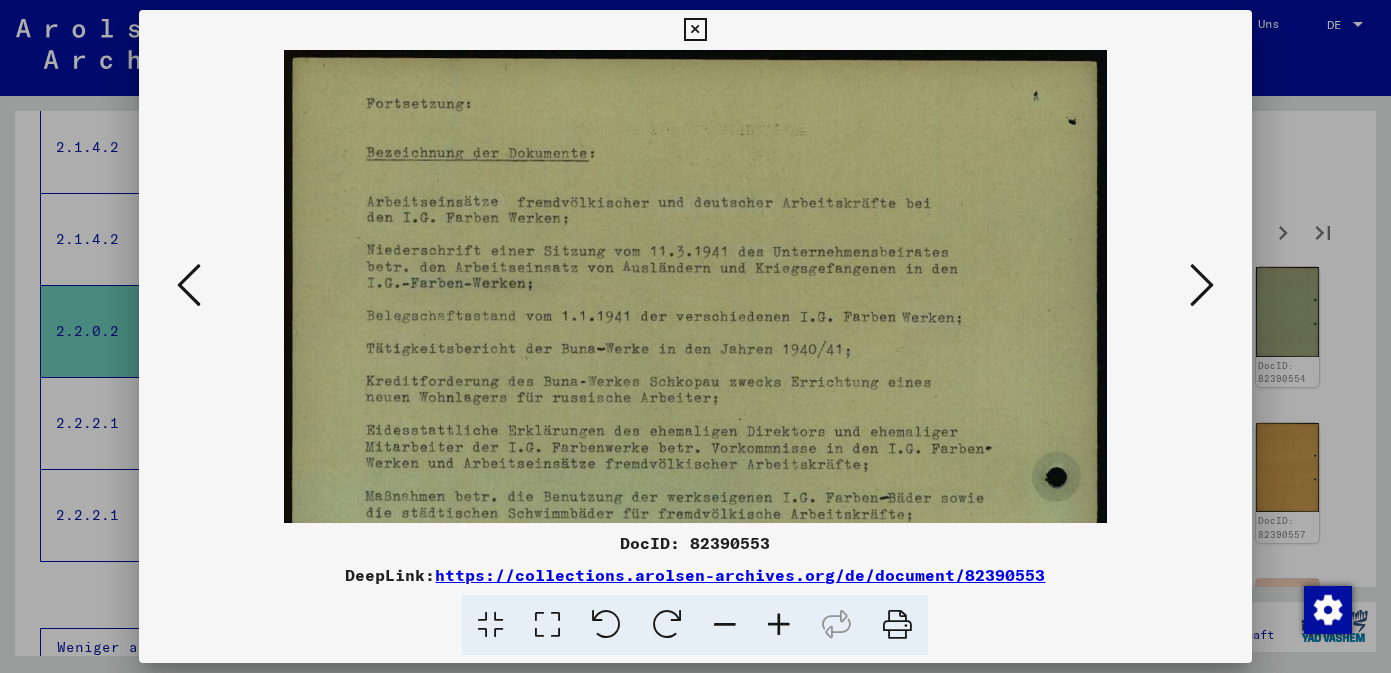 click at bounding box center (779, 625) 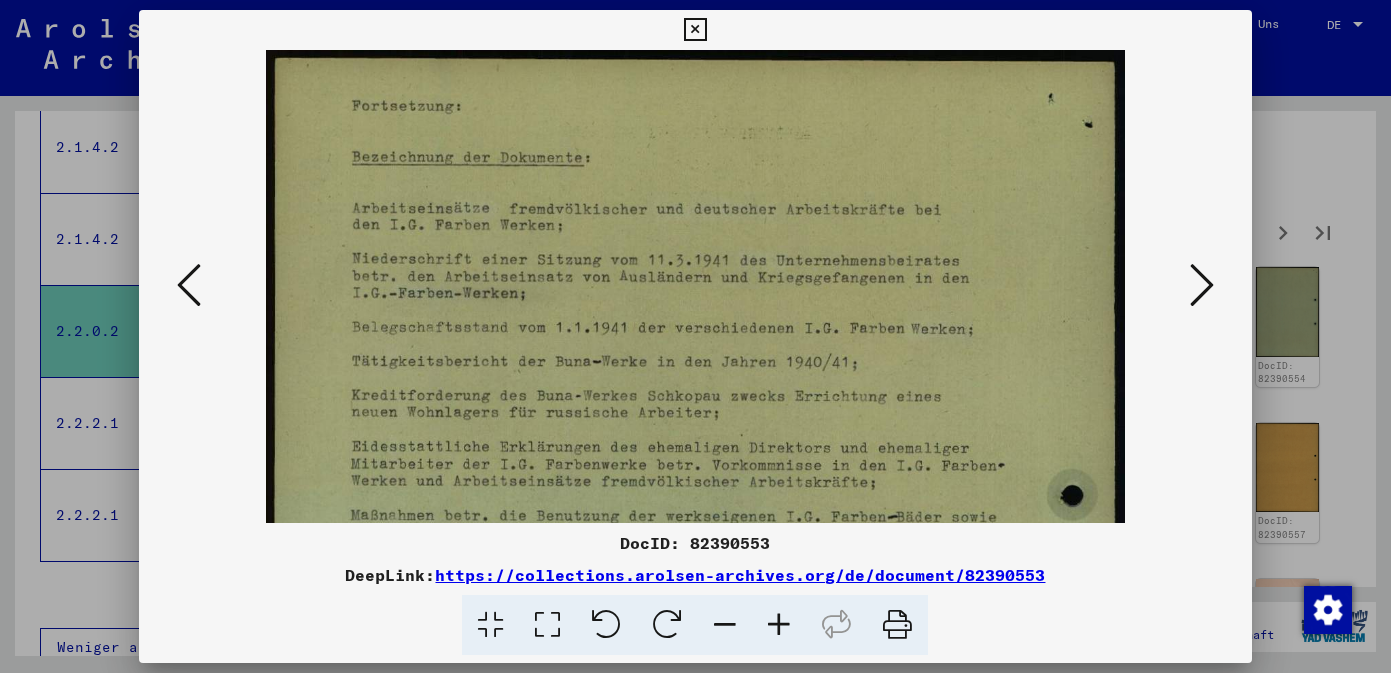 click at bounding box center [779, 625] 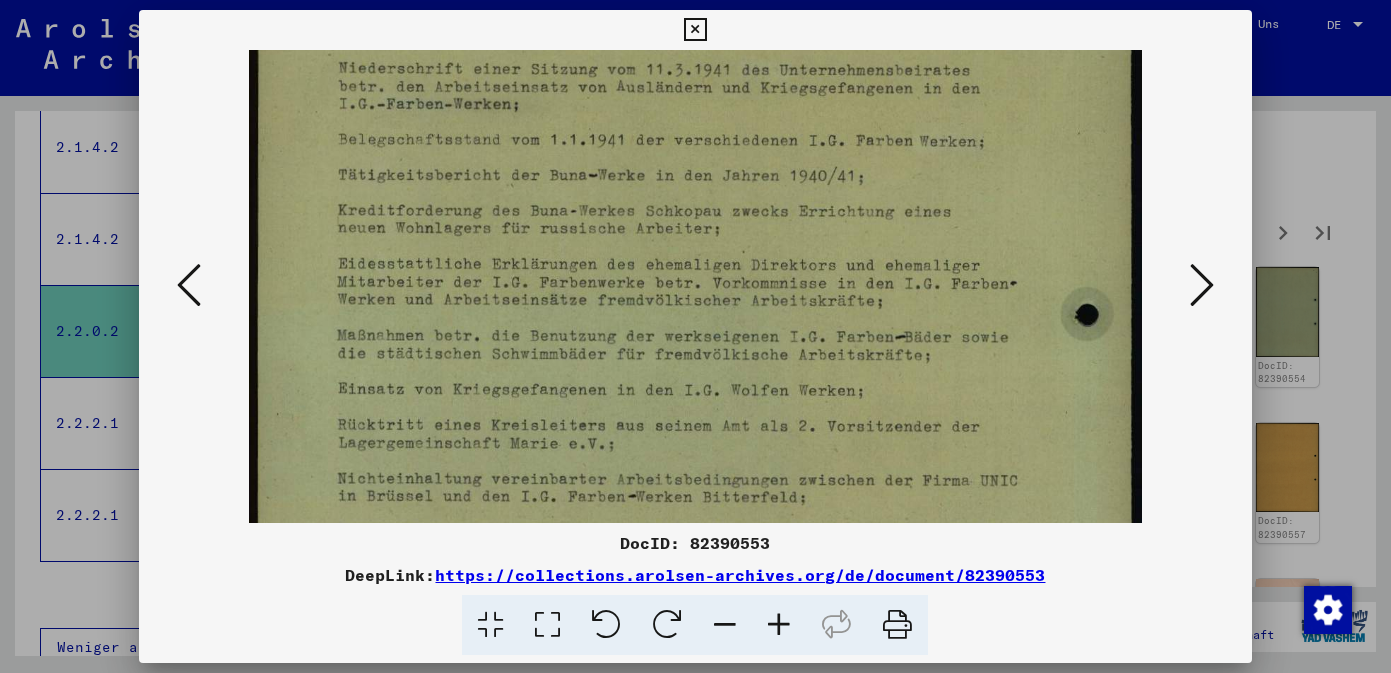 scroll, scrollTop: 206, scrollLeft: 0, axis: vertical 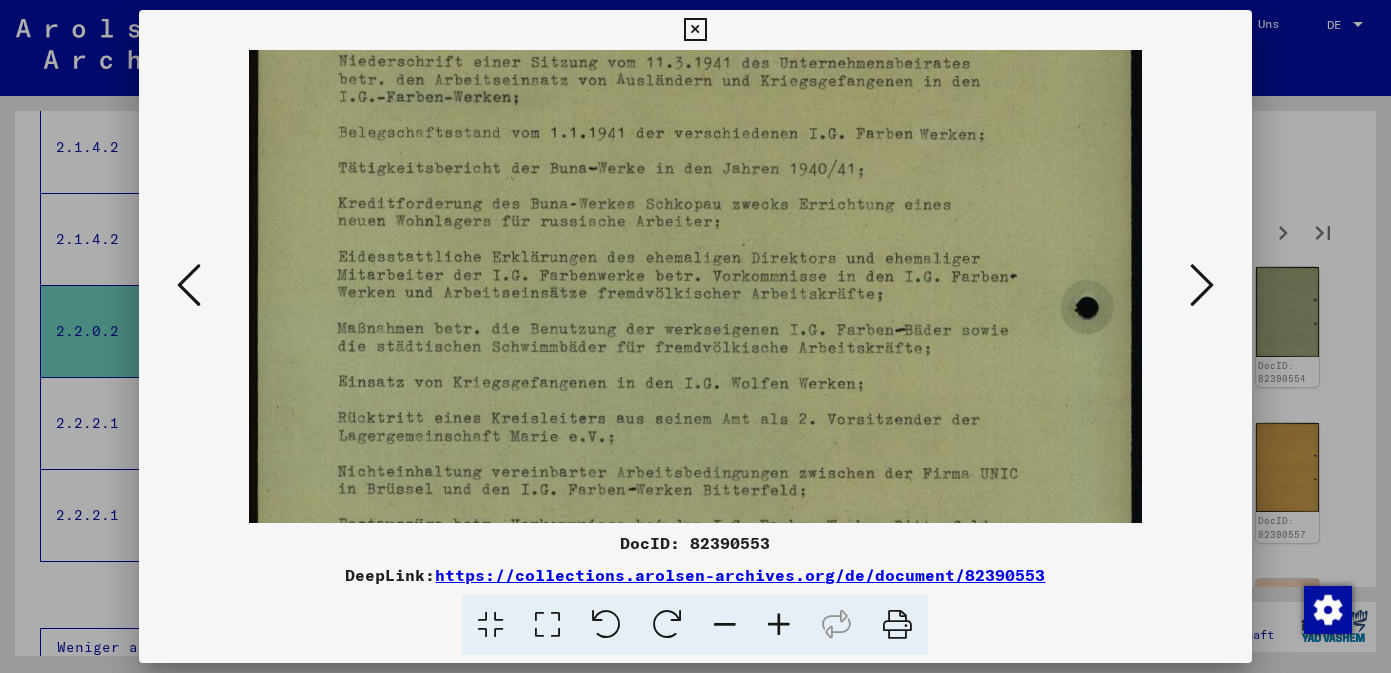 drag, startPoint x: 852, startPoint y: 411, endPoint x: 849, endPoint y: 205, distance: 206.02185 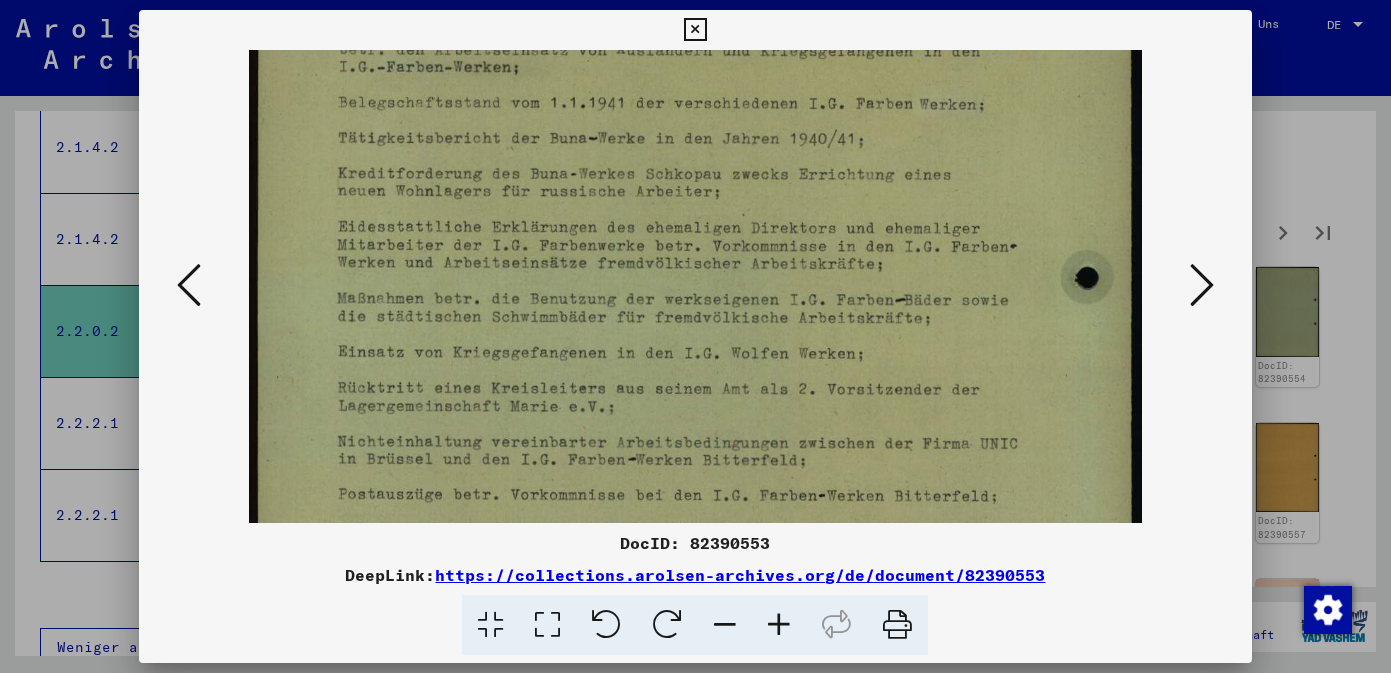 drag, startPoint x: 862, startPoint y: 384, endPoint x: 860, endPoint y: 352, distance: 32.06244 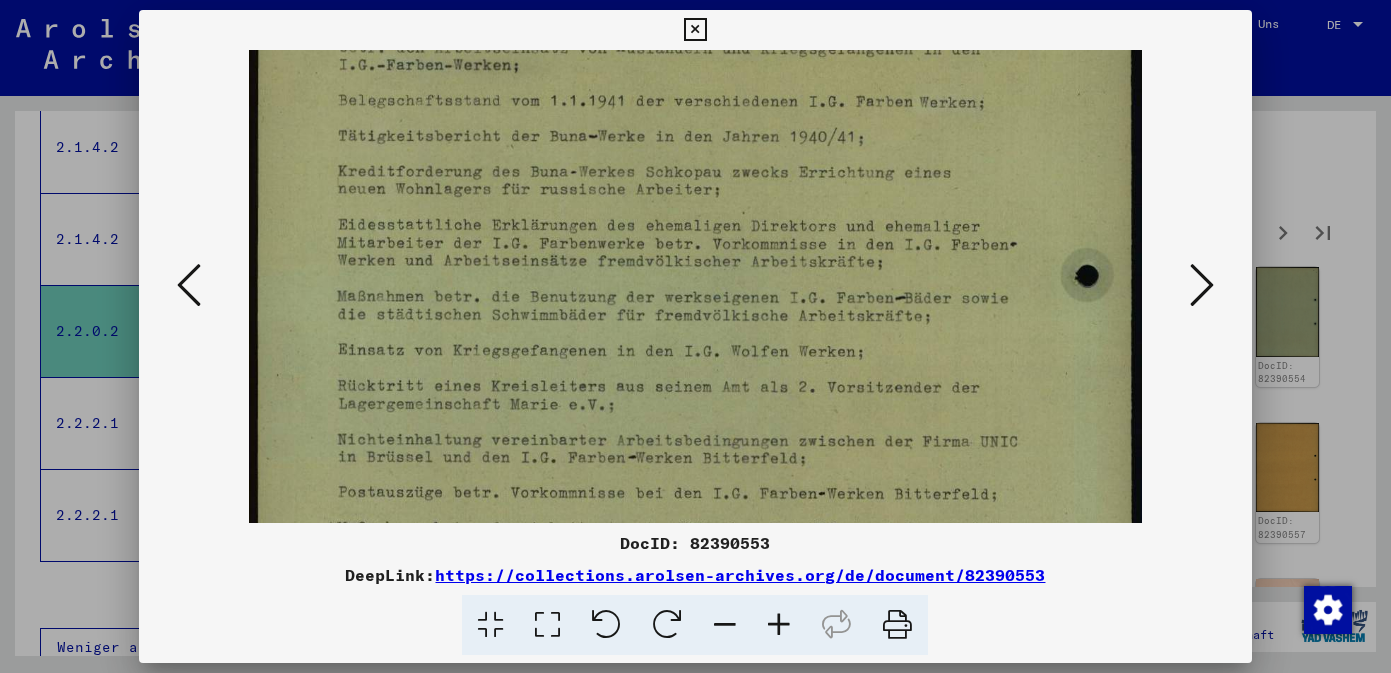 click at bounding box center (696, 448) 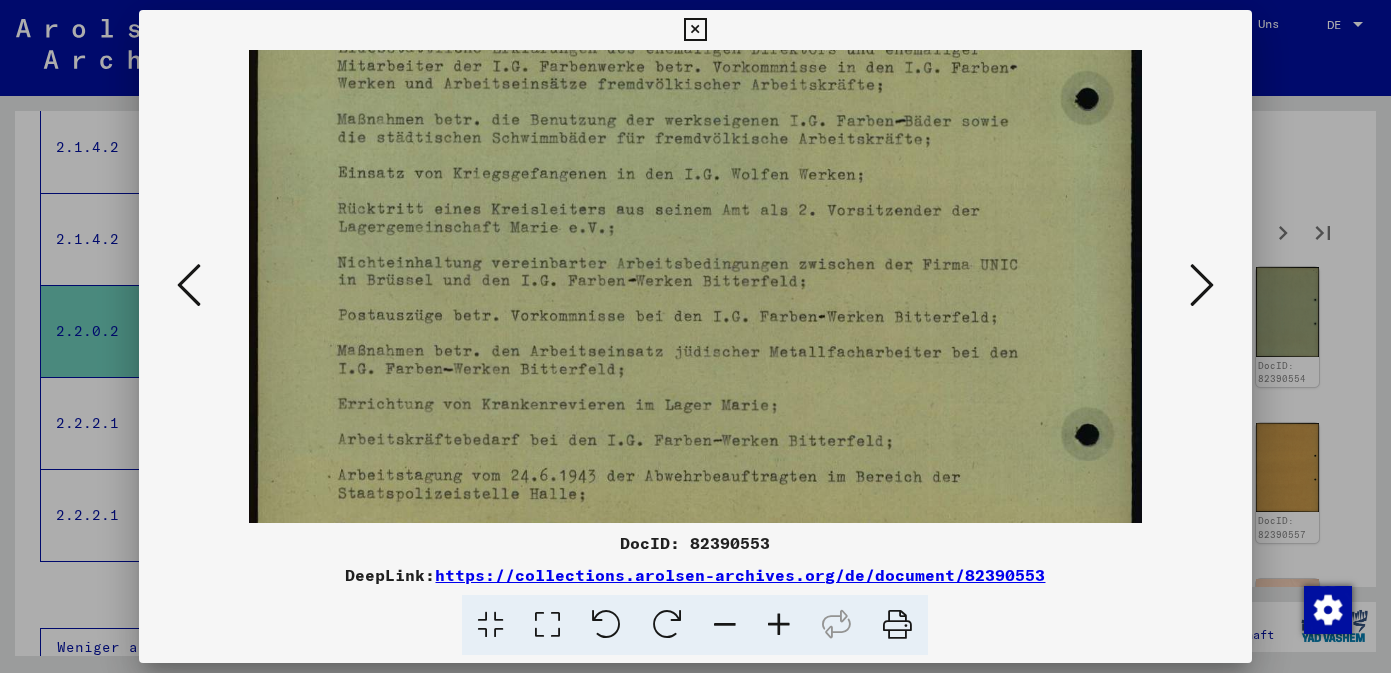 scroll, scrollTop: 430, scrollLeft: 0, axis: vertical 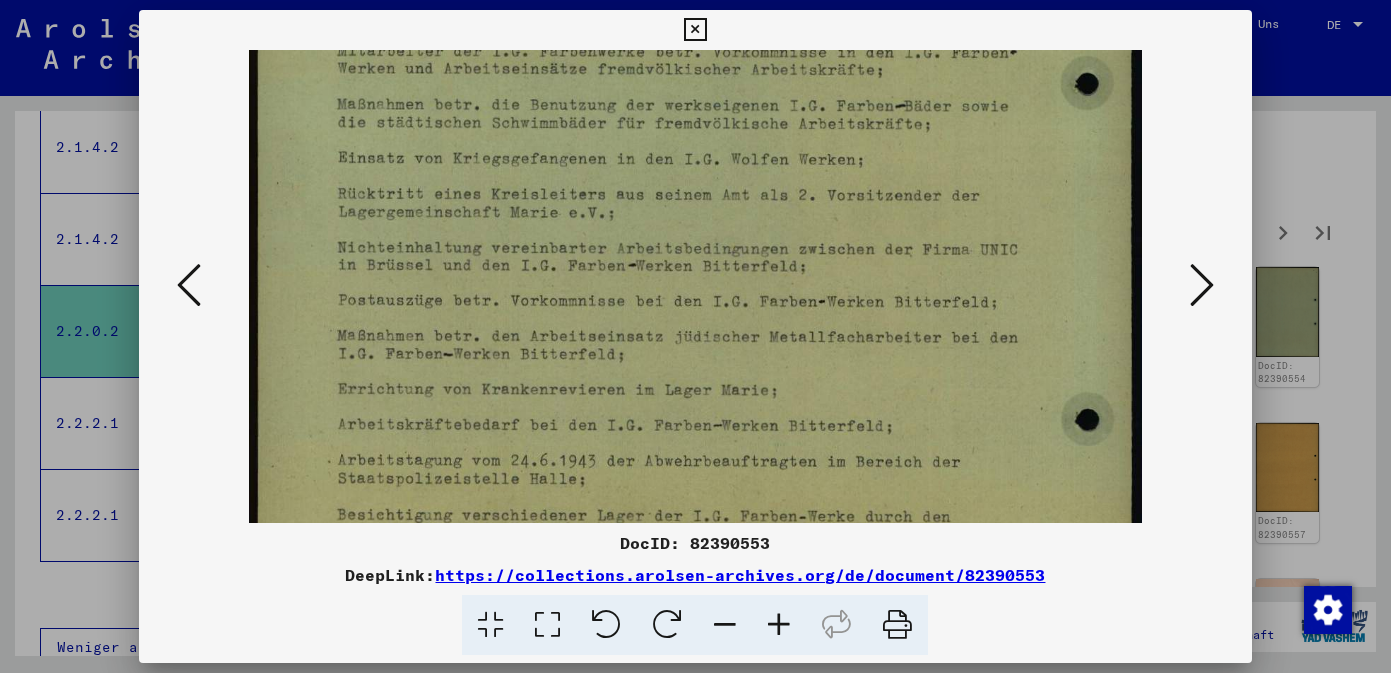 drag, startPoint x: 933, startPoint y: 408, endPoint x: 930, endPoint y: 217, distance: 191.02356 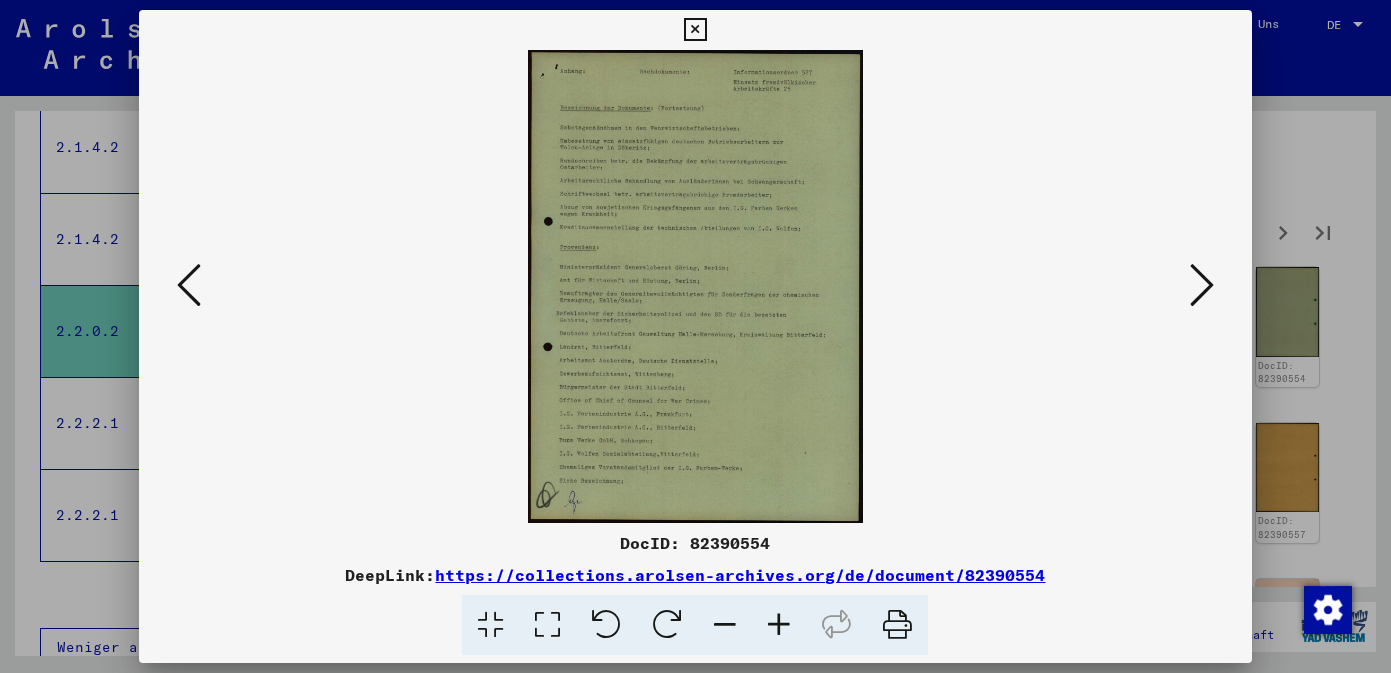 scroll, scrollTop: 0, scrollLeft: 0, axis: both 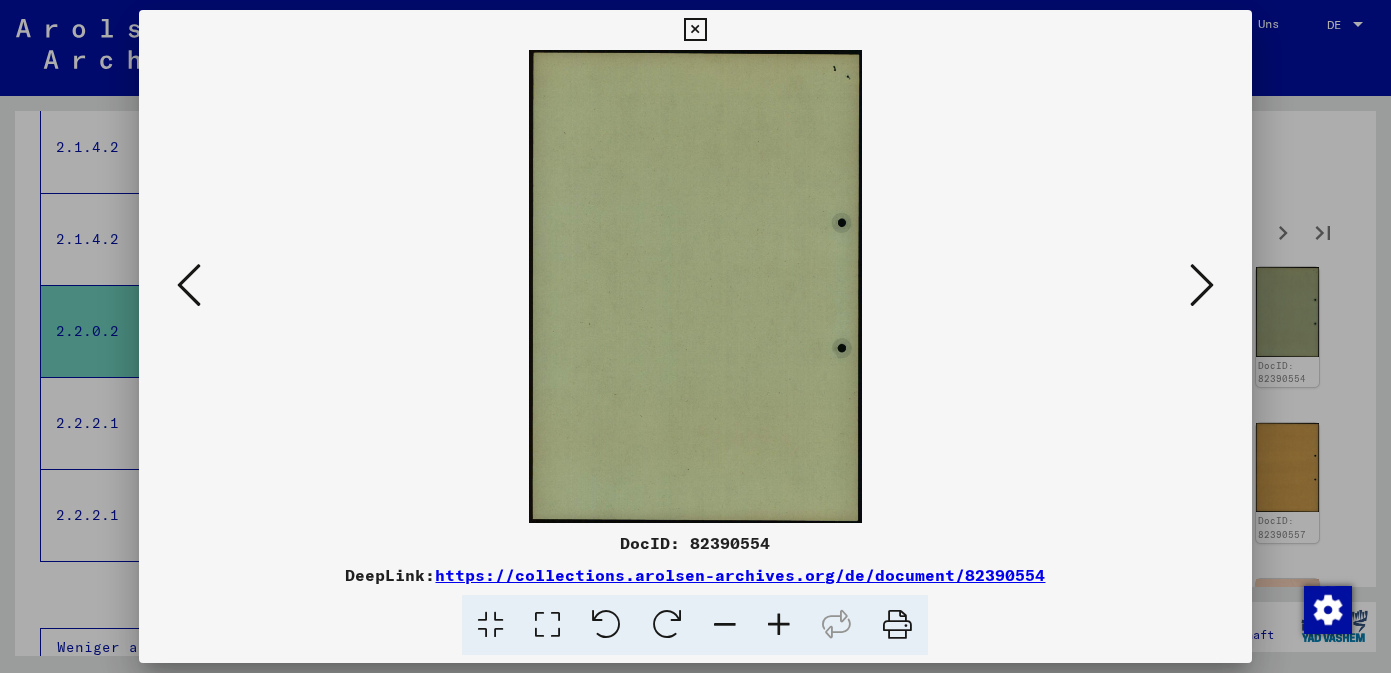 click at bounding box center [1202, 285] 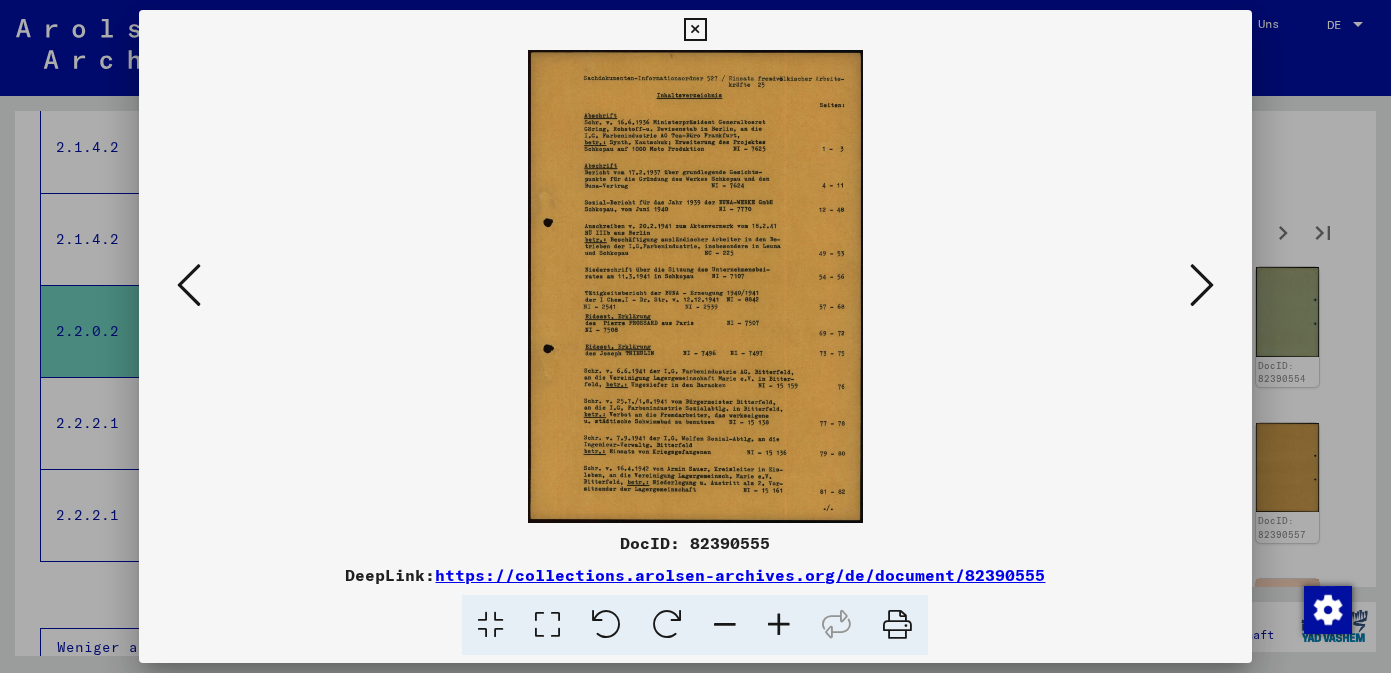 click at bounding box center (1202, 285) 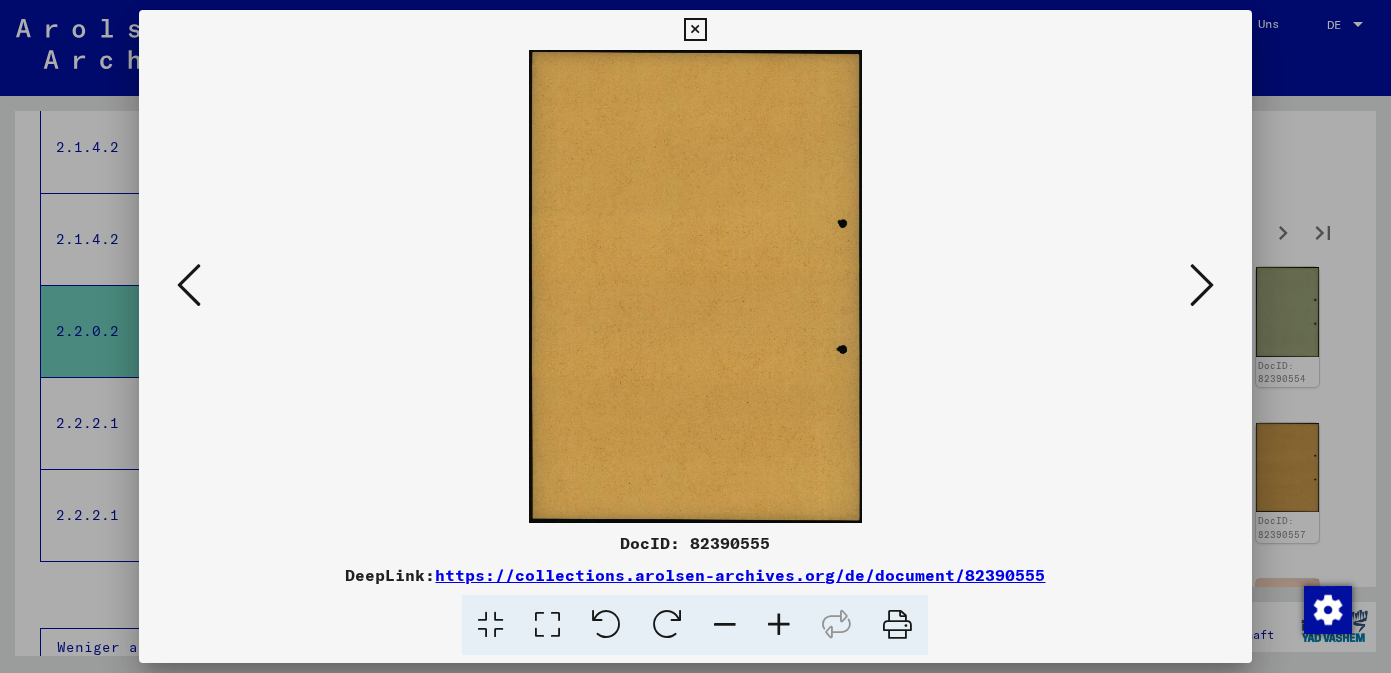 click at bounding box center [189, 285] 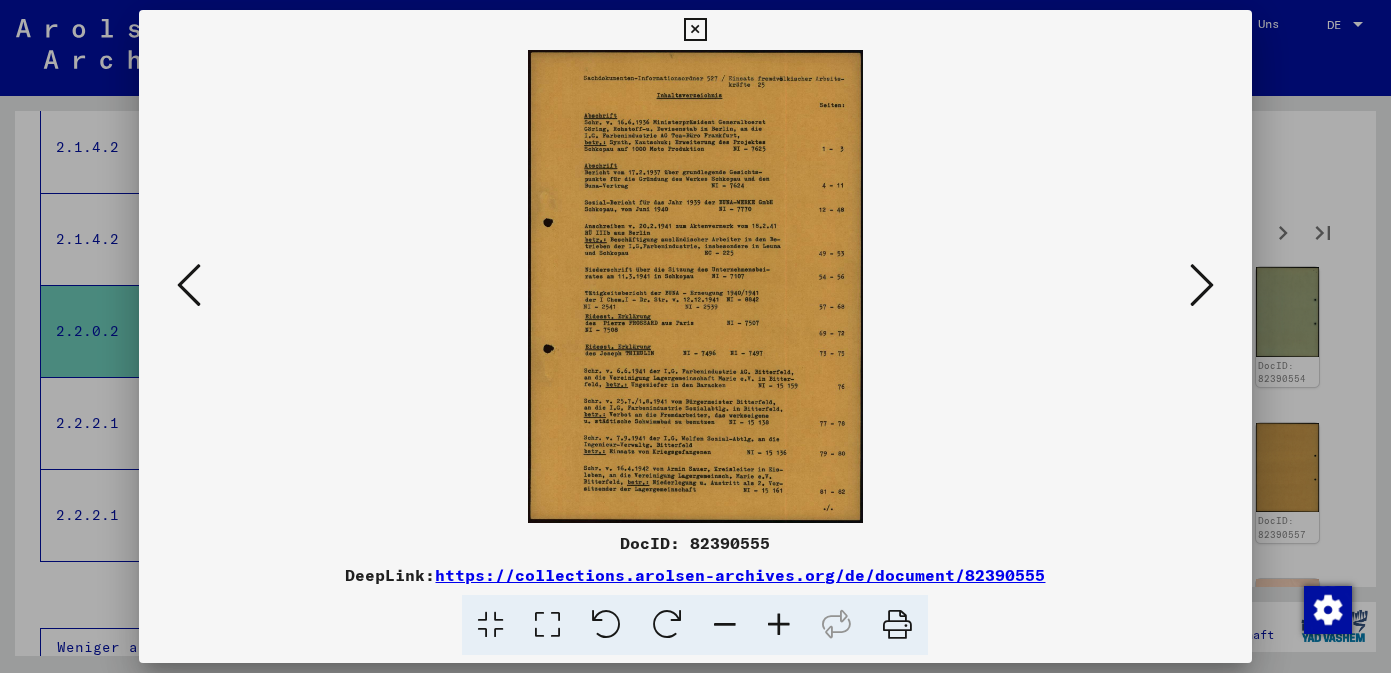 click at bounding box center [779, 625] 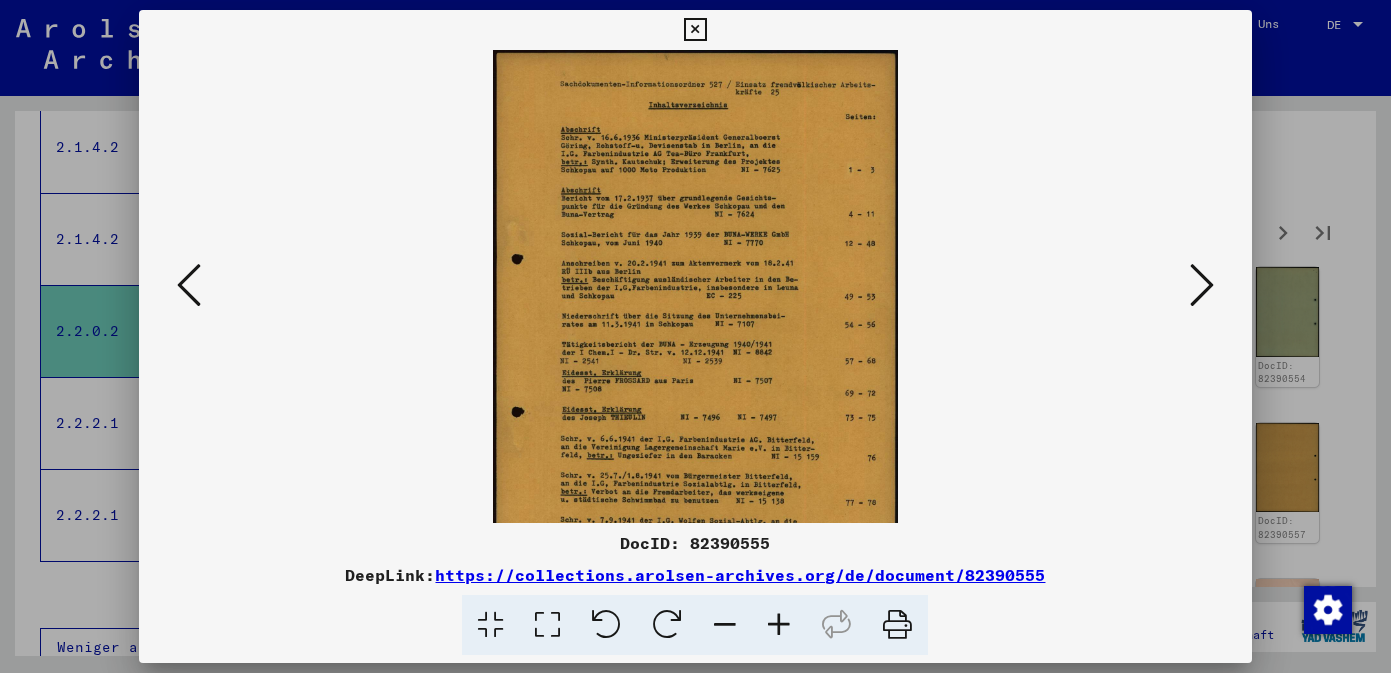 click at bounding box center (779, 625) 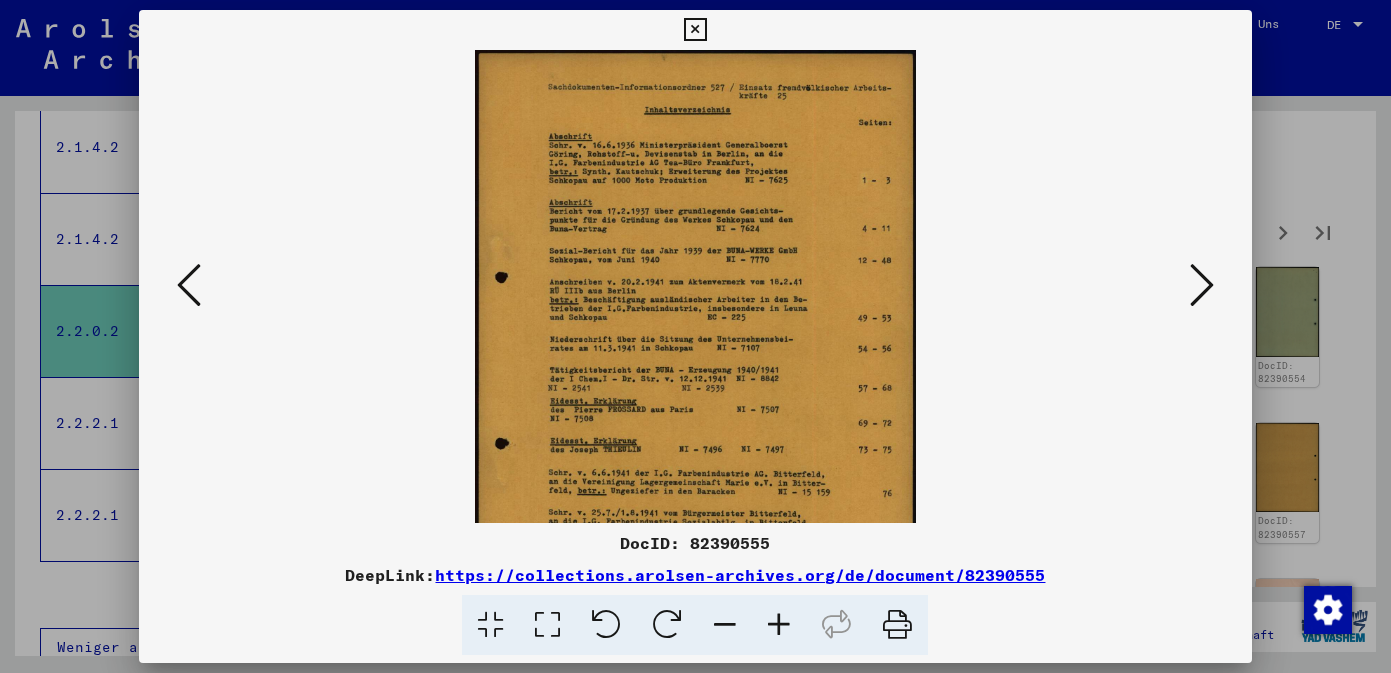click at bounding box center (779, 625) 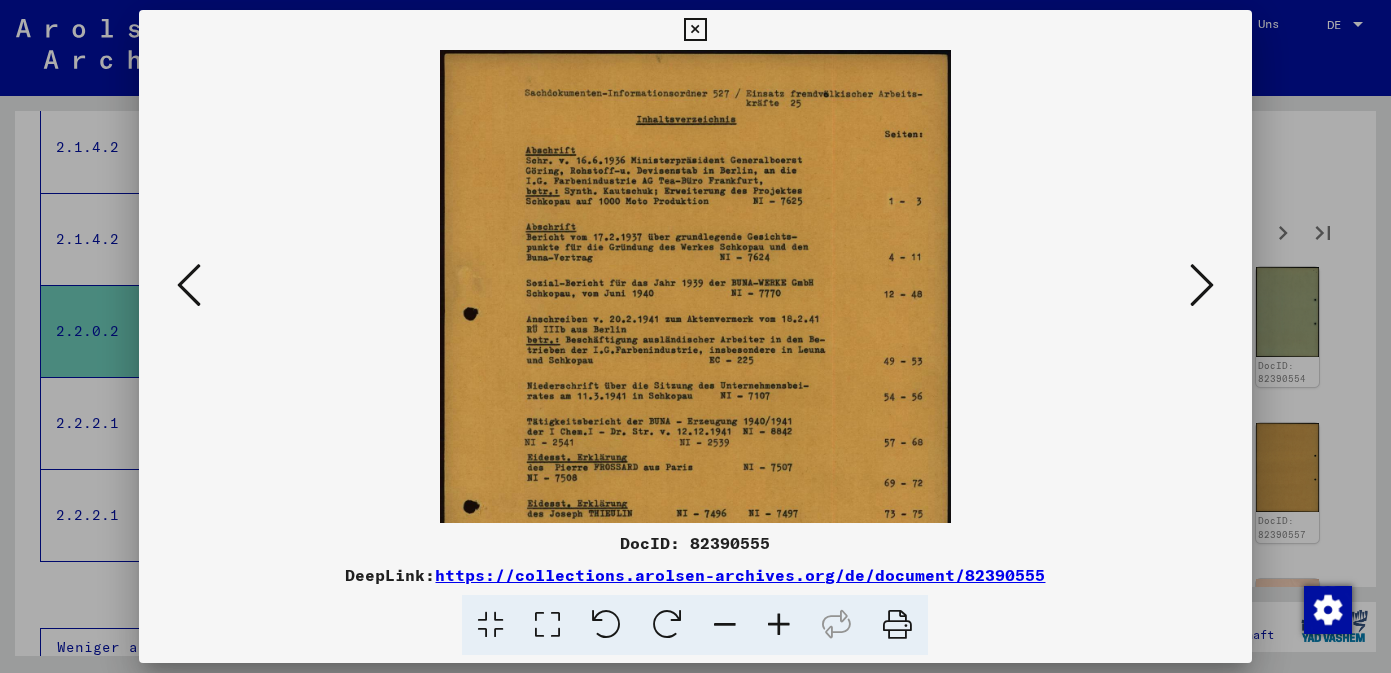 click at bounding box center [779, 625] 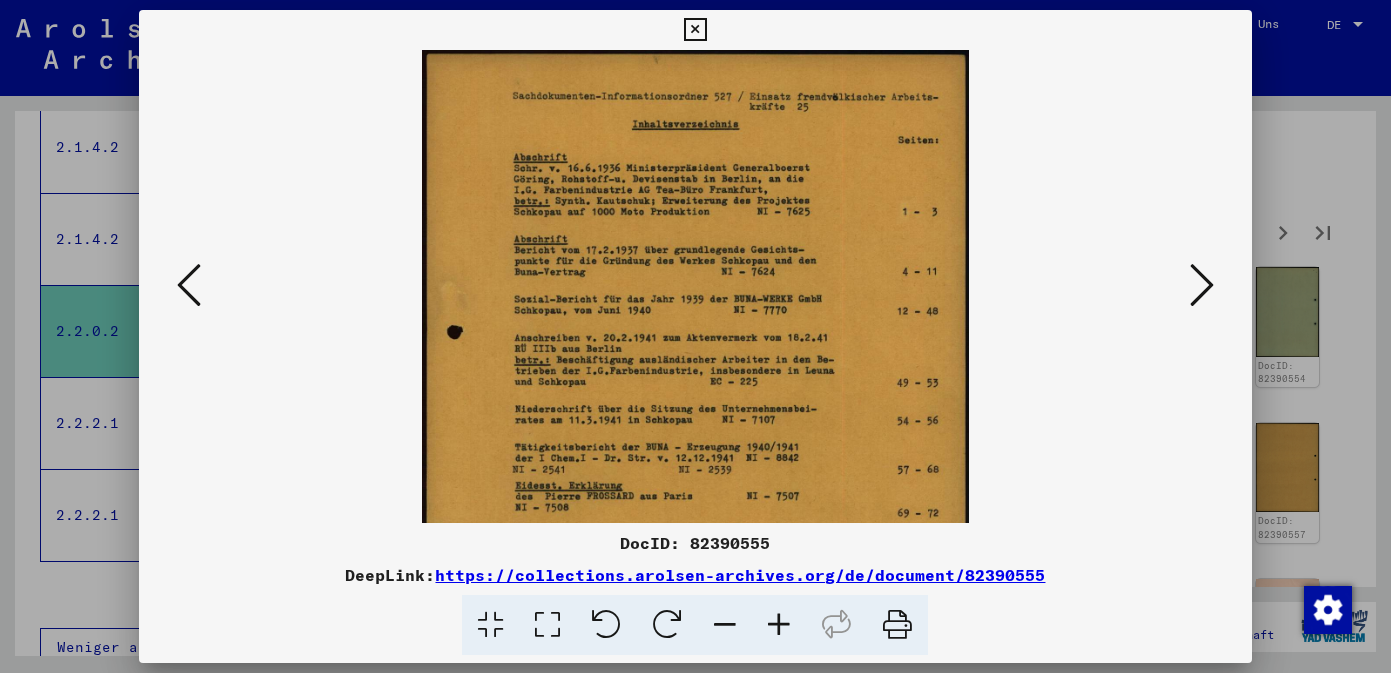 click at bounding box center [779, 625] 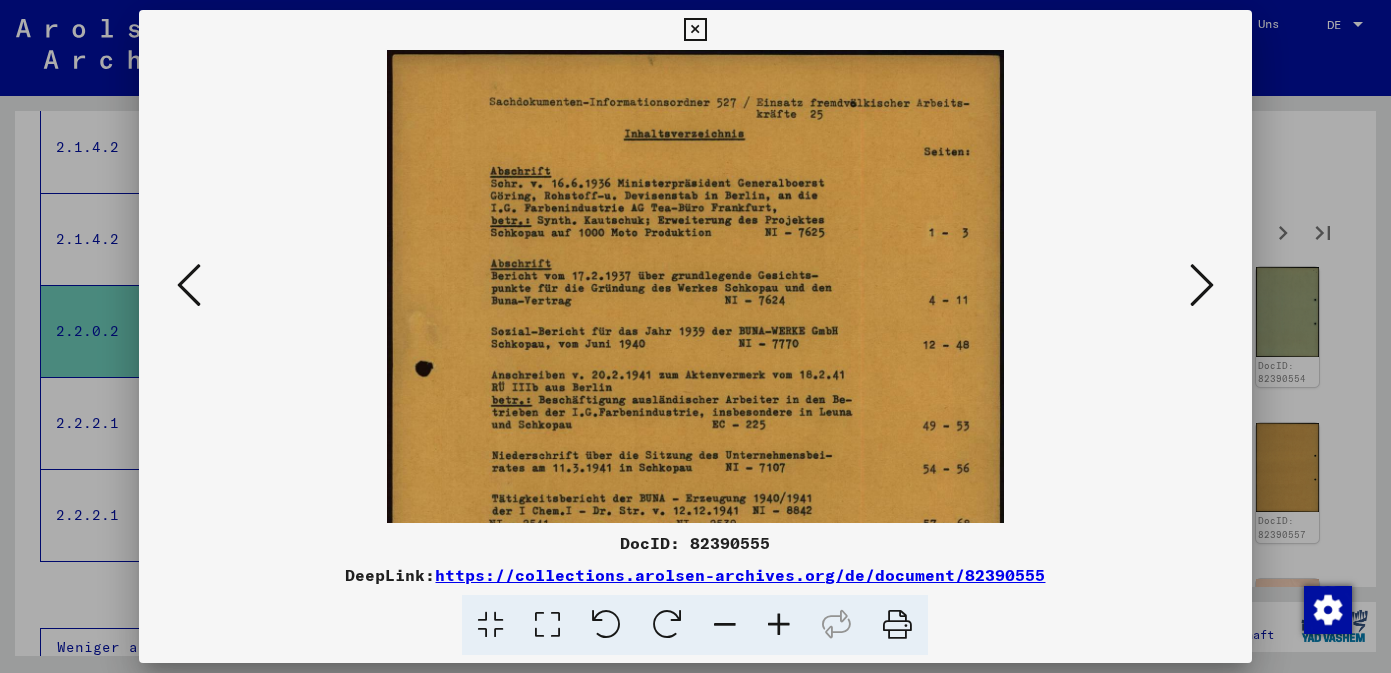 click at bounding box center [779, 625] 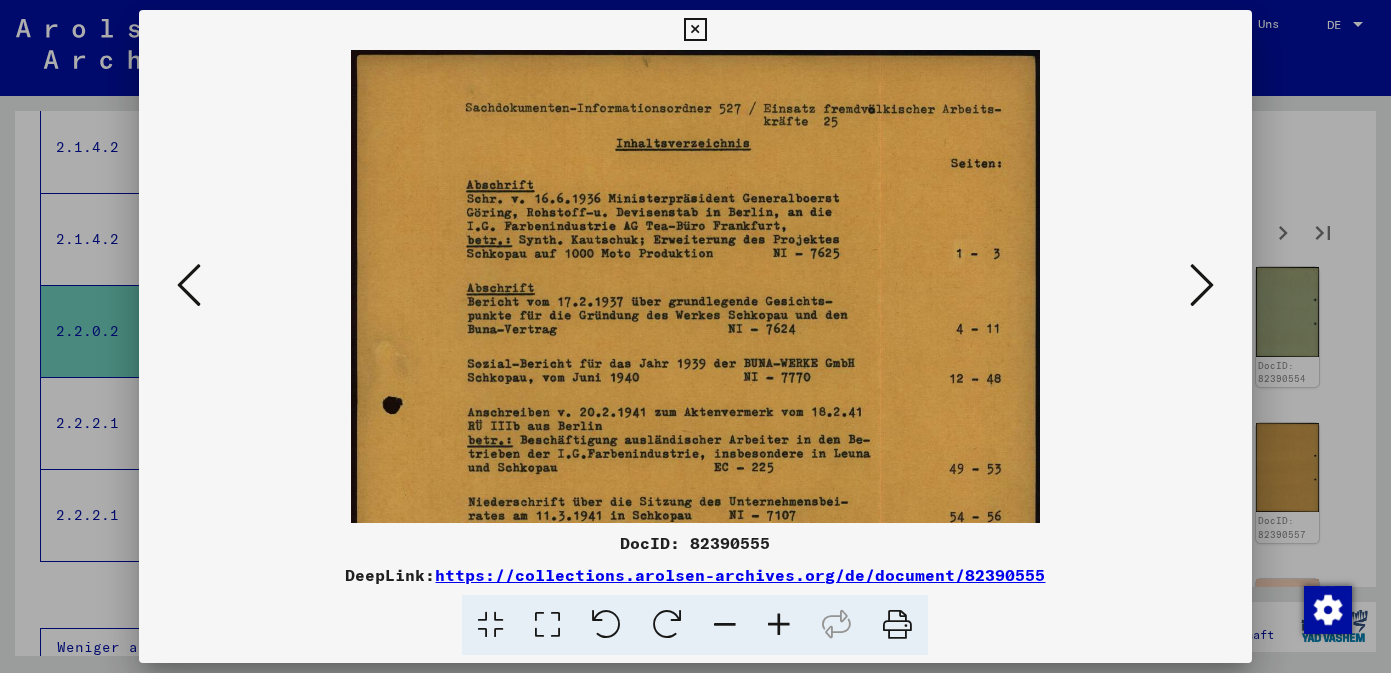 click at bounding box center (779, 625) 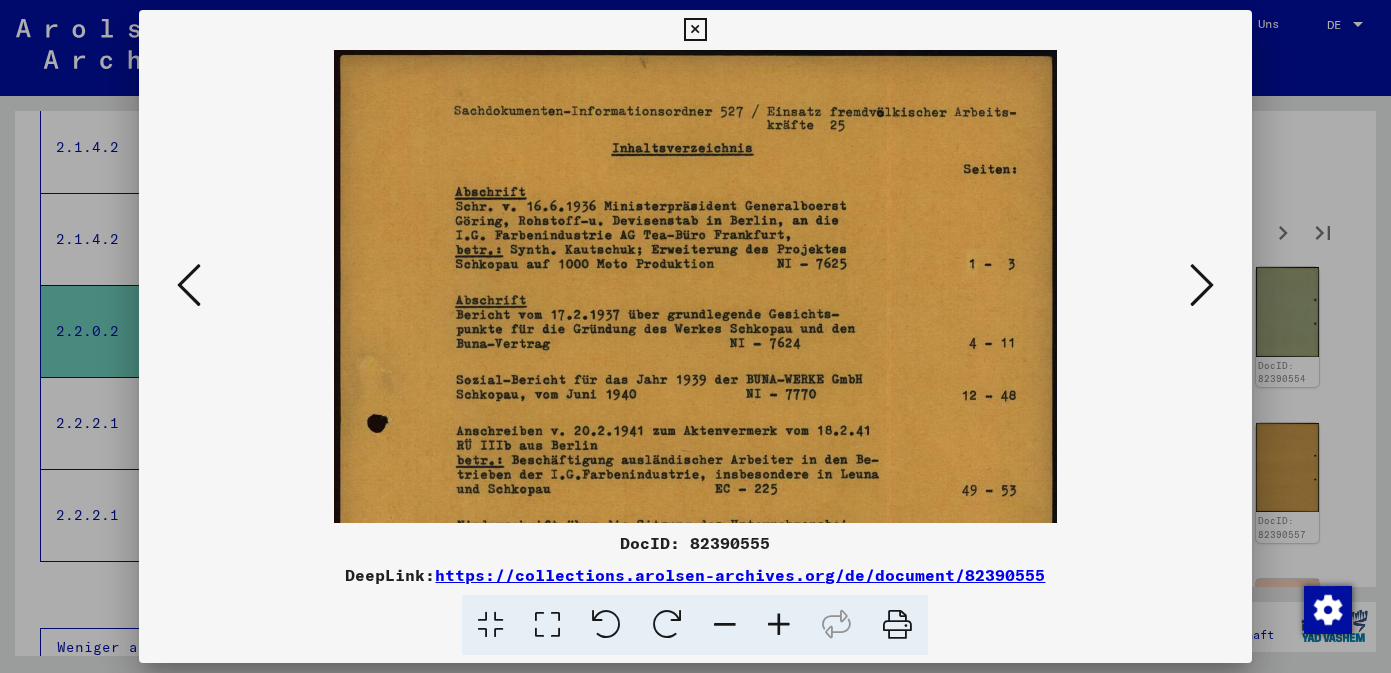 click at bounding box center [779, 625] 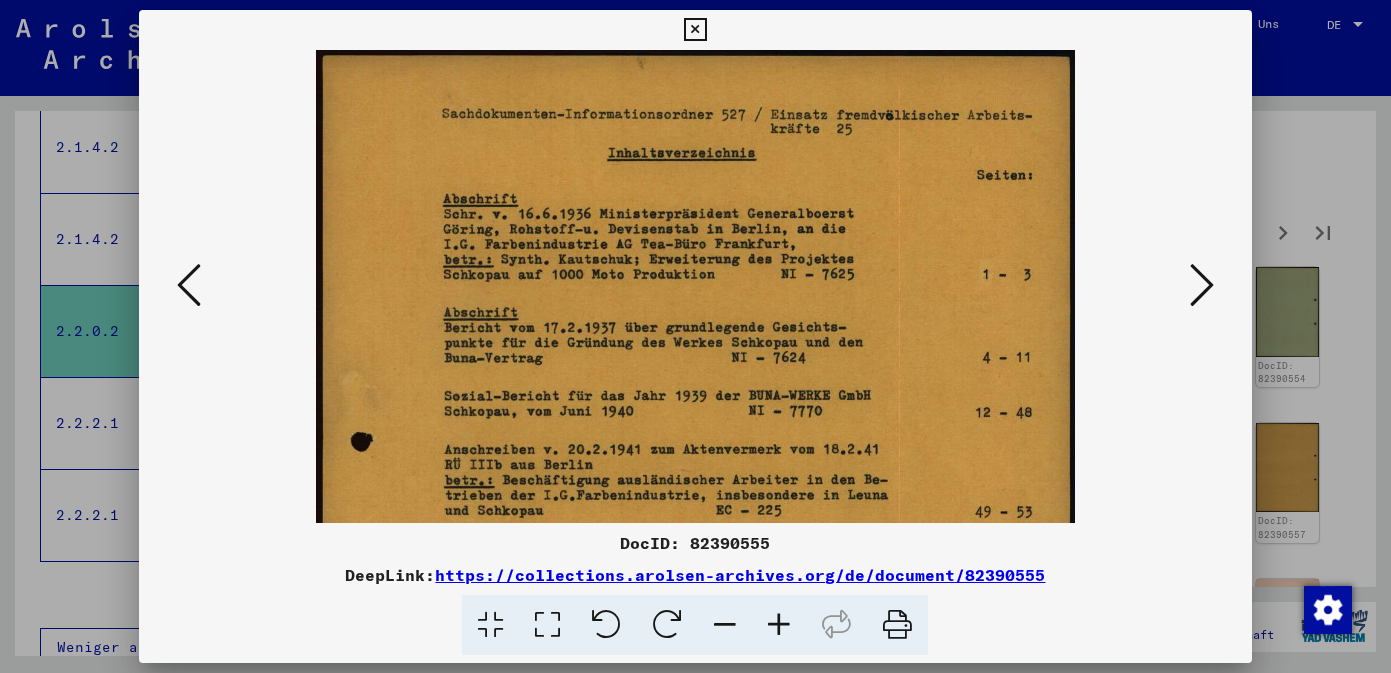 click at bounding box center [779, 625] 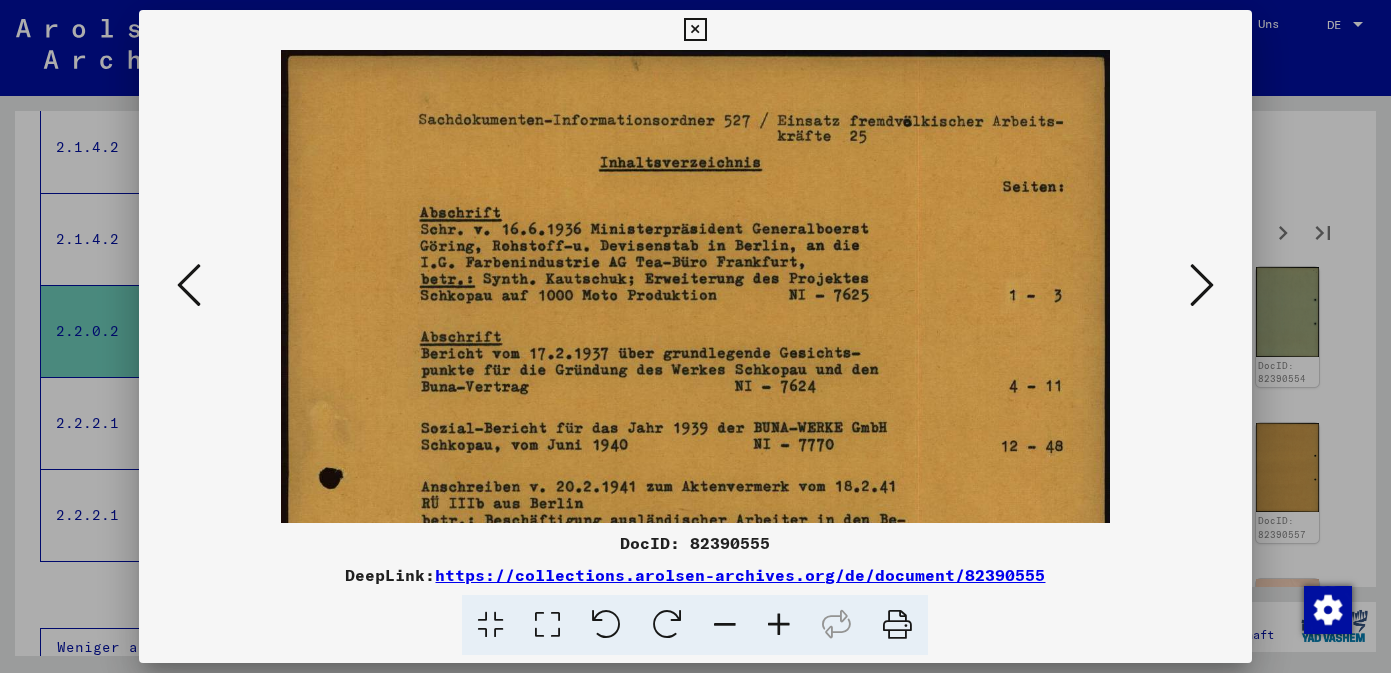 click at bounding box center [779, 625] 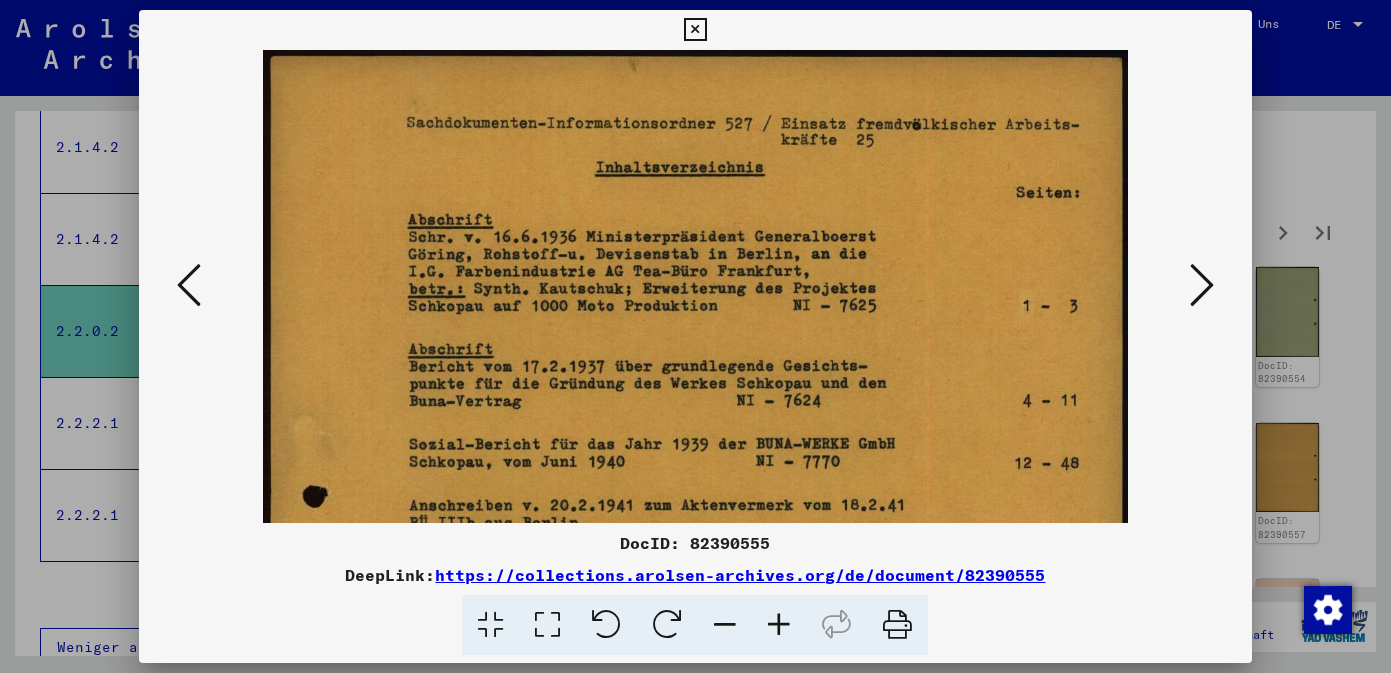 click at bounding box center (779, 625) 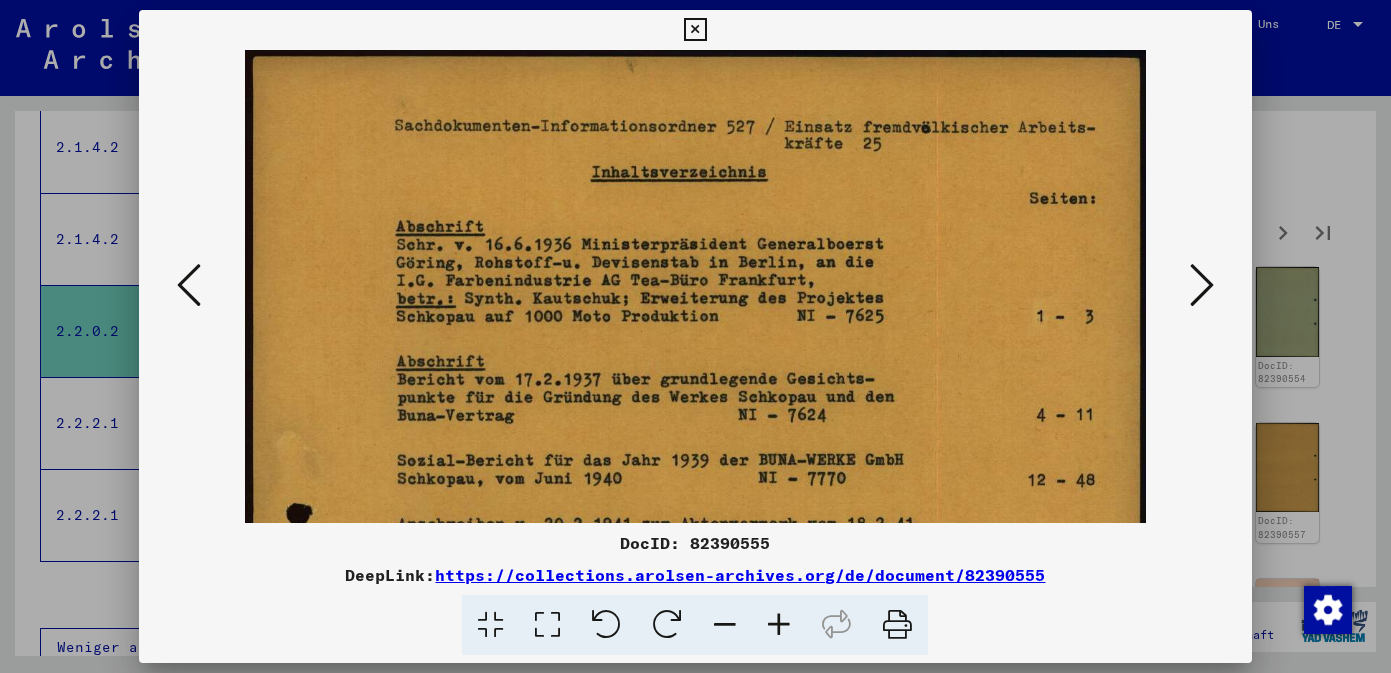 click at bounding box center (779, 625) 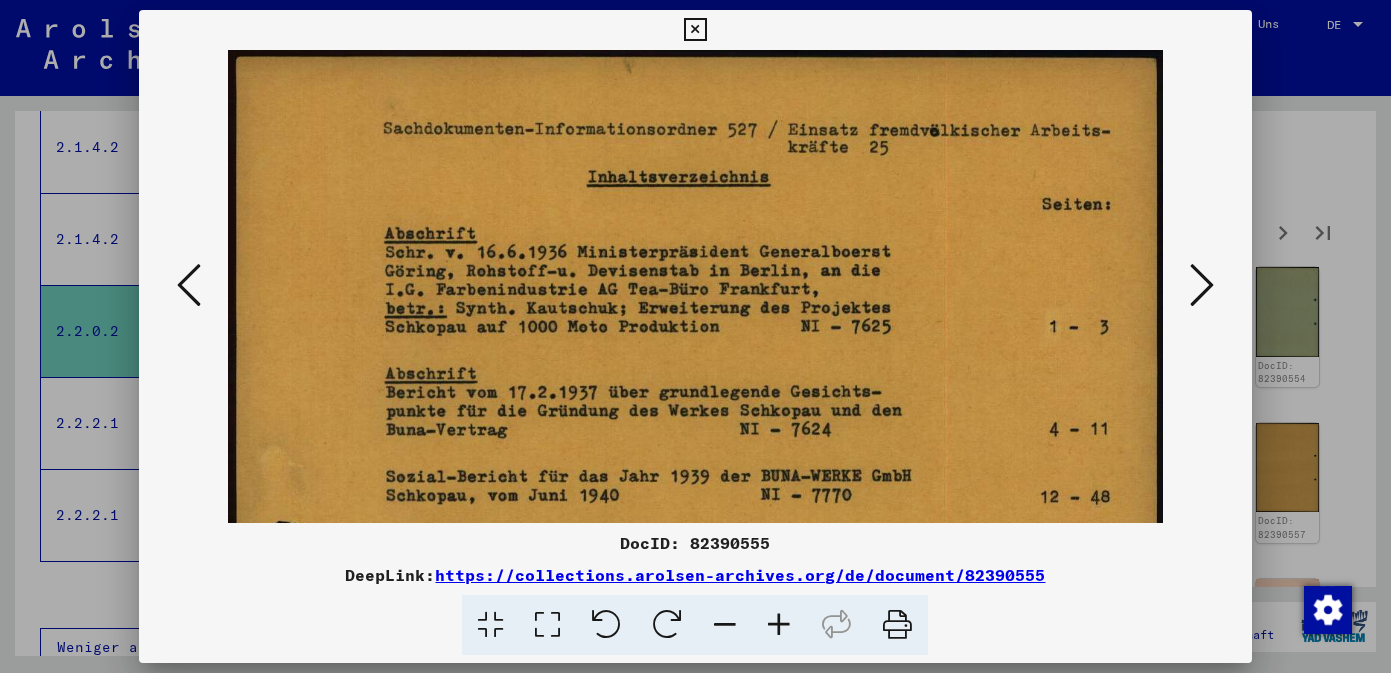 click at bounding box center [779, 625] 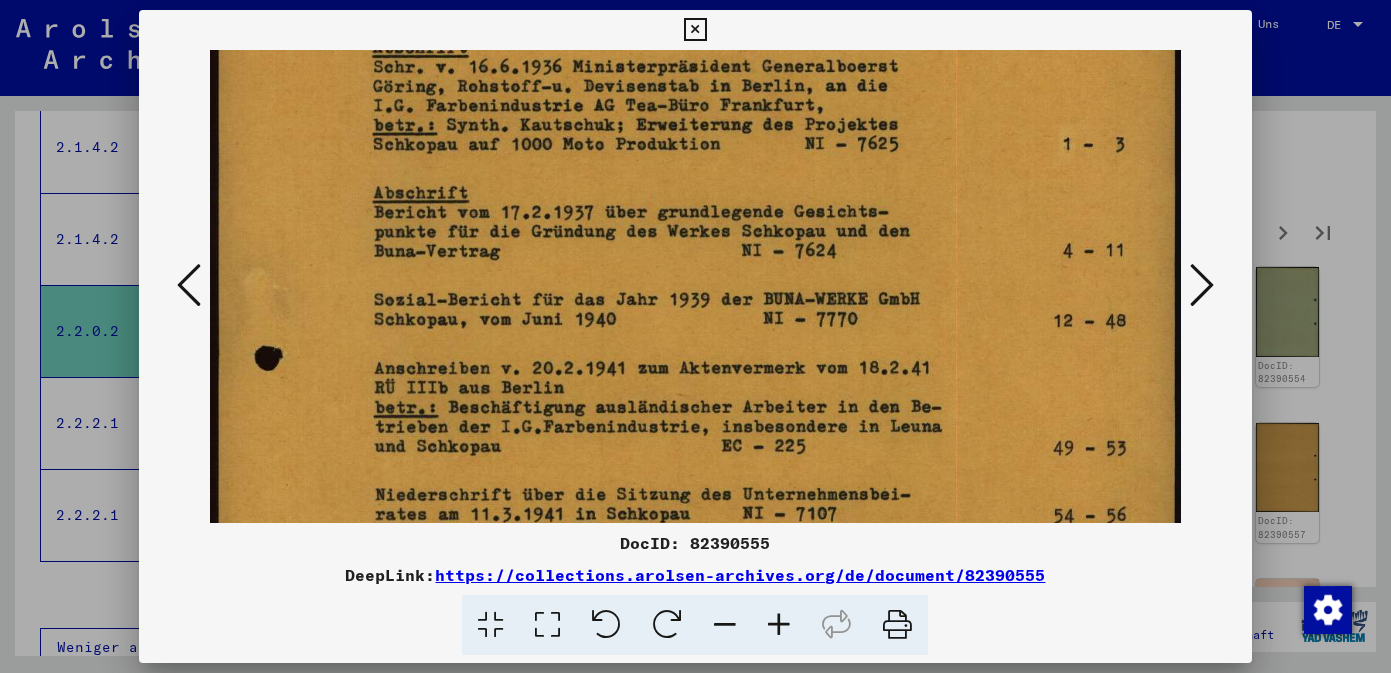 scroll, scrollTop: 202, scrollLeft: 0, axis: vertical 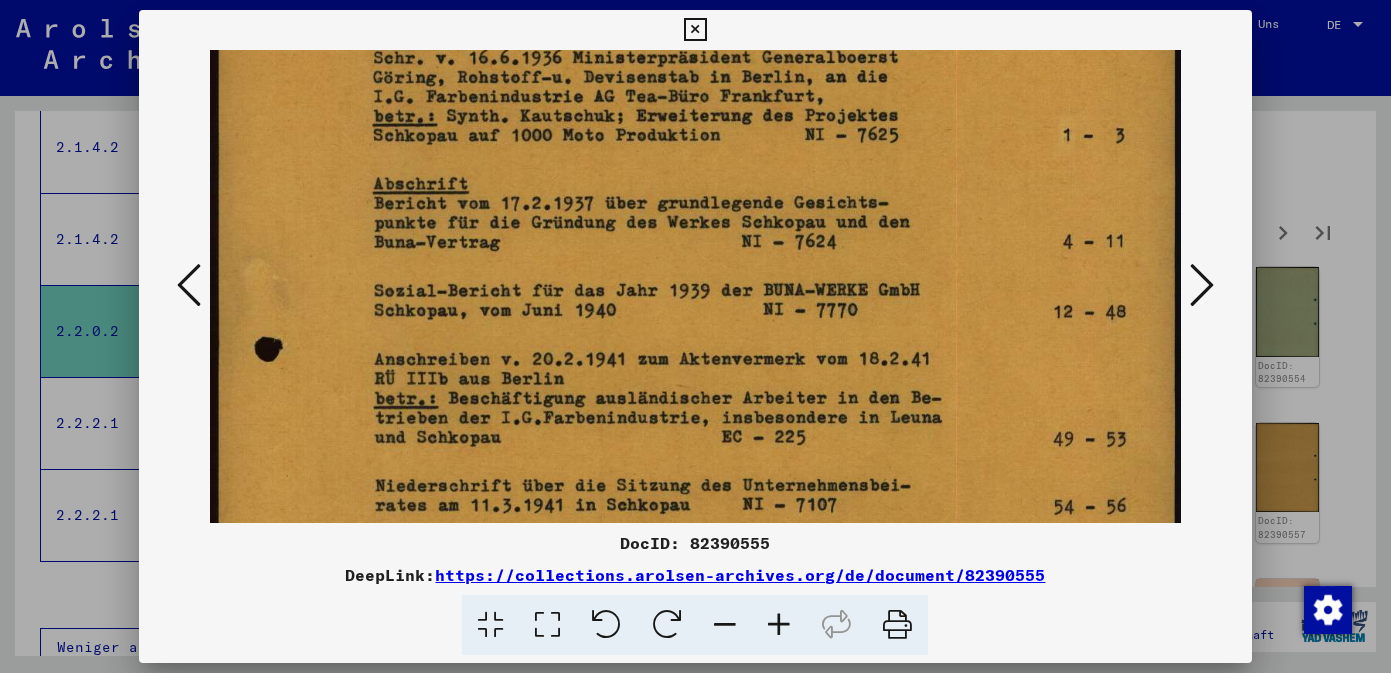 click at bounding box center (695, 534) 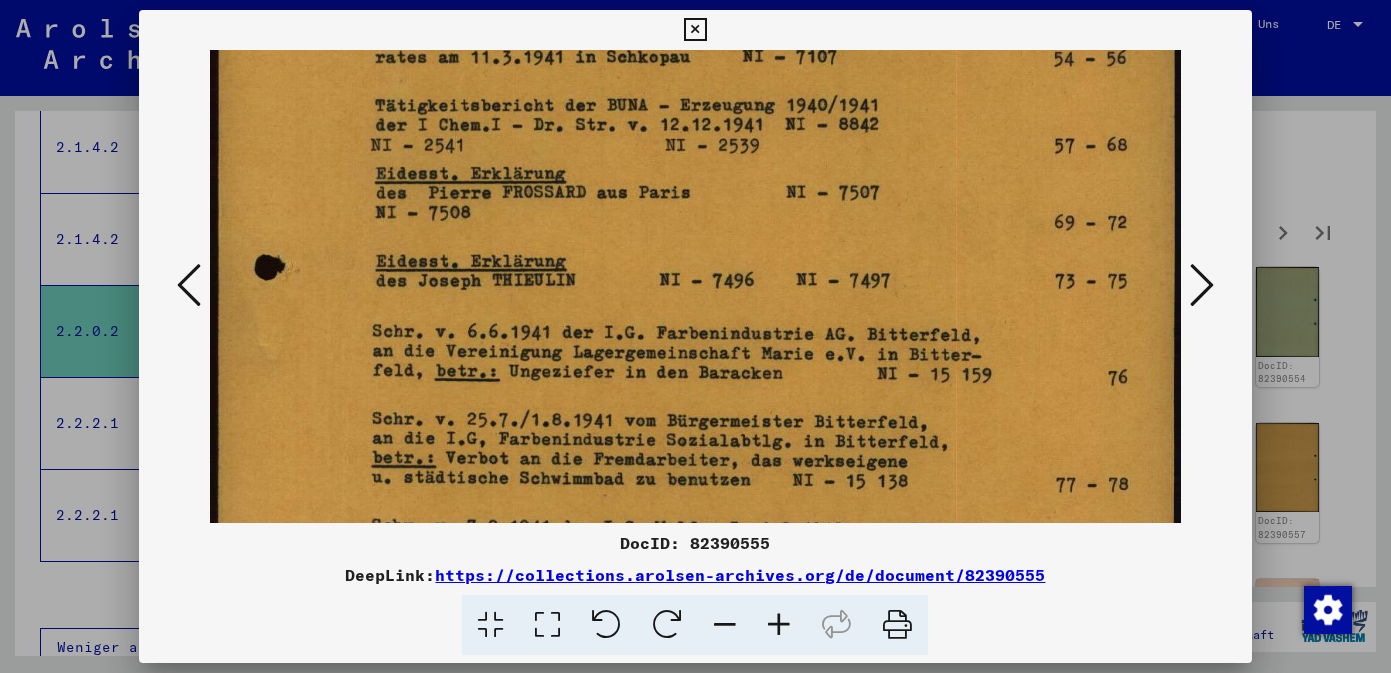 scroll, scrollTop: 652, scrollLeft: 0, axis: vertical 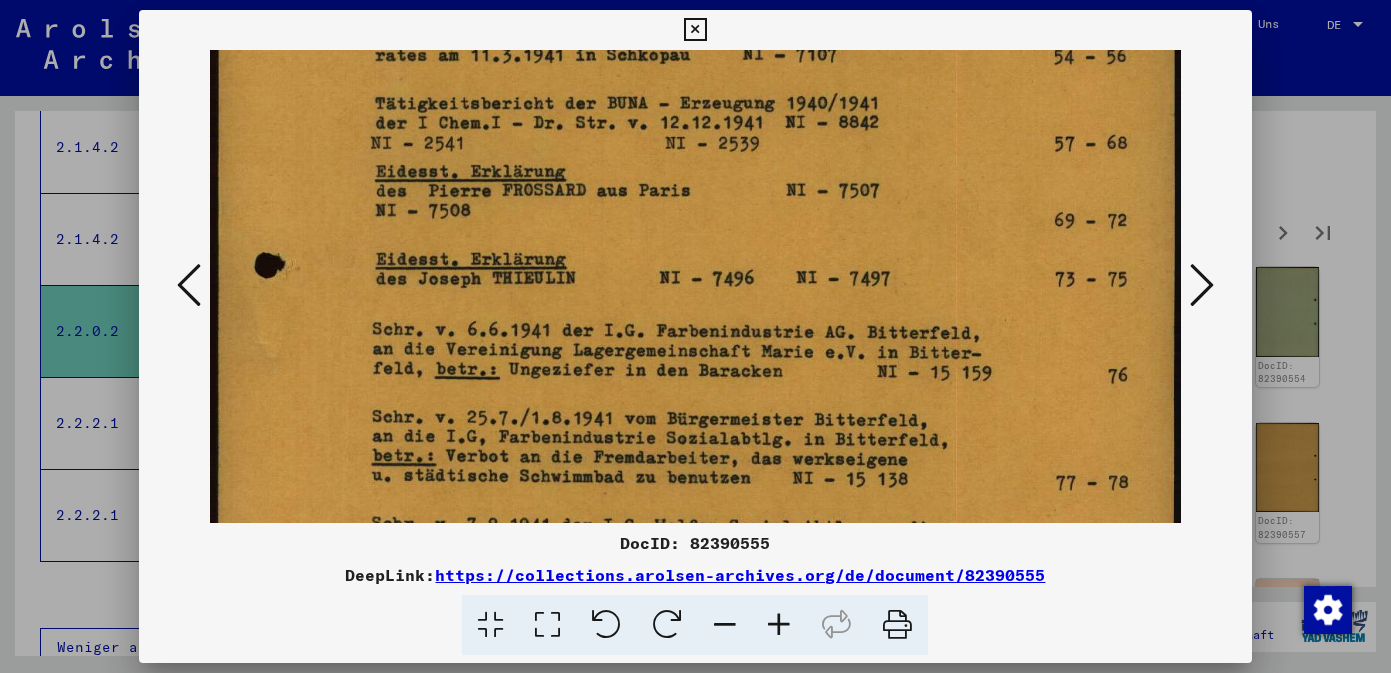 drag, startPoint x: 936, startPoint y: 457, endPoint x: 886, endPoint y: 7, distance: 452.76926 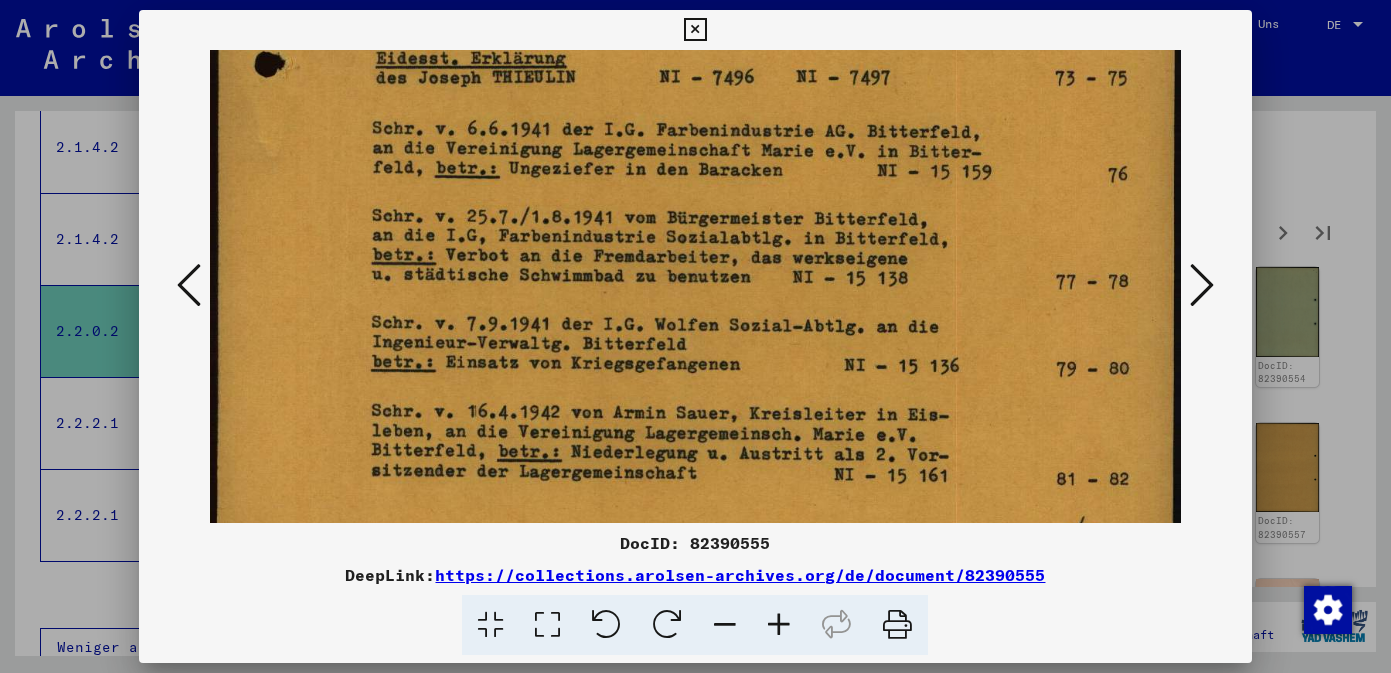 scroll, scrollTop: 900, scrollLeft: 0, axis: vertical 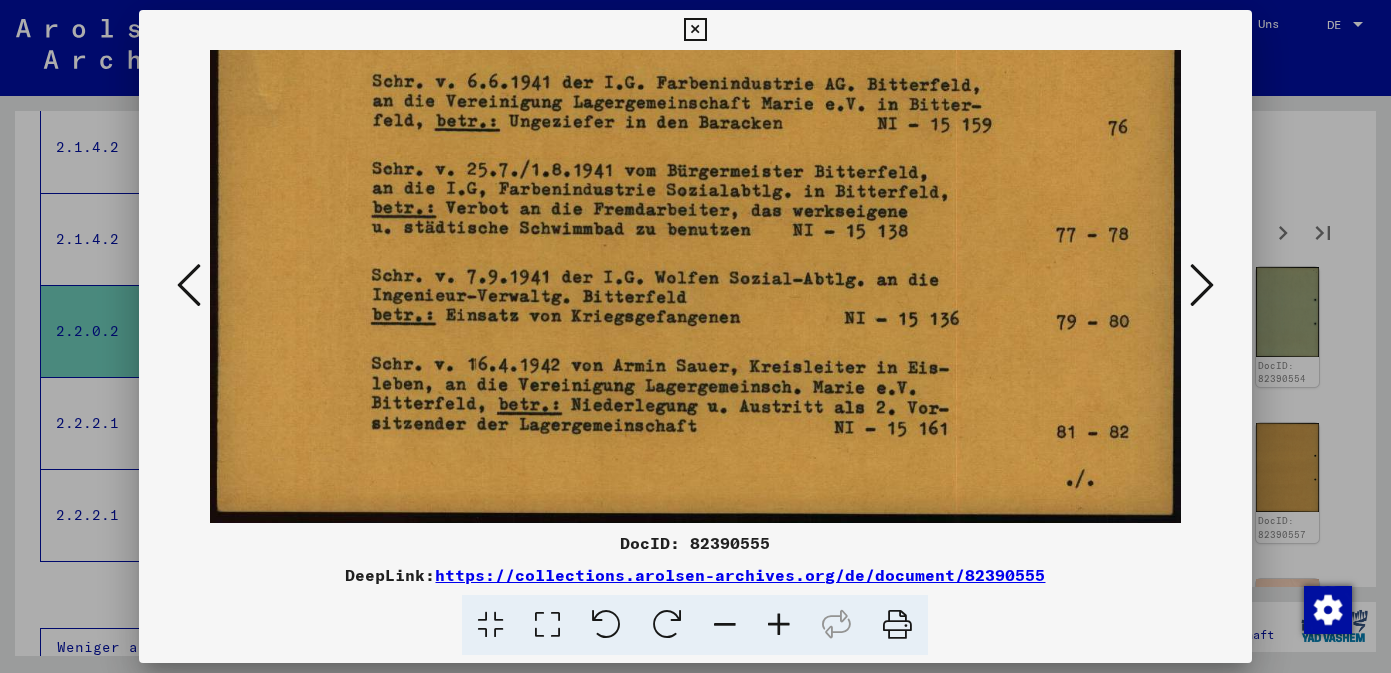 drag, startPoint x: 909, startPoint y: 428, endPoint x: 856, endPoint y: 24, distance: 407.46164 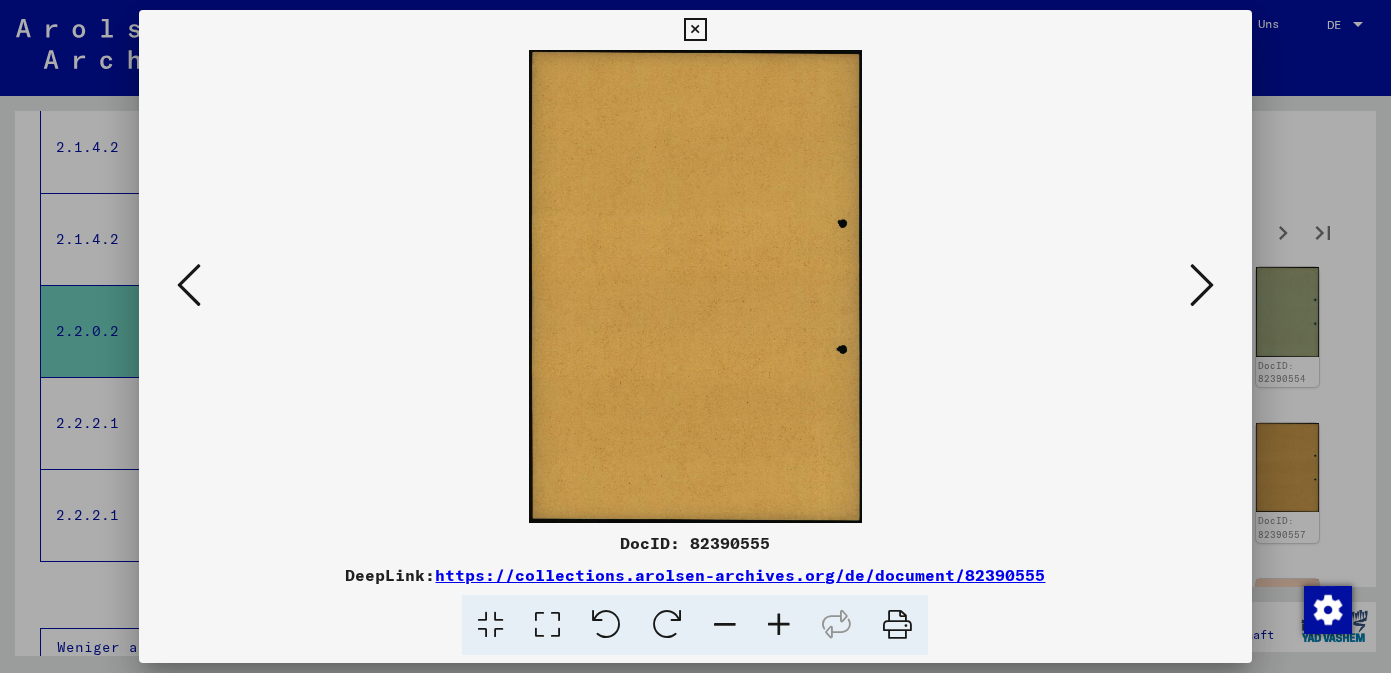 click at bounding box center [1202, 285] 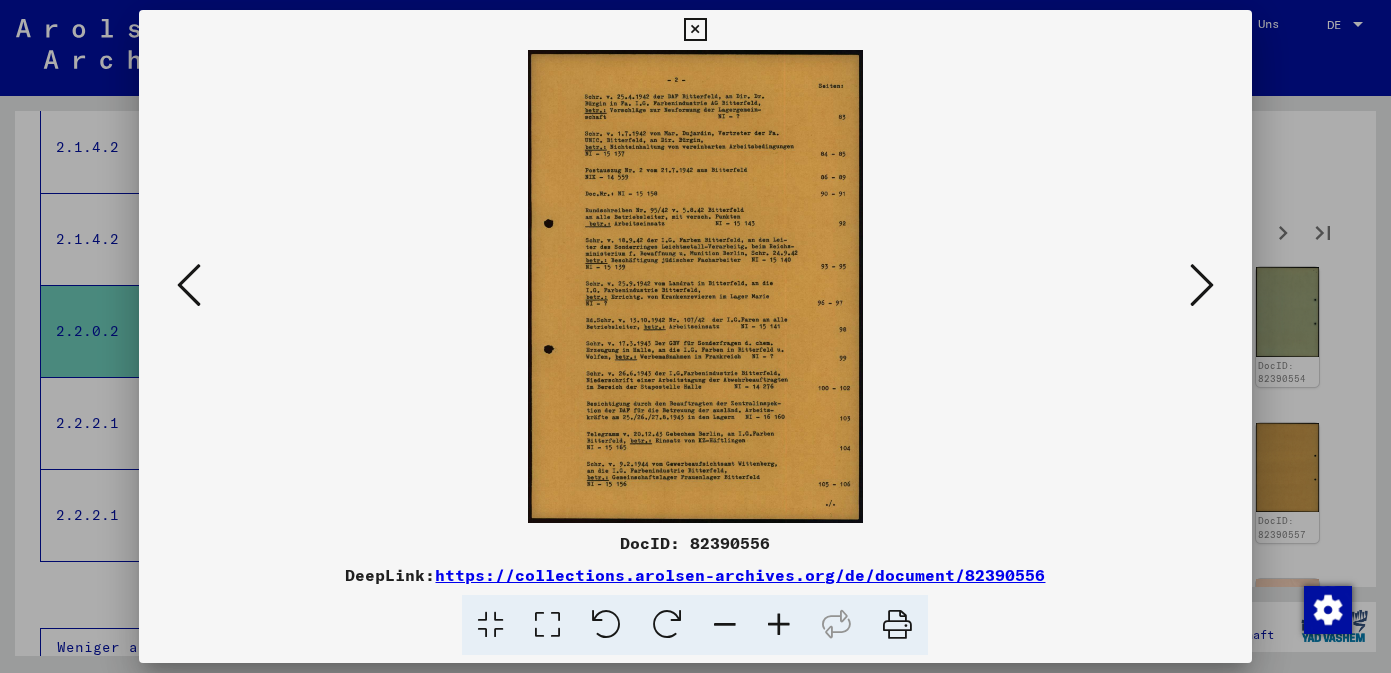click at bounding box center [779, 625] 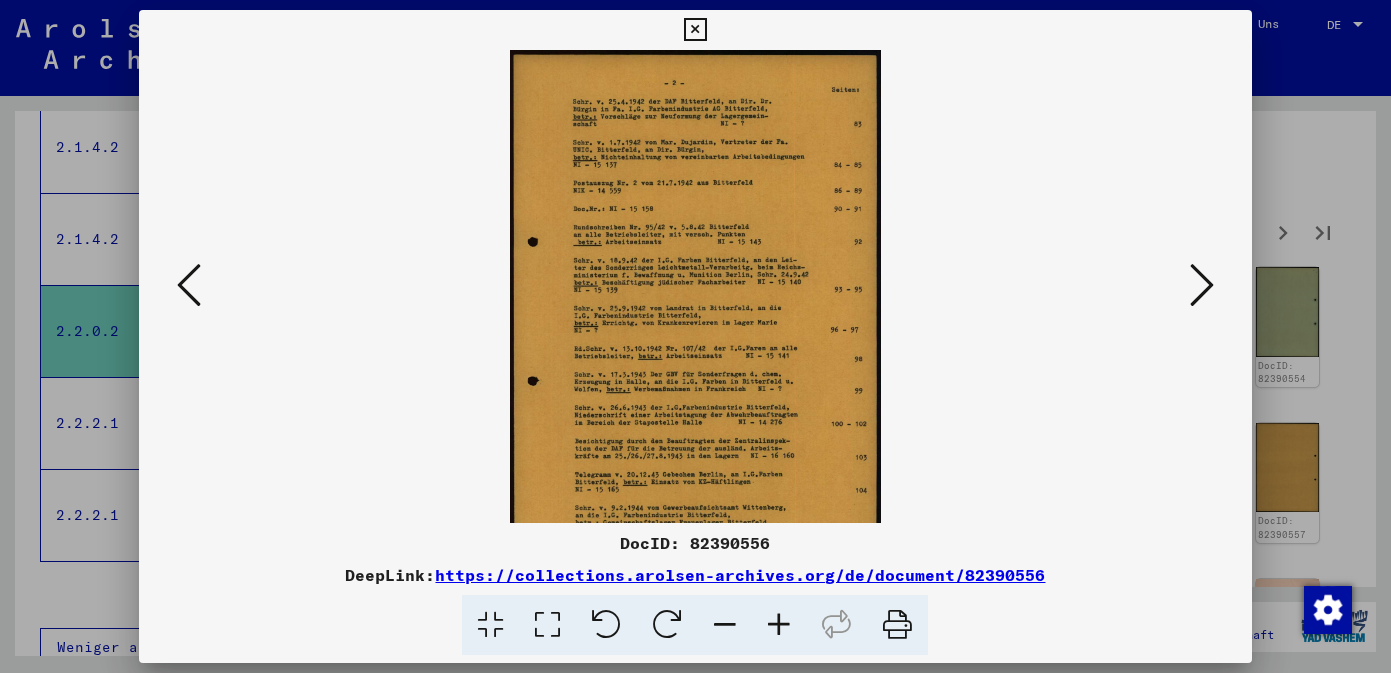 click at bounding box center [779, 625] 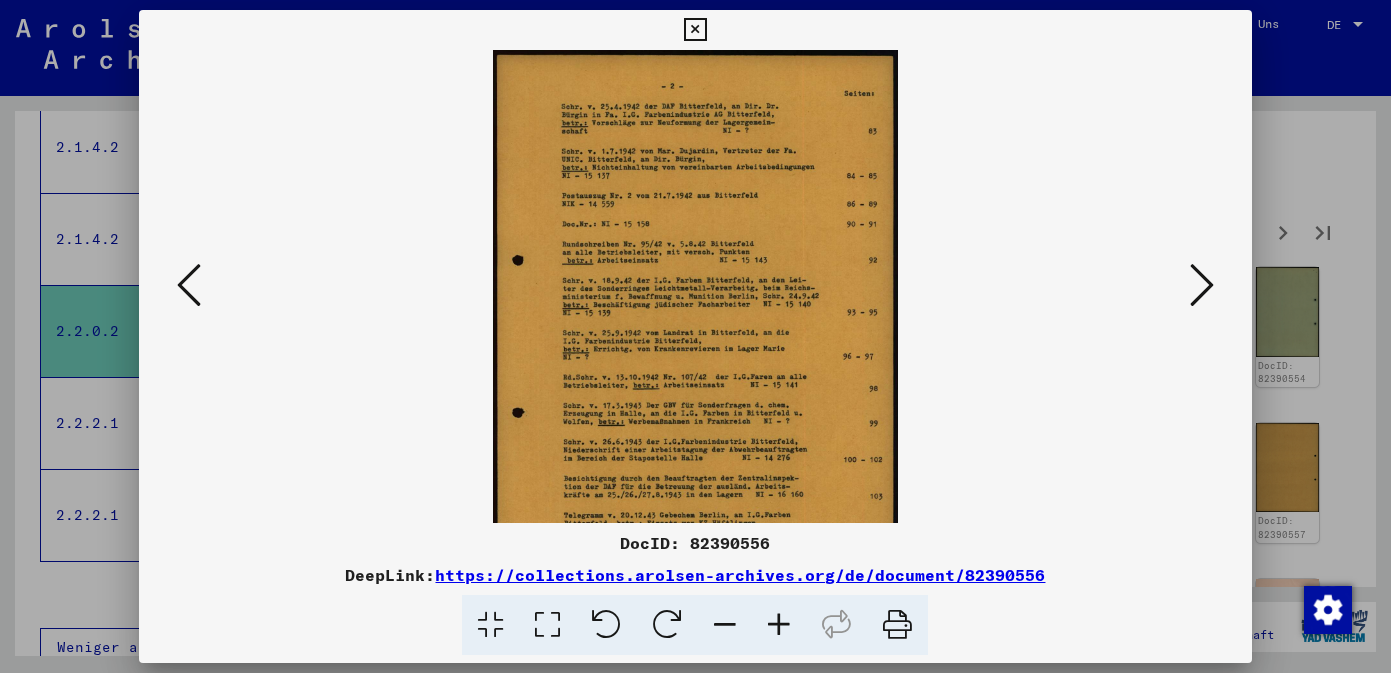 click at bounding box center (779, 625) 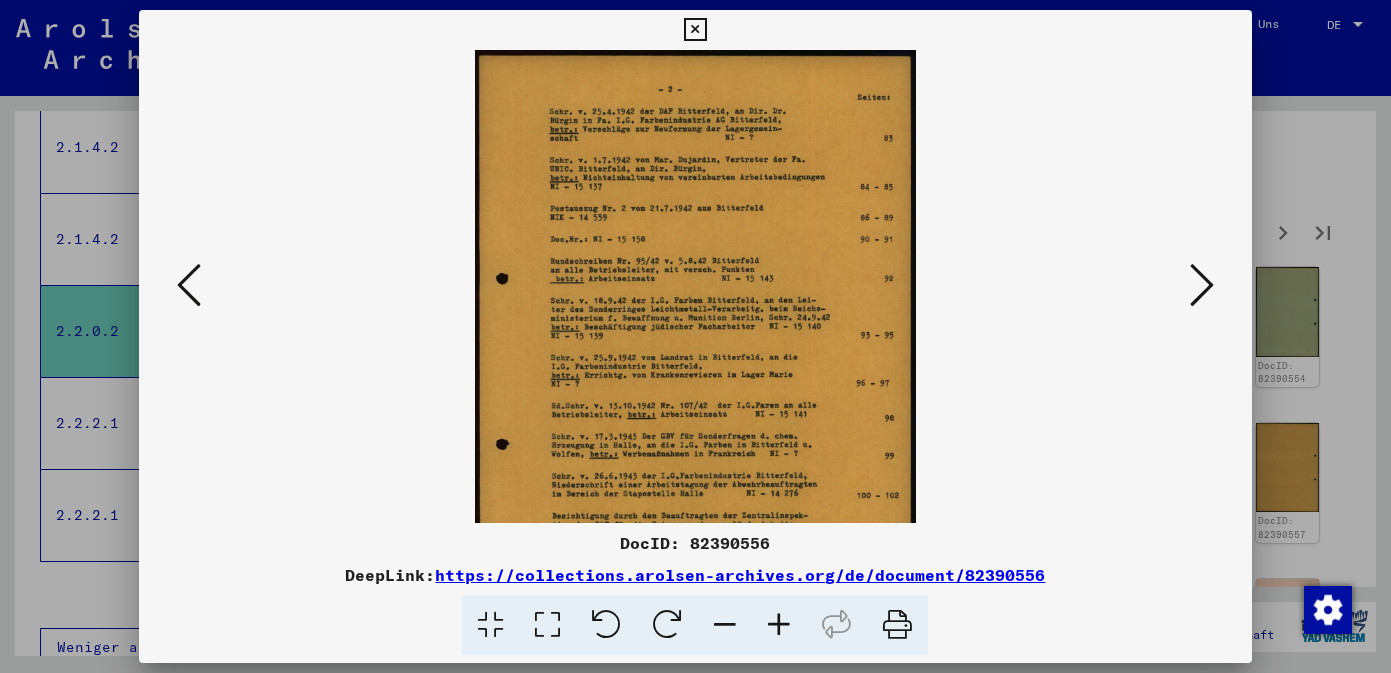 click at bounding box center [779, 625] 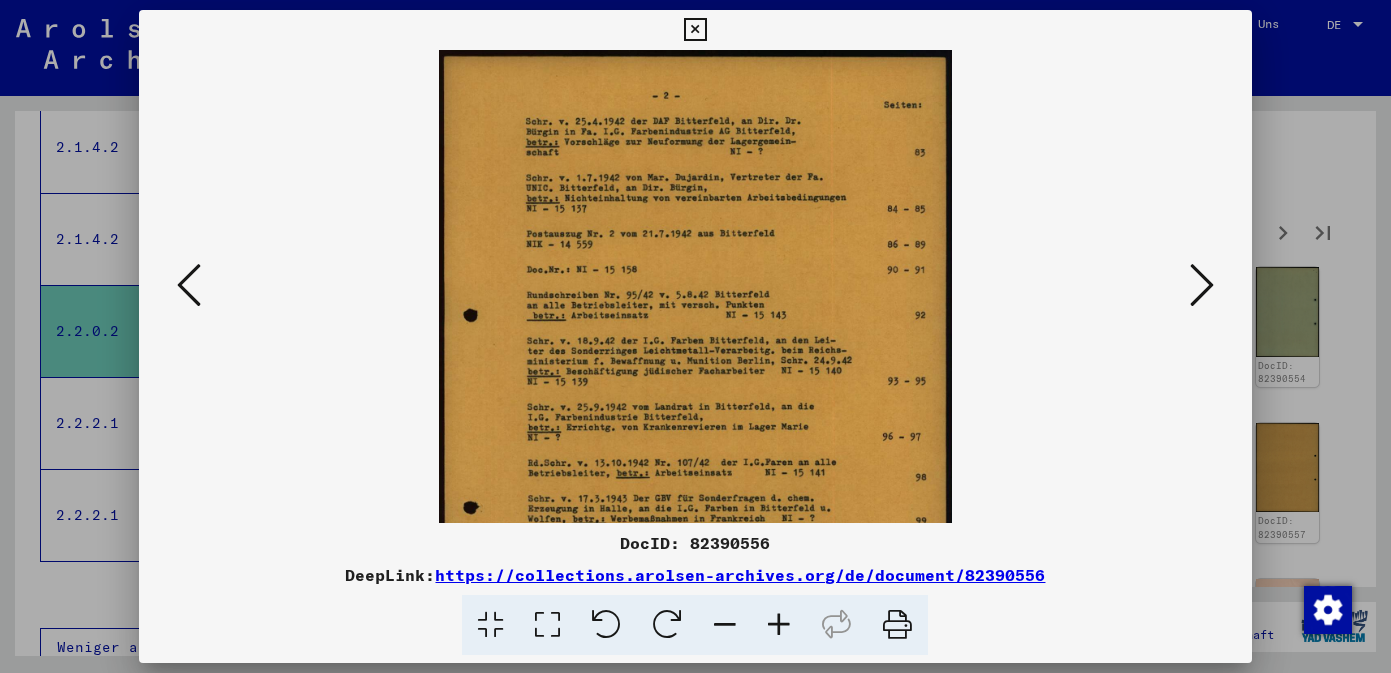 click at bounding box center [779, 625] 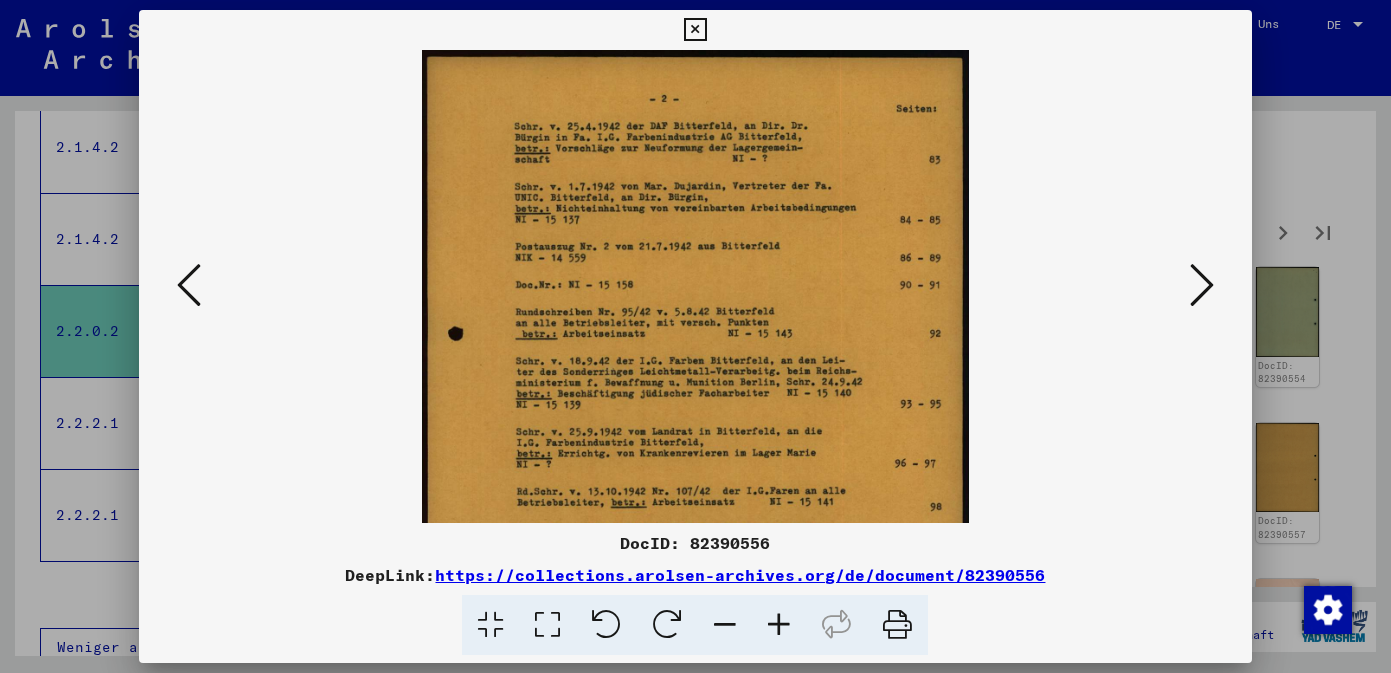 click at bounding box center (779, 625) 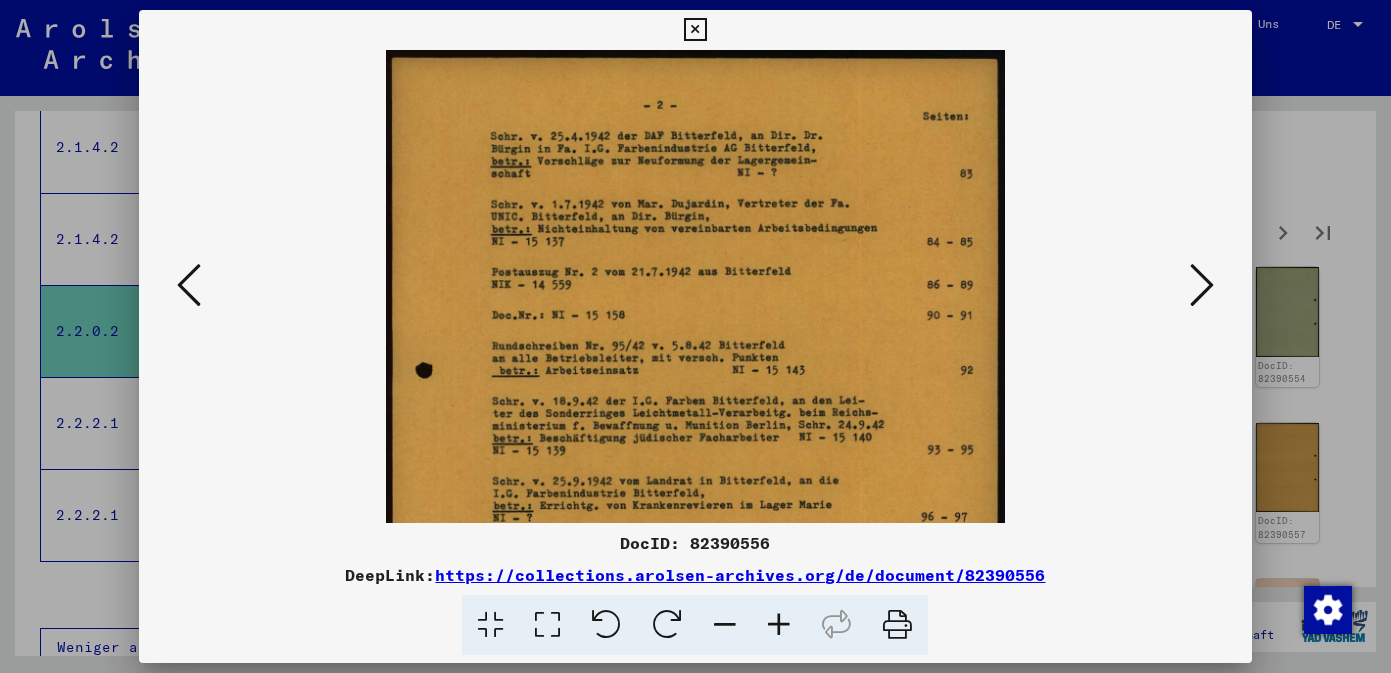 click at bounding box center [779, 625] 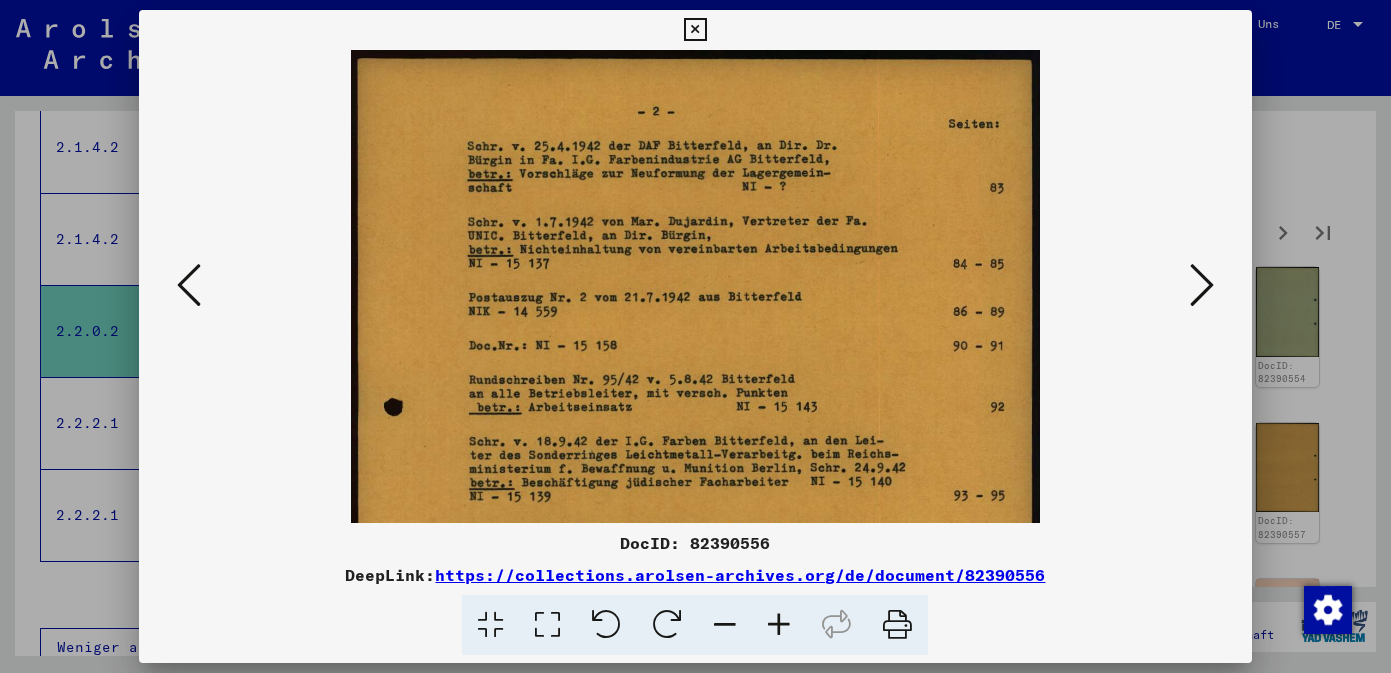 click at bounding box center (779, 625) 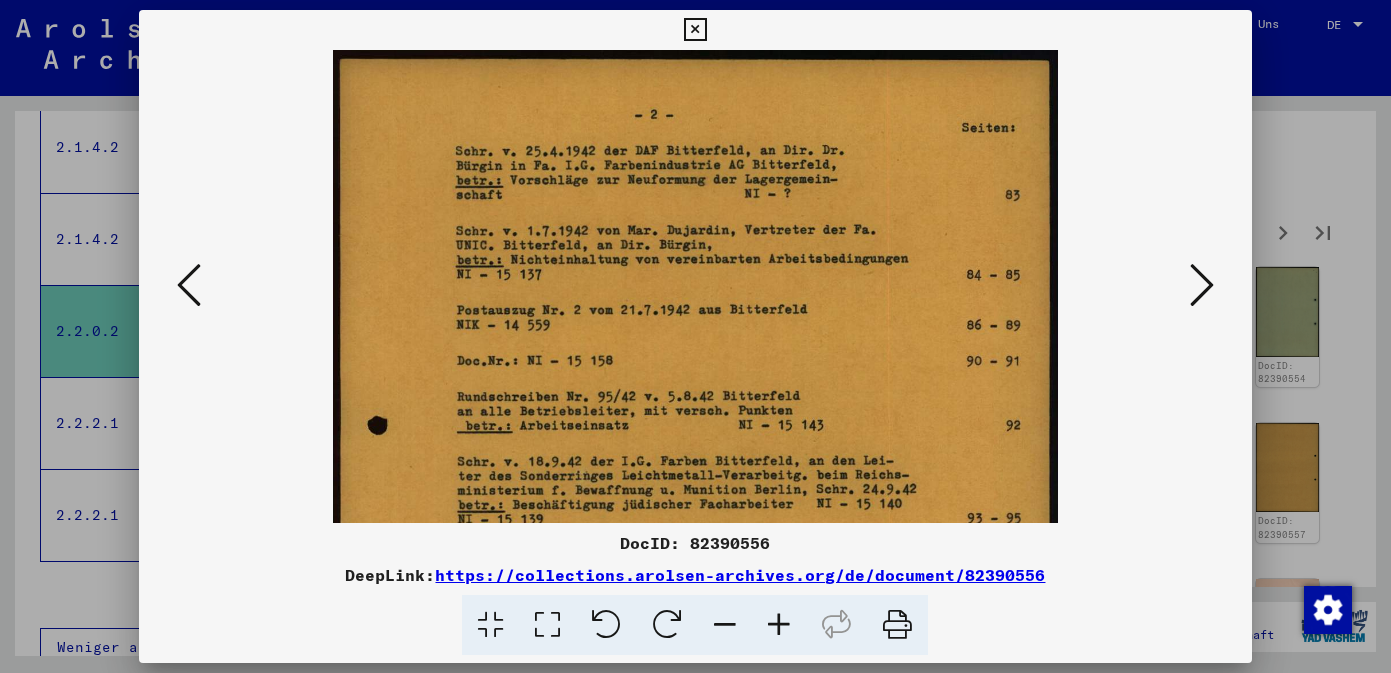 click at bounding box center (779, 625) 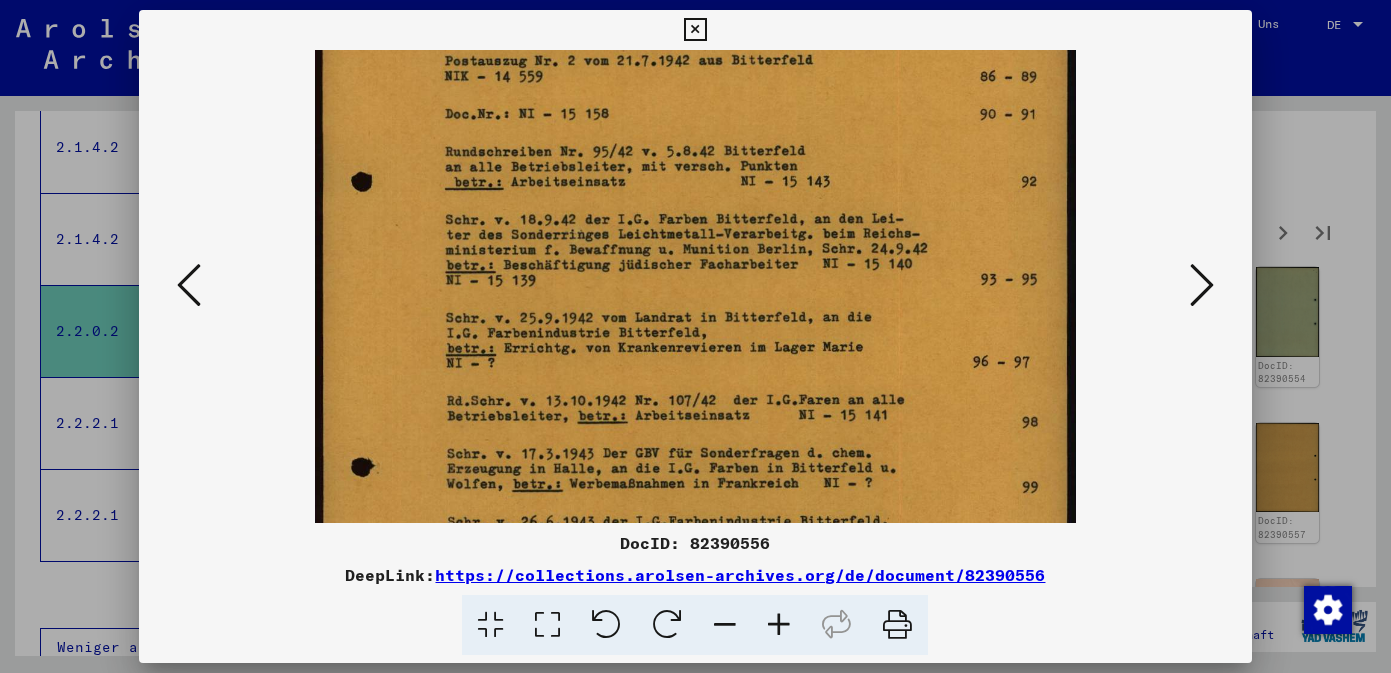 drag, startPoint x: 852, startPoint y: 332, endPoint x: 885, endPoint y: 69, distance: 265.06226 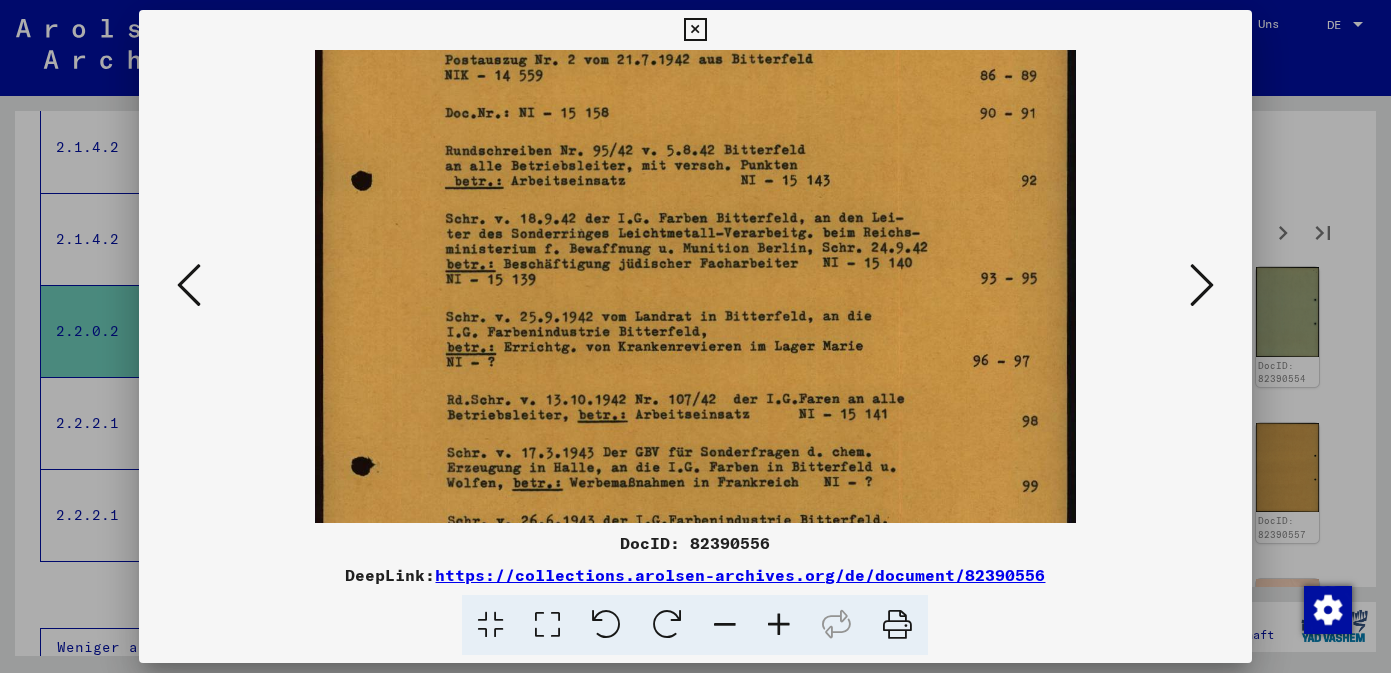 click at bounding box center [695, 30] 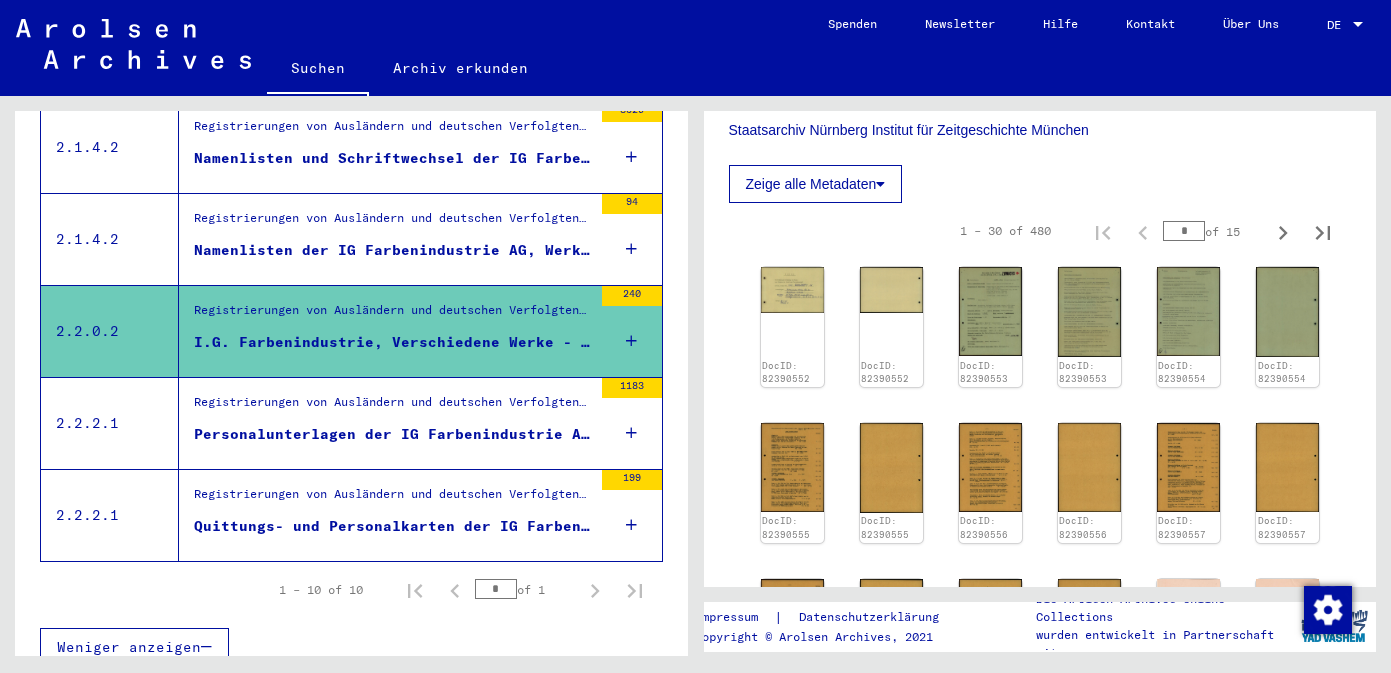 click on "Namenlisten der IG Farbenindustrie AG, Werk Premnitz" at bounding box center [393, 250] 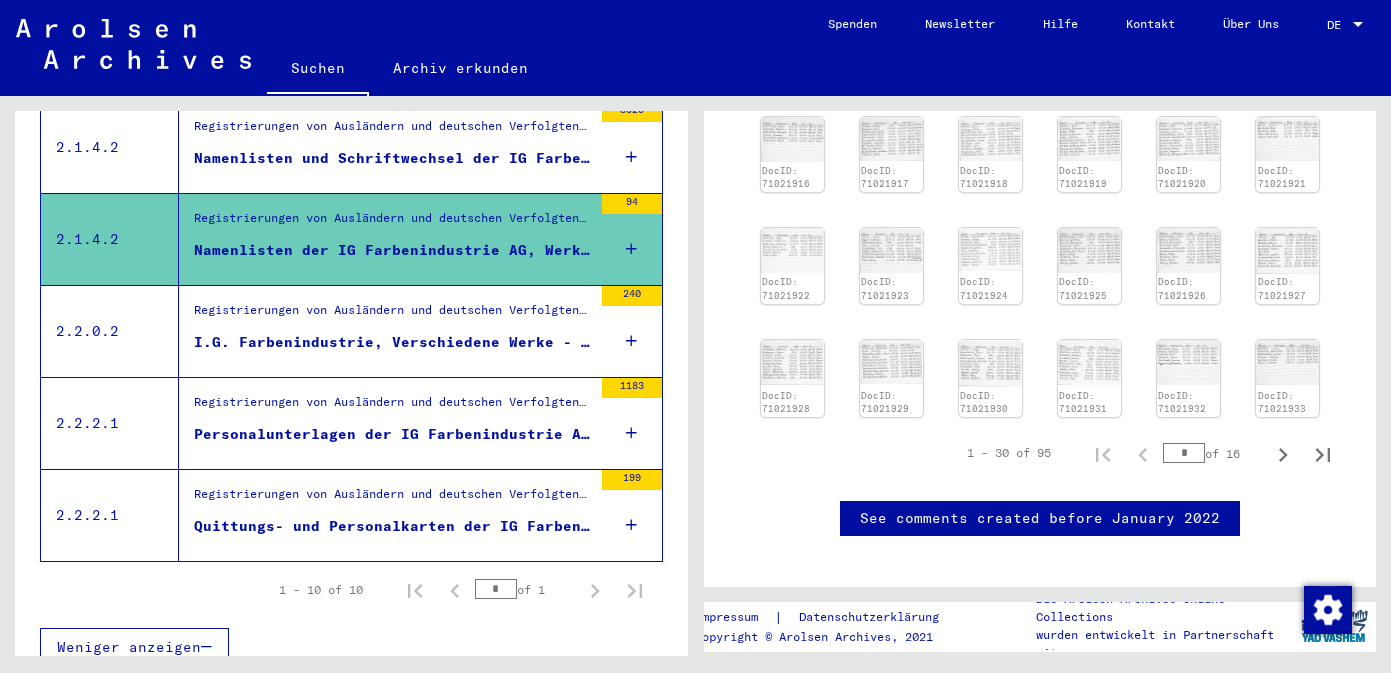 scroll, scrollTop: 917, scrollLeft: 0, axis: vertical 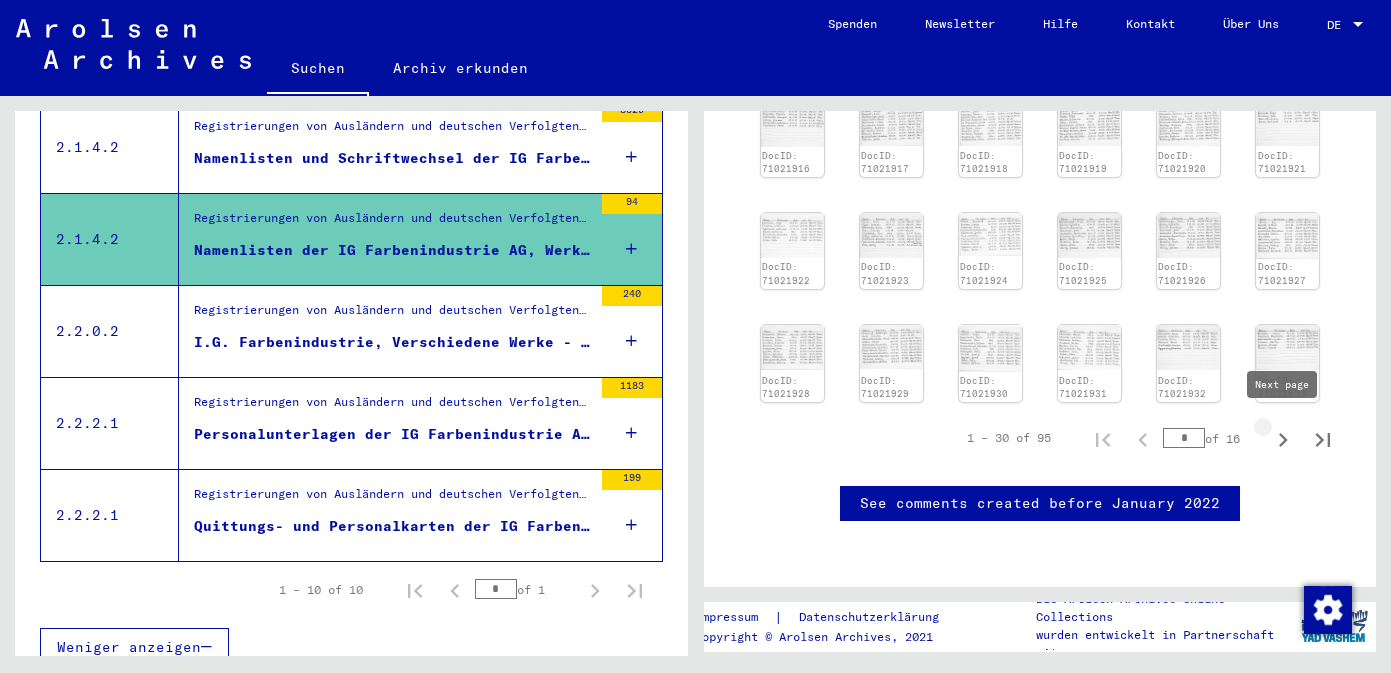 click 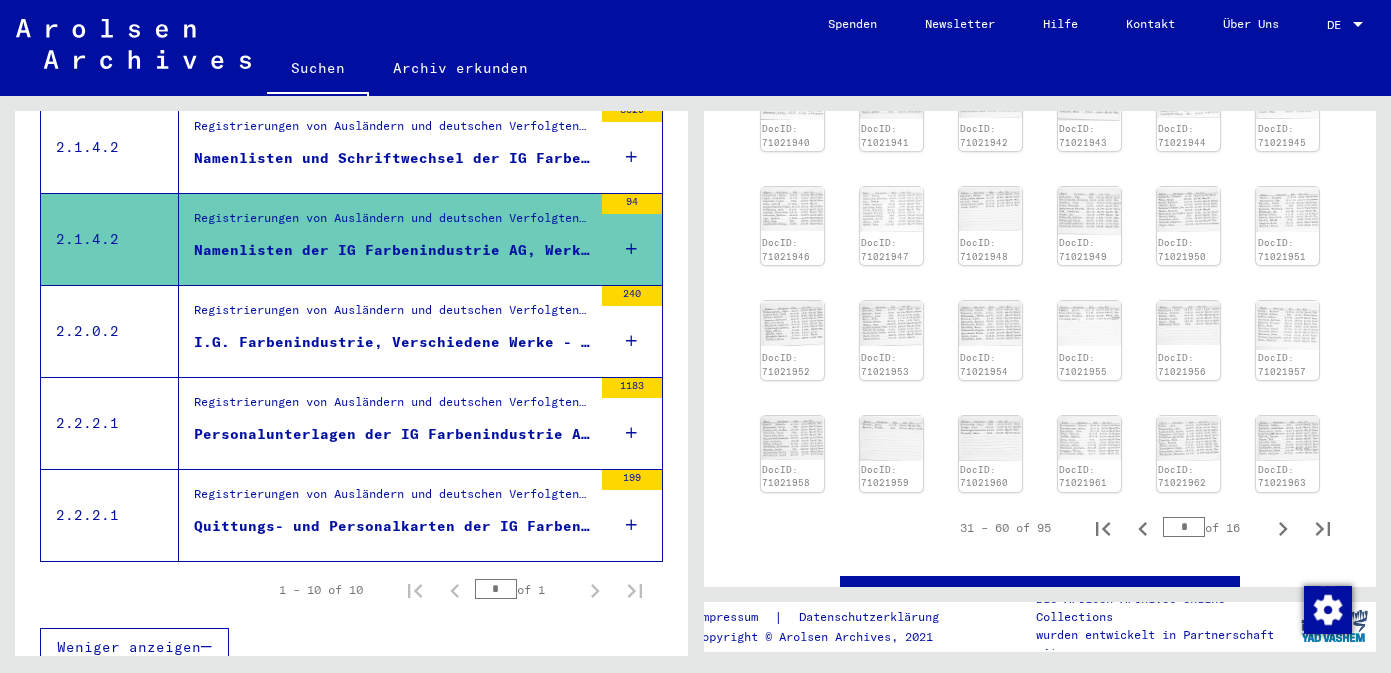 scroll, scrollTop: 828, scrollLeft: 0, axis: vertical 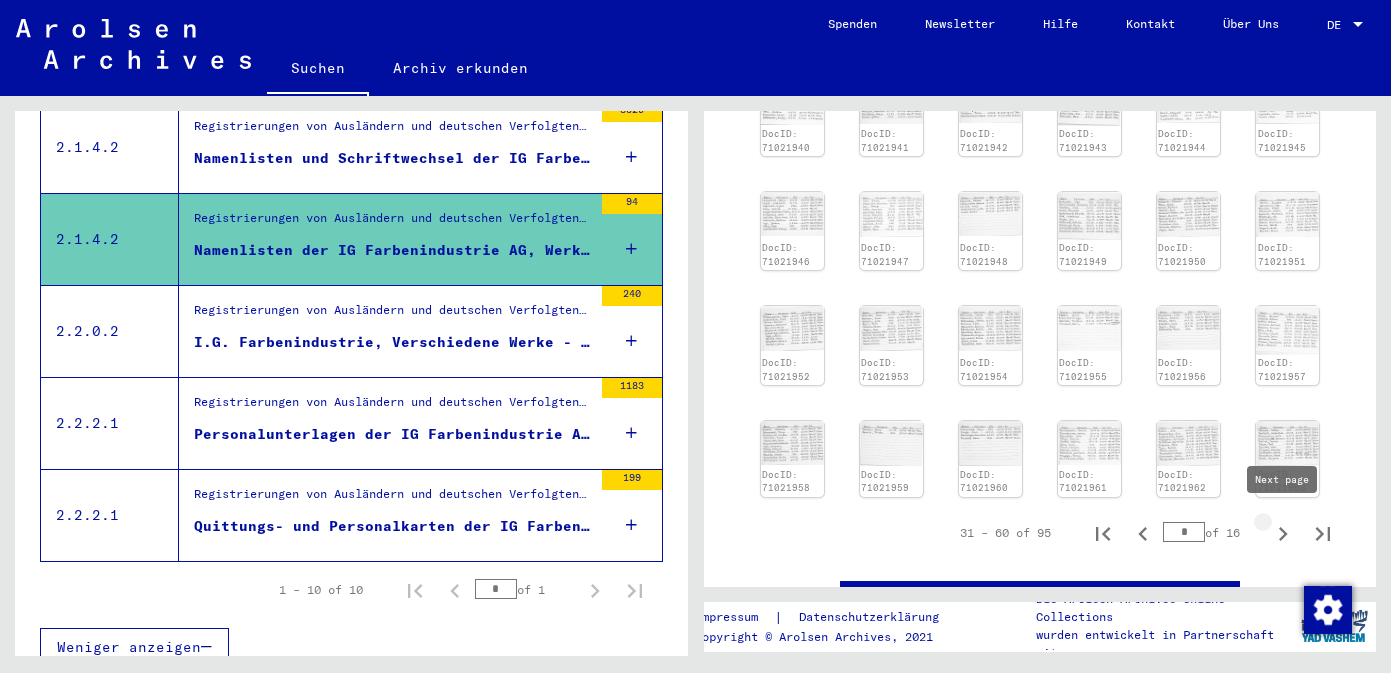 click 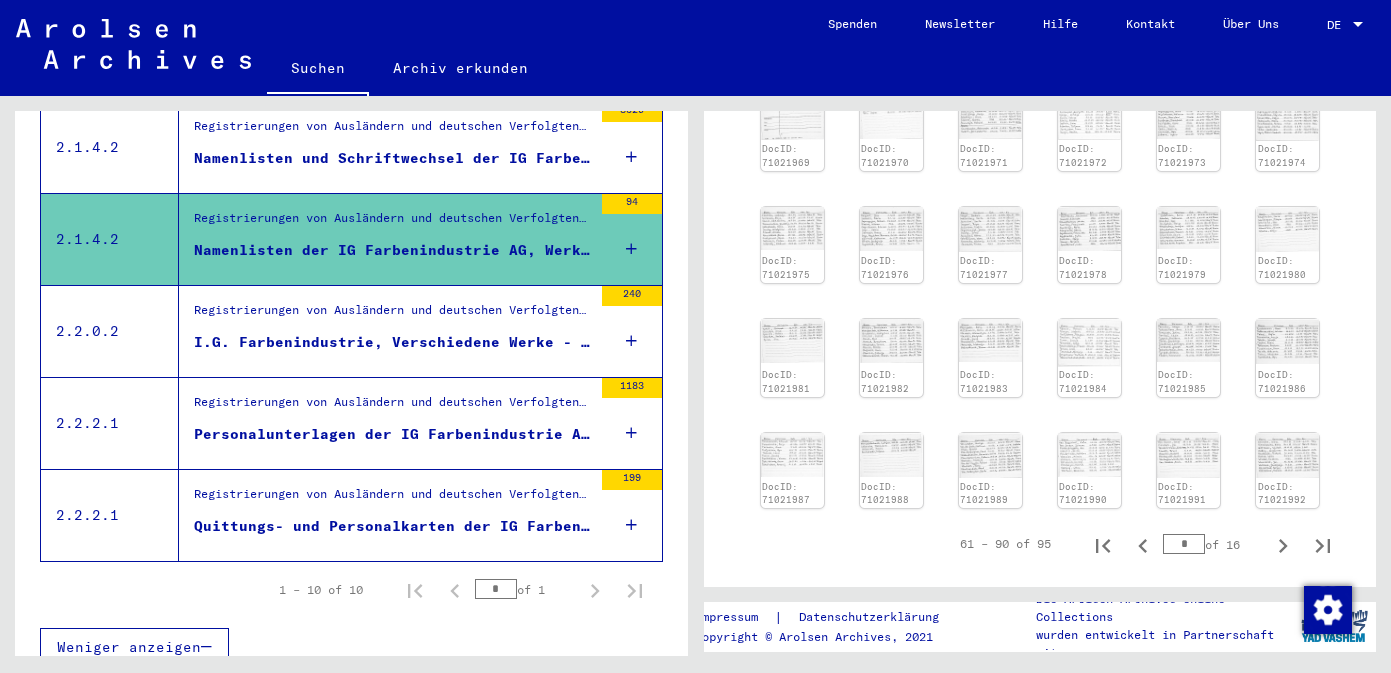 scroll, scrollTop: 814, scrollLeft: 0, axis: vertical 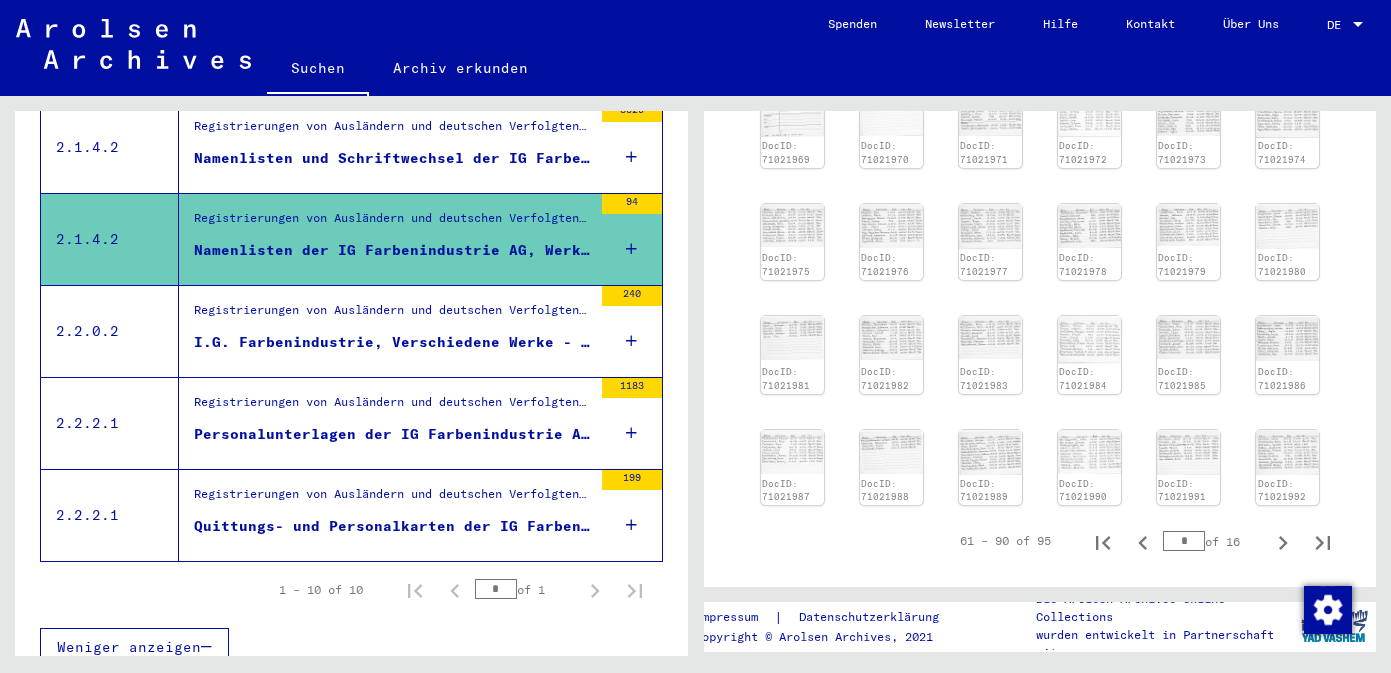 click on "Namenlisten und Schriftwechsel der IG Farbenindustrie AG, Werk Premnitz" at bounding box center (393, 158) 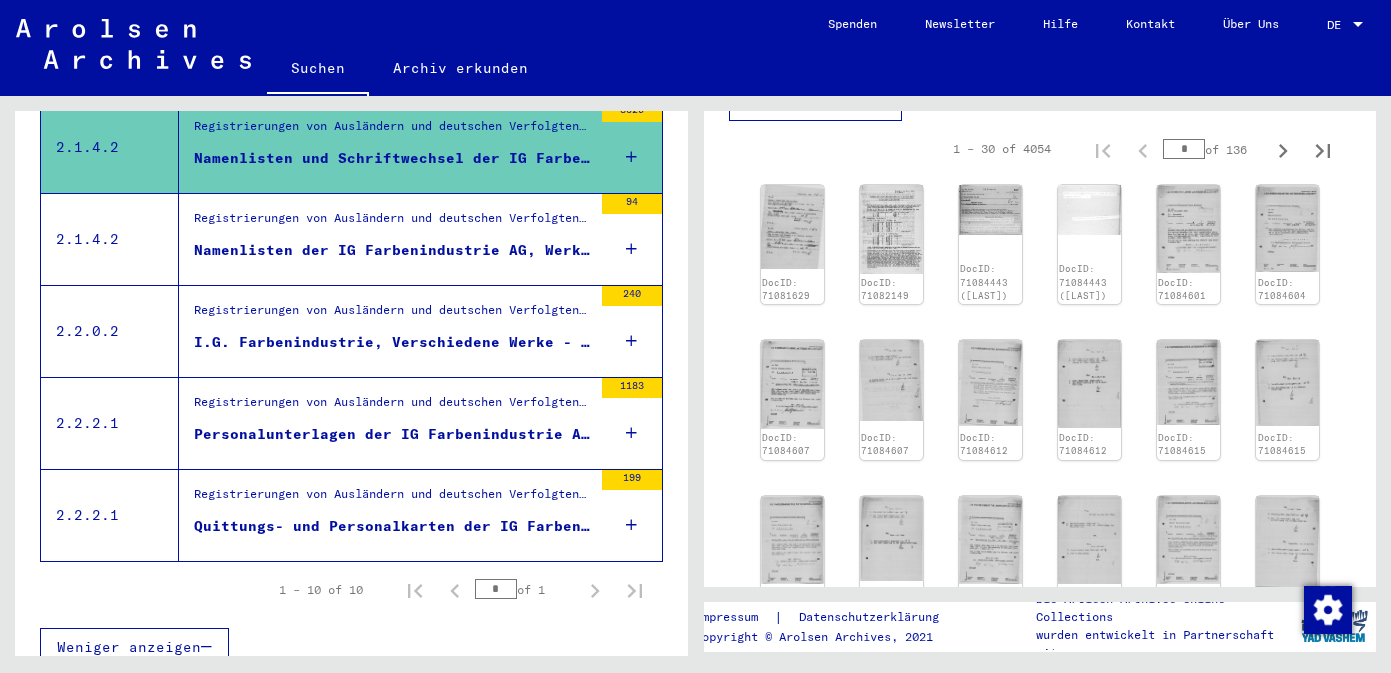 scroll, scrollTop: 652, scrollLeft: 0, axis: vertical 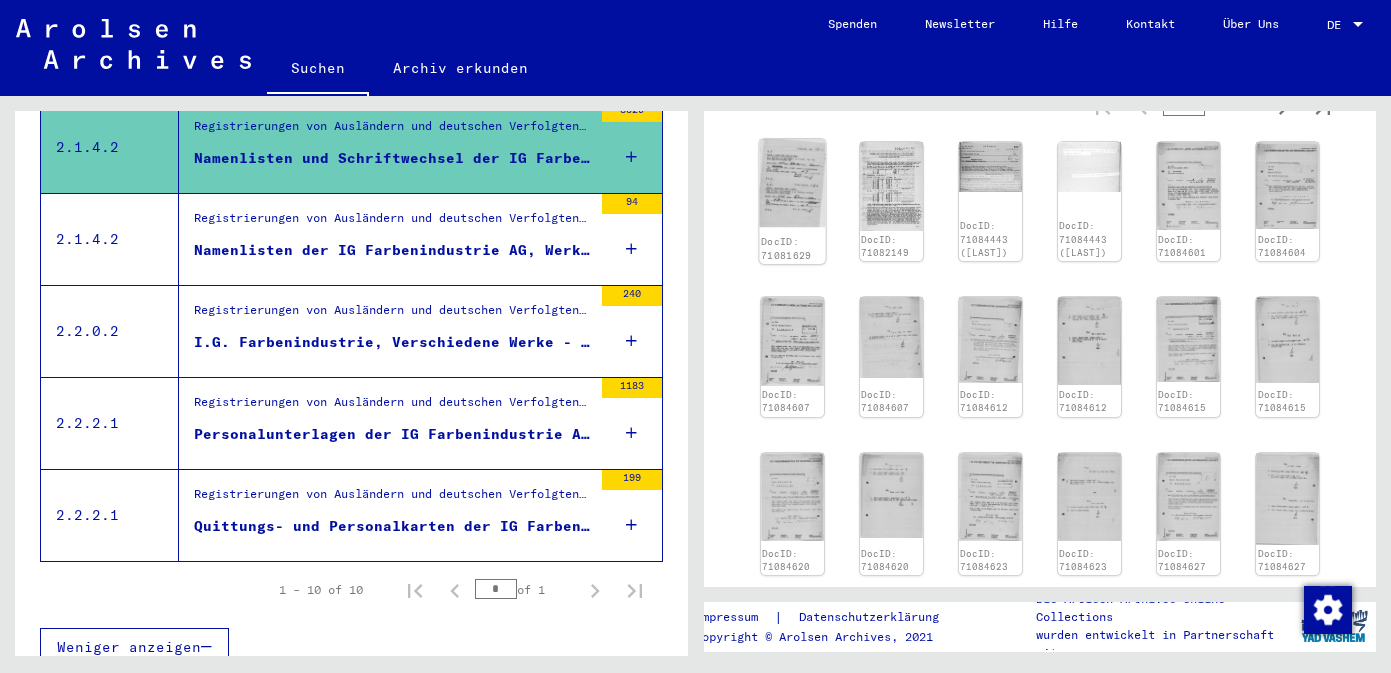 click 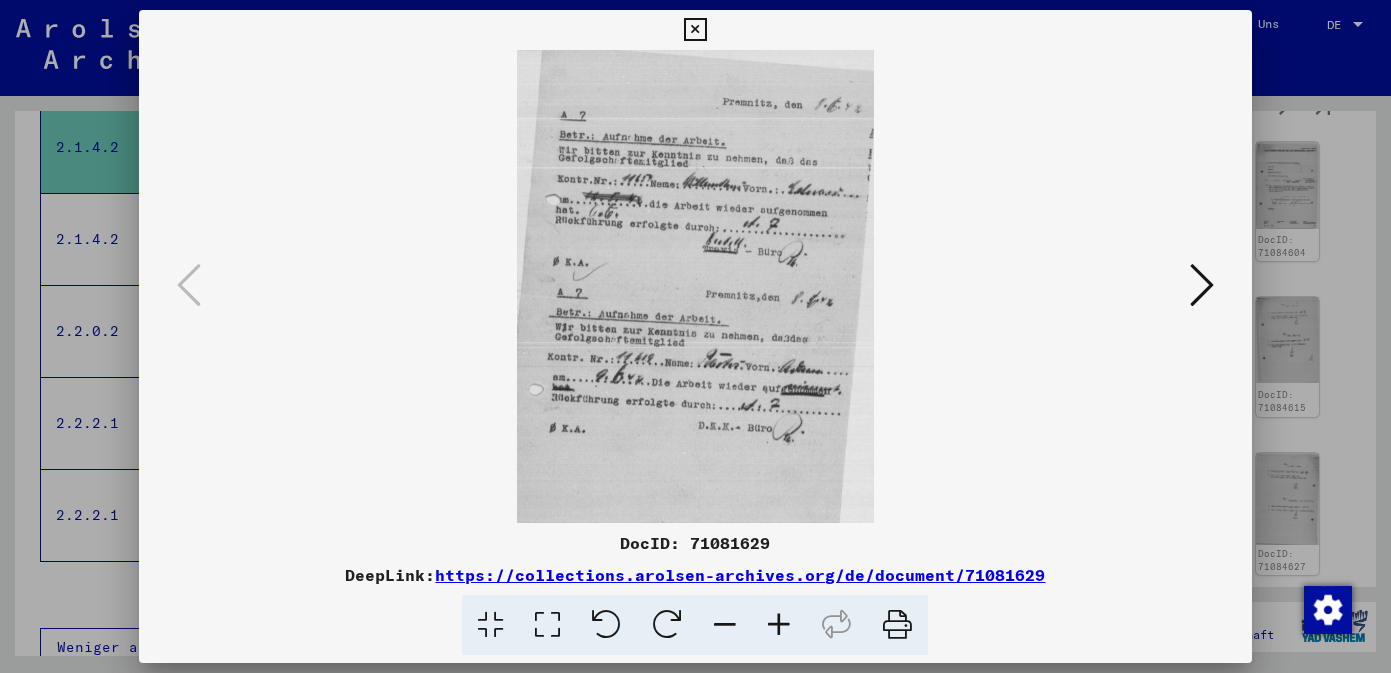 click at bounding box center (1202, 285) 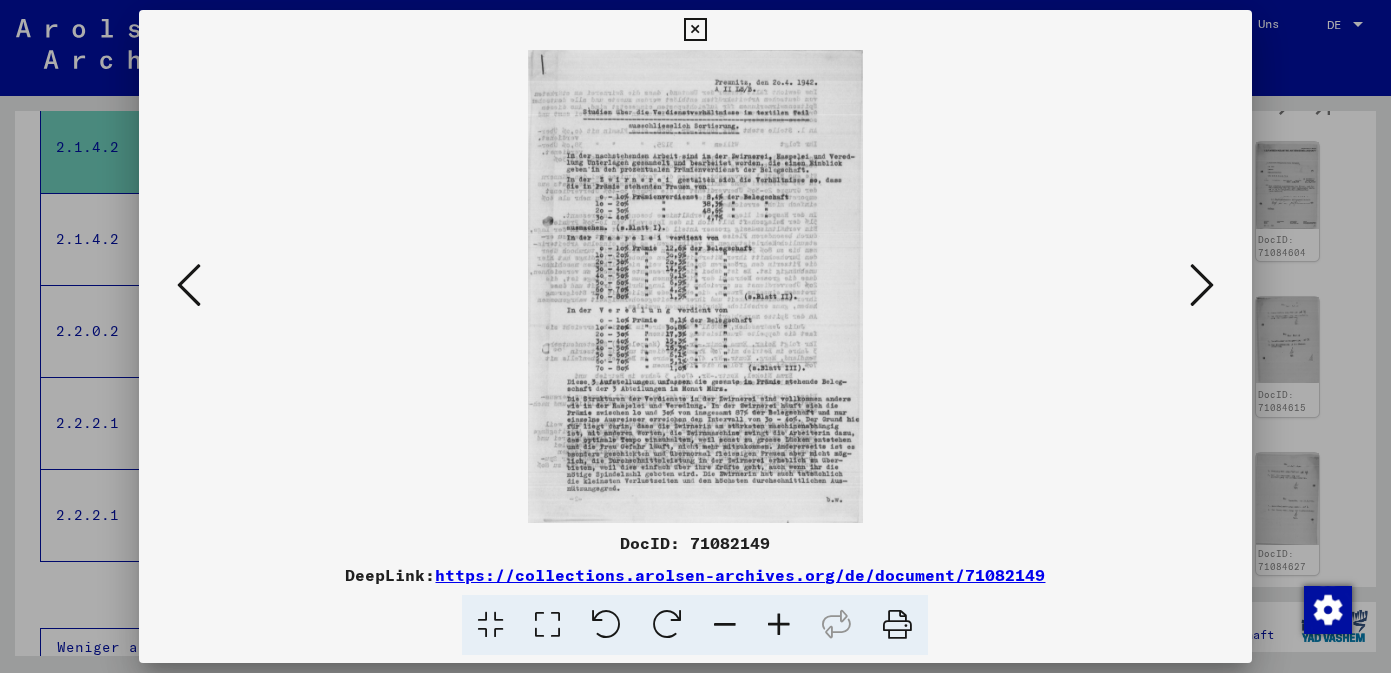 click at bounding box center (779, 625) 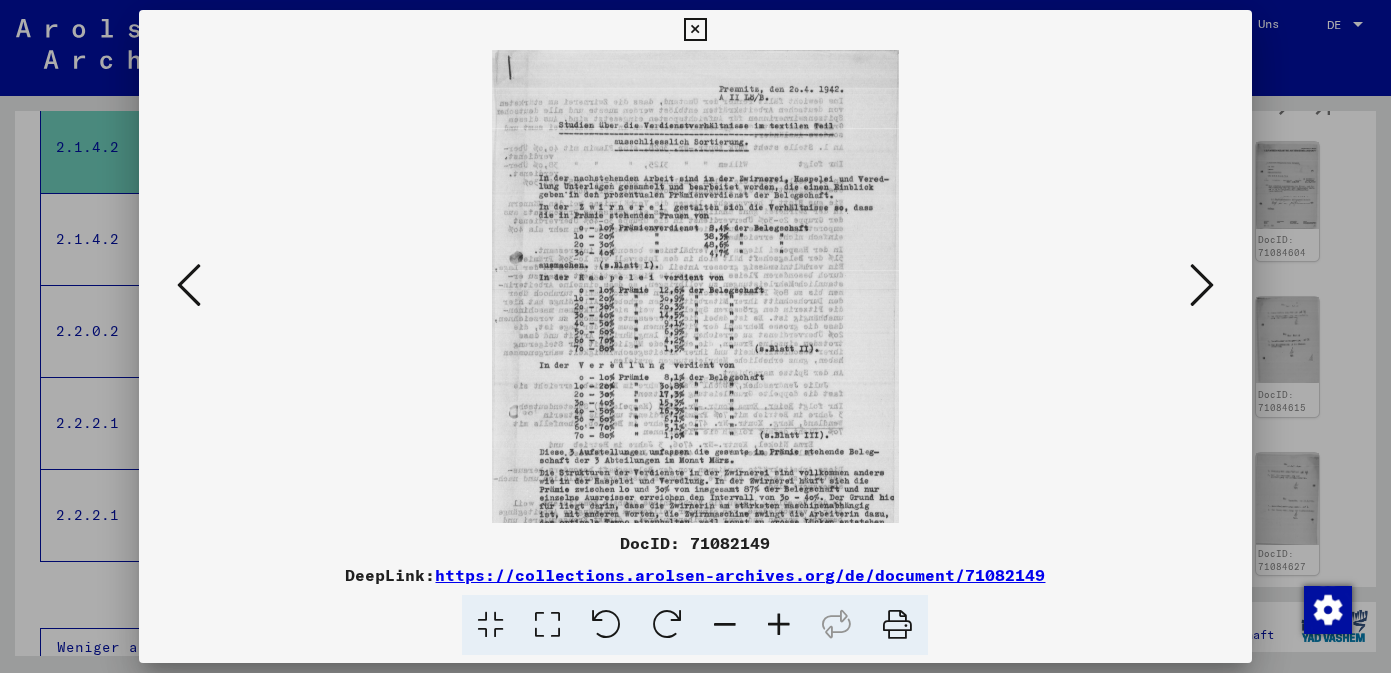 click at bounding box center (779, 625) 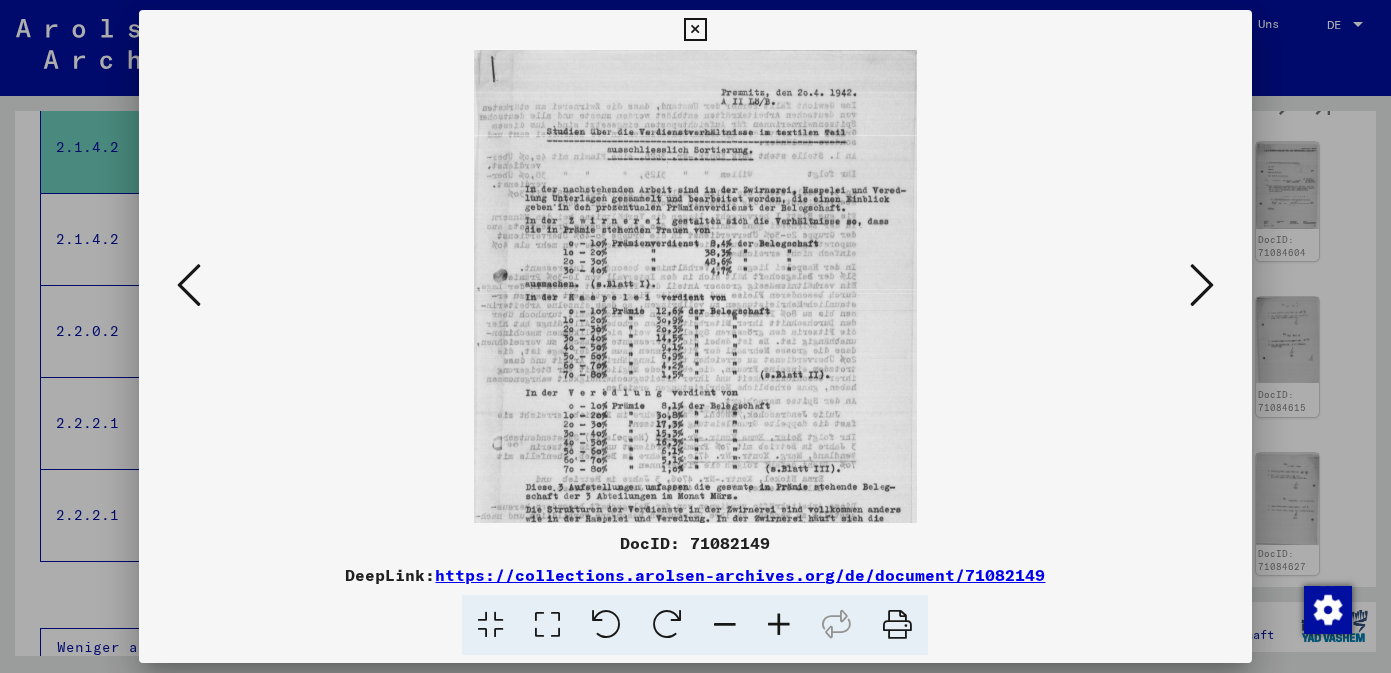 click at bounding box center [779, 625] 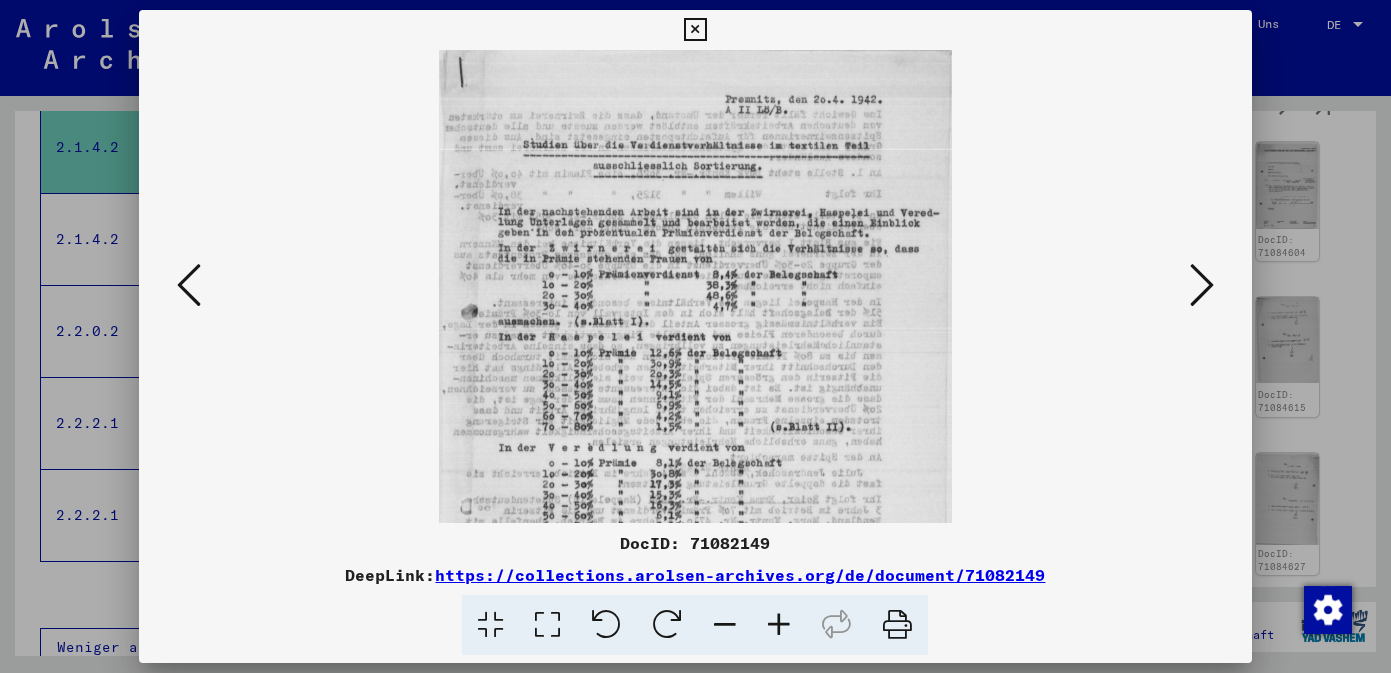 click at bounding box center [779, 625] 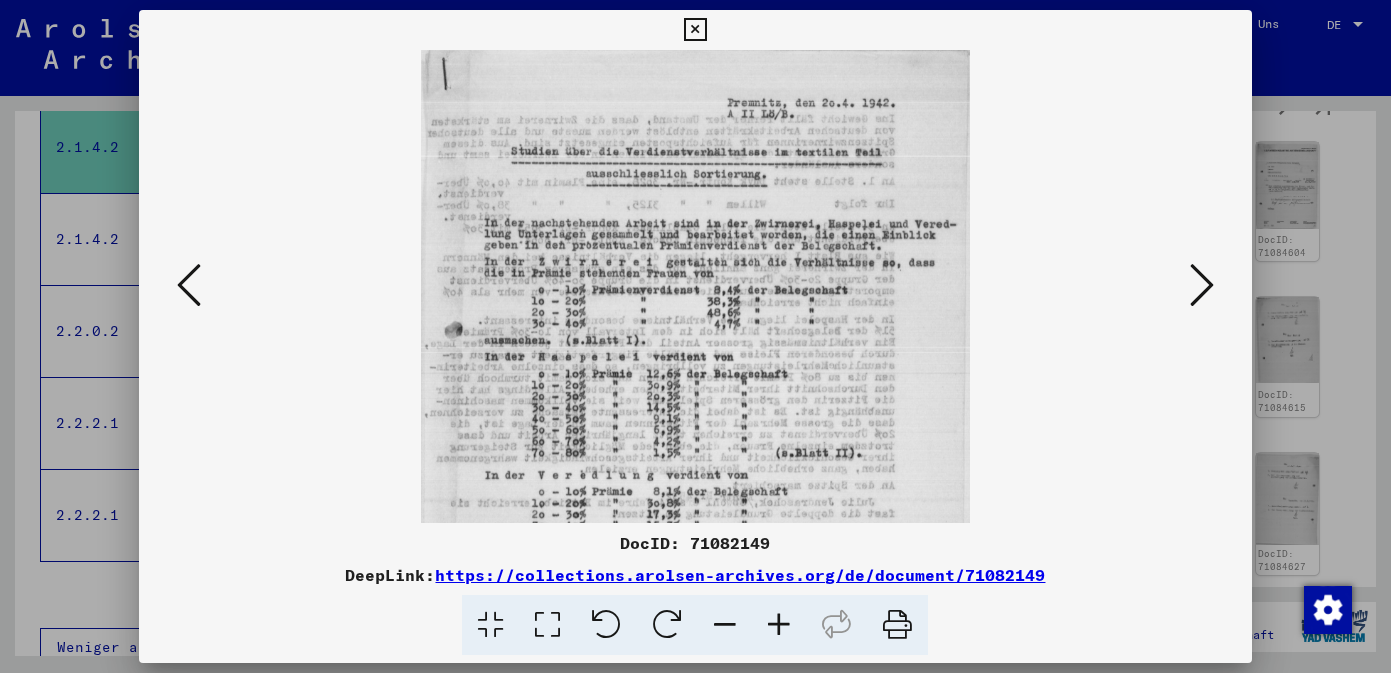 click at bounding box center (779, 625) 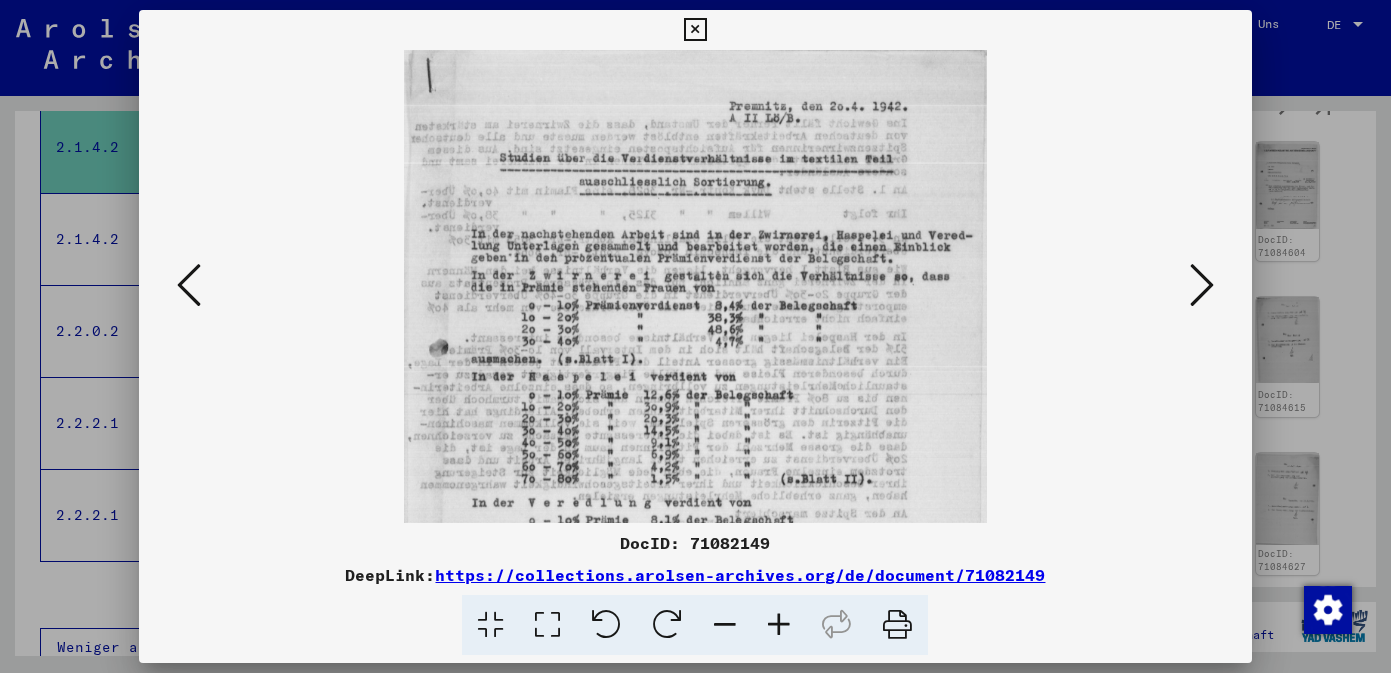 click at bounding box center [779, 625] 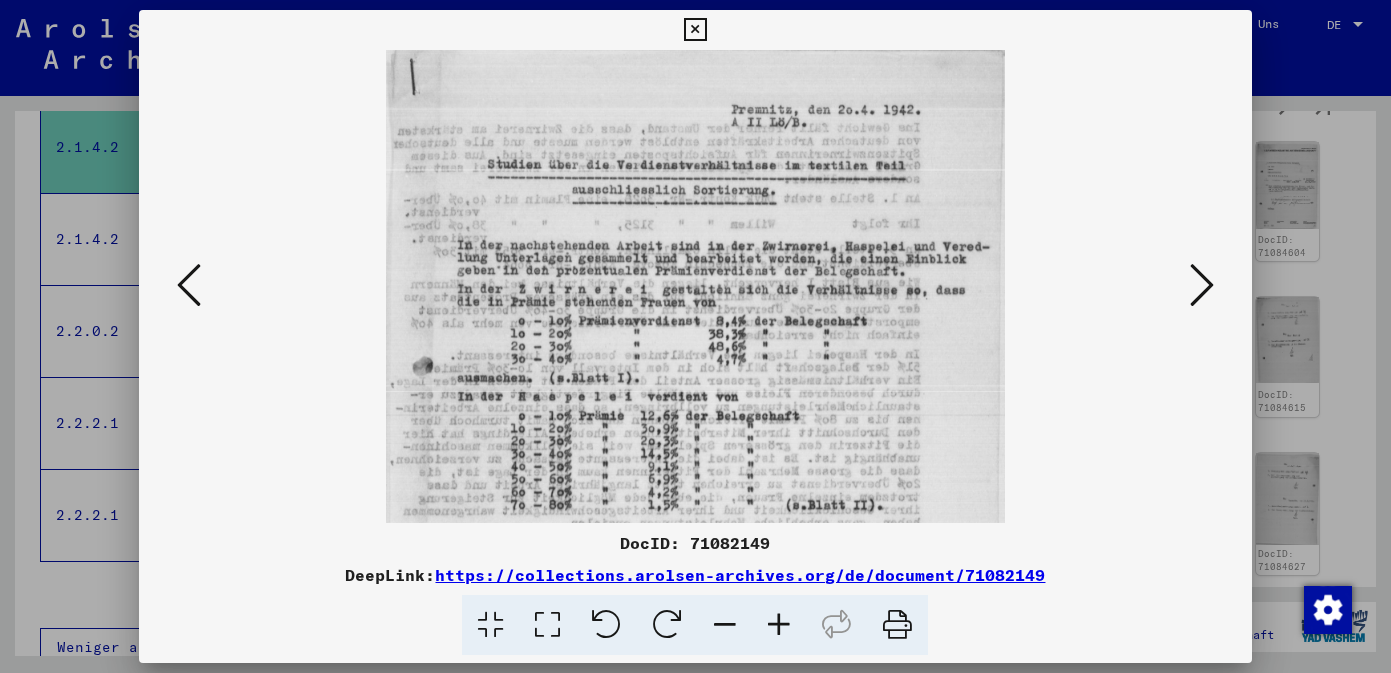 click at bounding box center (779, 625) 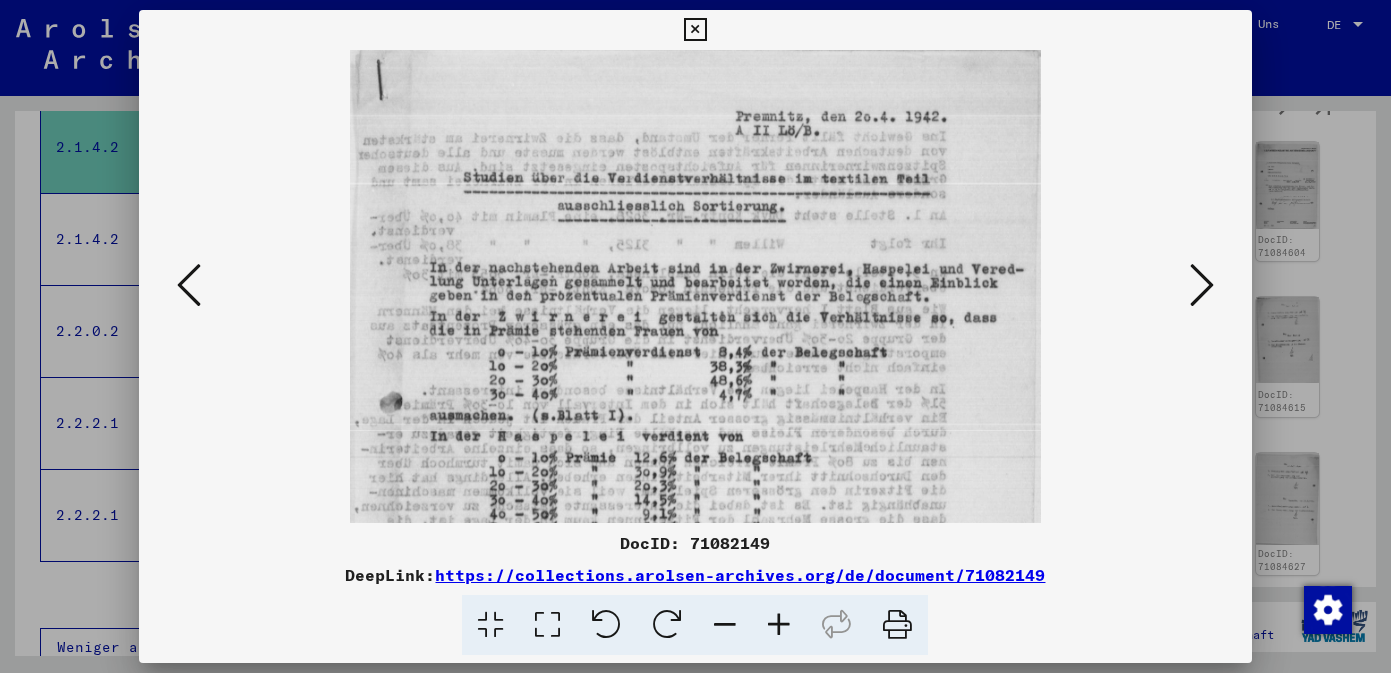 click at bounding box center (779, 625) 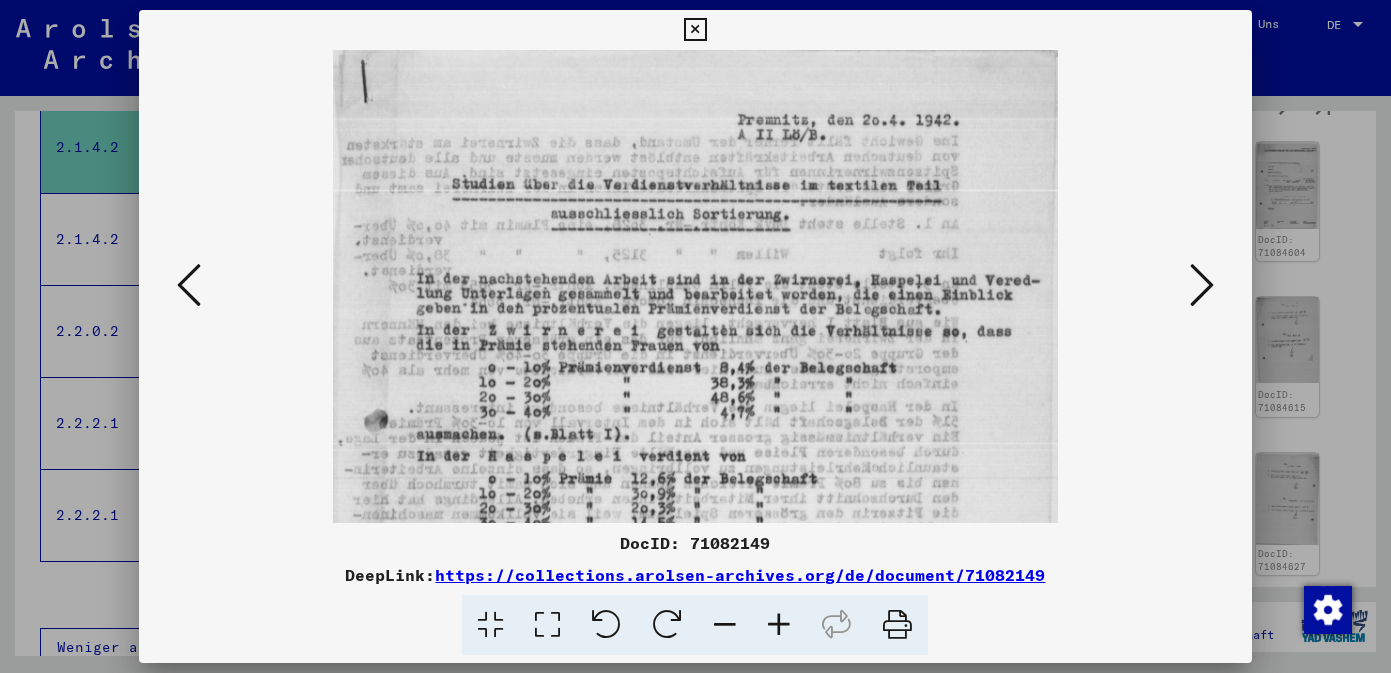 scroll, scrollTop: 0, scrollLeft: 0, axis: both 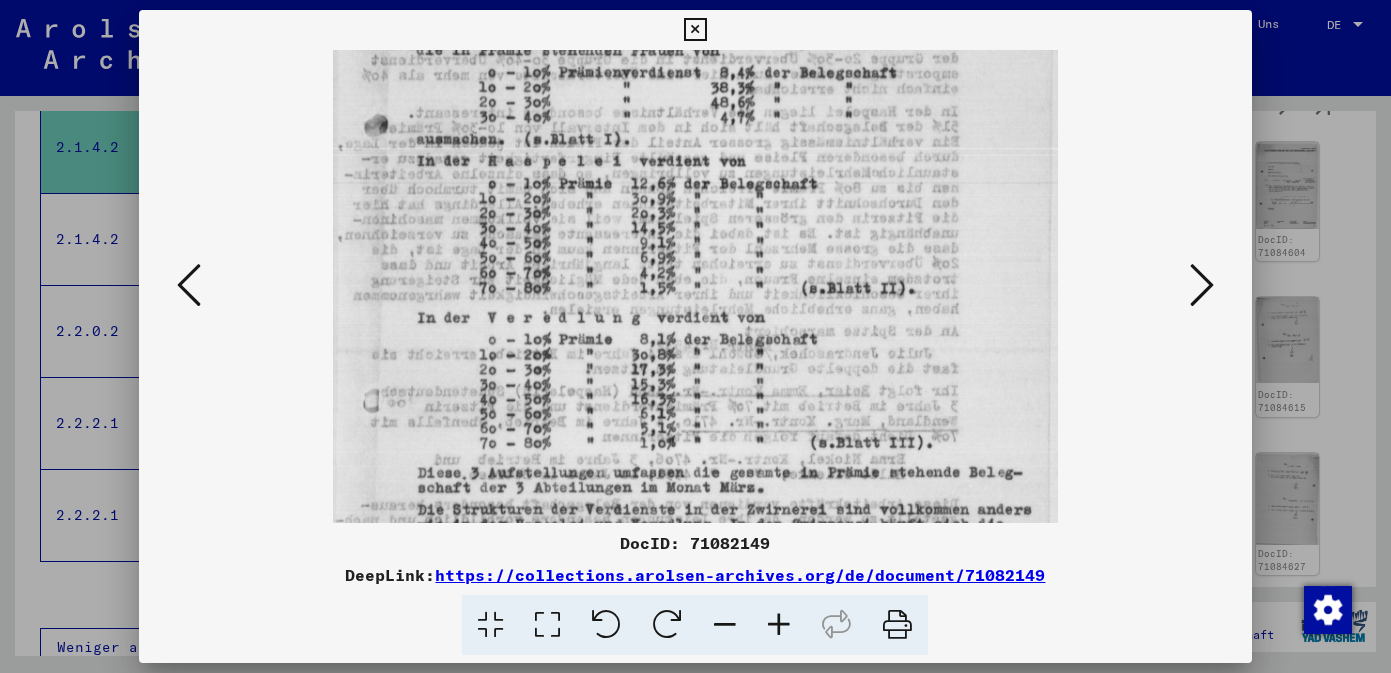 drag, startPoint x: 887, startPoint y: 382, endPoint x: 886, endPoint y: 87, distance: 295.0017 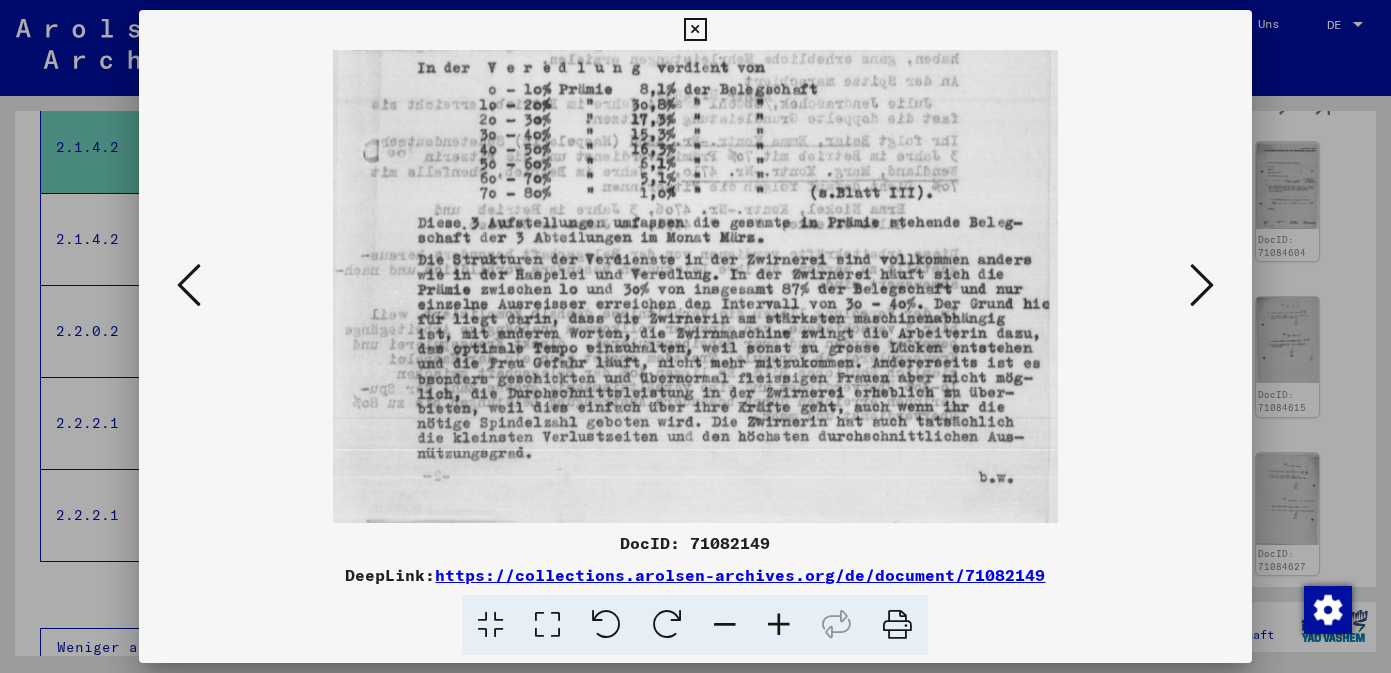 scroll, scrollTop: 550, scrollLeft: 0, axis: vertical 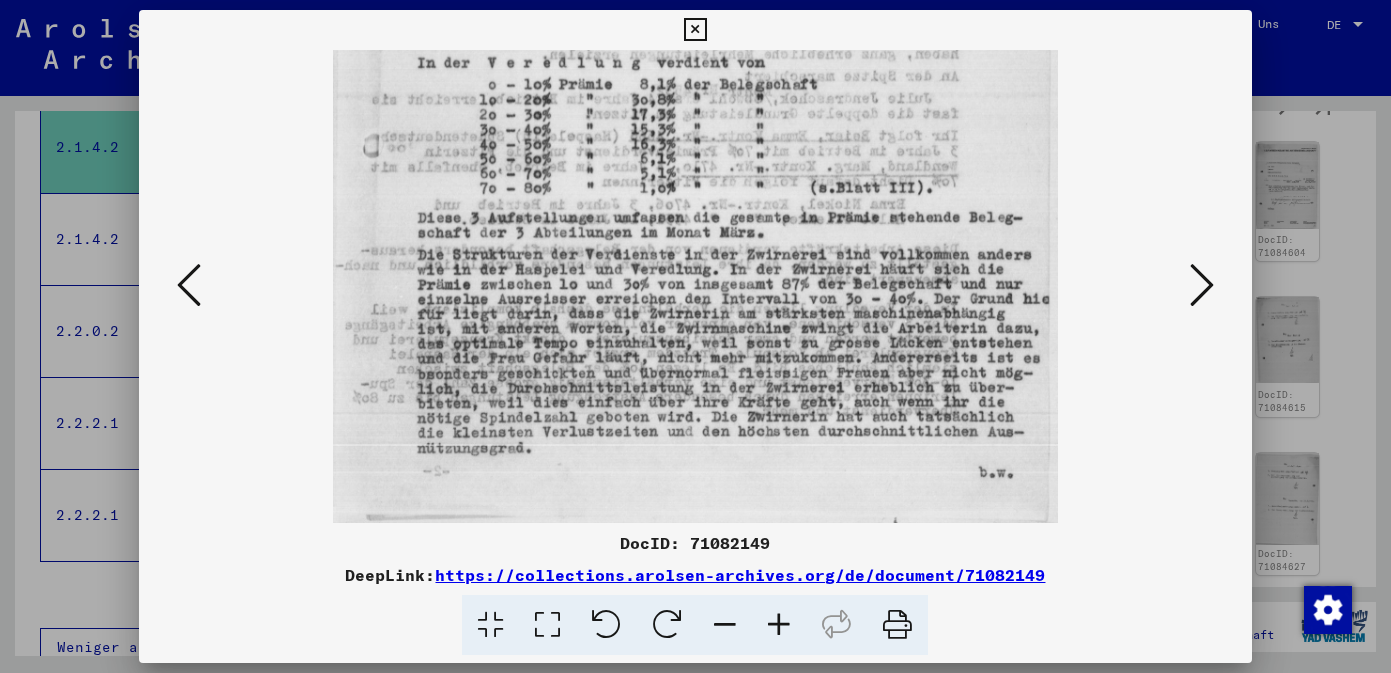 drag, startPoint x: 919, startPoint y: 387, endPoint x: 902, endPoint y: 72, distance: 315.4584 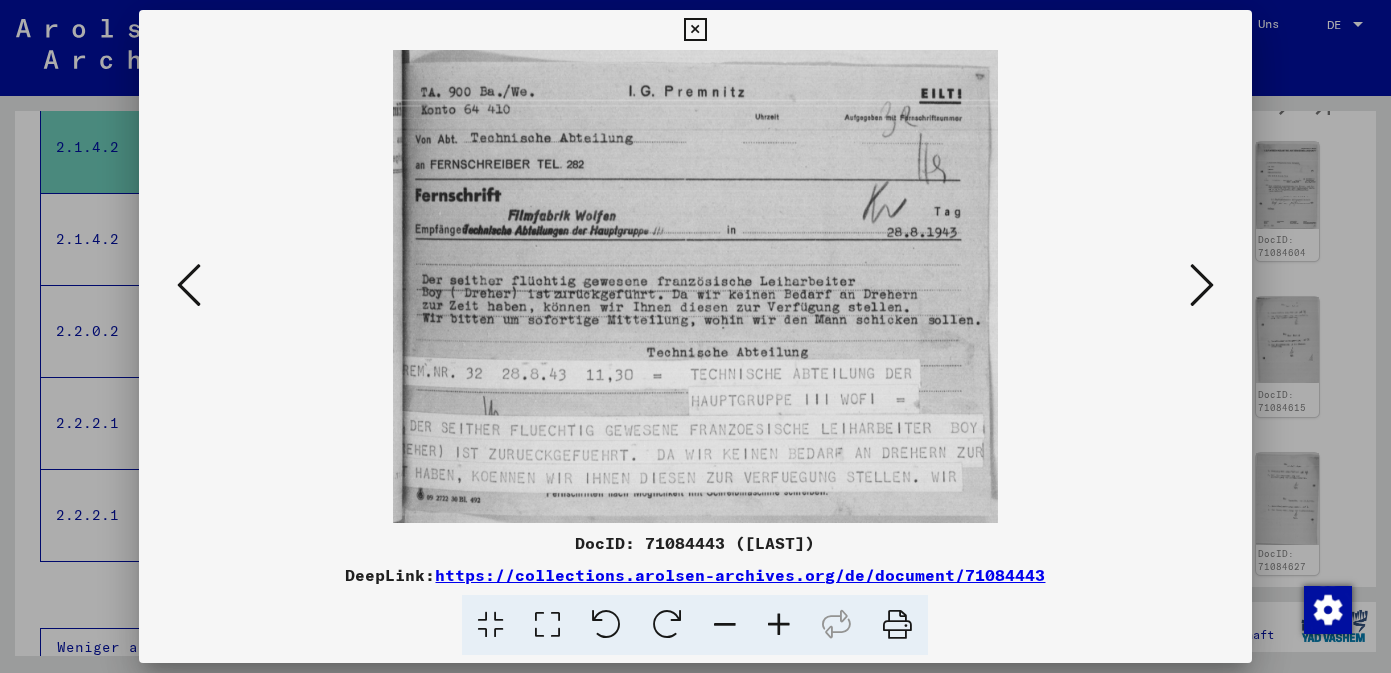 click at bounding box center [1202, 285] 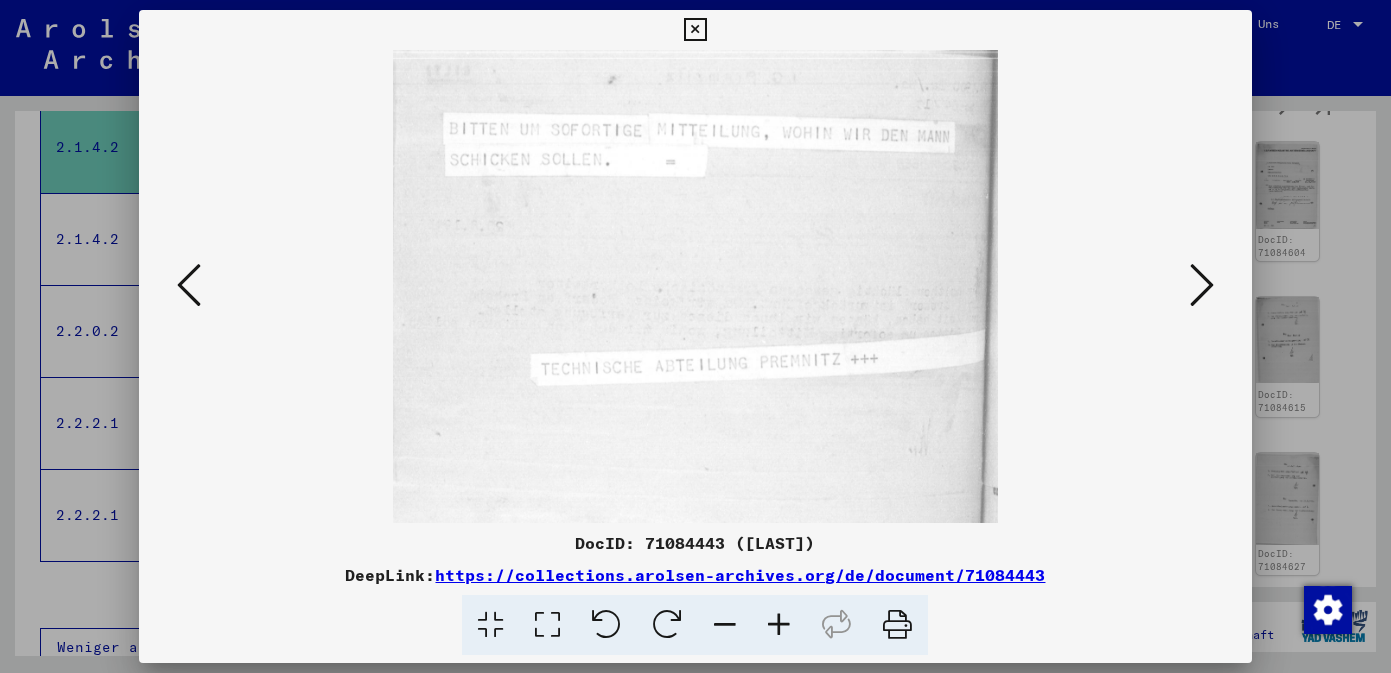 click at bounding box center [1202, 285] 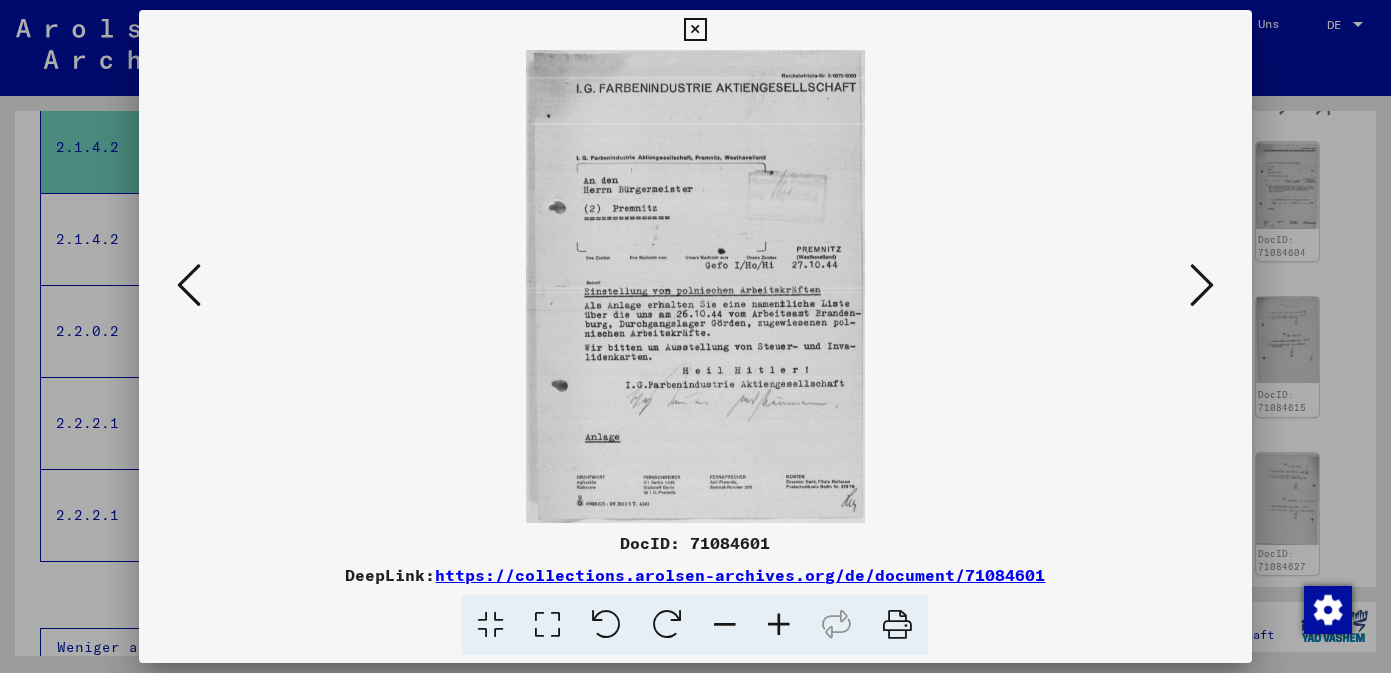 click at bounding box center (779, 625) 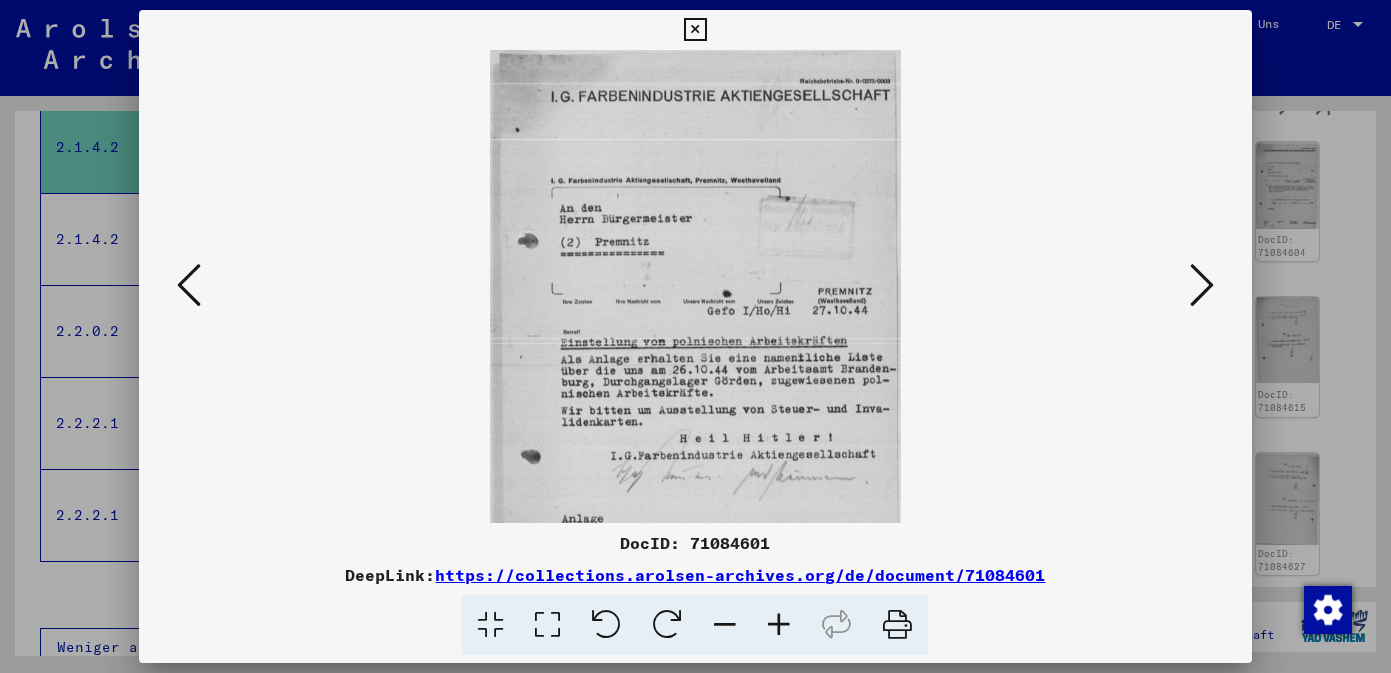 click at bounding box center [779, 625] 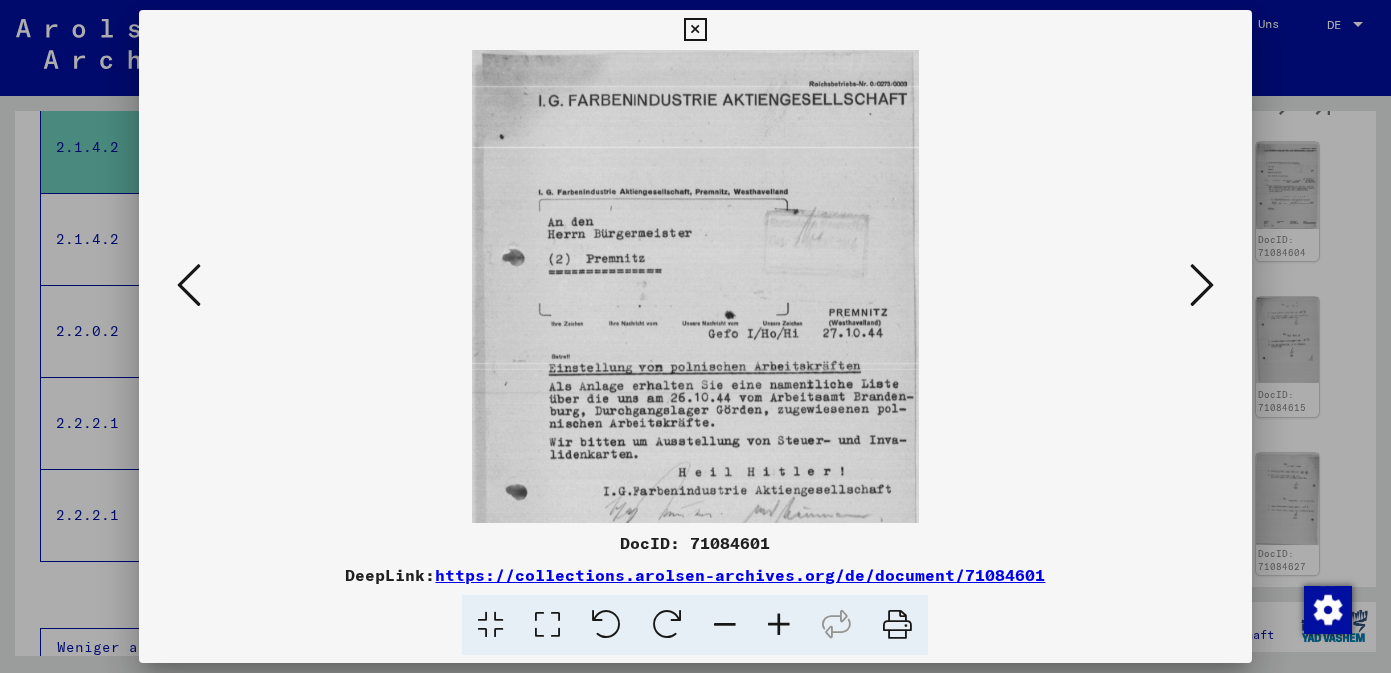 click at bounding box center [779, 625] 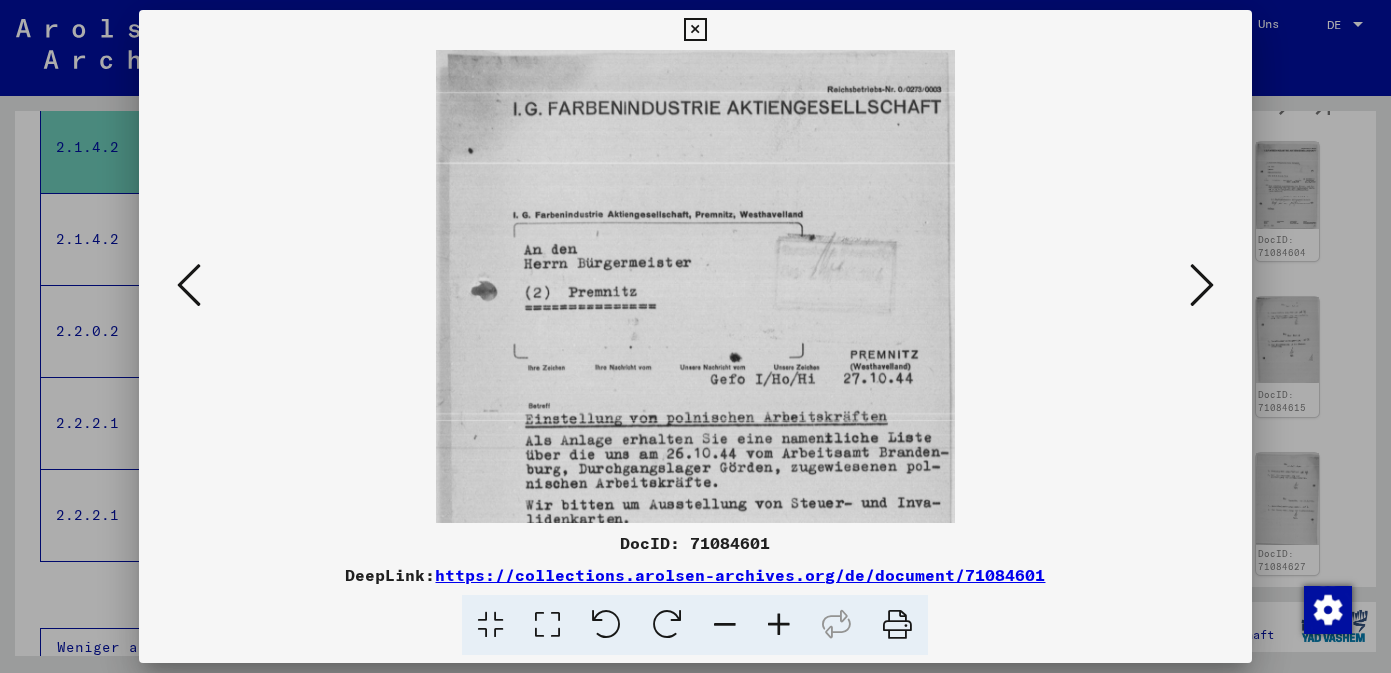 click at bounding box center [779, 625] 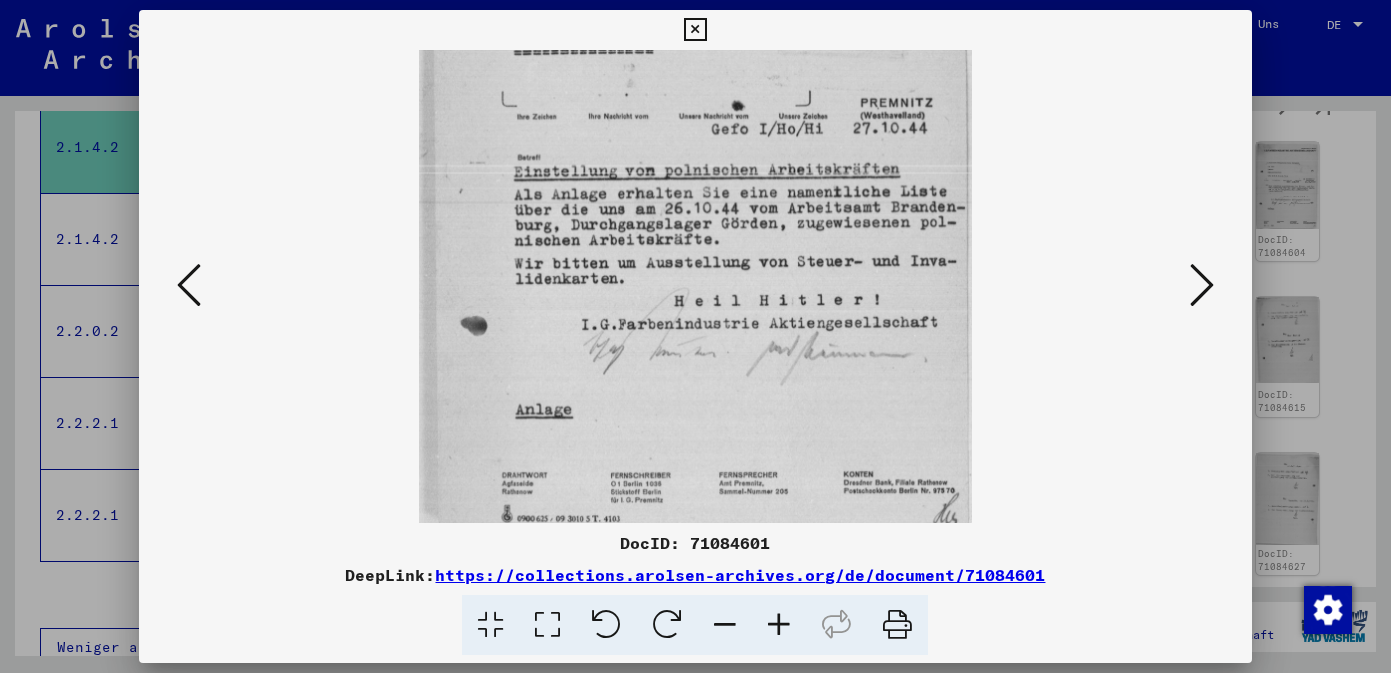 scroll, scrollTop: 278, scrollLeft: 0, axis: vertical 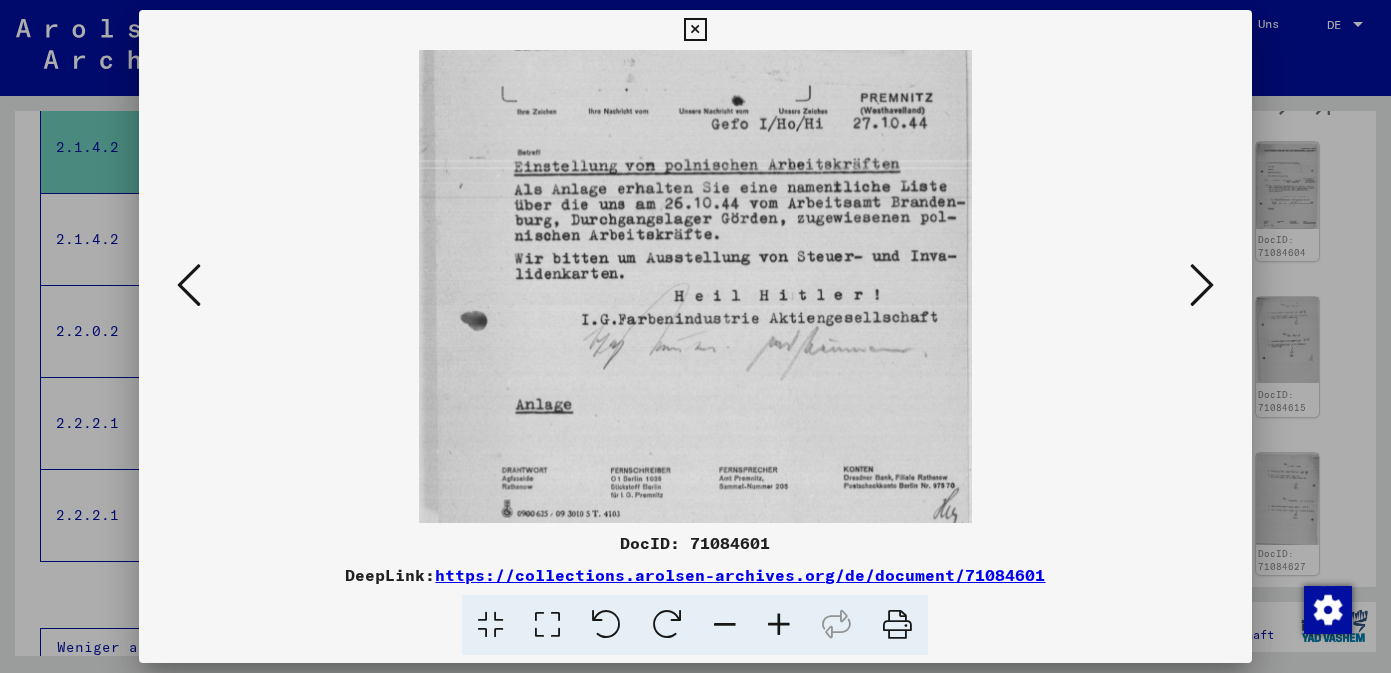 drag, startPoint x: 743, startPoint y: 346, endPoint x: 730, endPoint y: 68, distance: 278.3038 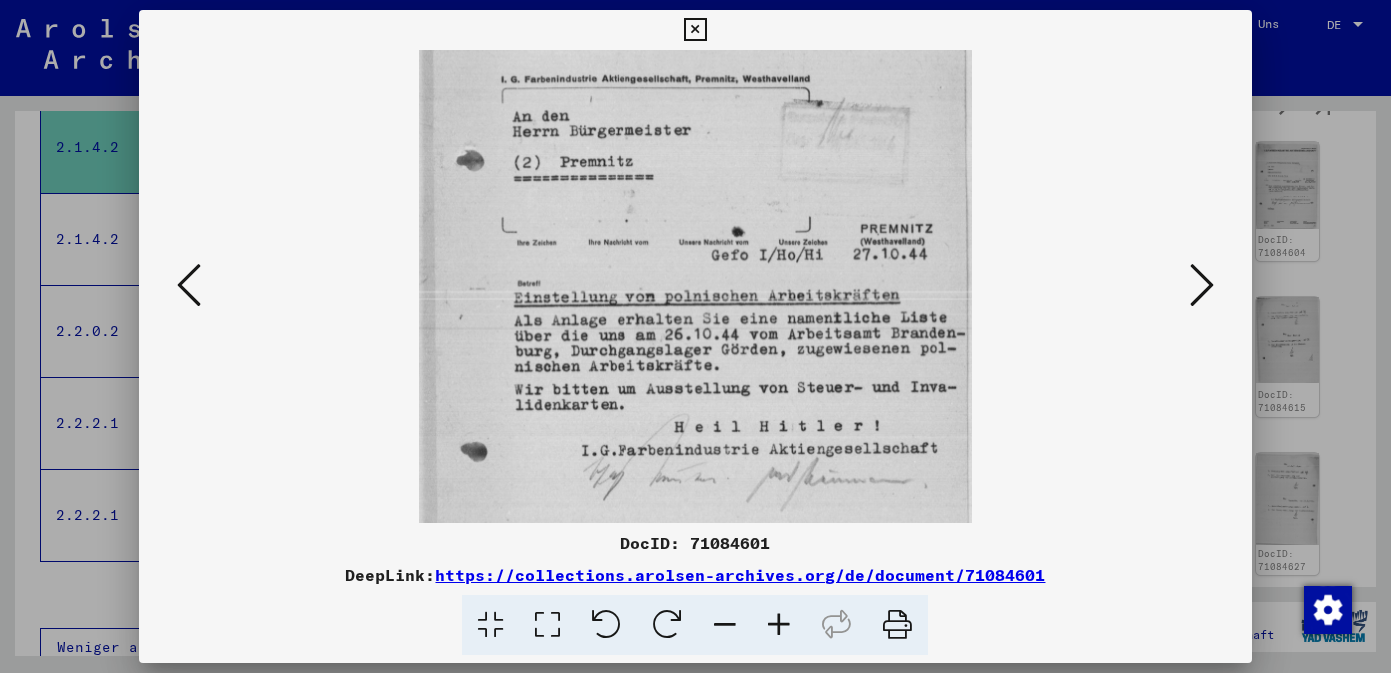 scroll, scrollTop: 128, scrollLeft: 0, axis: vertical 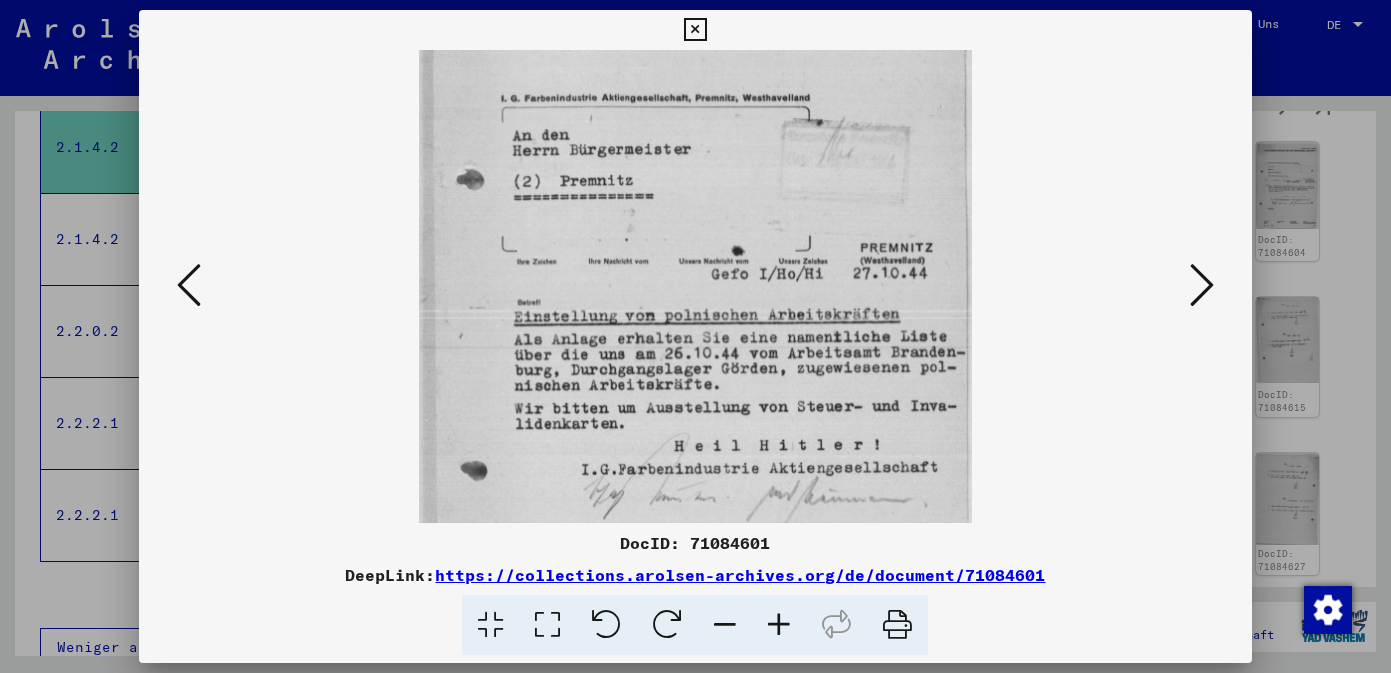 drag, startPoint x: 770, startPoint y: 394, endPoint x: 765, endPoint y: 487, distance: 93.13431 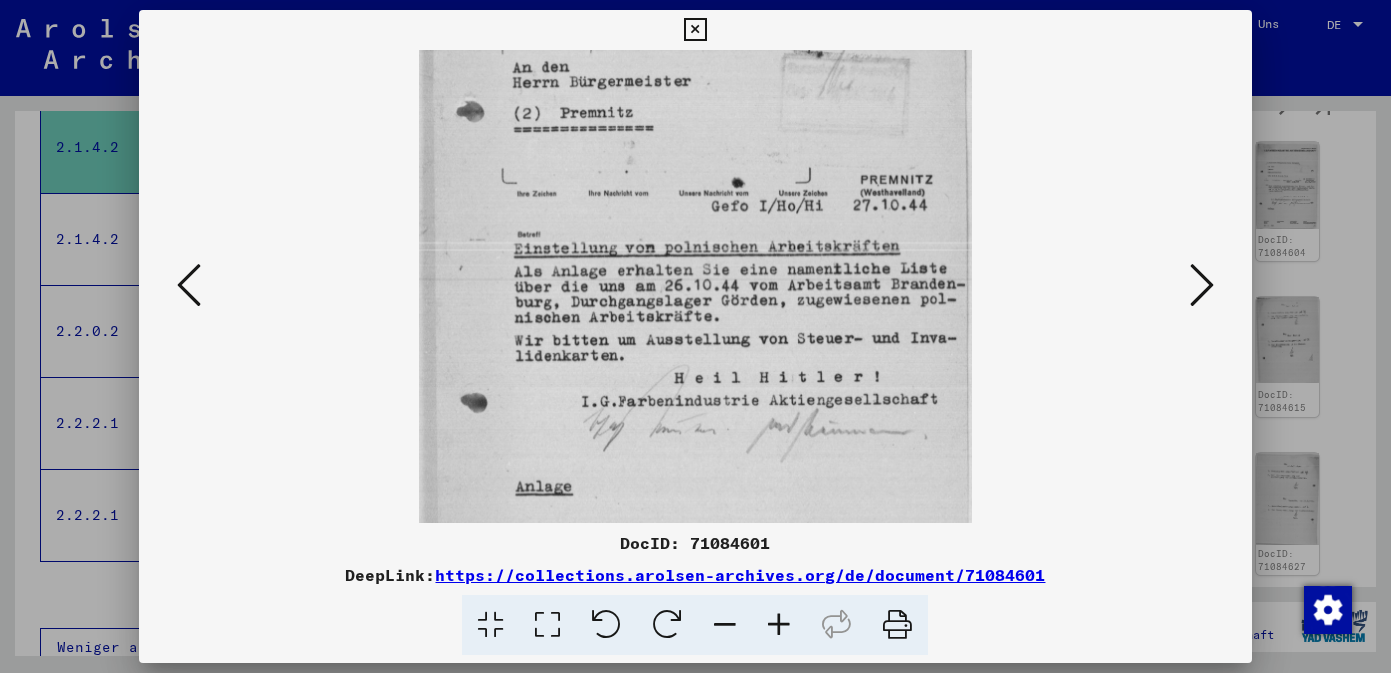drag, startPoint x: 765, startPoint y: 487, endPoint x: 767, endPoint y: 418, distance: 69.02898 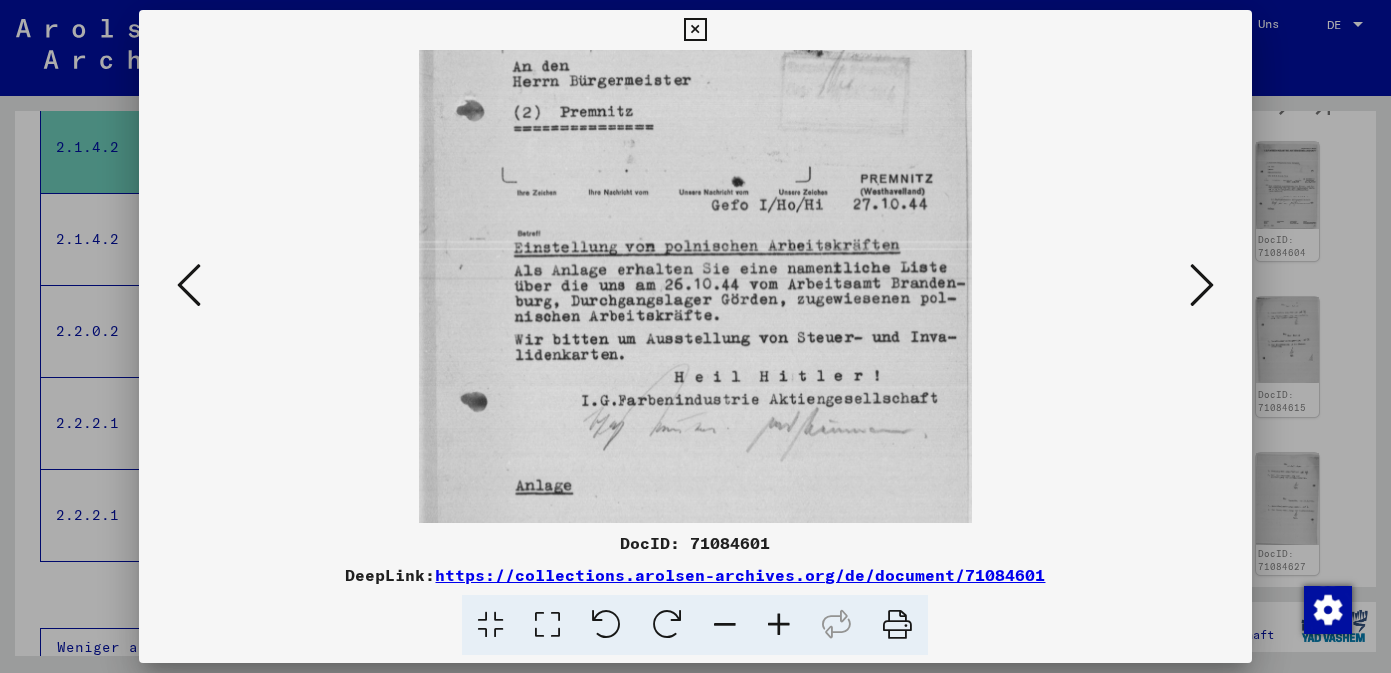 click at bounding box center (696, 239) 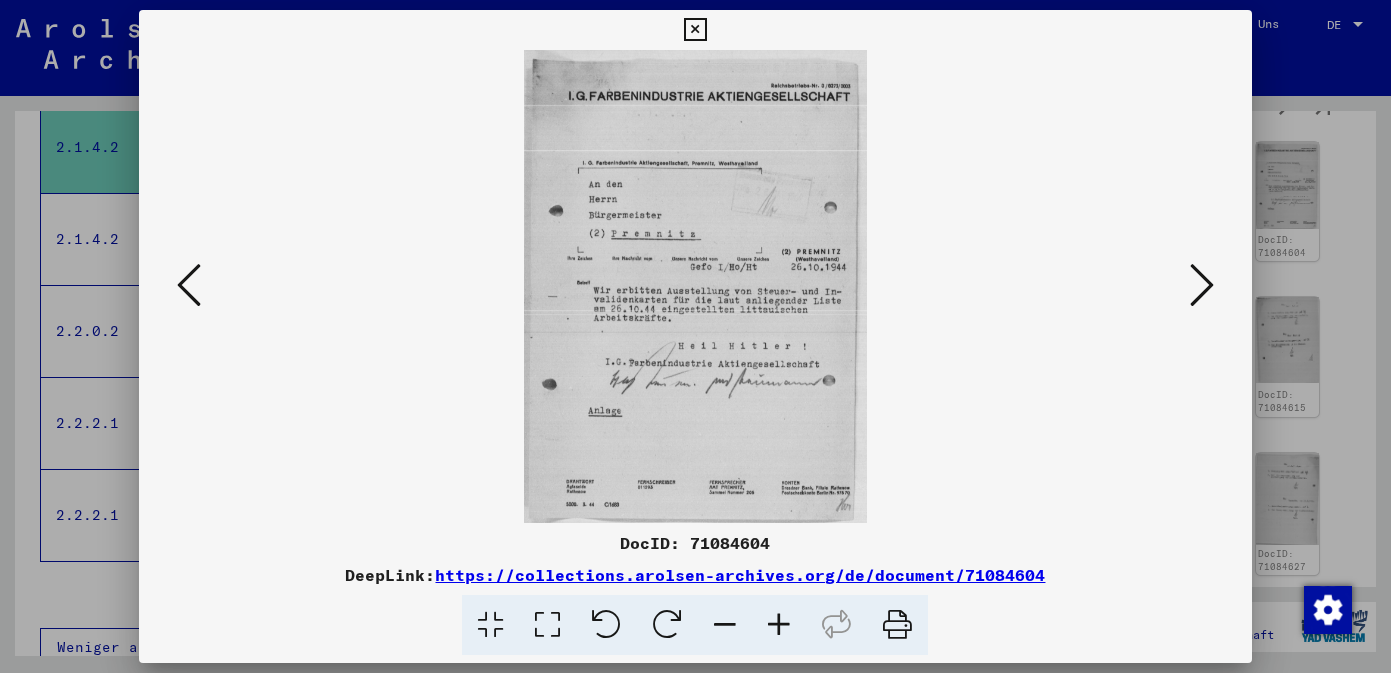 scroll, scrollTop: 0, scrollLeft: 0, axis: both 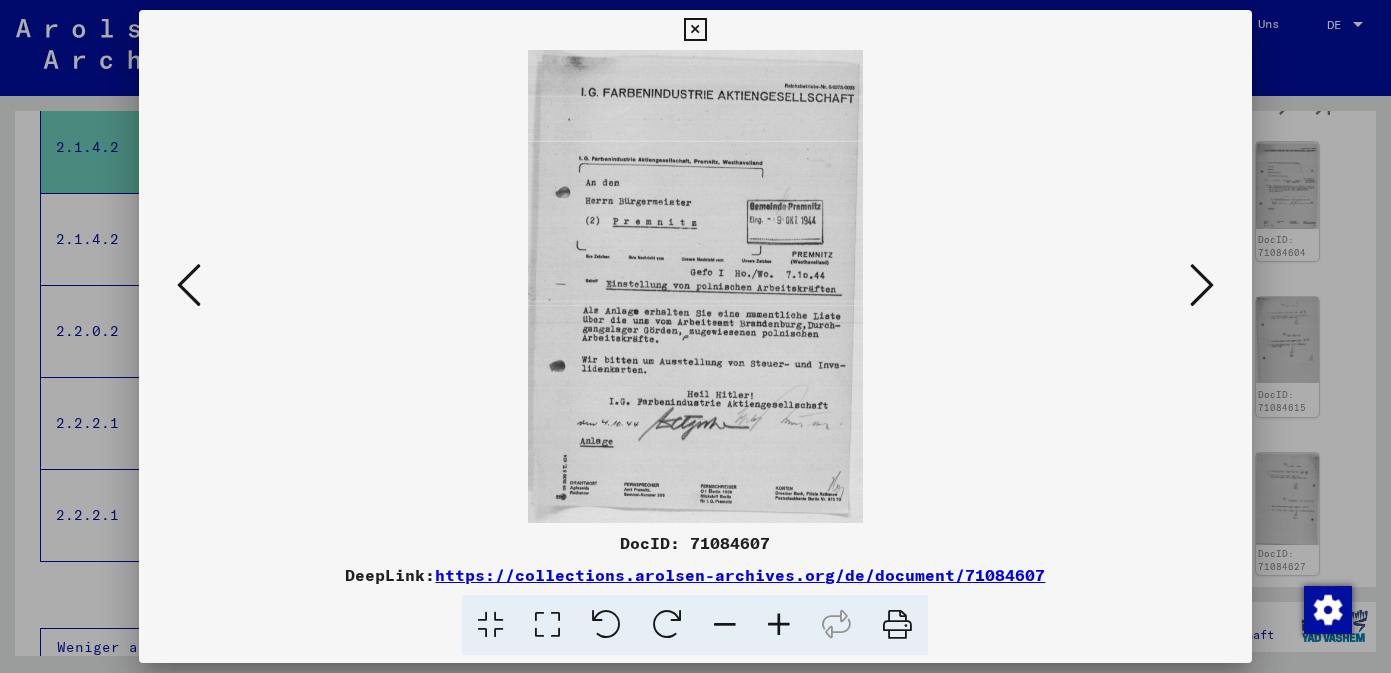 click at bounding box center (1202, 285) 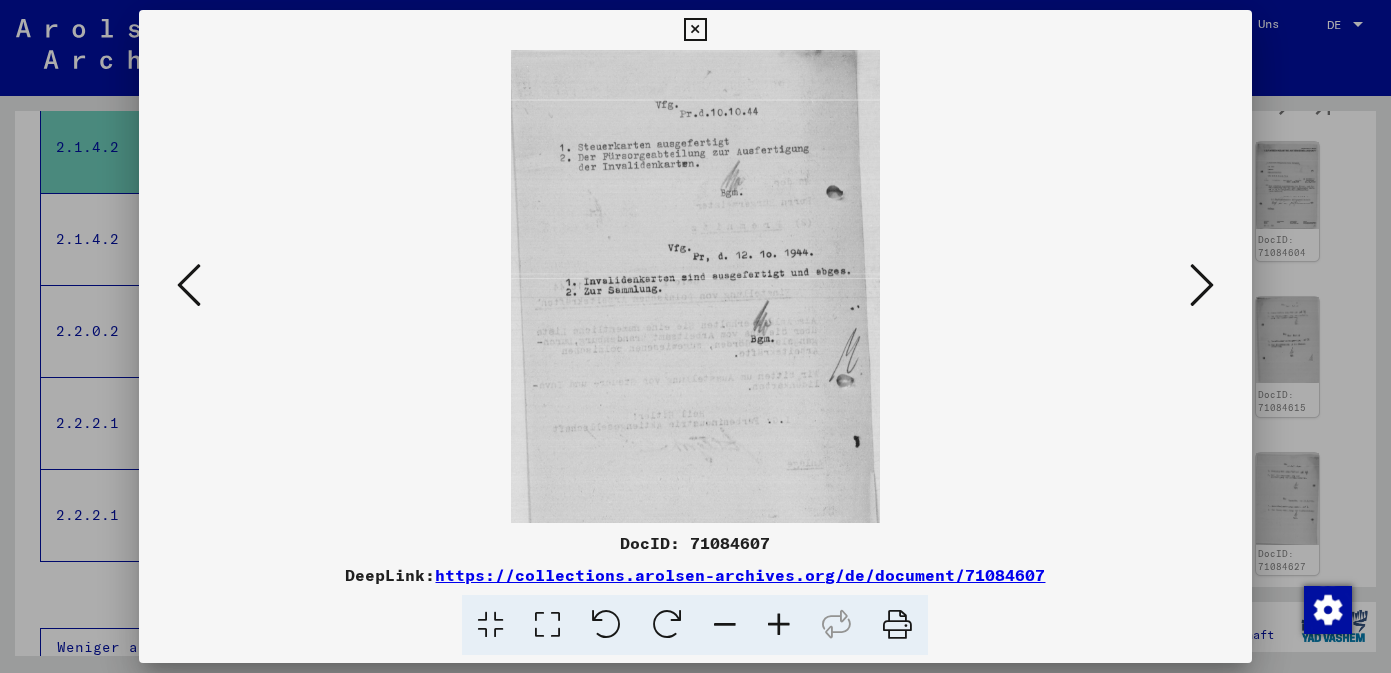 click at bounding box center (1202, 285) 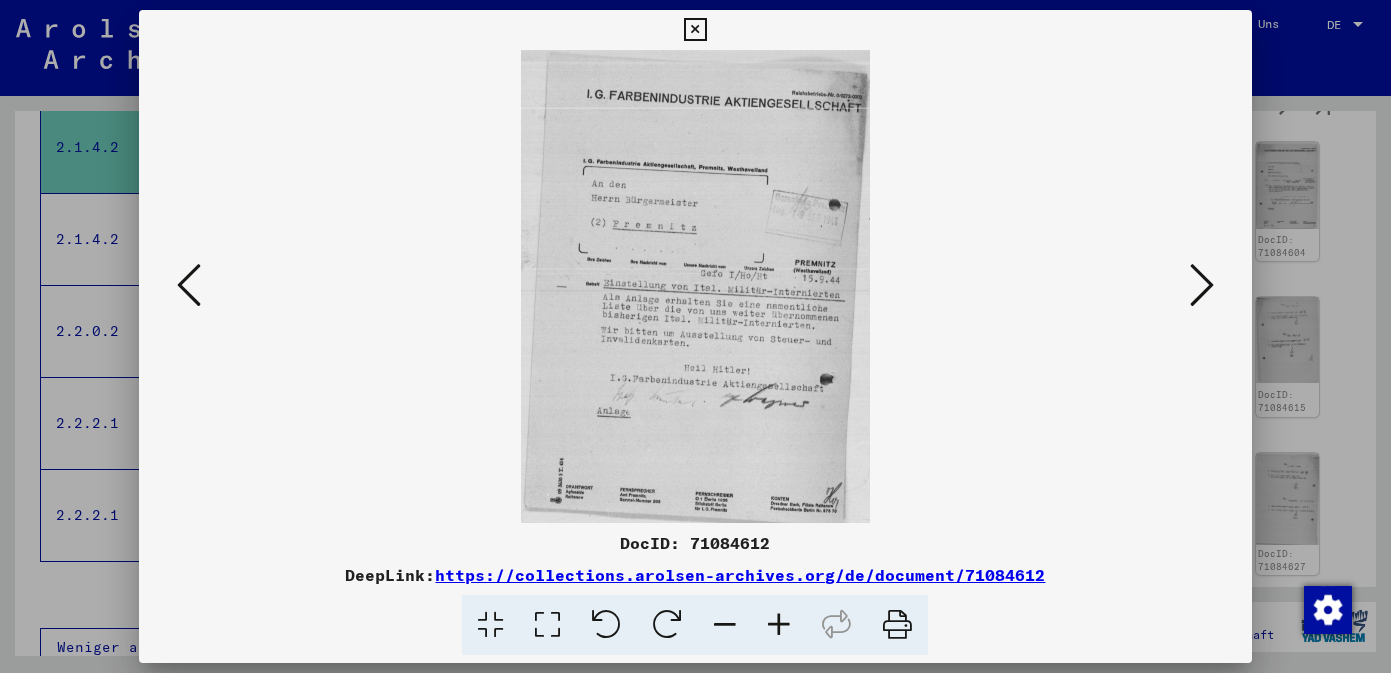 click at bounding box center (779, 625) 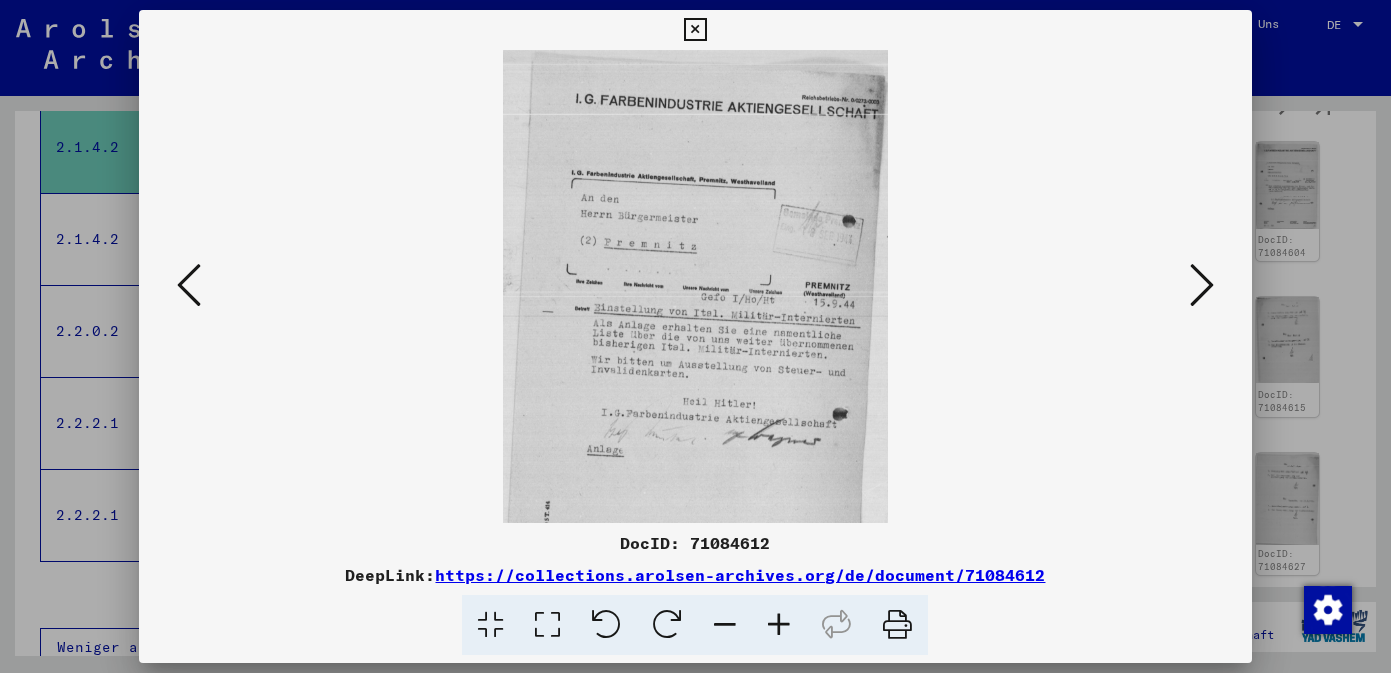 click at bounding box center [779, 625] 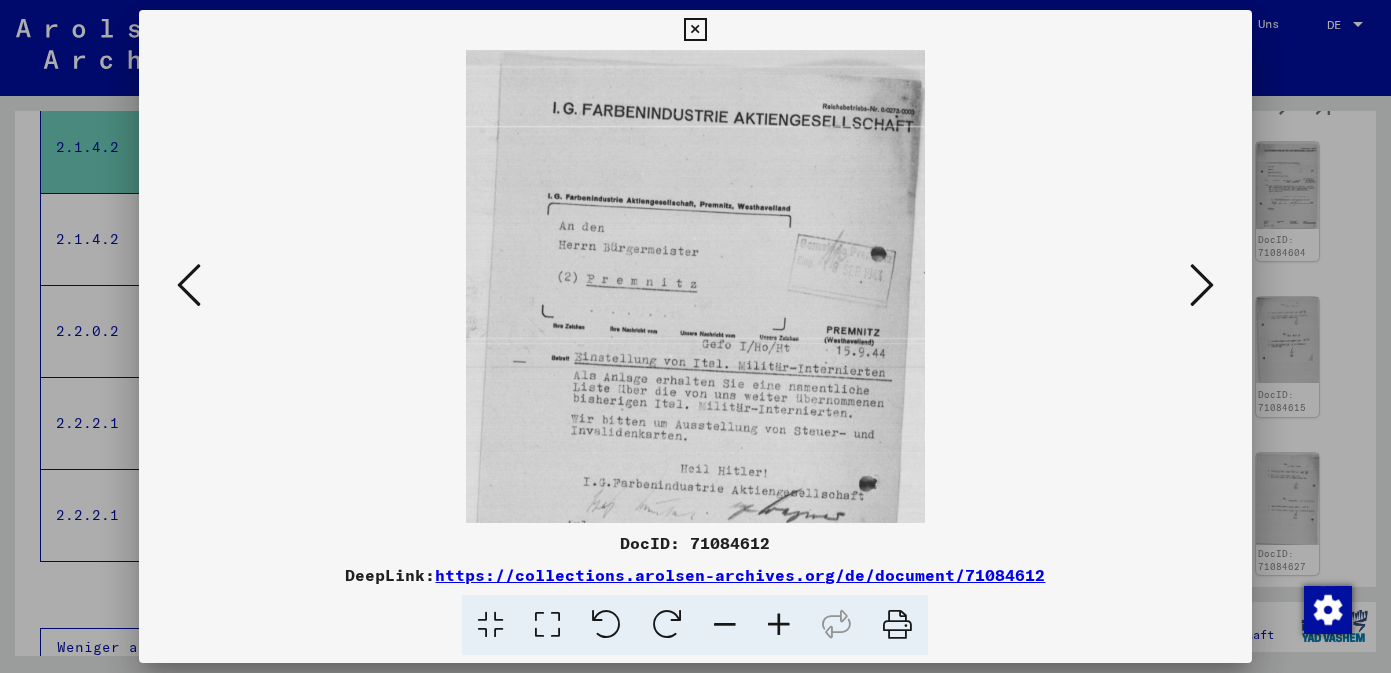 click at bounding box center (779, 625) 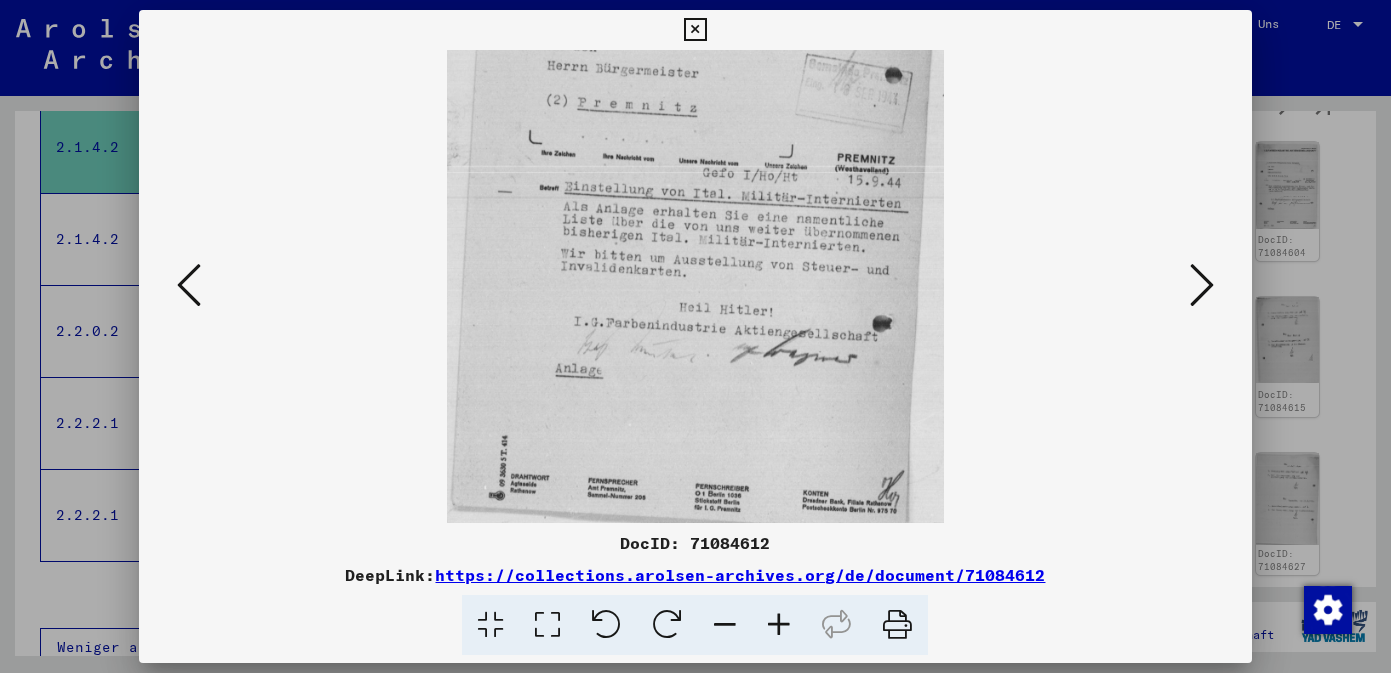 scroll, scrollTop: 200, scrollLeft: 0, axis: vertical 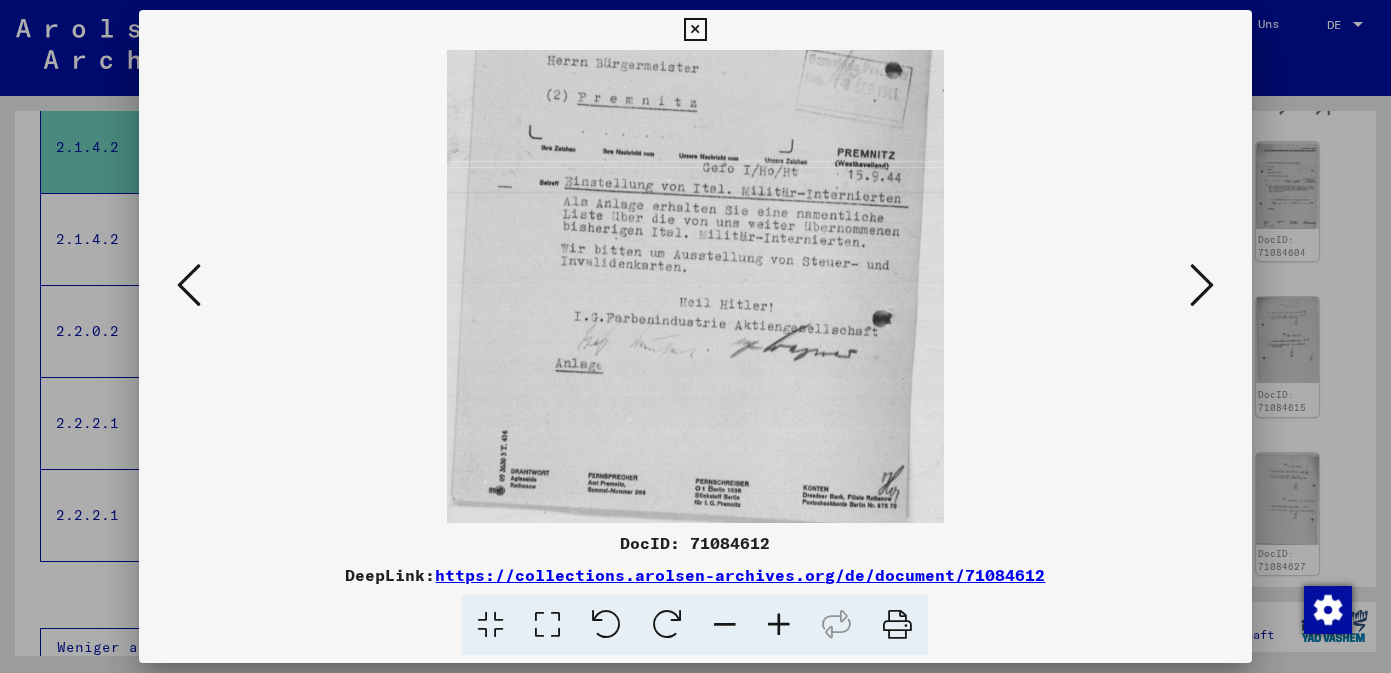 drag, startPoint x: 802, startPoint y: 385, endPoint x: 799, endPoint y: 170, distance: 215.02094 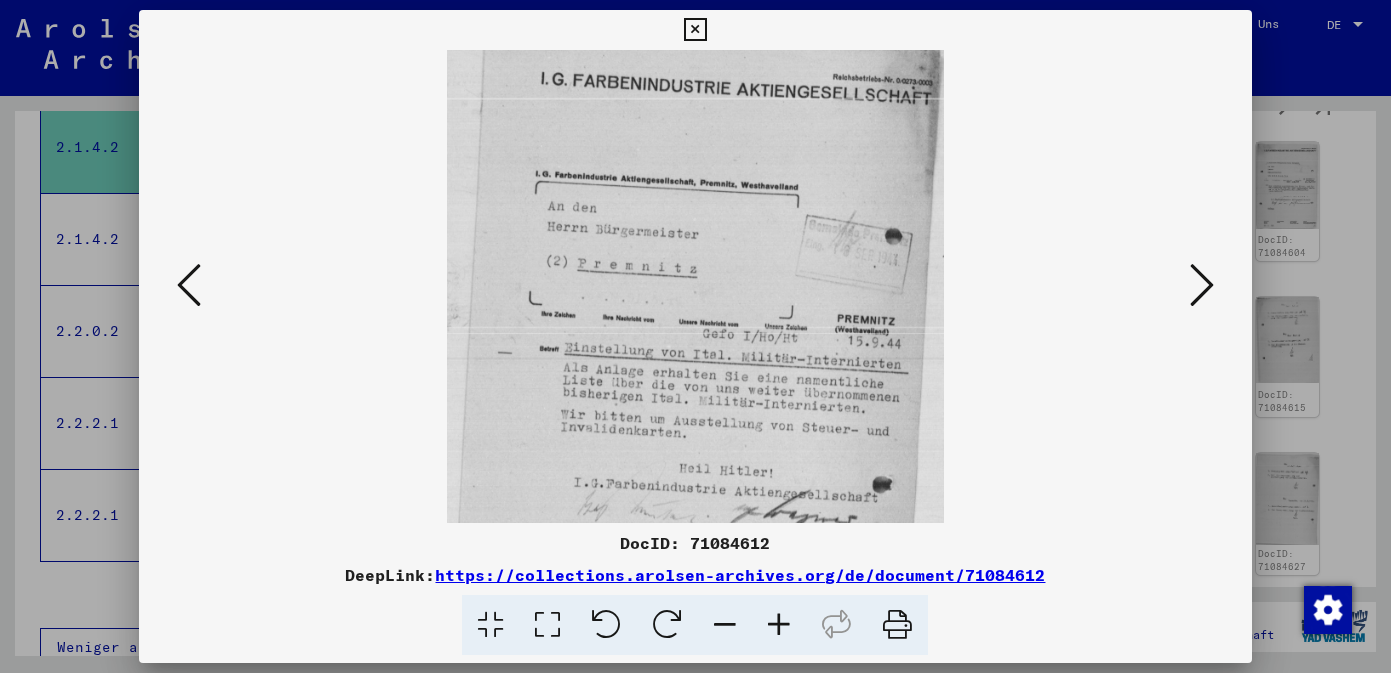 scroll, scrollTop: 15, scrollLeft: 0, axis: vertical 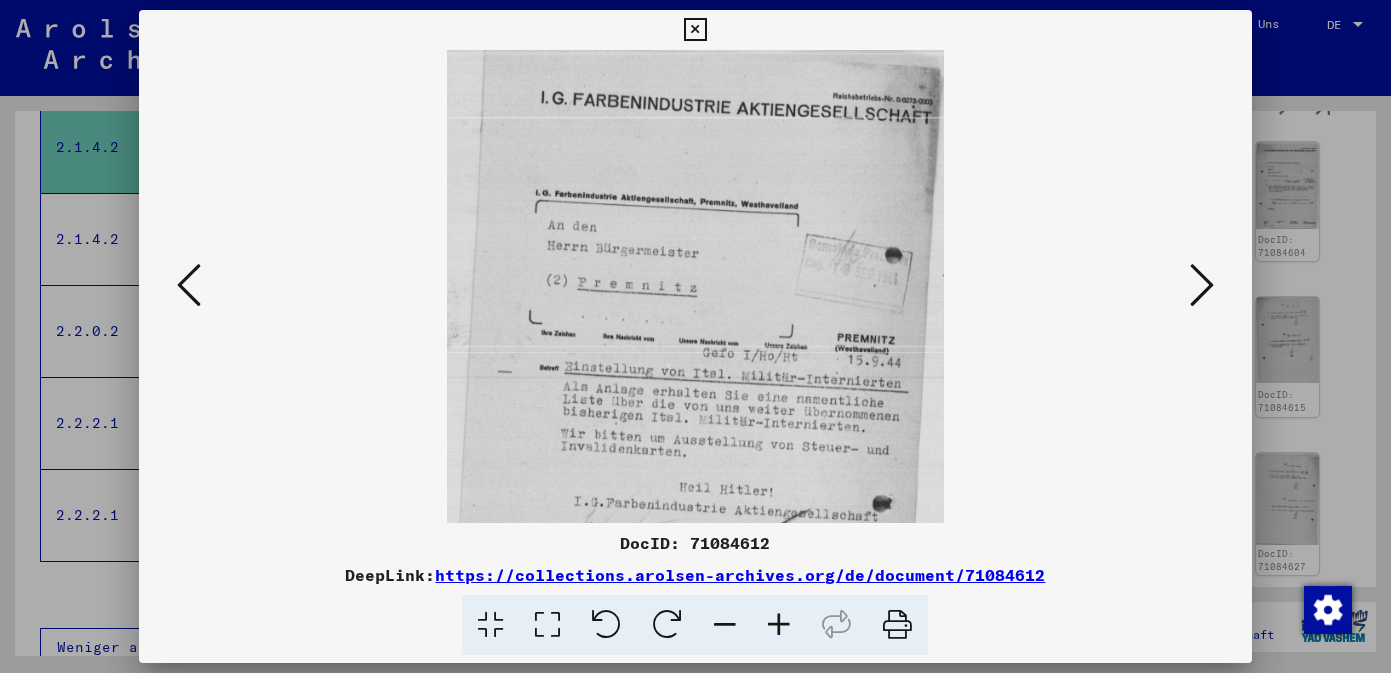 drag, startPoint x: 814, startPoint y: 254, endPoint x: 806, endPoint y: 439, distance: 185.1729 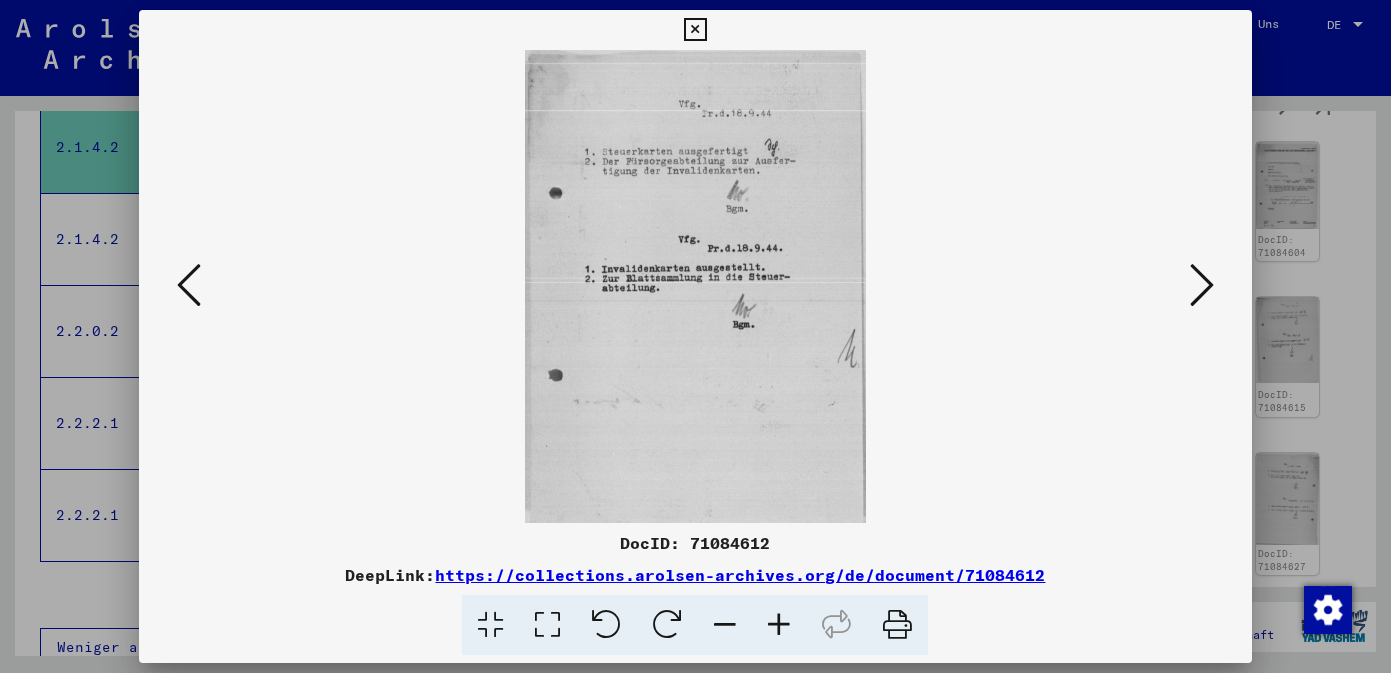 click at bounding box center (1202, 285) 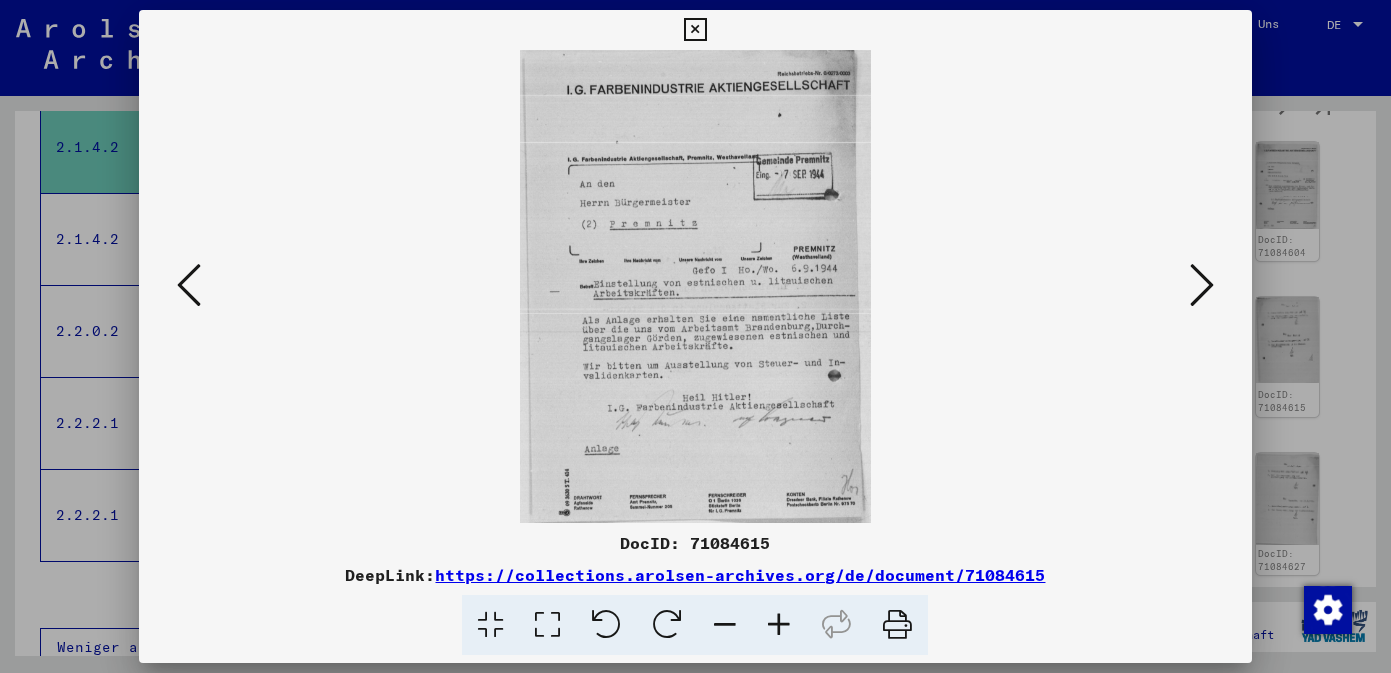 click at bounding box center [1202, 285] 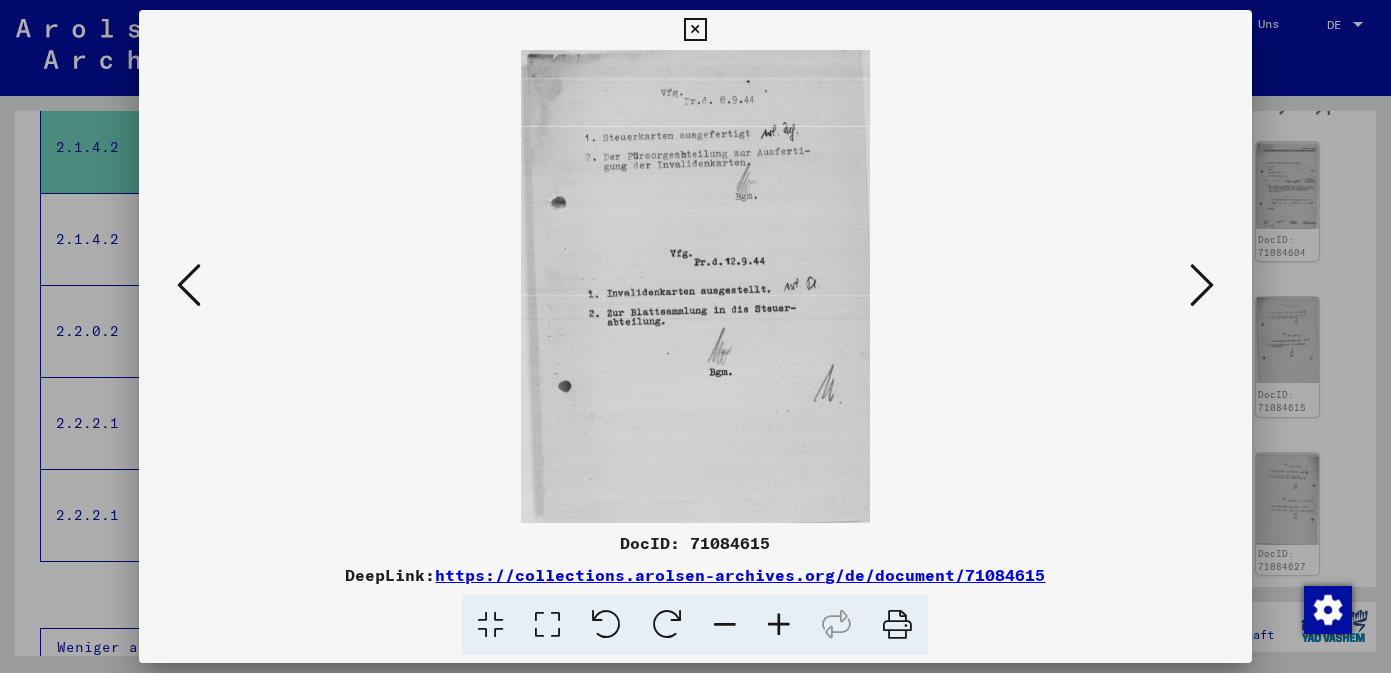 click at bounding box center [1202, 285] 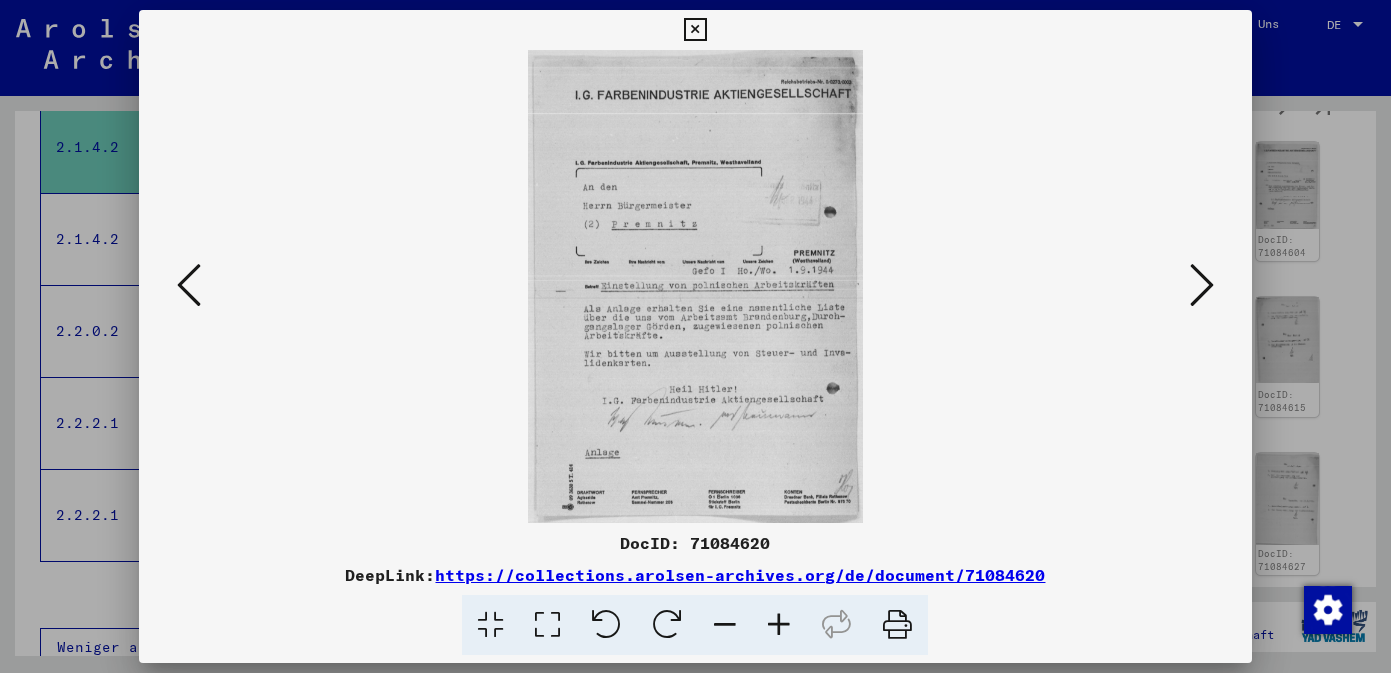 click at bounding box center [1202, 285] 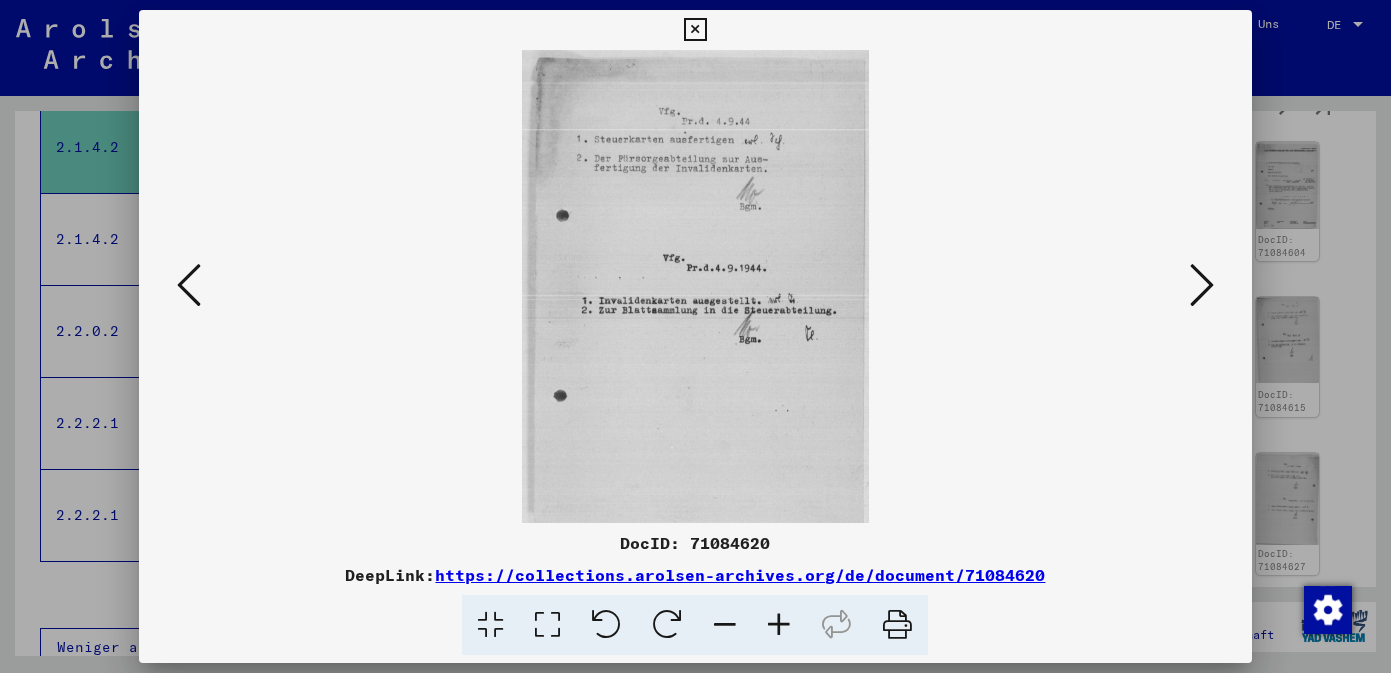 click at bounding box center [1202, 285] 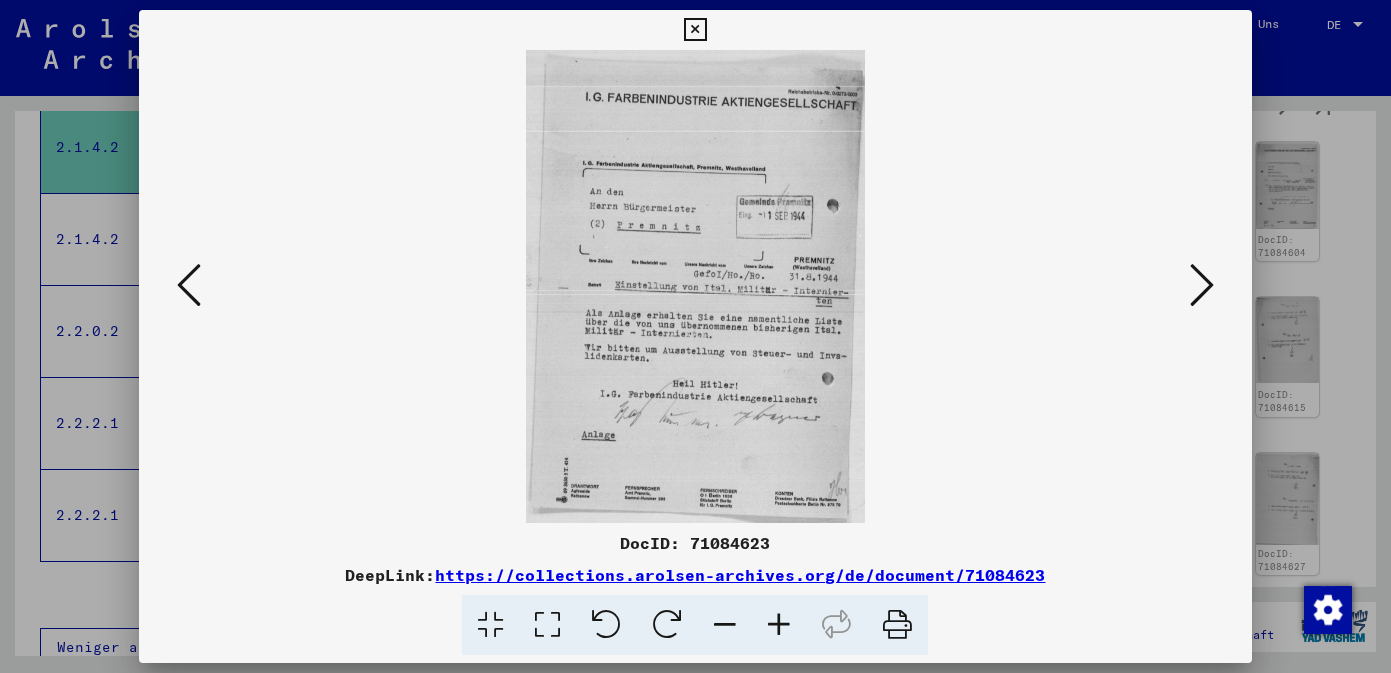 click at bounding box center (1202, 285) 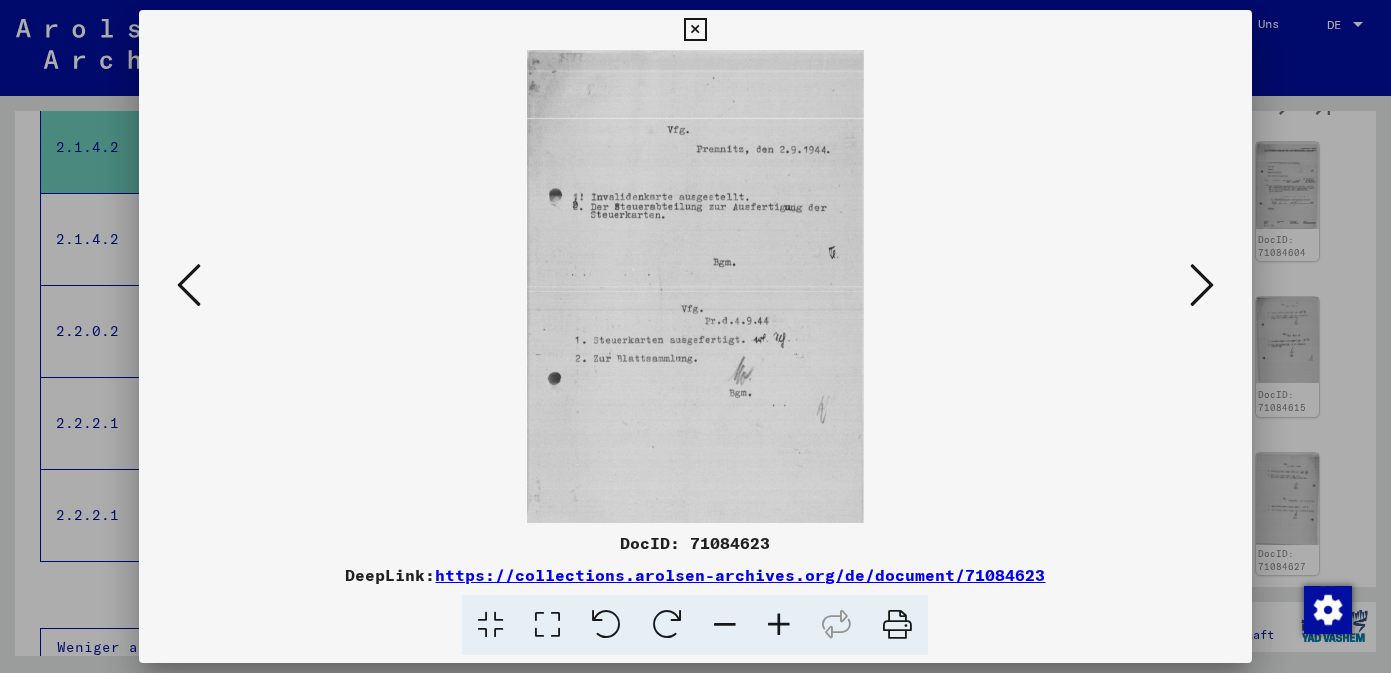 click at bounding box center [1202, 285] 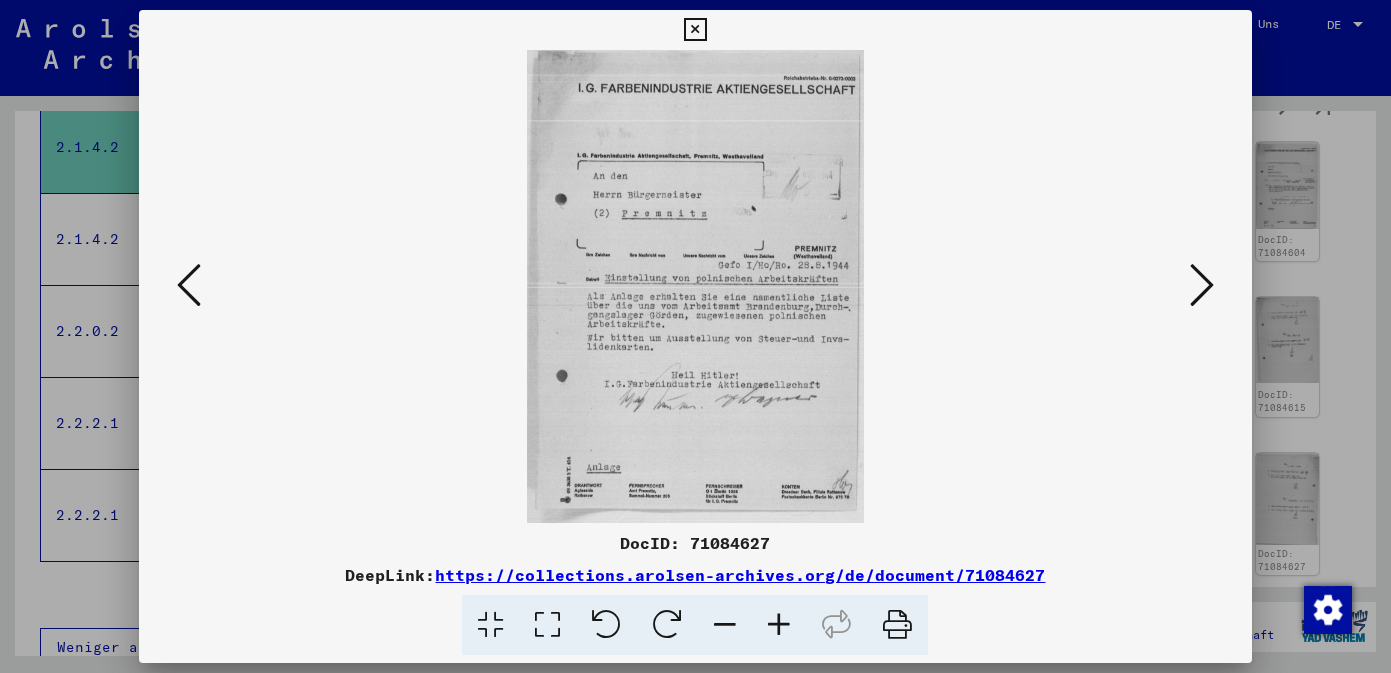 click at bounding box center (1202, 285) 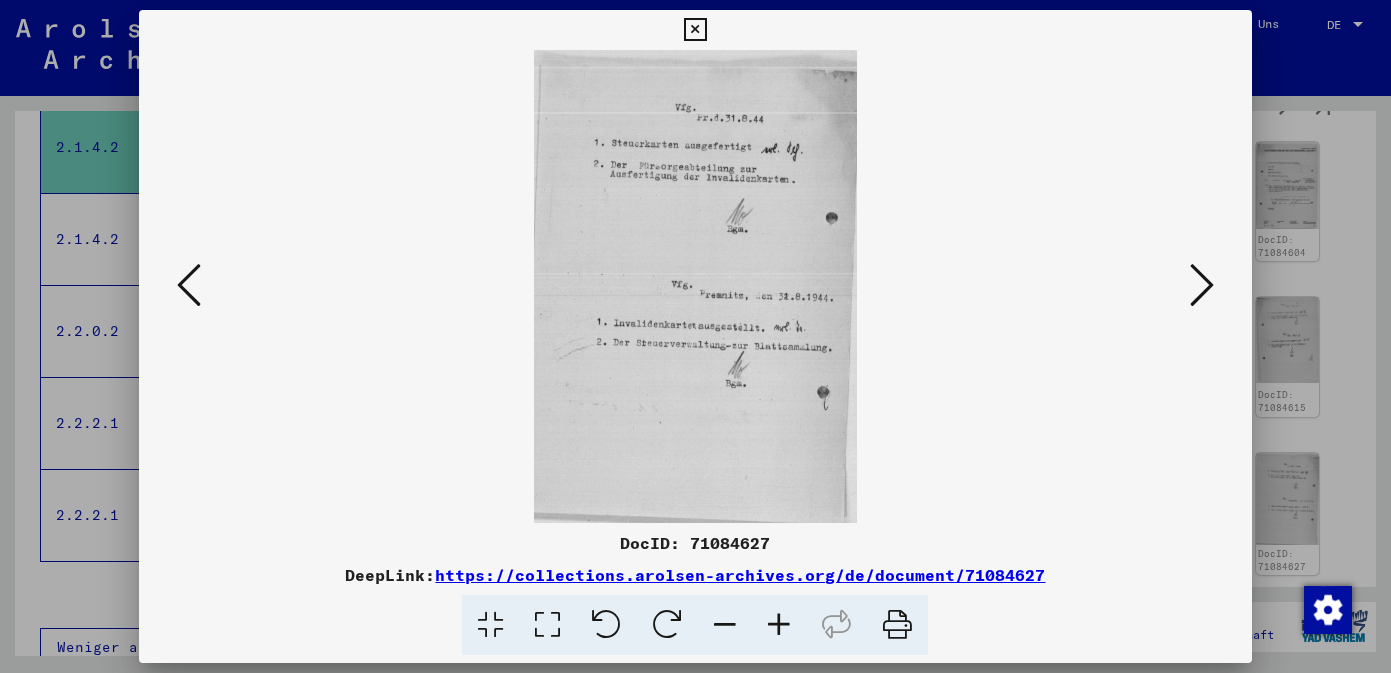 click at bounding box center [1202, 285] 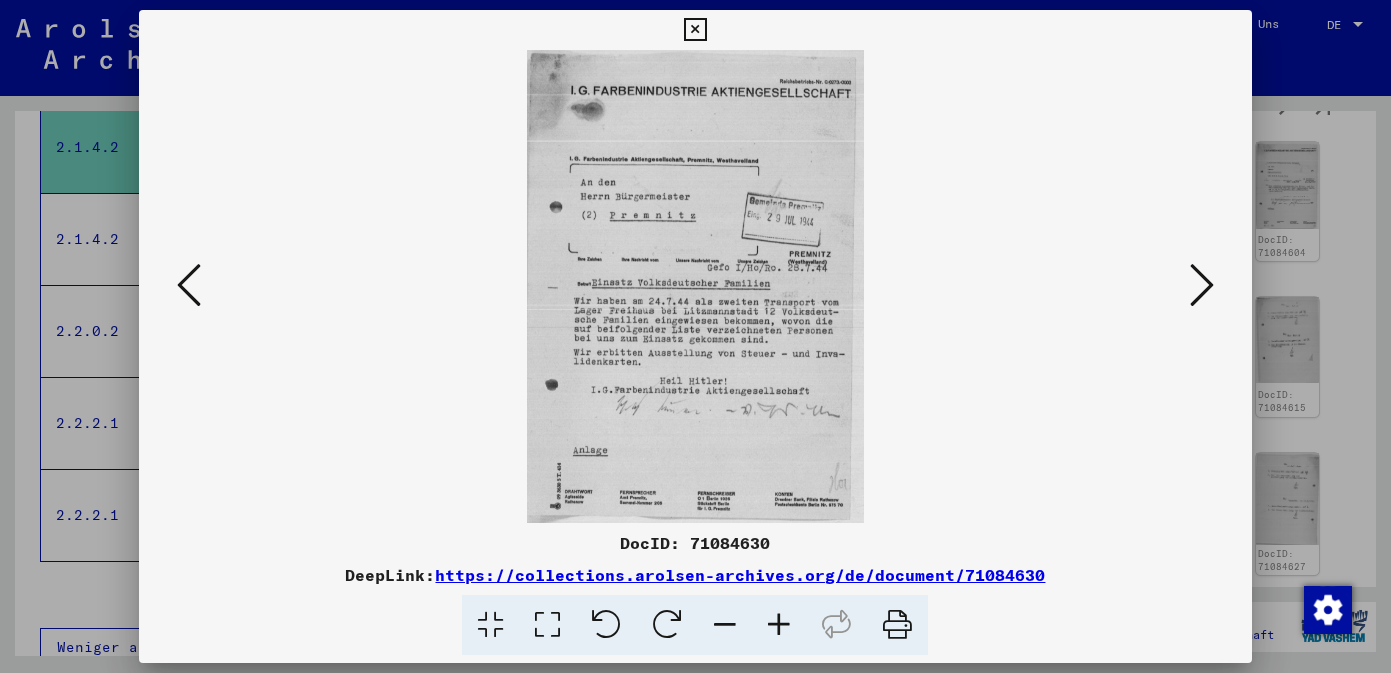 click at bounding box center [695, 30] 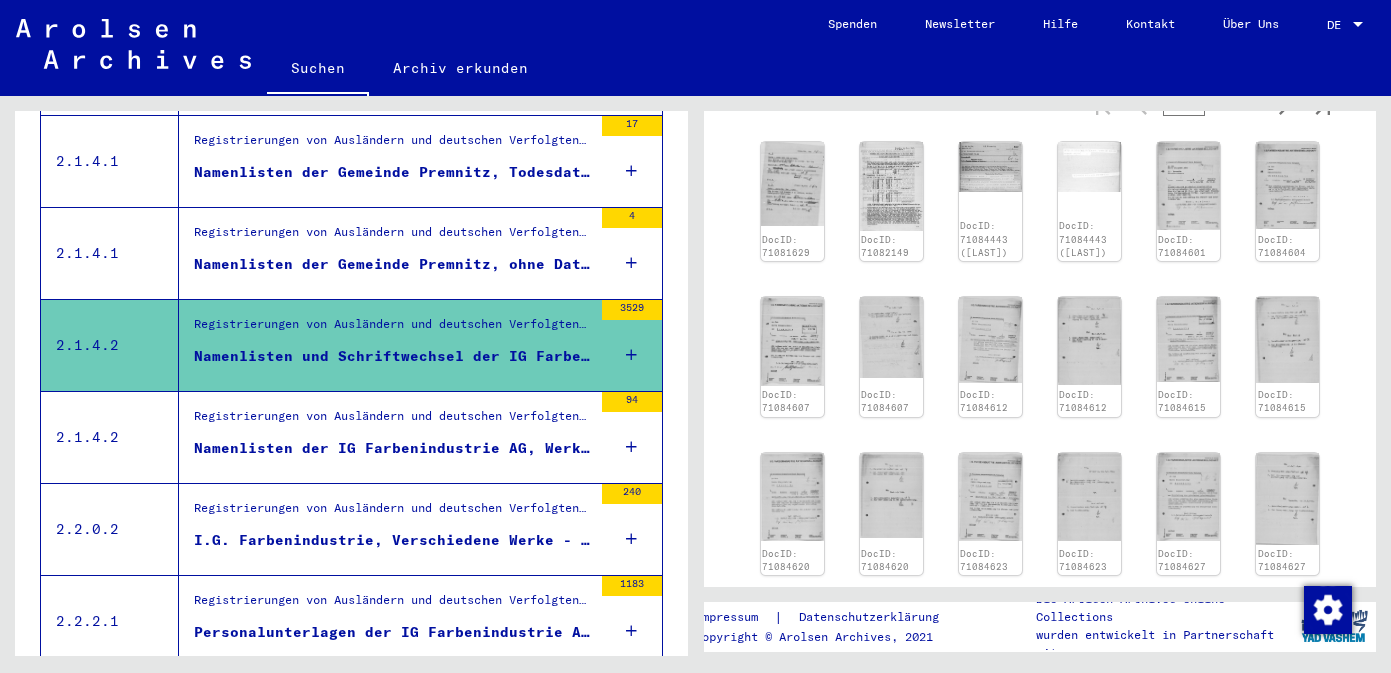 scroll, scrollTop: 682, scrollLeft: 0, axis: vertical 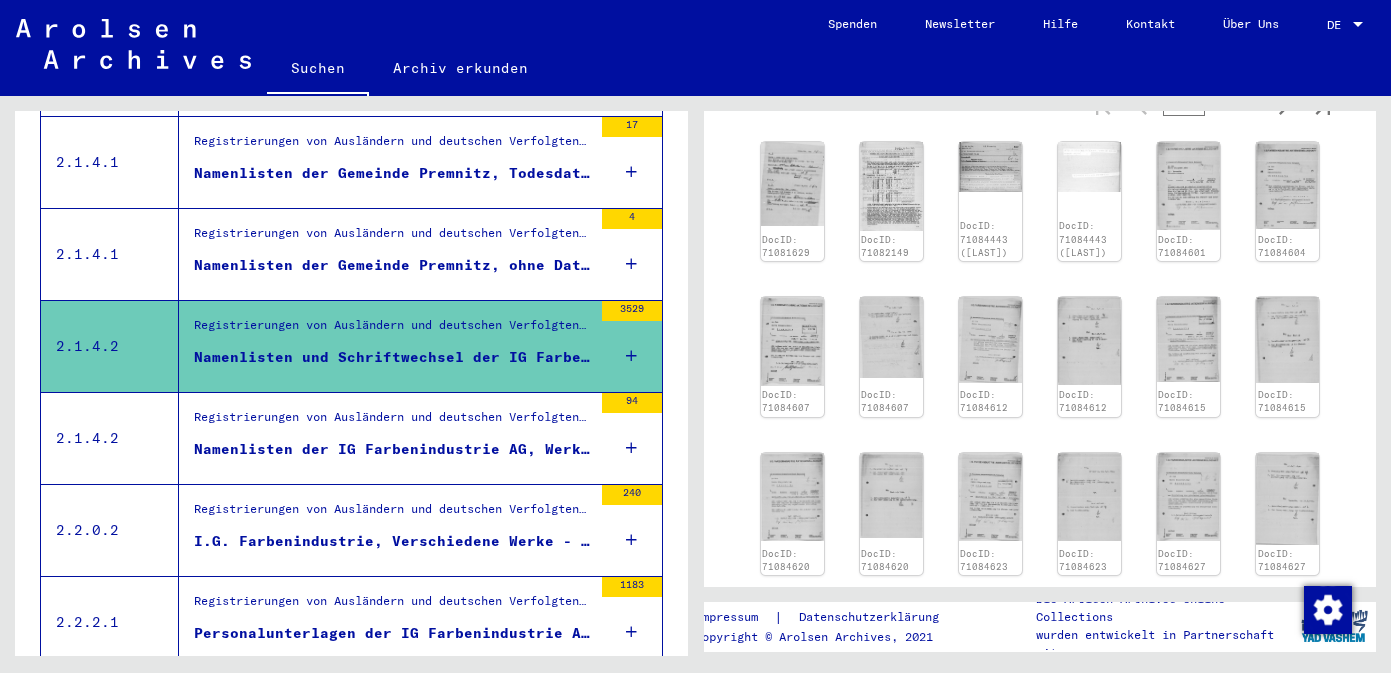 click on "Namenlisten der Gemeinde Premnitz, ohne Daten" at bounding box center [393, 265] 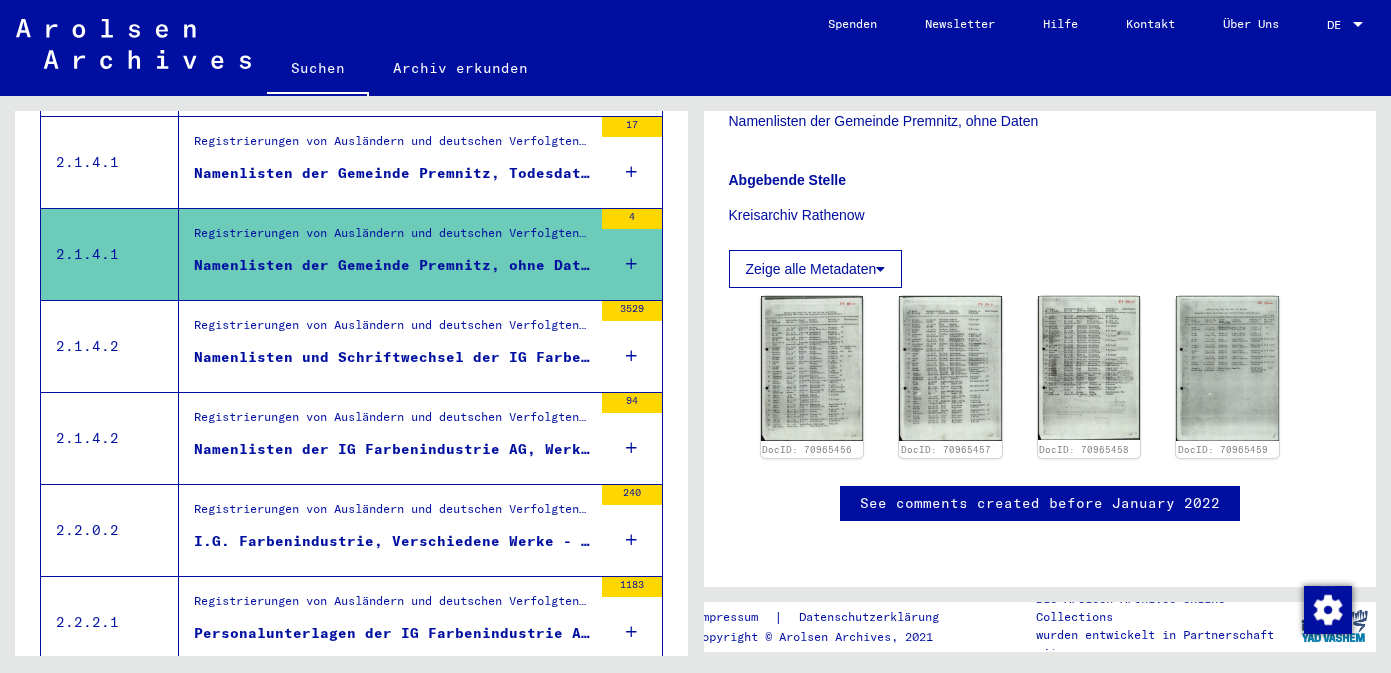 scroll, scrollTop: 527, scrollLeft: 0, axis: vertical 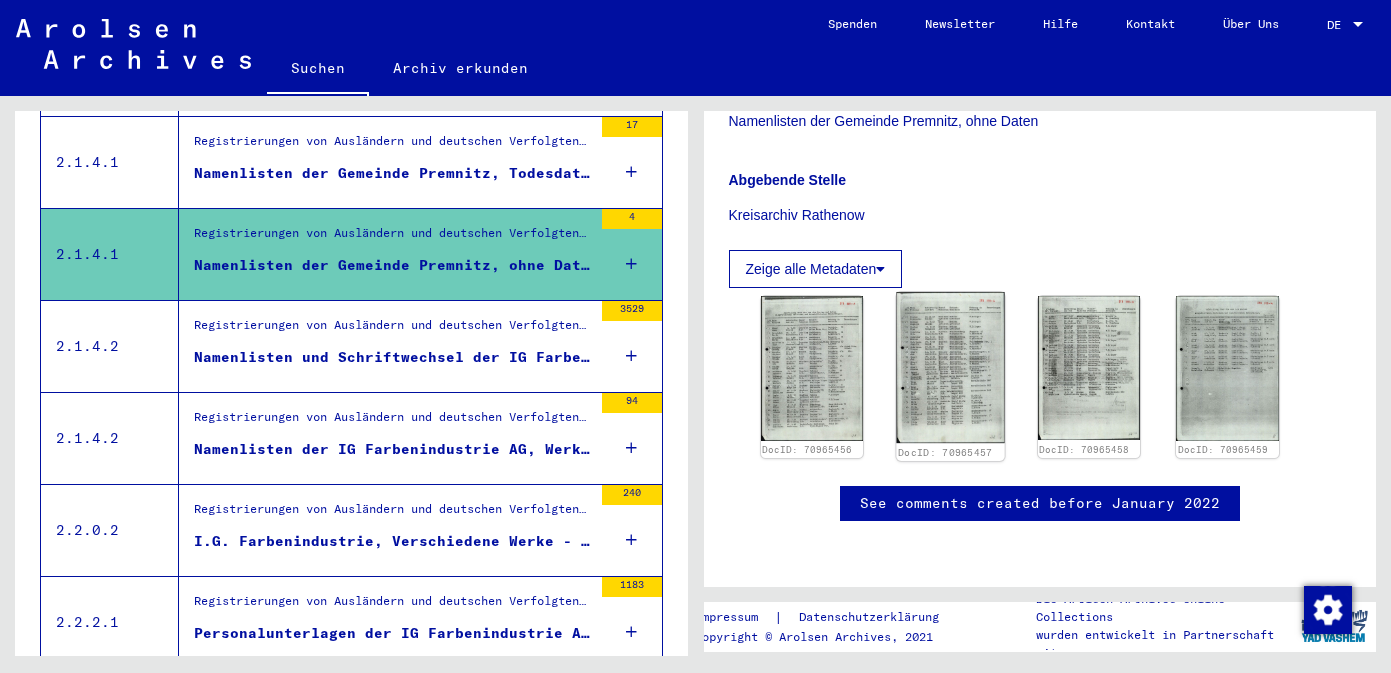 click 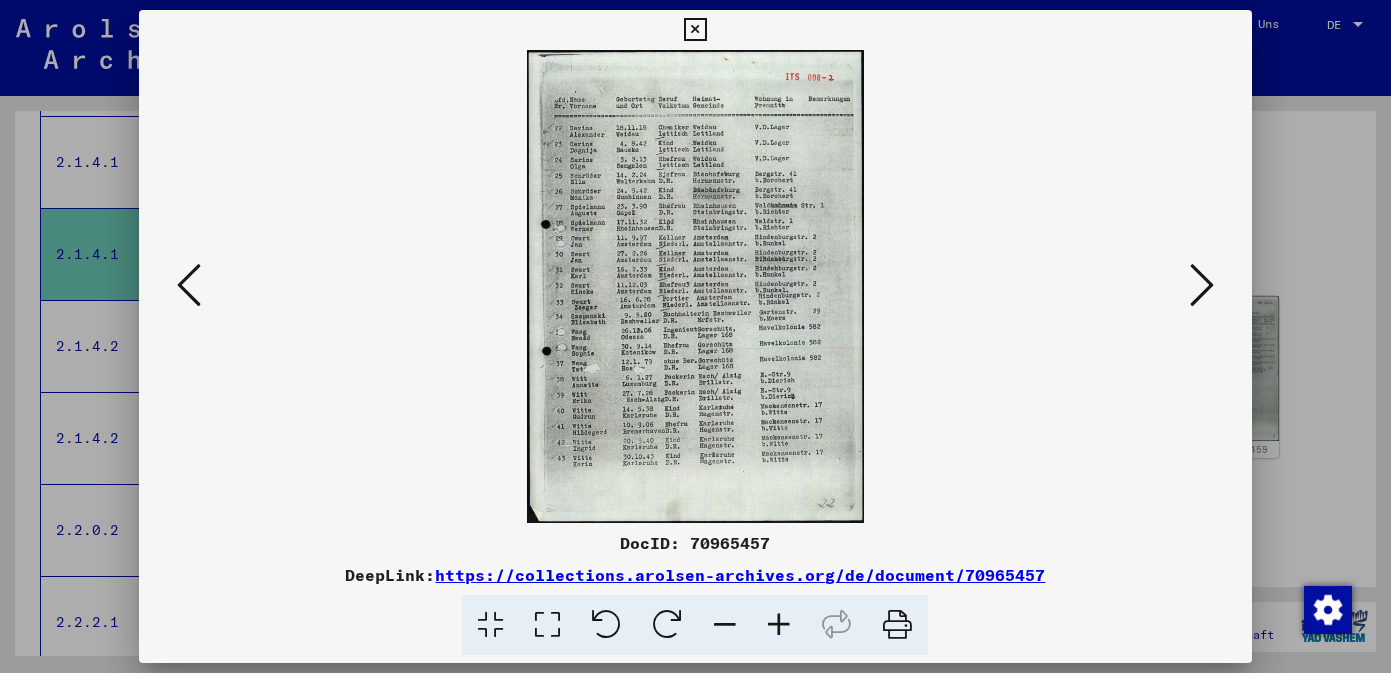 click at bounding box center [779, 625] 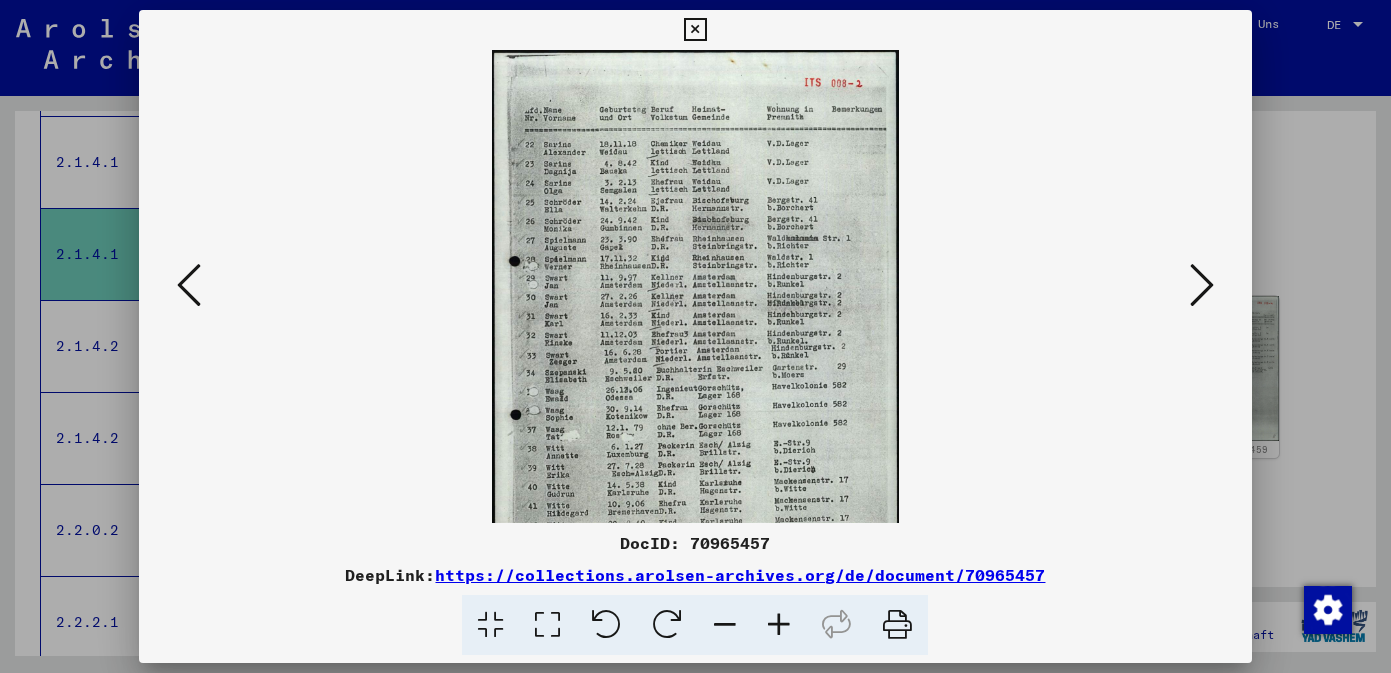 click at bounding box center [779, 625] 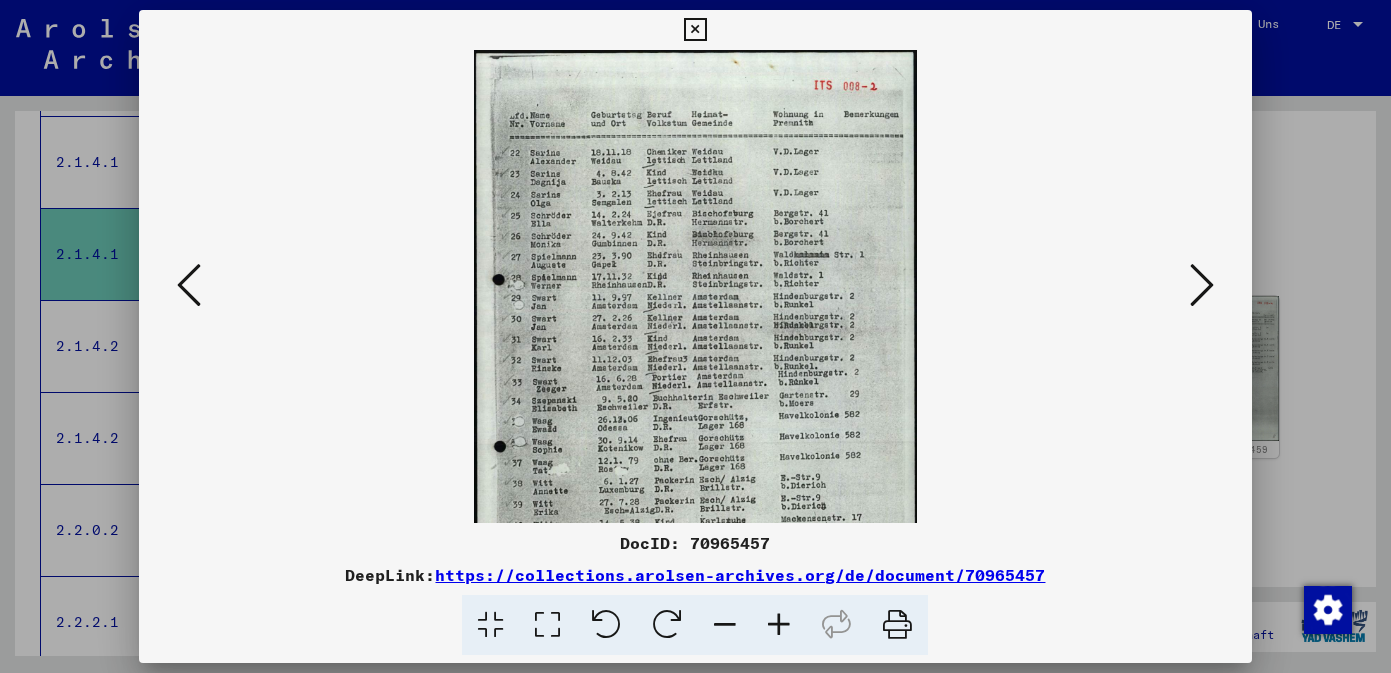 click at bounding box center [779, 625] 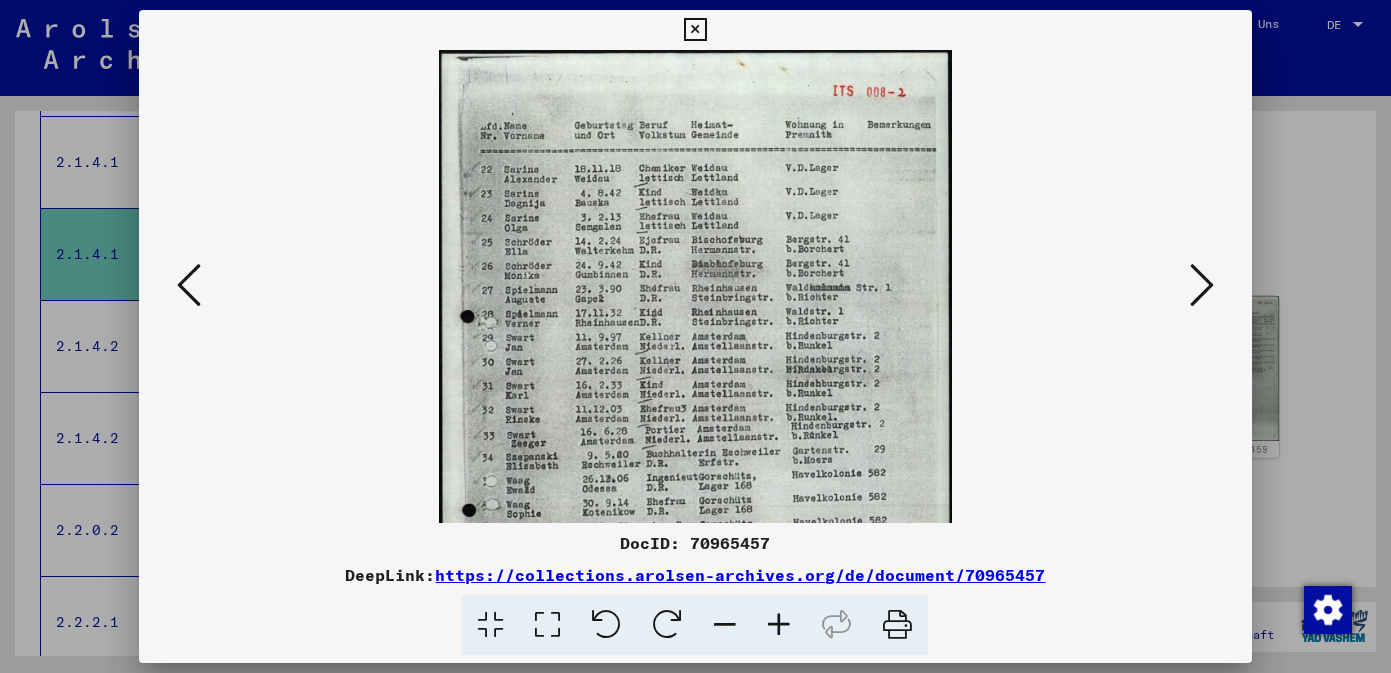 click at bounding box center (779, 625) 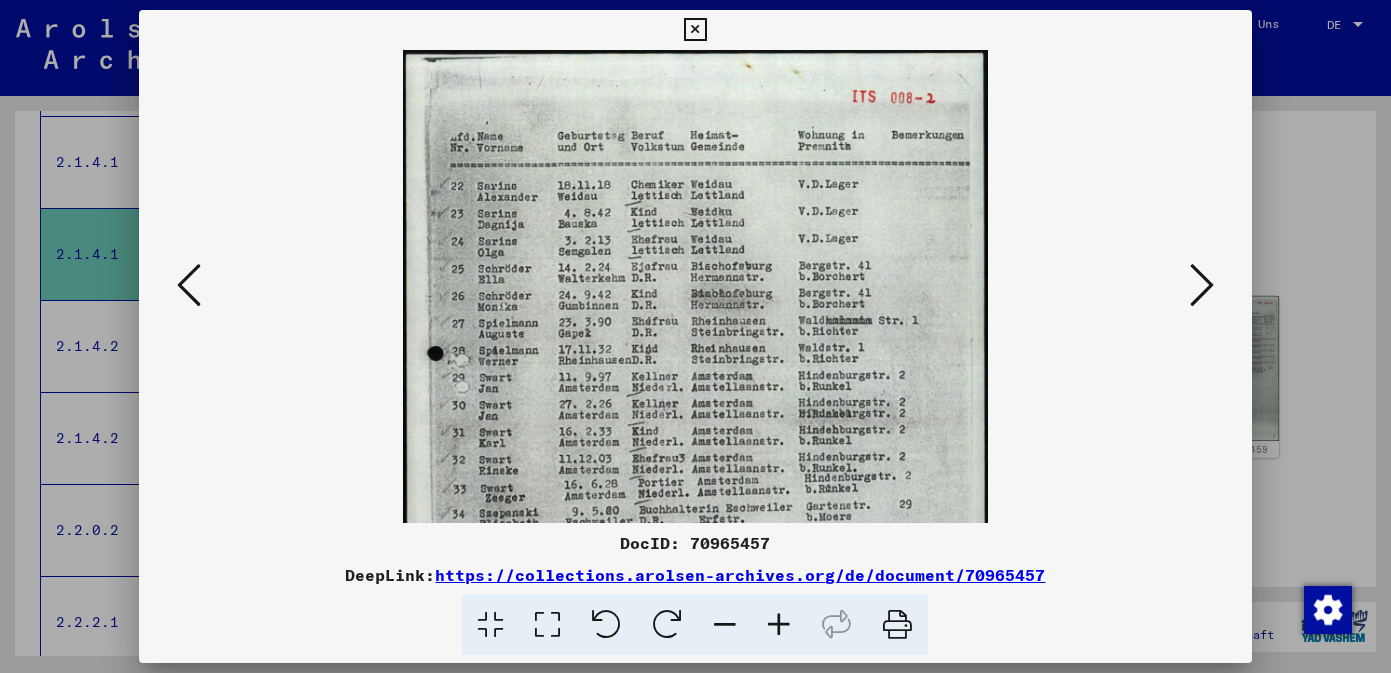 click at bounding box center (779, 625) 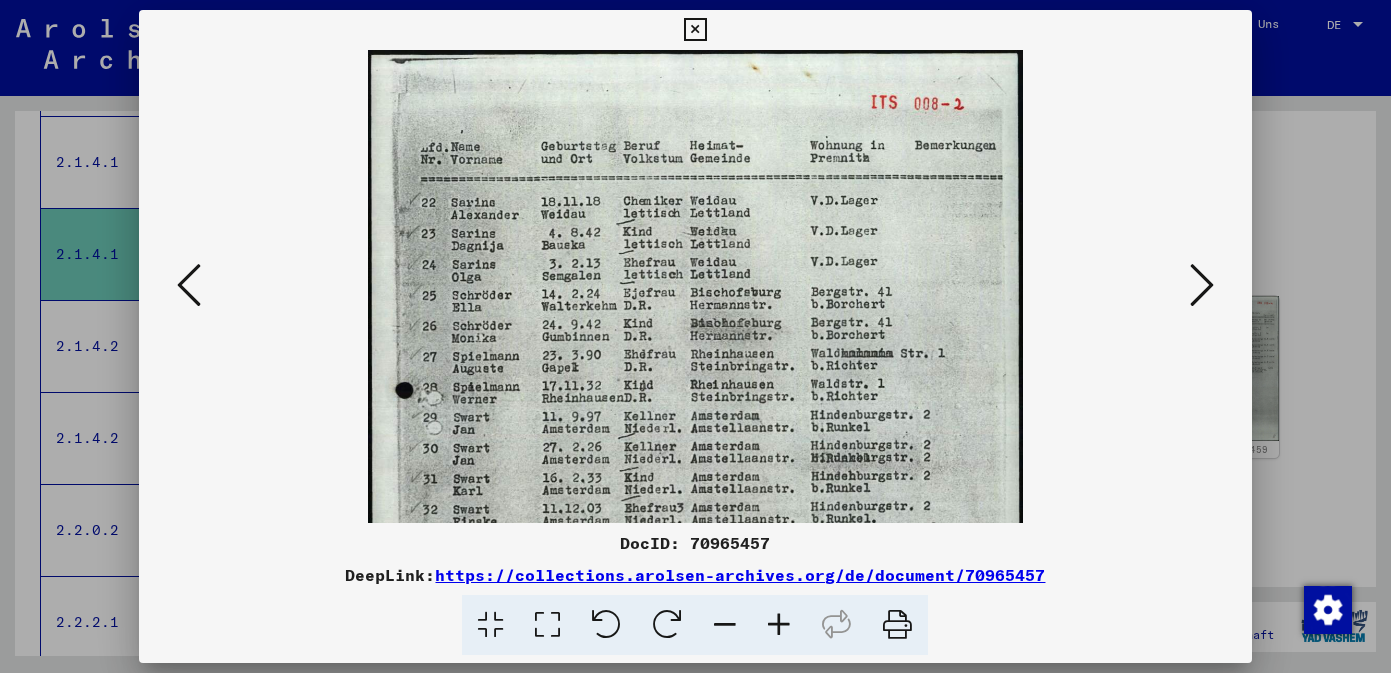 click at bounding box center (779, 625) 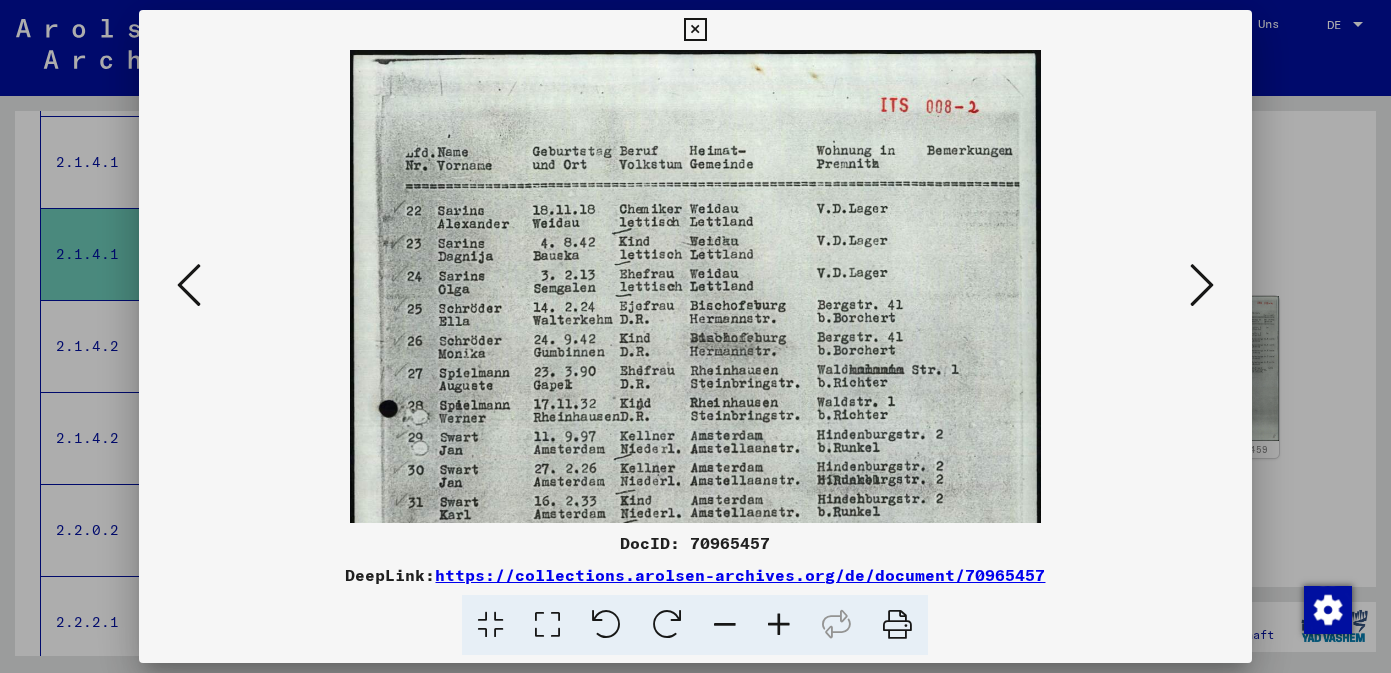 click at bounding box center (779, 625) 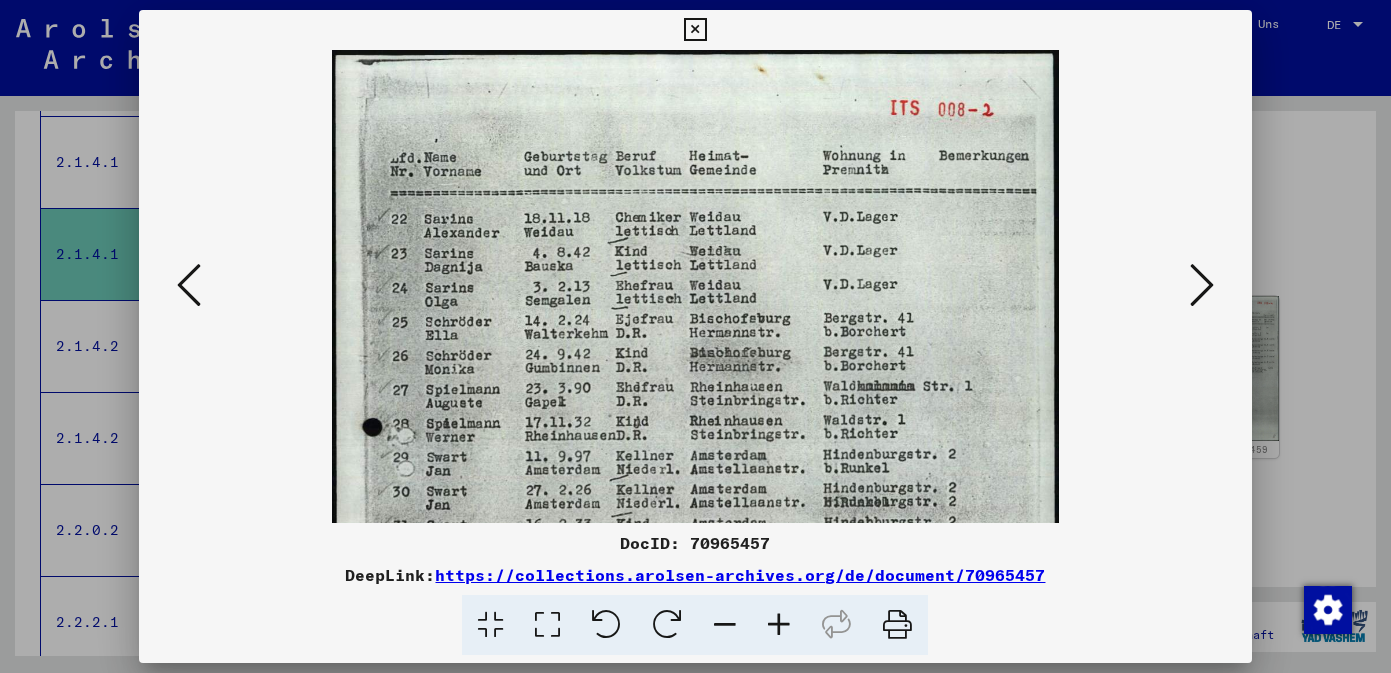 scroll, scrollTop: 0, scrollLeft: 0, axis: both 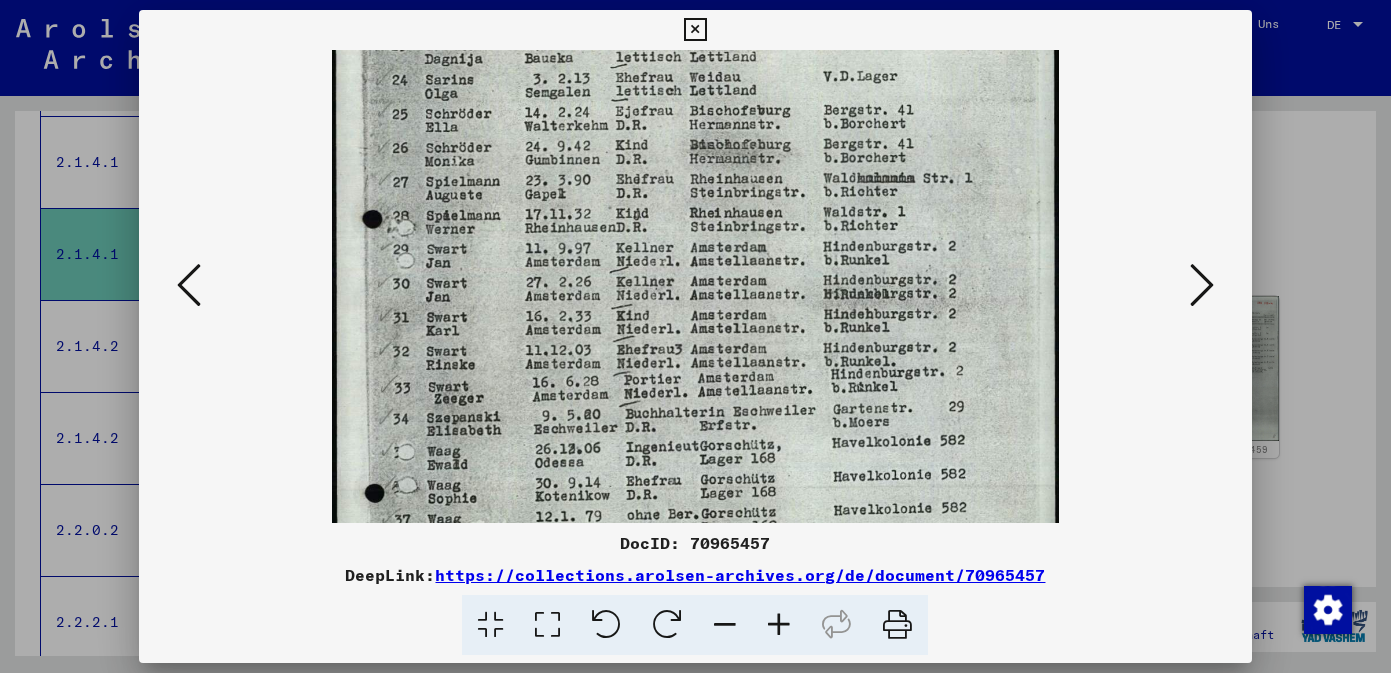 drag, startPoint x: 673, startPoint y: 332, endPoint x: 690, endPoint y: 124, distance: 208.69356 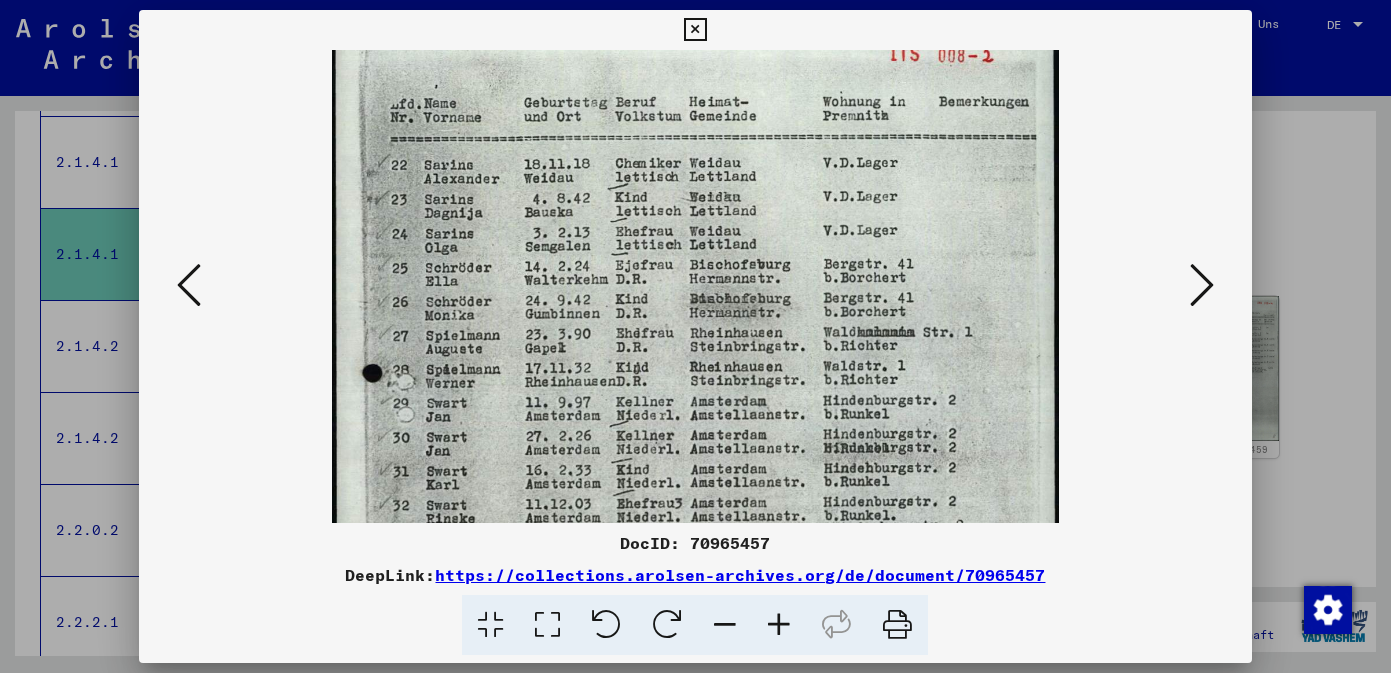 scroll, scrollTop: 57, scrollLeft: 0, axis: vertical 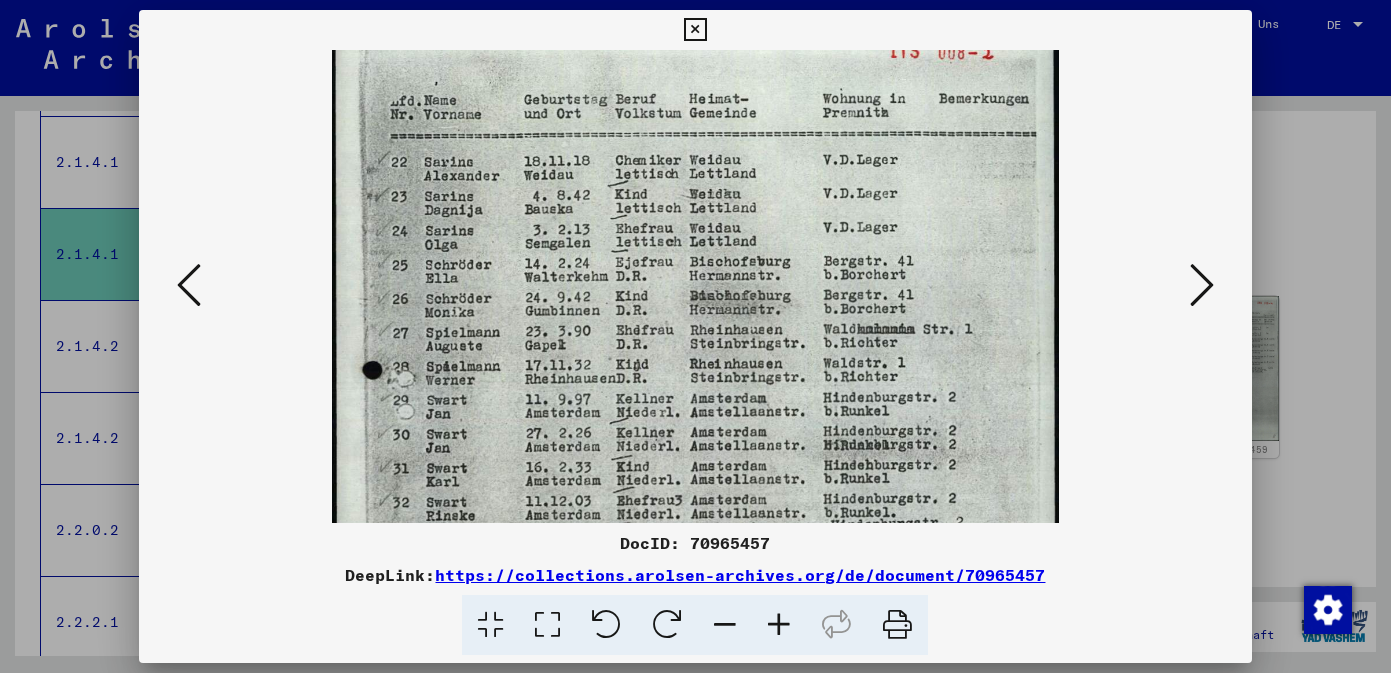 drag, startPoint x: 735, startPoint y: 141, endPoint x: 729, endPoint y: 292, distance: 151.11916 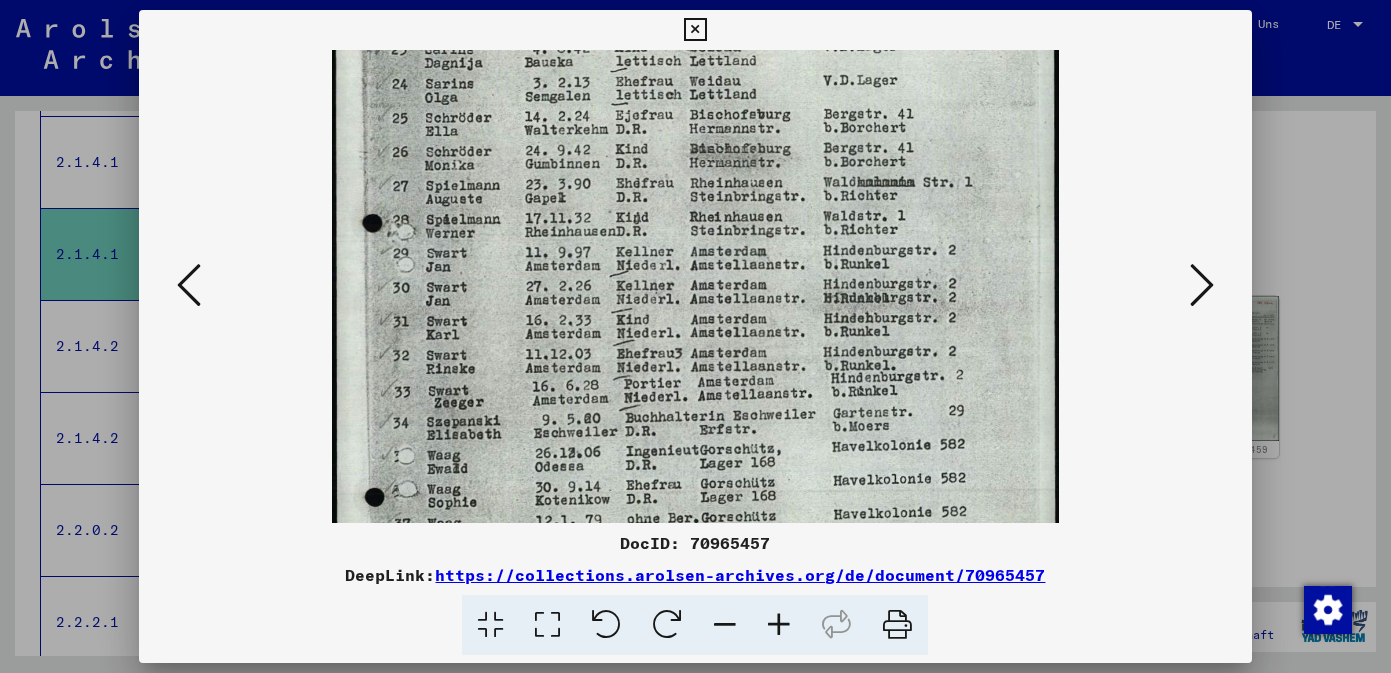 scroll, scrollTop: 224, scrollLeft: 0, axis: vertical 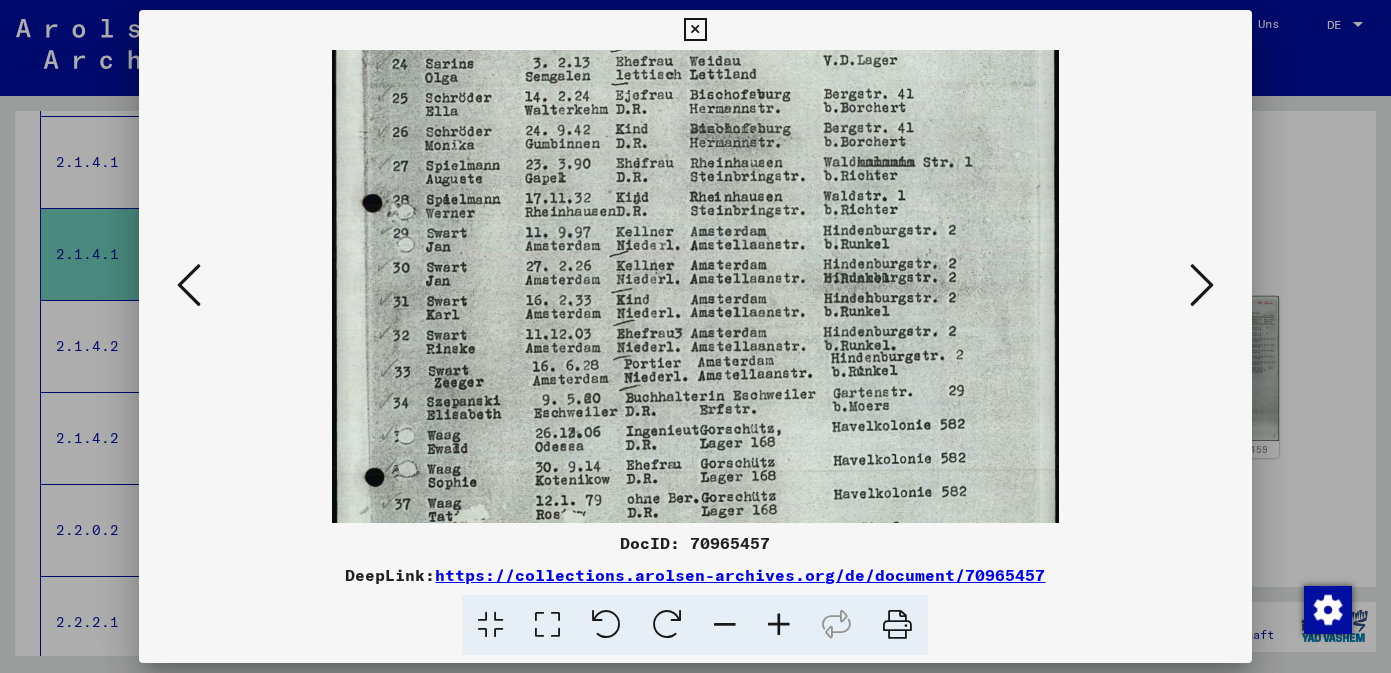 drag, startPoint x: 736, startPoint y: 434, endPoint x: 736, endPoint y: 267, distance: 167 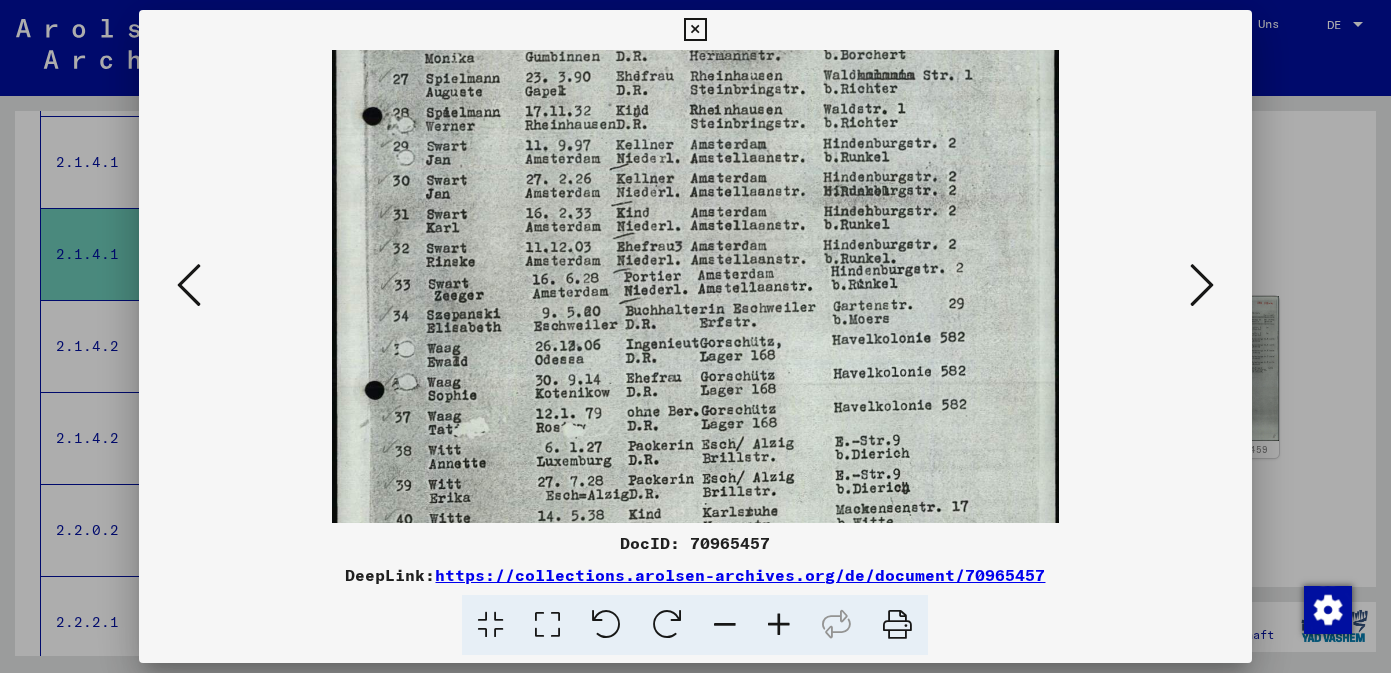 scroll, scrollTop: 319, scrollLeft: 0, axis: vertical 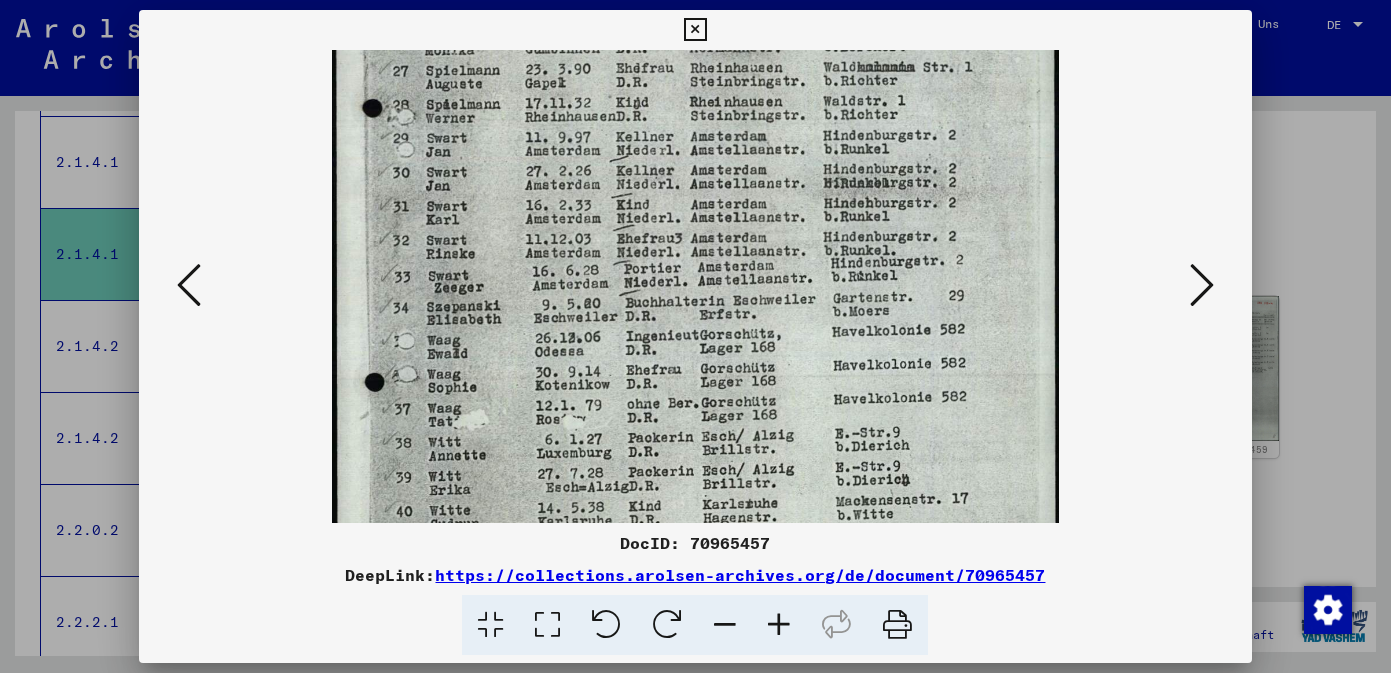 drag, startPoint x: 1006, startPoint y: 331, endPoint x: 1003, endPoint y: 236, distance: 95.047356 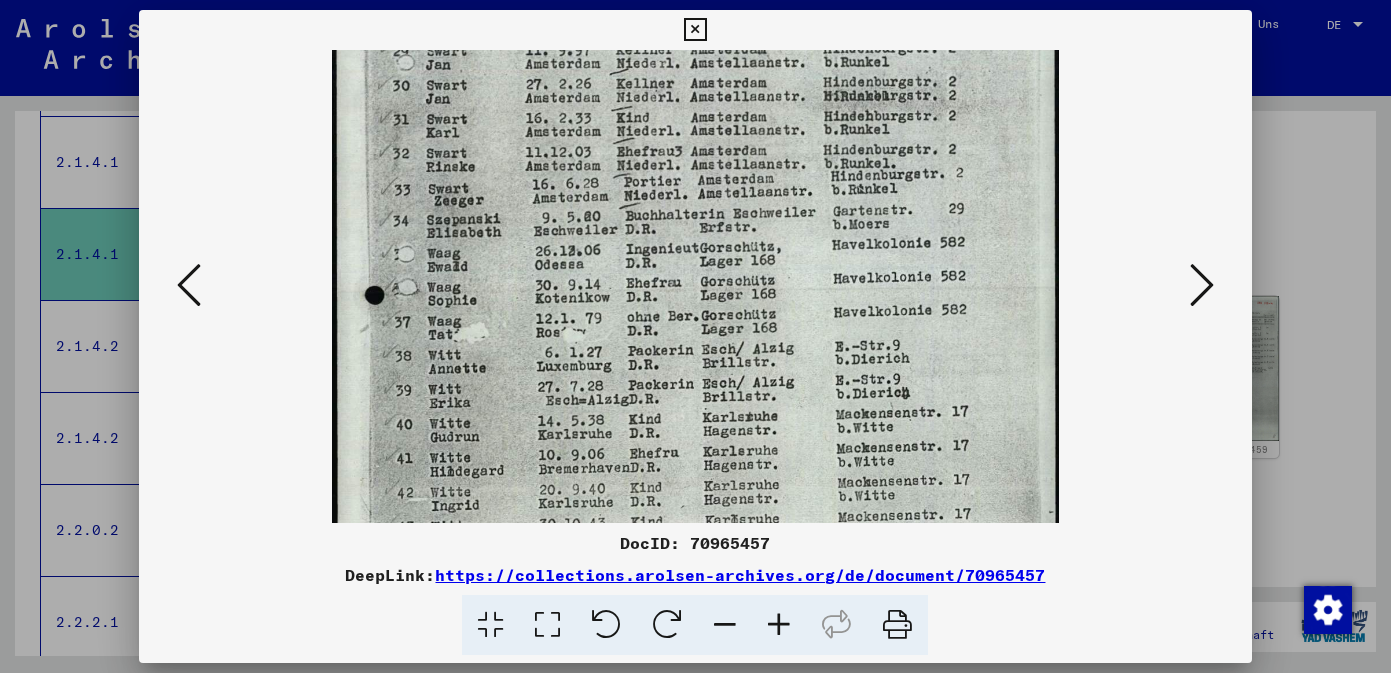 drag, startPoint x: 1006, startPoint y: 419, endPoint x: 997, endPoint y: 304, distance: 115.35164 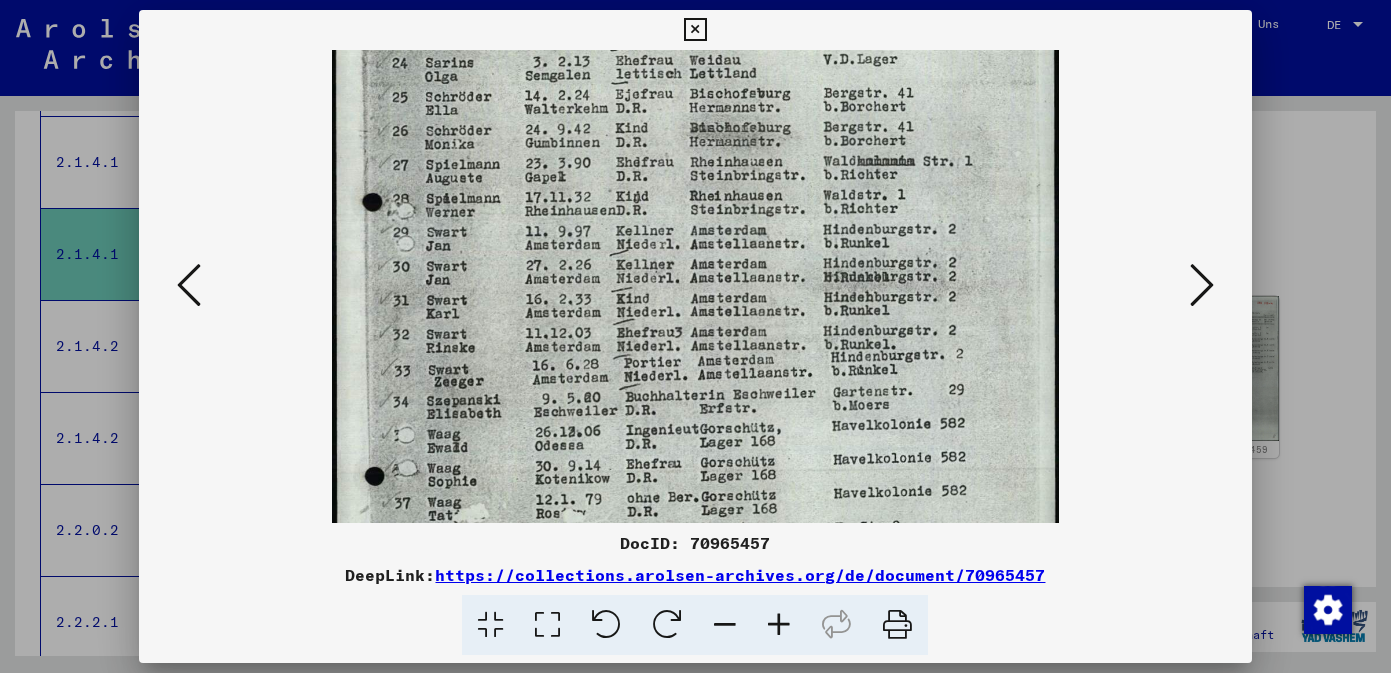 drag, startPoint x: 987, startPoint y: 286, endPoint x: 982, endPoint y: 495, distance: 209.0598 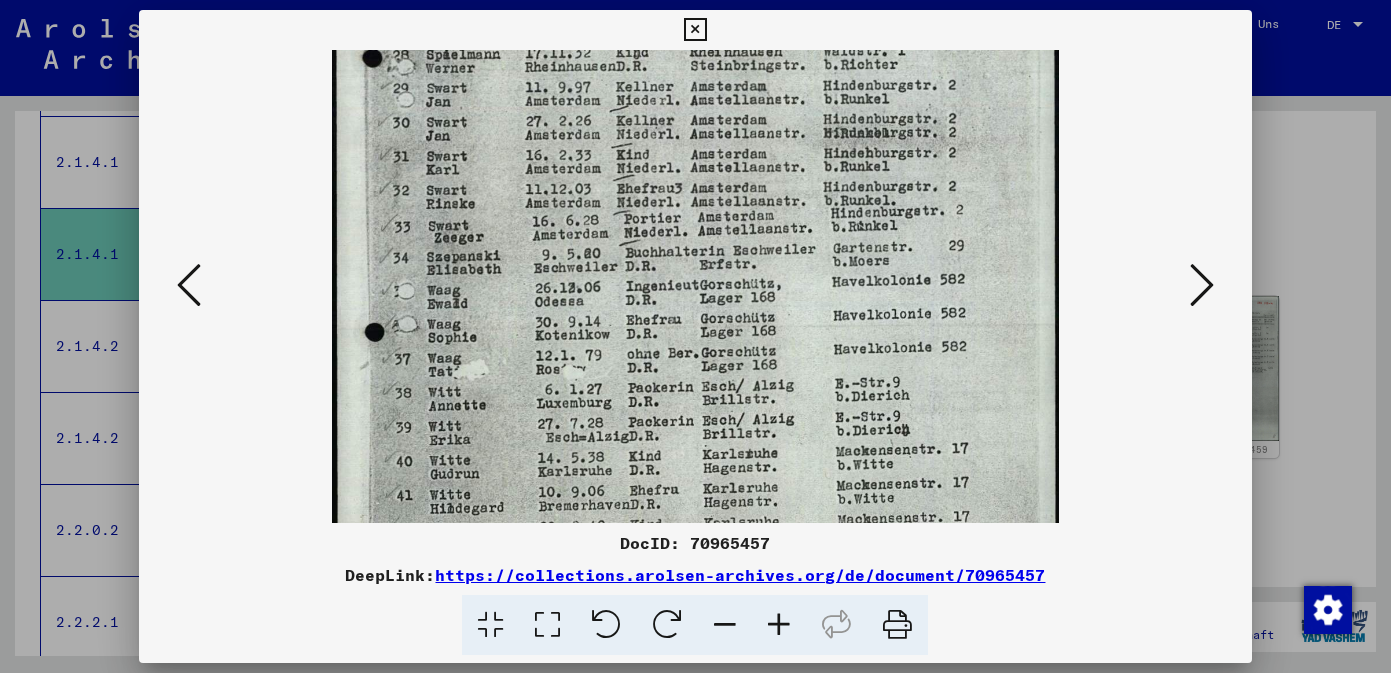 scroll, scrollTop: 441, scrollLeft: 0, axis: vertical 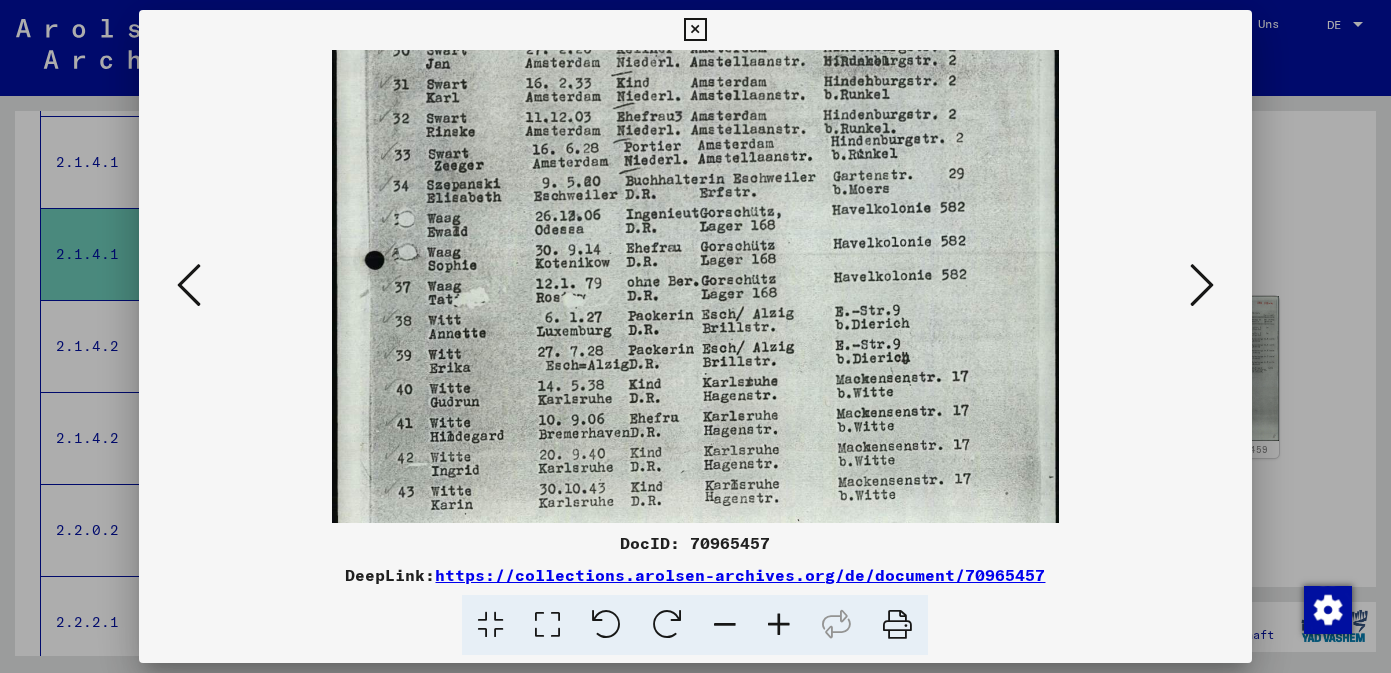 drag, startPoint x: 999, startPoint y: 272, endPoint x: 969, endPoint y: 56, distance: 218.07338 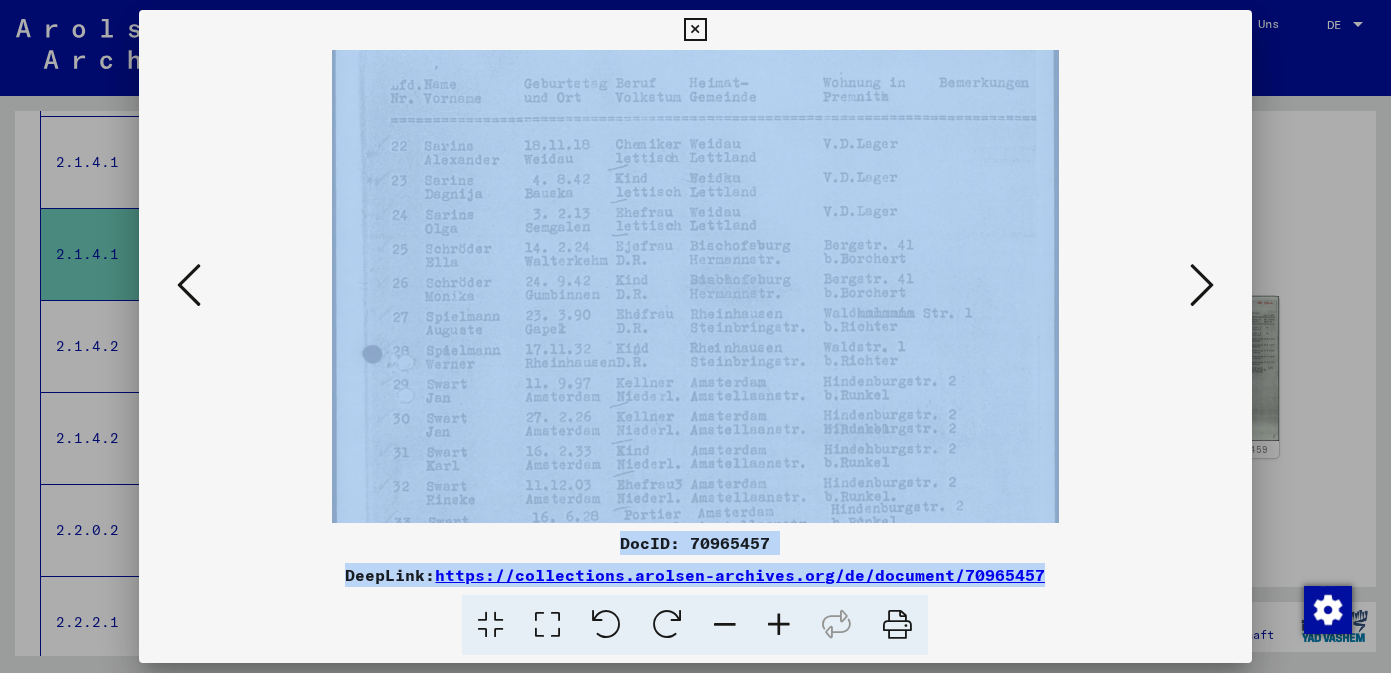 drag, startPoint x: 951, startPoint y: 302, endPoint x: 965, endPoint y: 634, distance: 332.29504 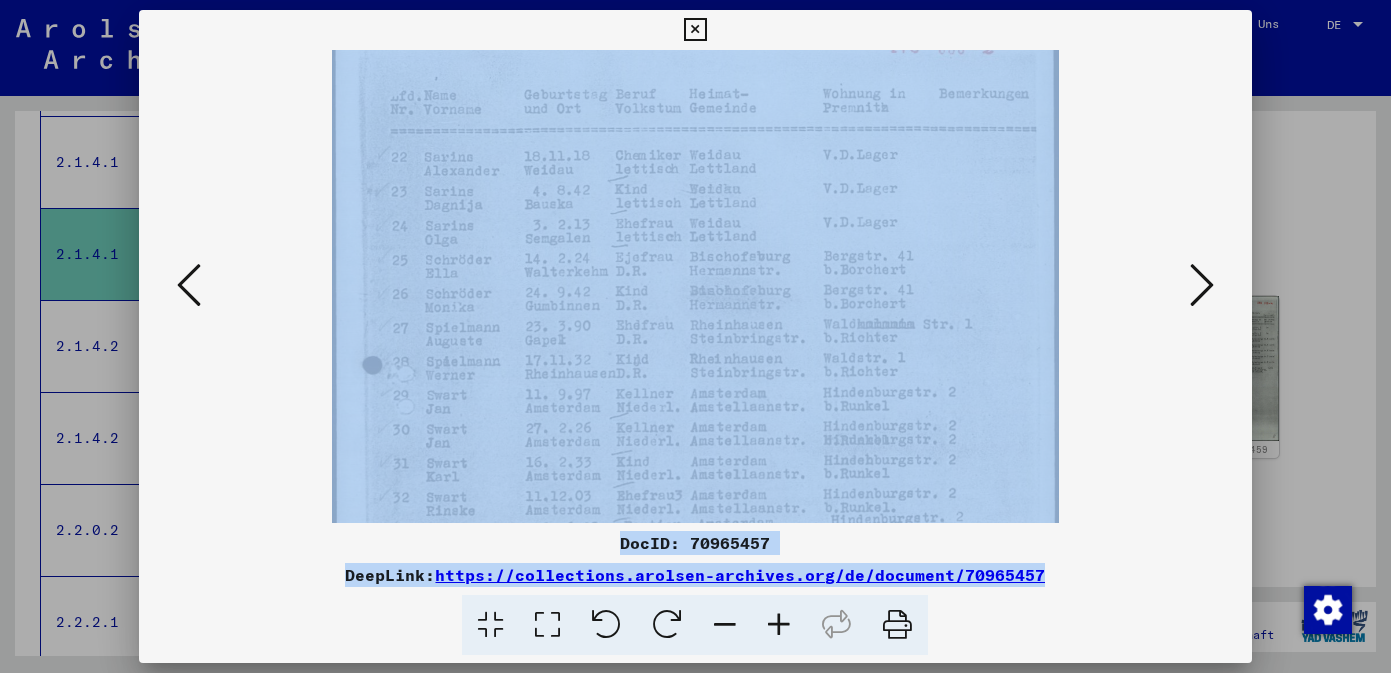click at bounding box center (1202, 285) 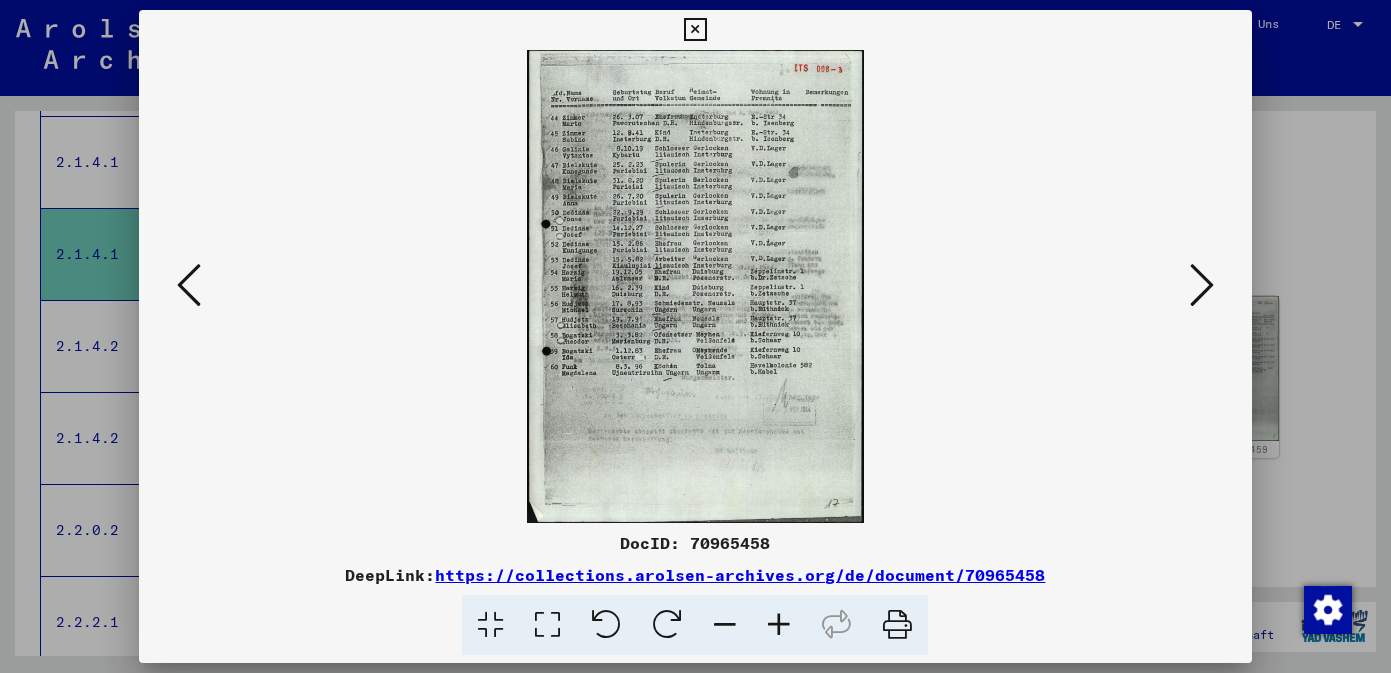 click at bounding box center (779, 625) 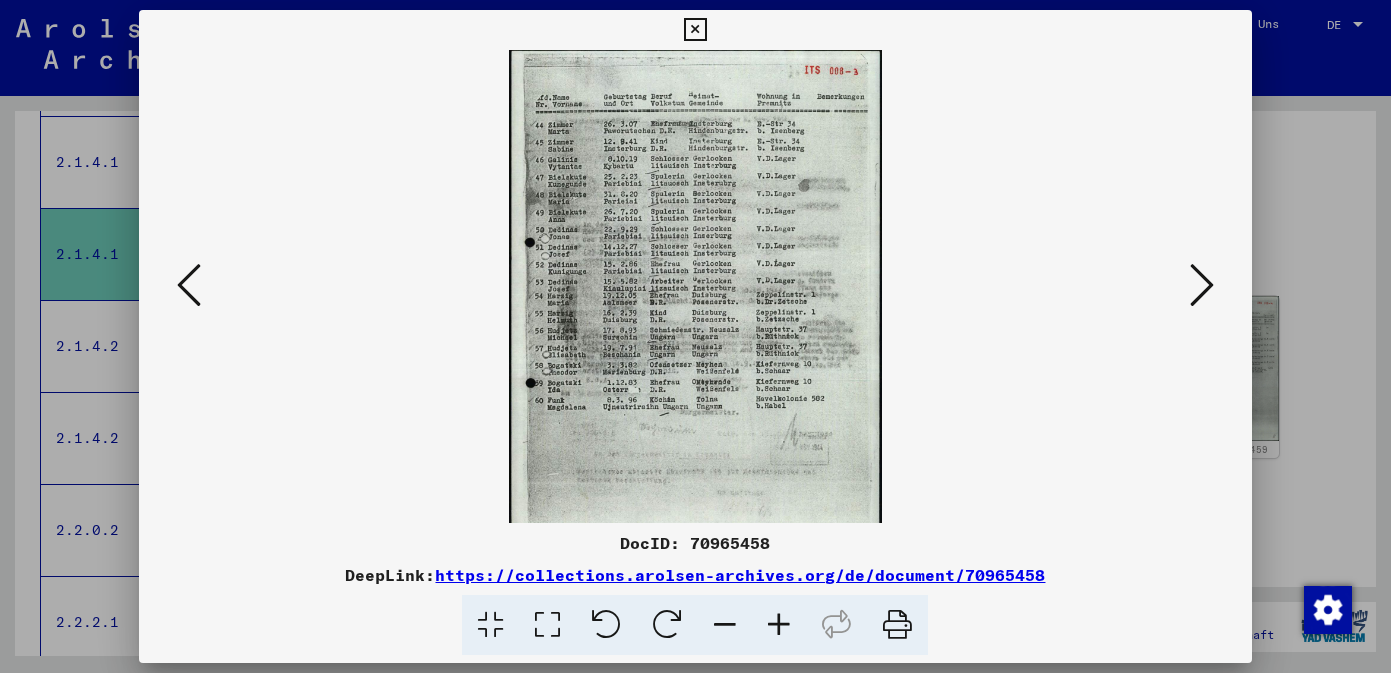 click at bounding box center (779, 625) 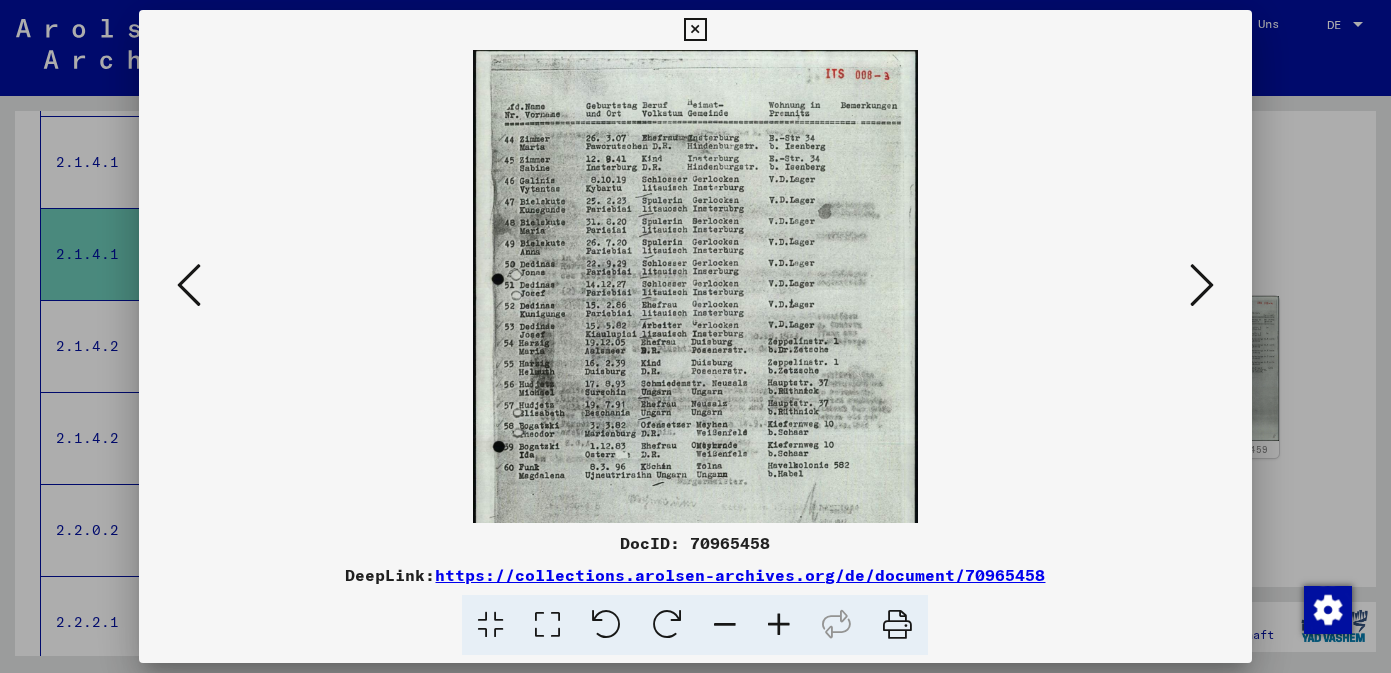 click at bounding box center (779, 625) 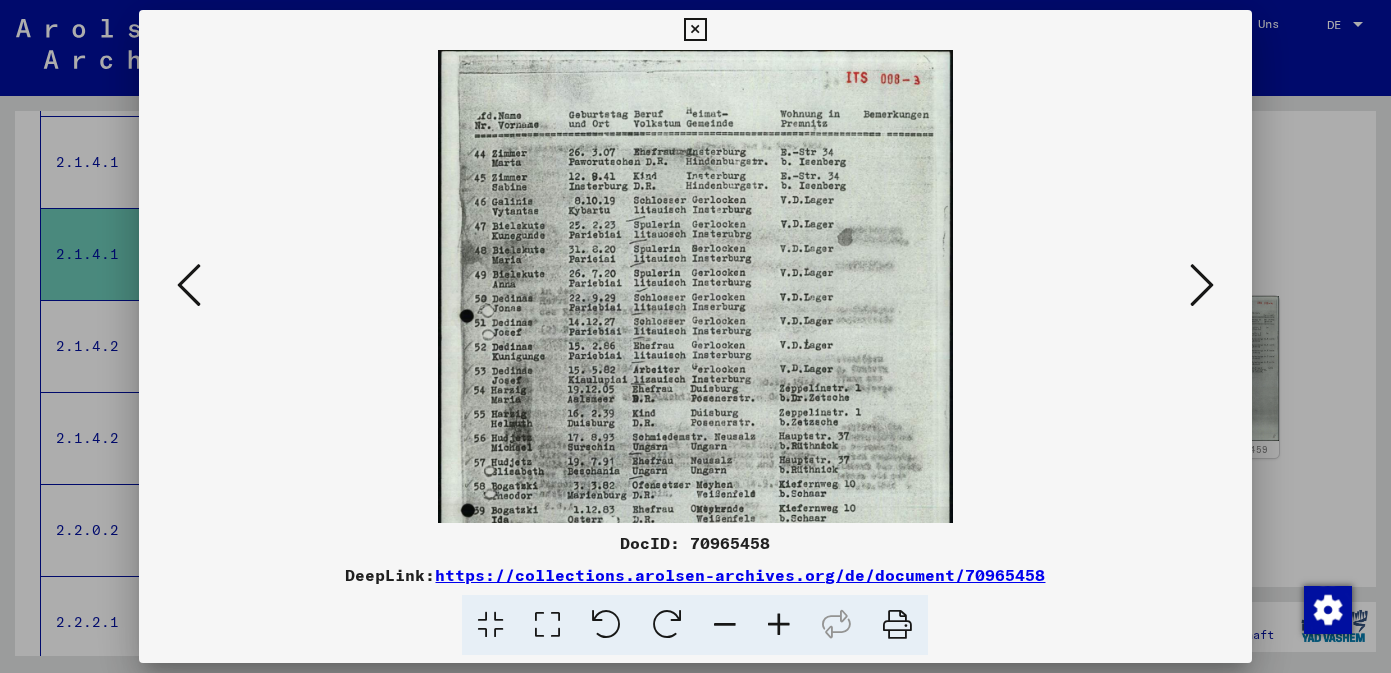 click at bounding box center [779, 625] 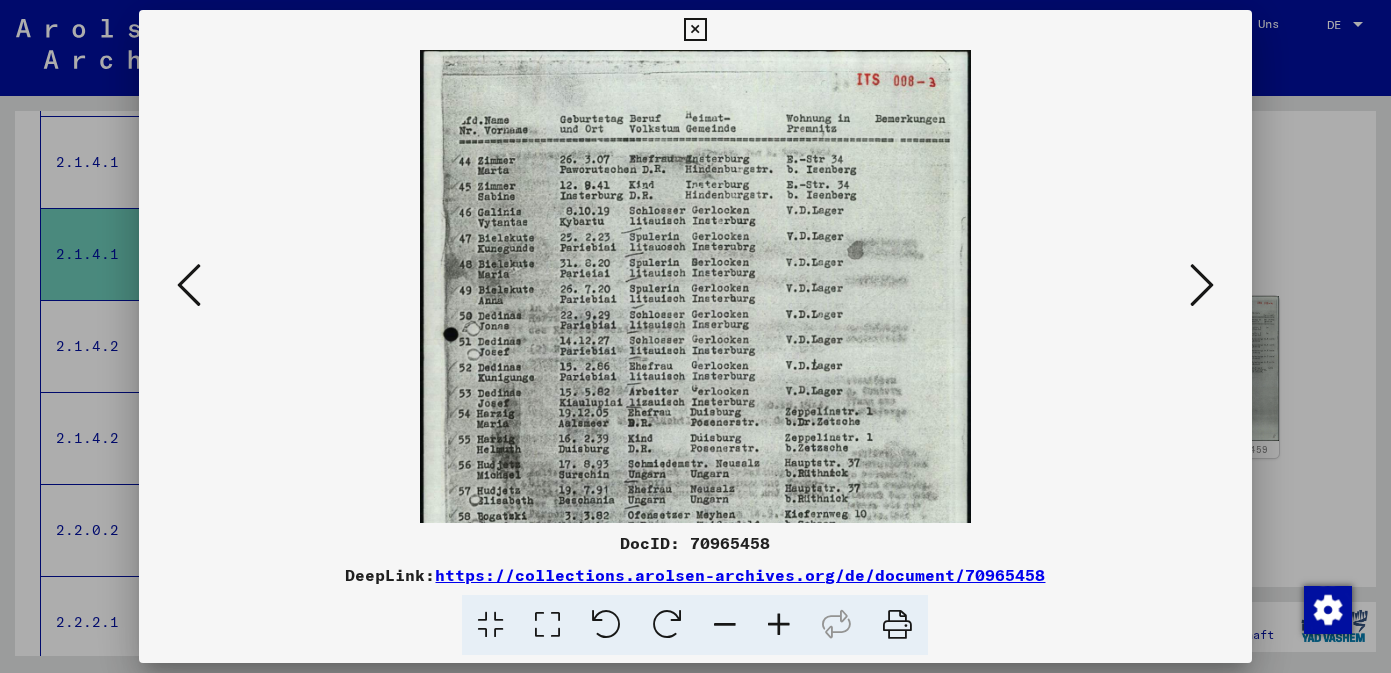 click at bounding box center (779, 625) 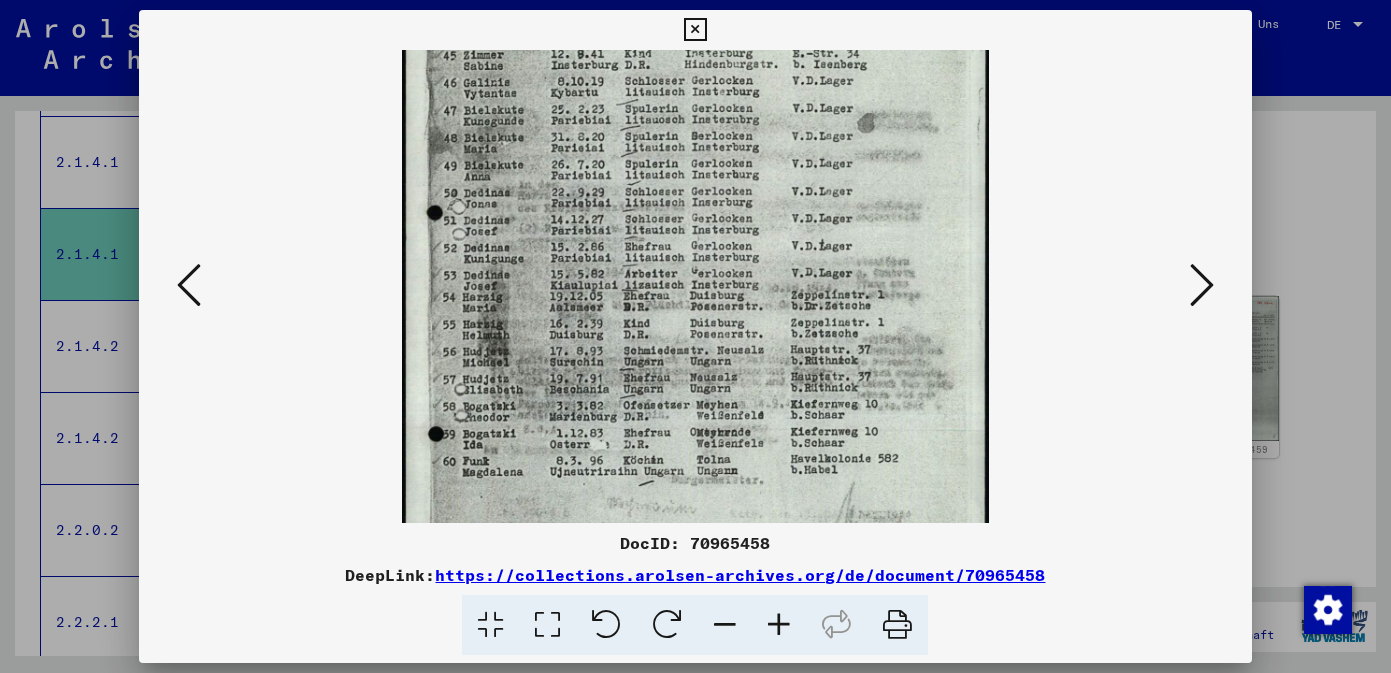 scroll, scrollTop: 142, scrollLeft: 0, axis: vertical 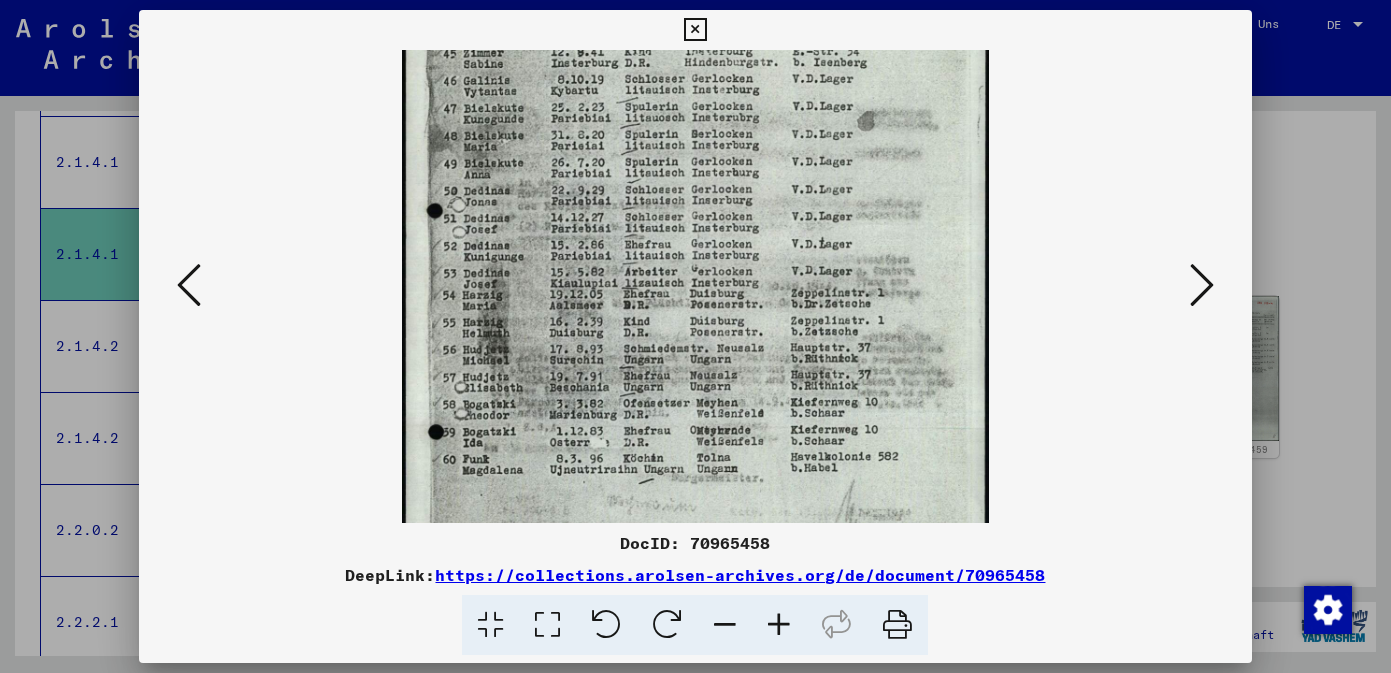 drag, startPoint x: 842, startPoint y: 426, endPoint x: 833, endPoint y: 284, distance: 142.28493 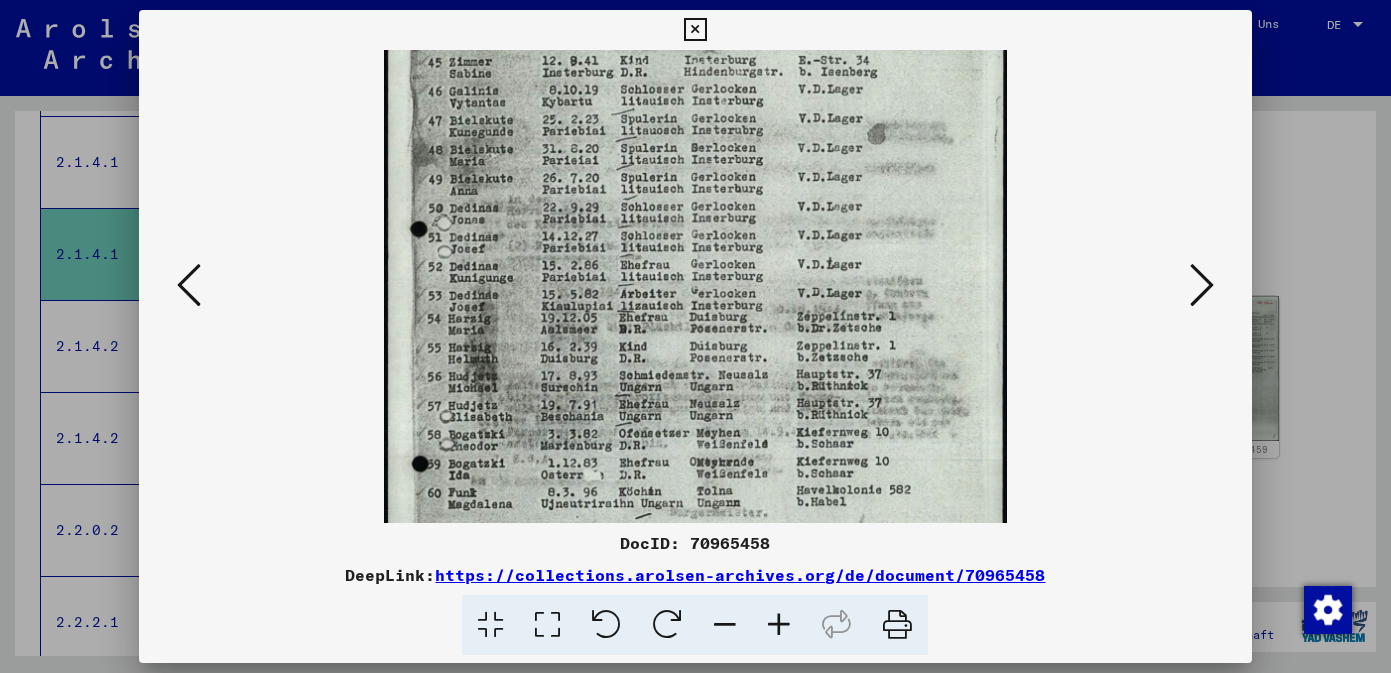 click at bounding box center (779, 625) 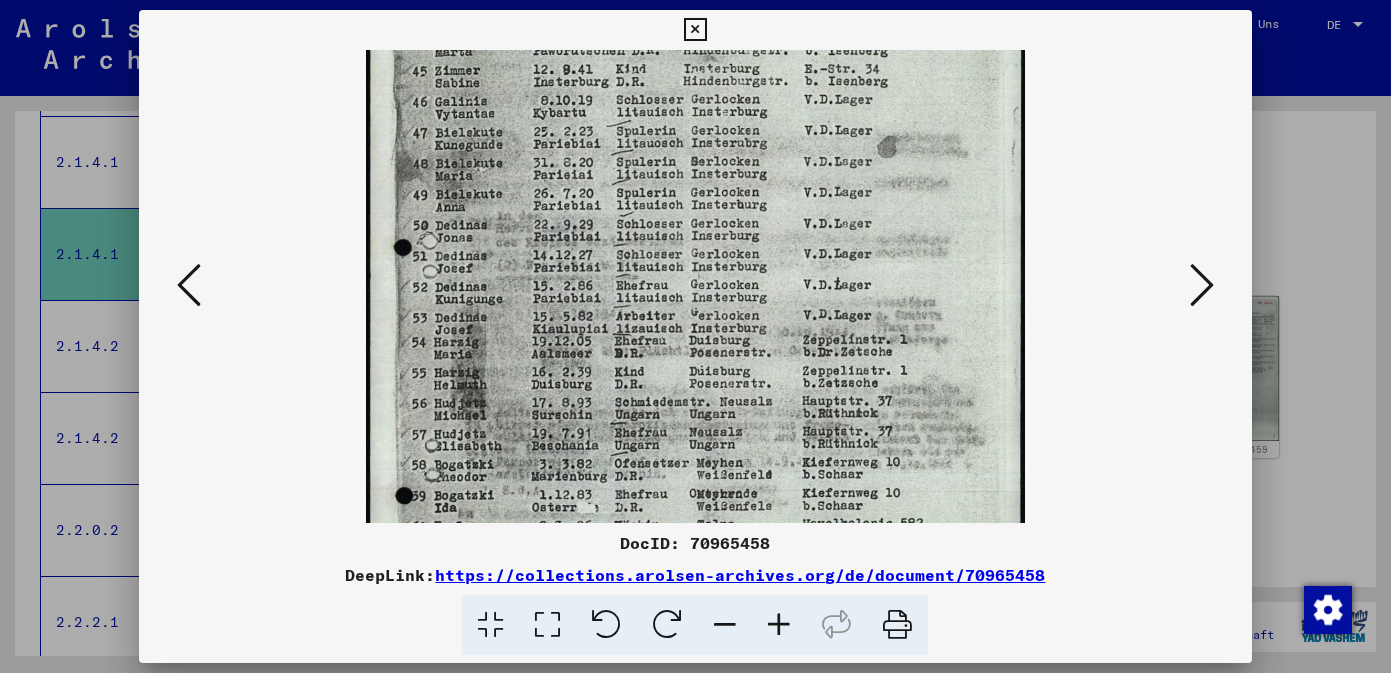 click at bounding box center (779, 625) 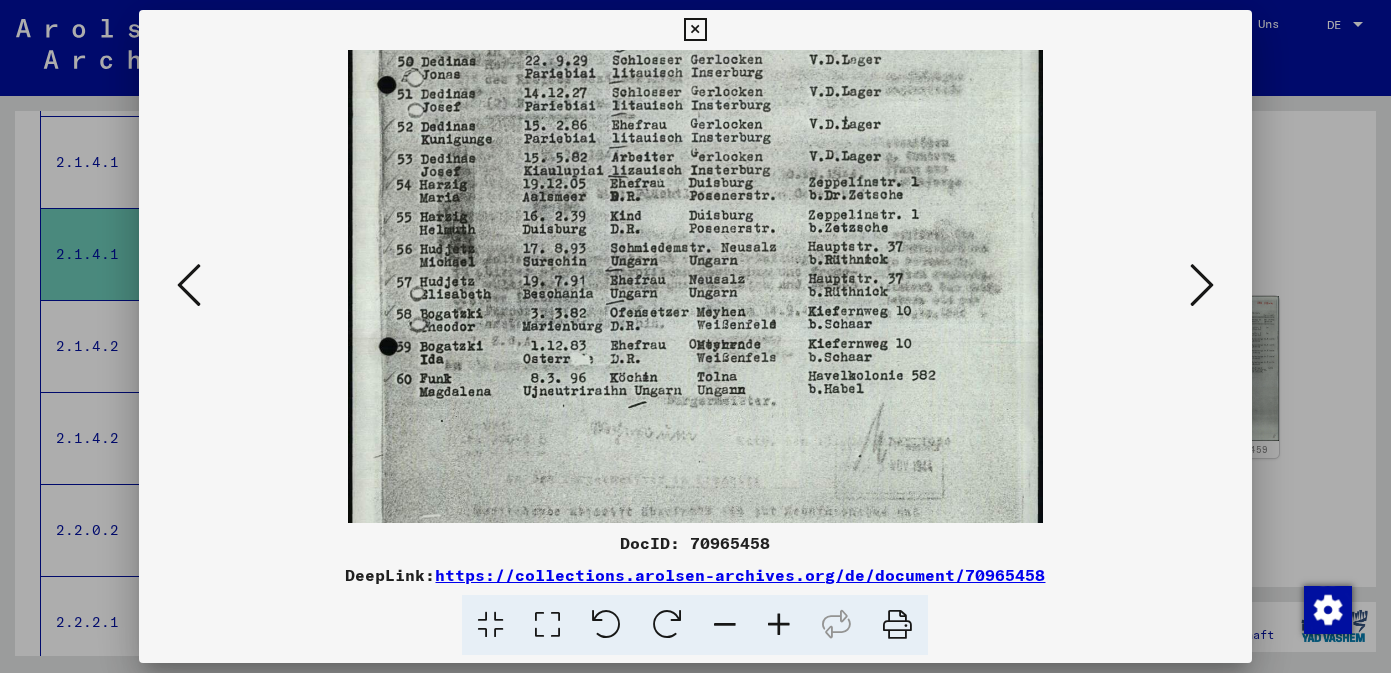 scroll, scrollTop: 354, scrollLeft: 0, axis: vertical 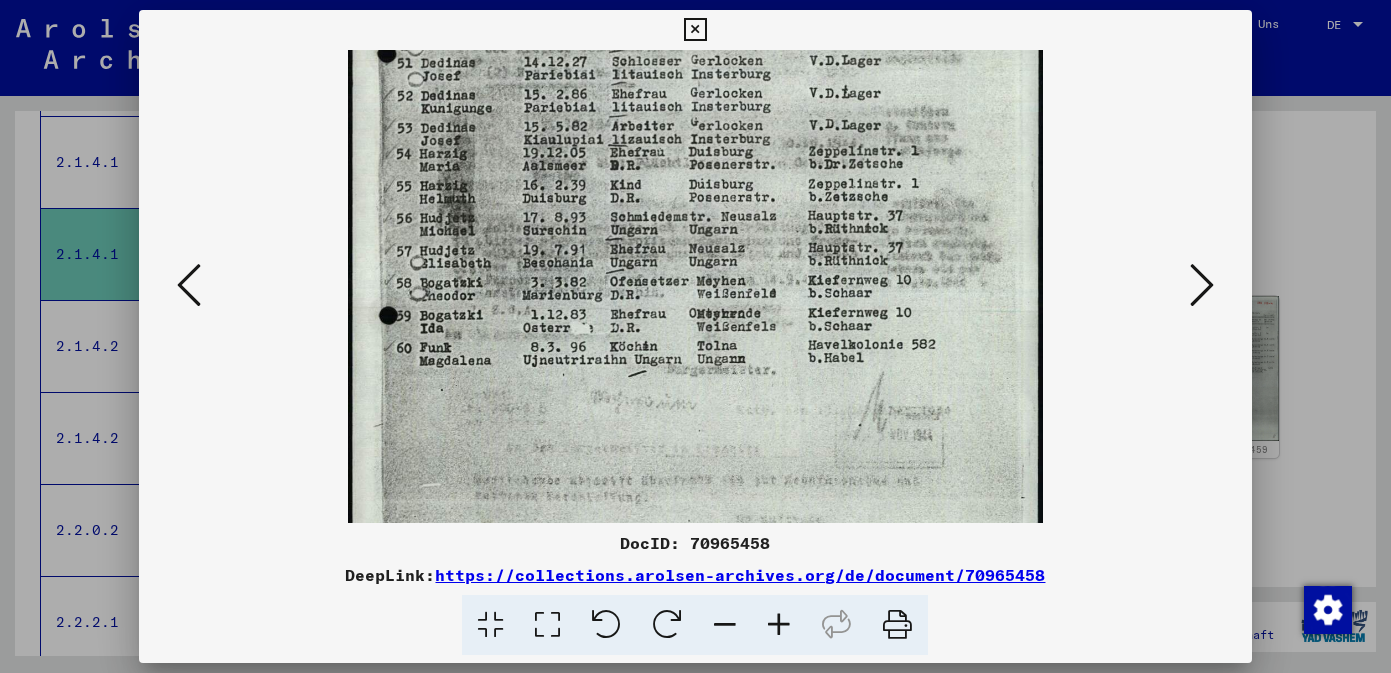 drag, startPoint x: 768, startPoint y: 478, endPoint x: 809, endPoint y: 266, distance: 215.92822 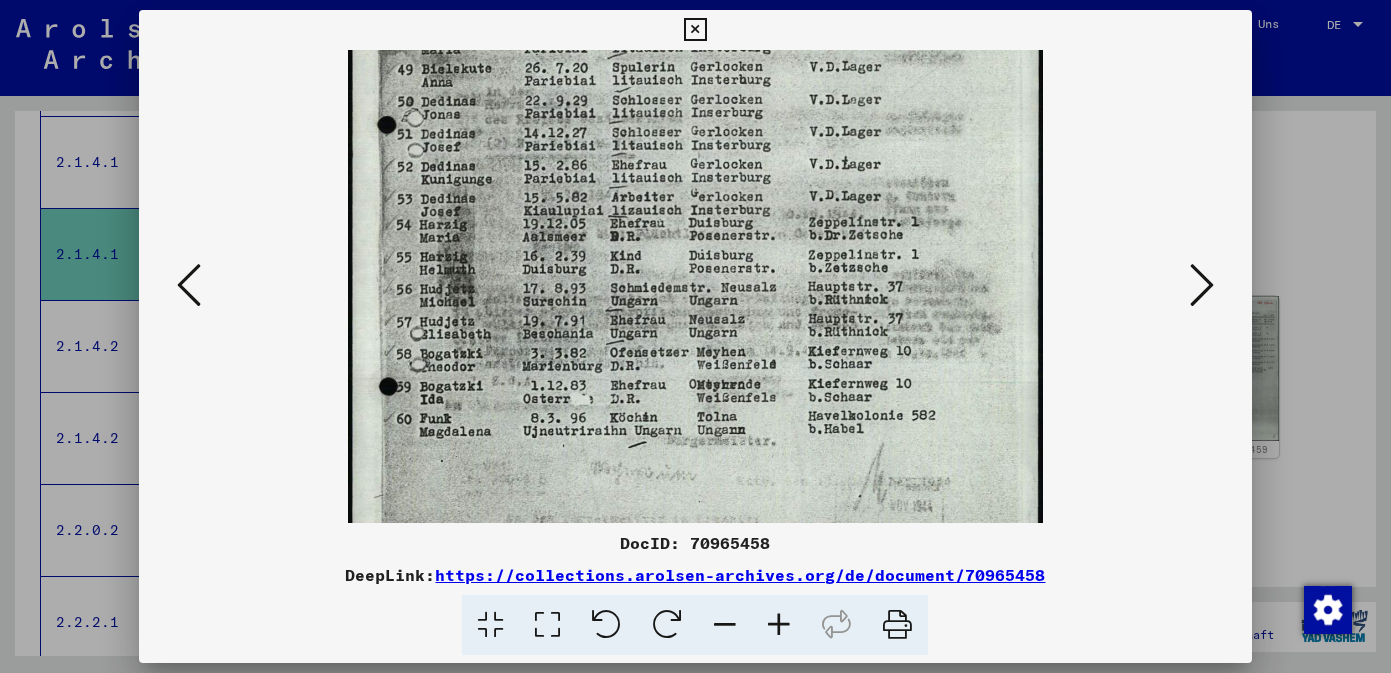 scroll, scrollTop: 264, scrollLeft: 0, axis: vertical 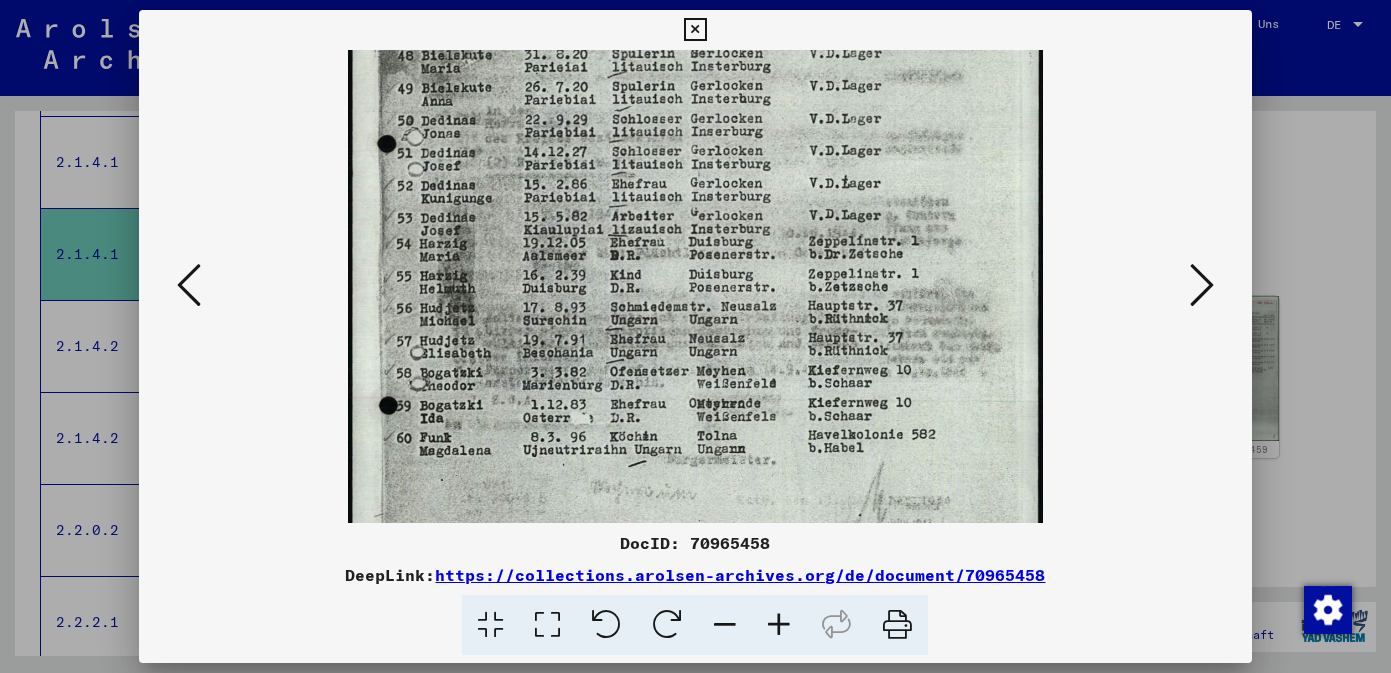 drag, startPoint x: 946, startPoint y: 197, endPoint x: 959, endPoint y: 287, distance: 90.934044 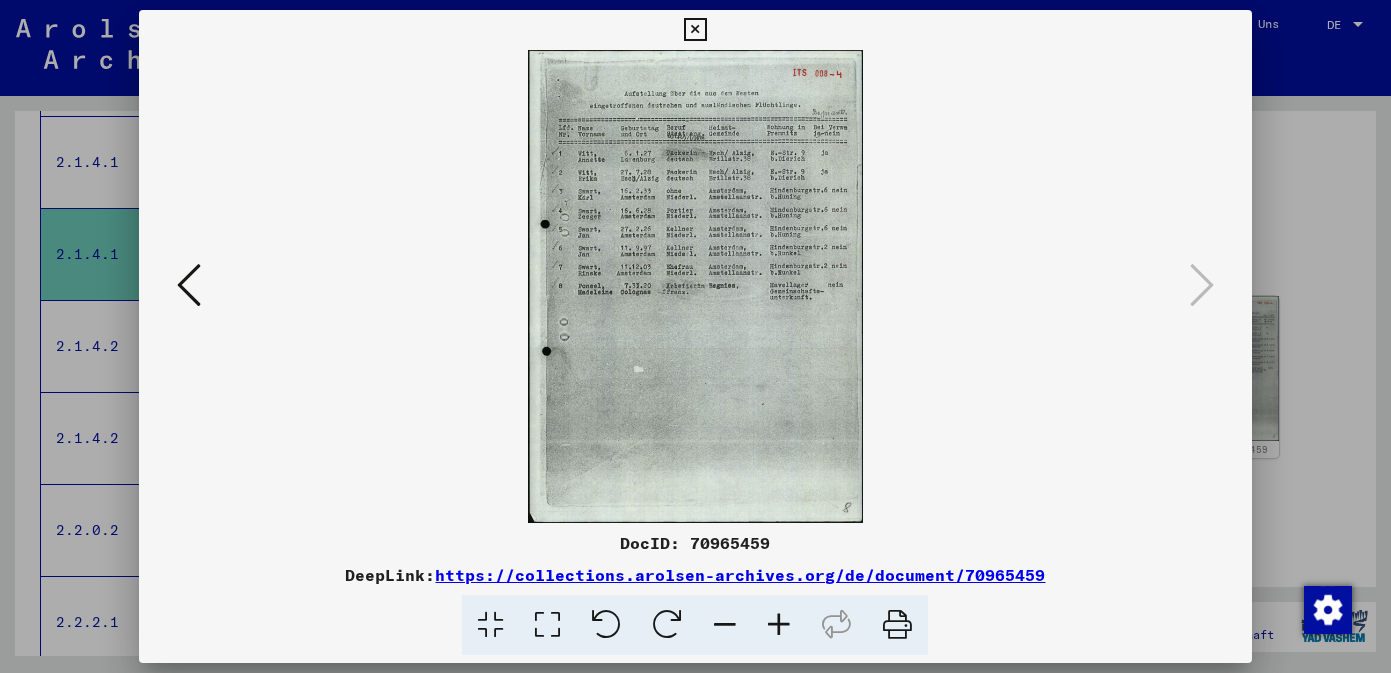 scroll, scrollTop: 0, scrollLeft: 0, axis: both 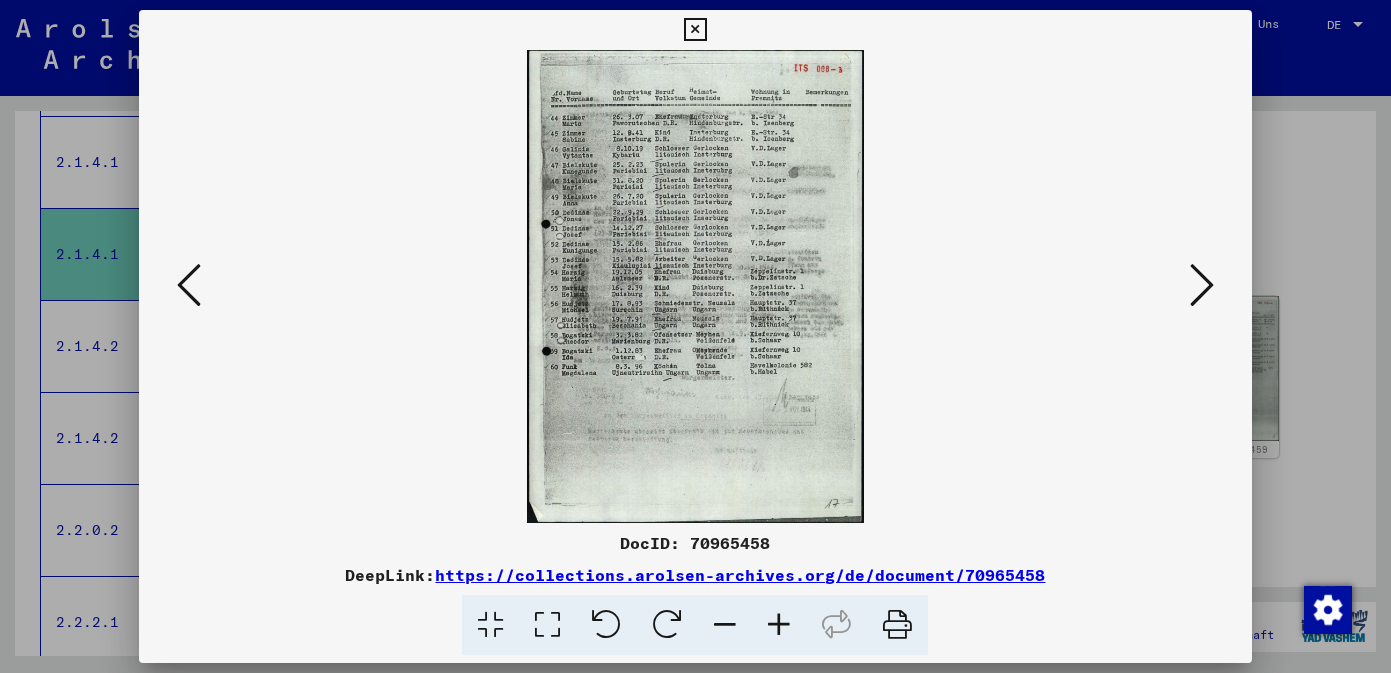 click at bounding box center [1202, 285] 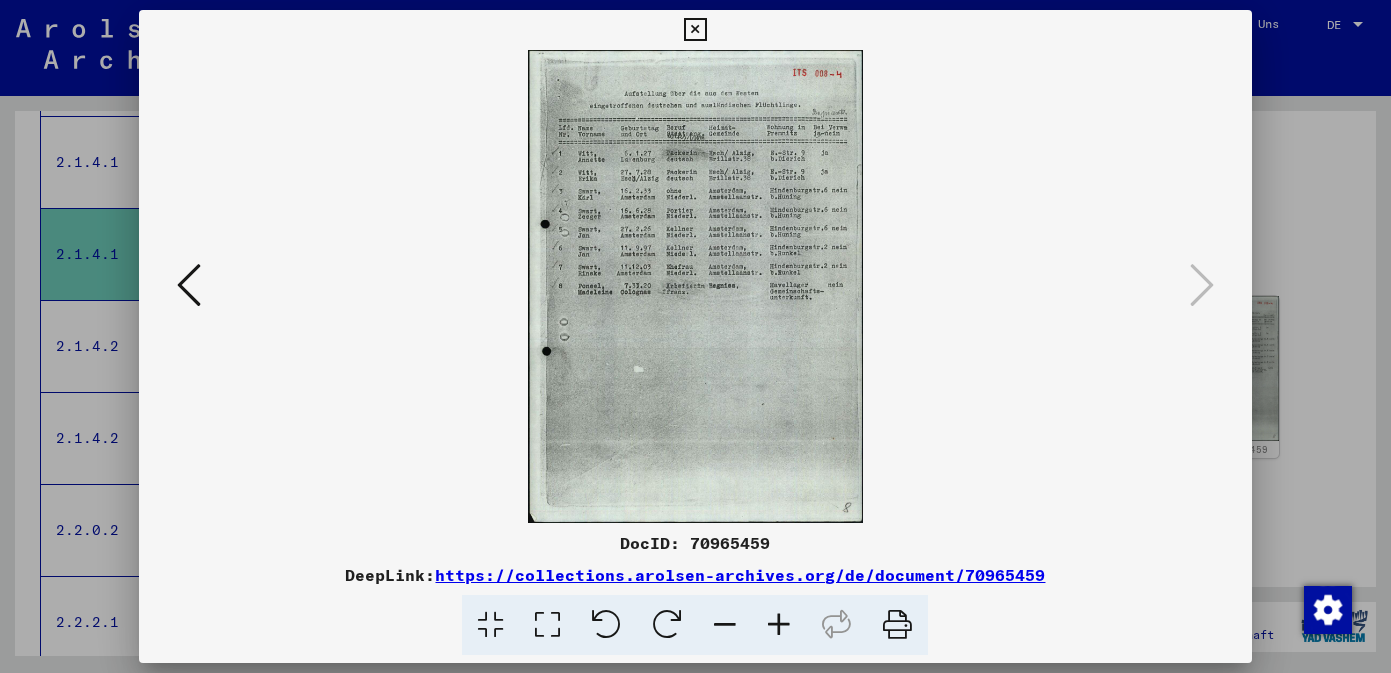 click at bounding box center (779, 625) 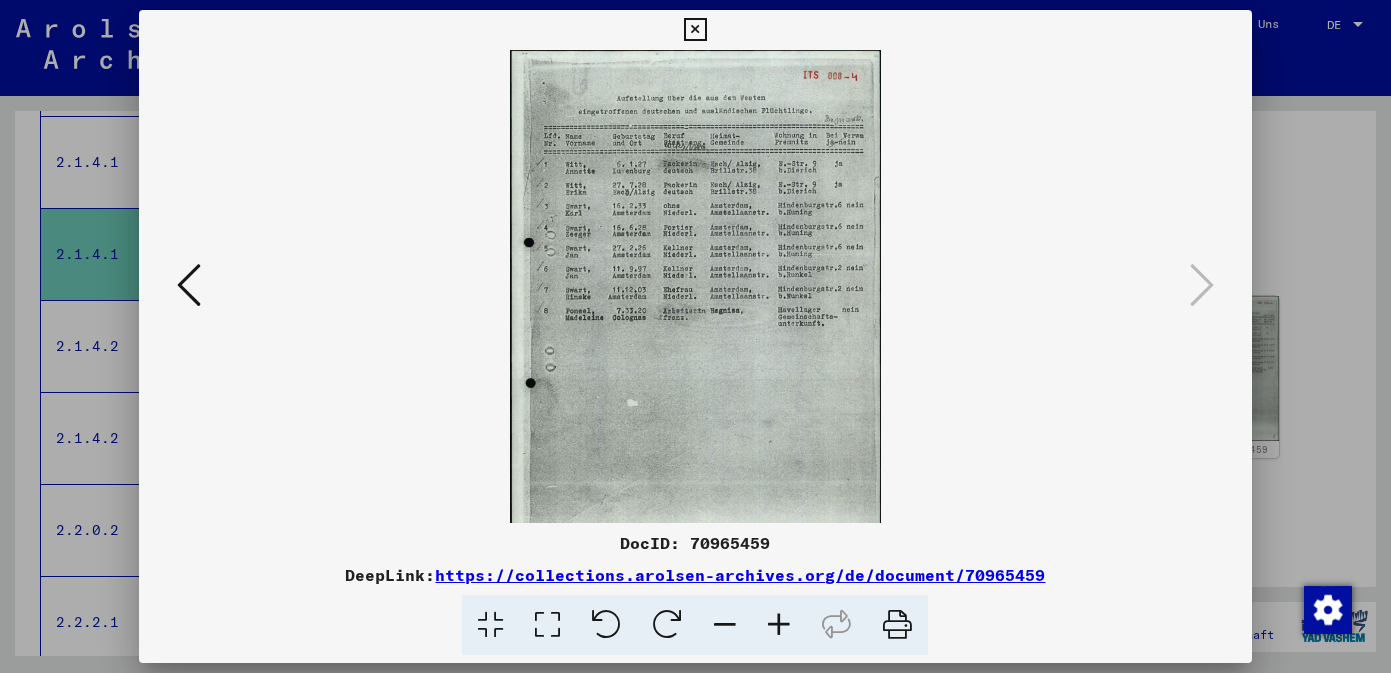 click at bounding box center [779, 625] 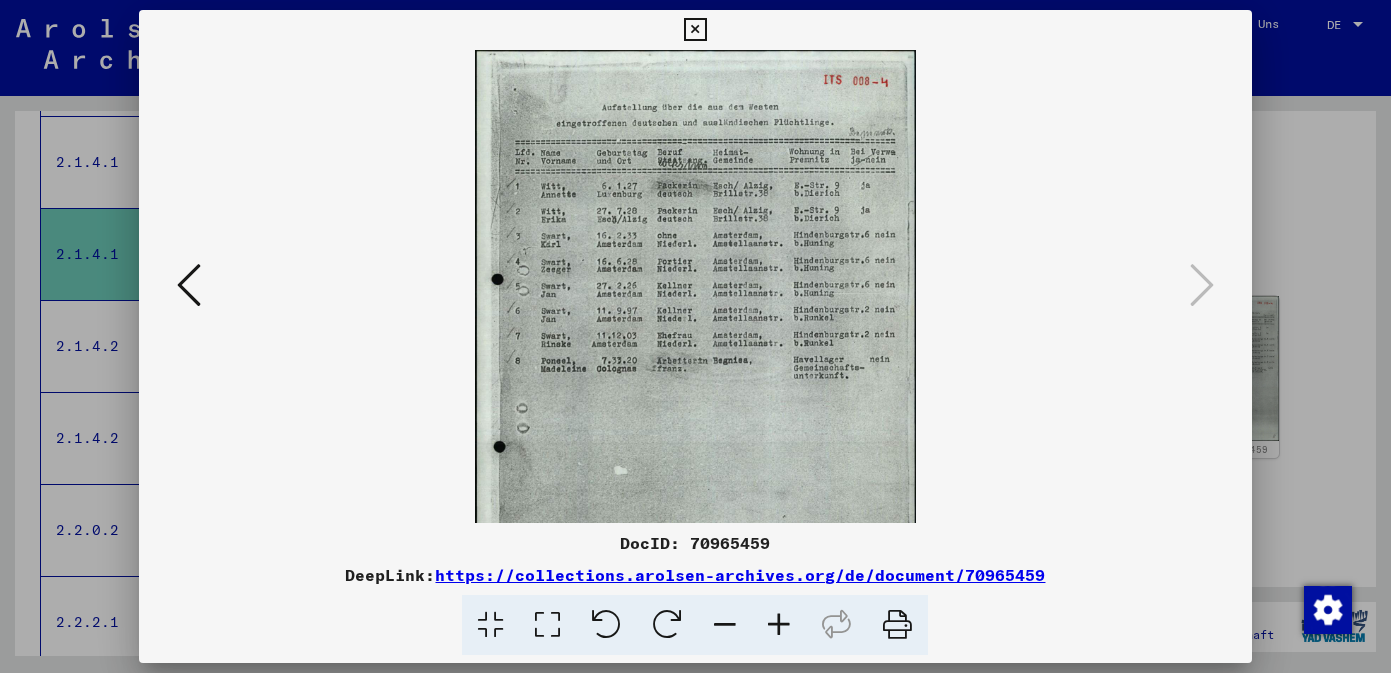 click at bounding box center (779, 625) 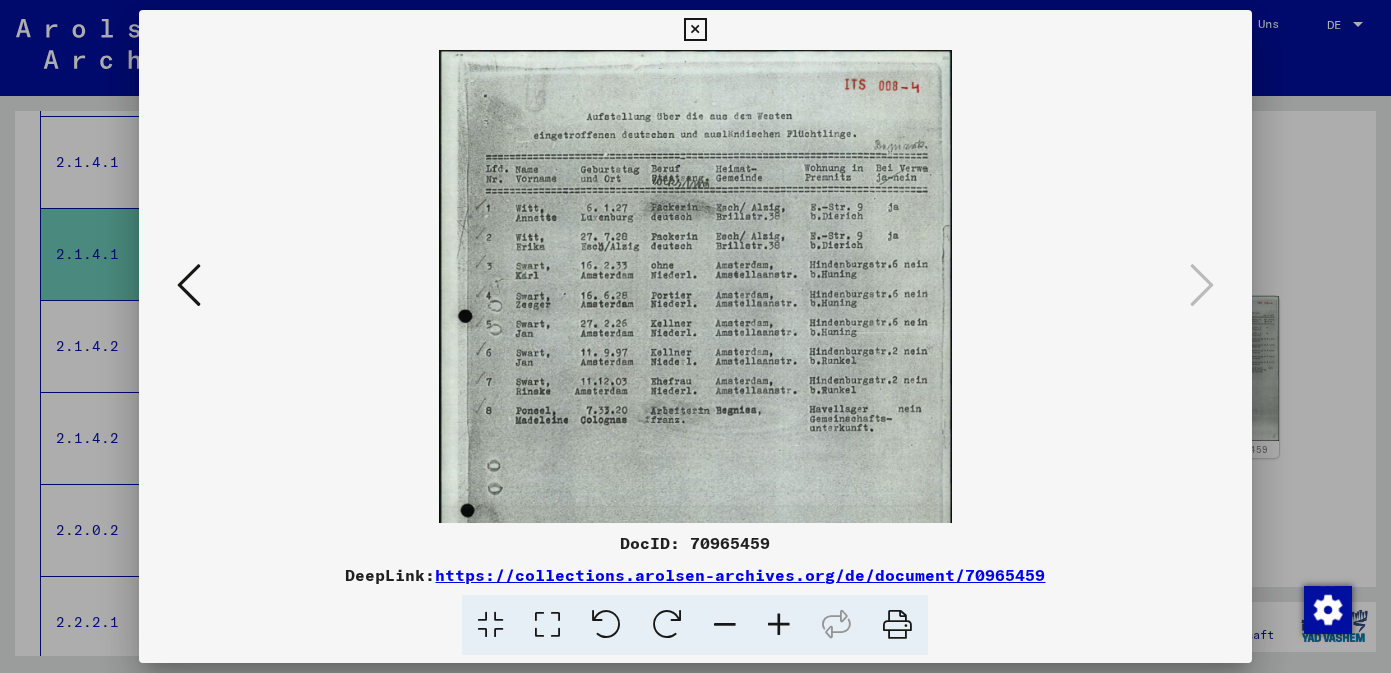 click at bounding box center [779, 625] 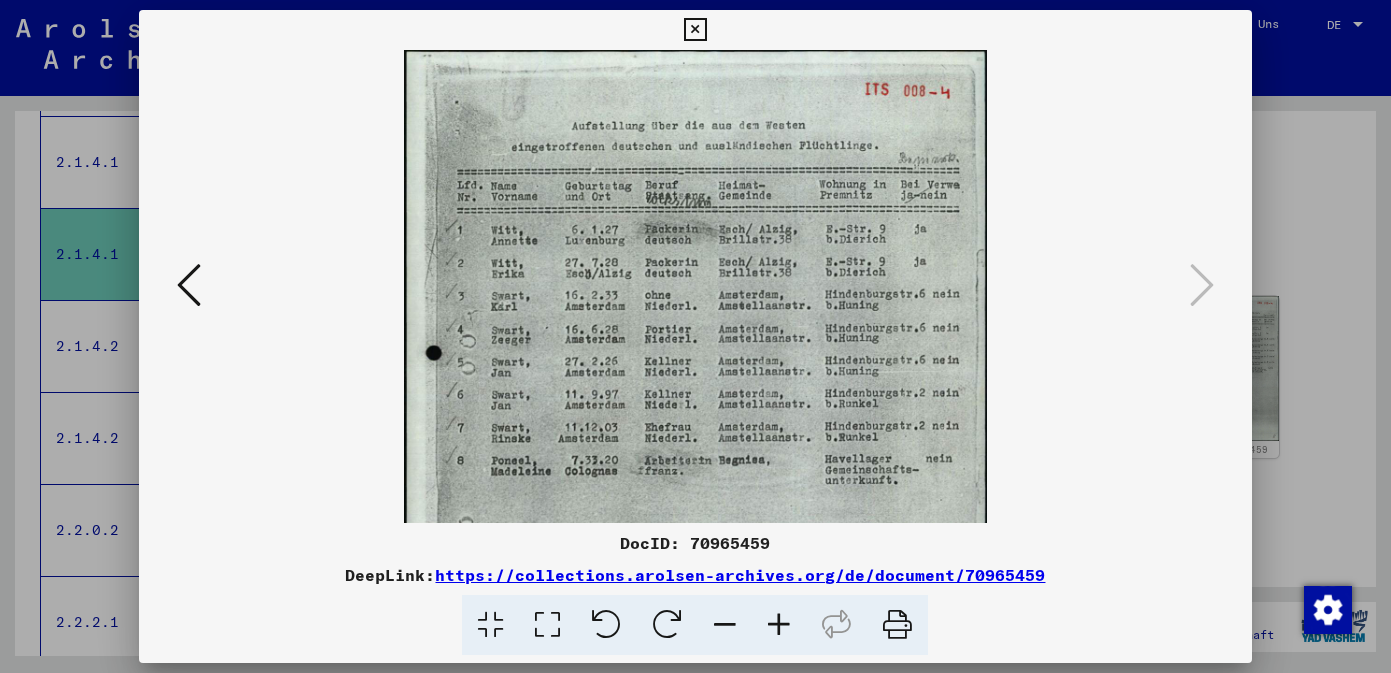 click at bounding box center (189, 285) 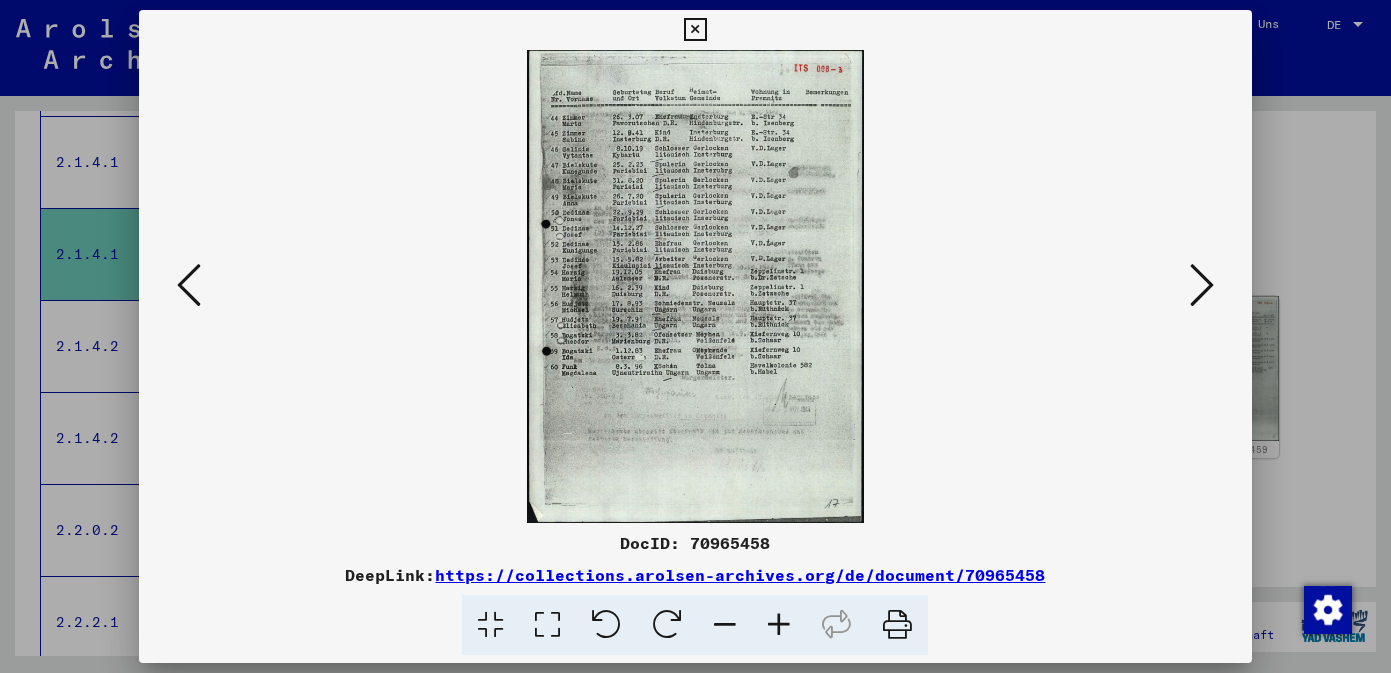 click at bounding box center (189, 285) 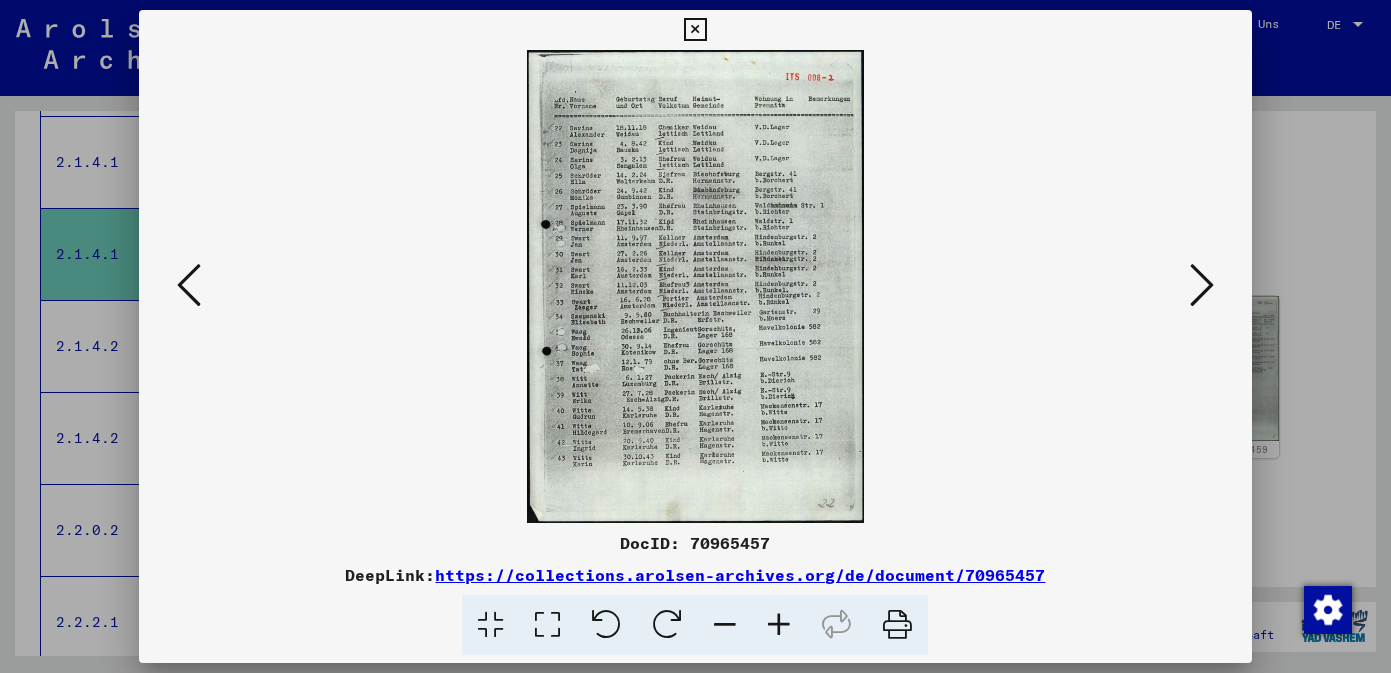 click at bounding box center (189, 285) 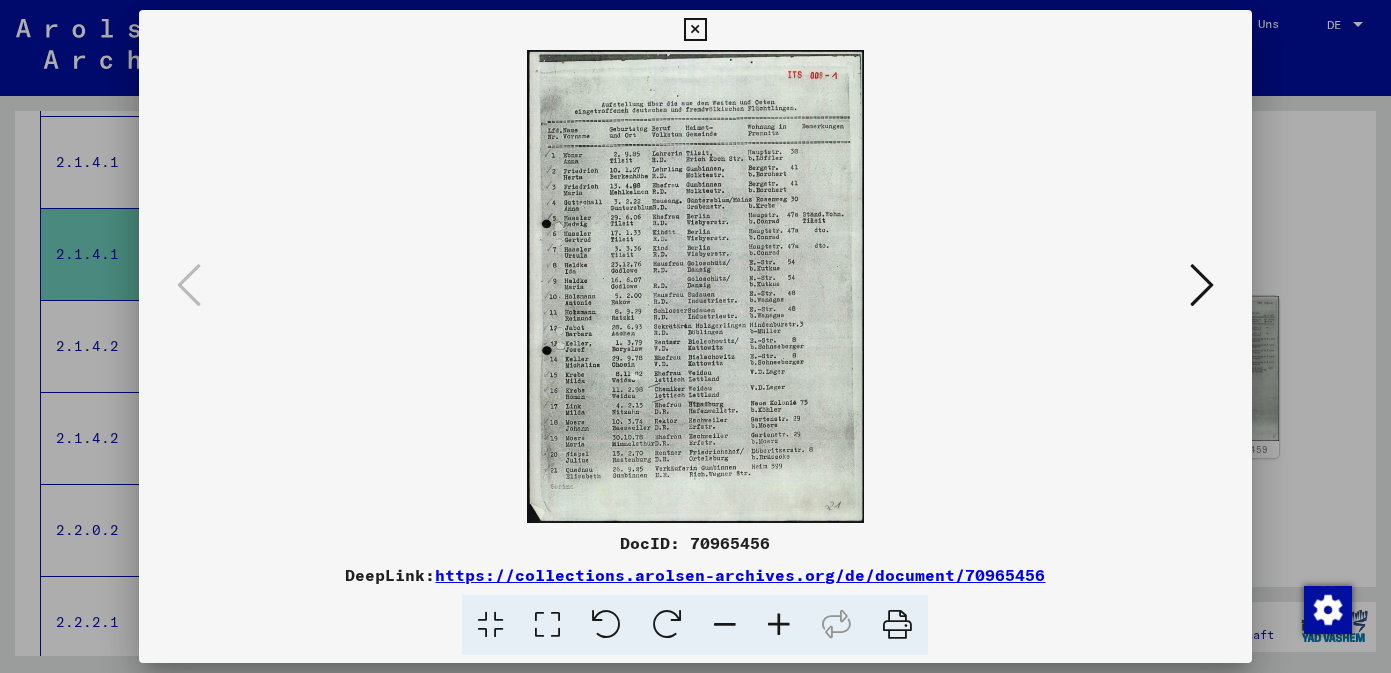 click at bounding box center [1202, 285] 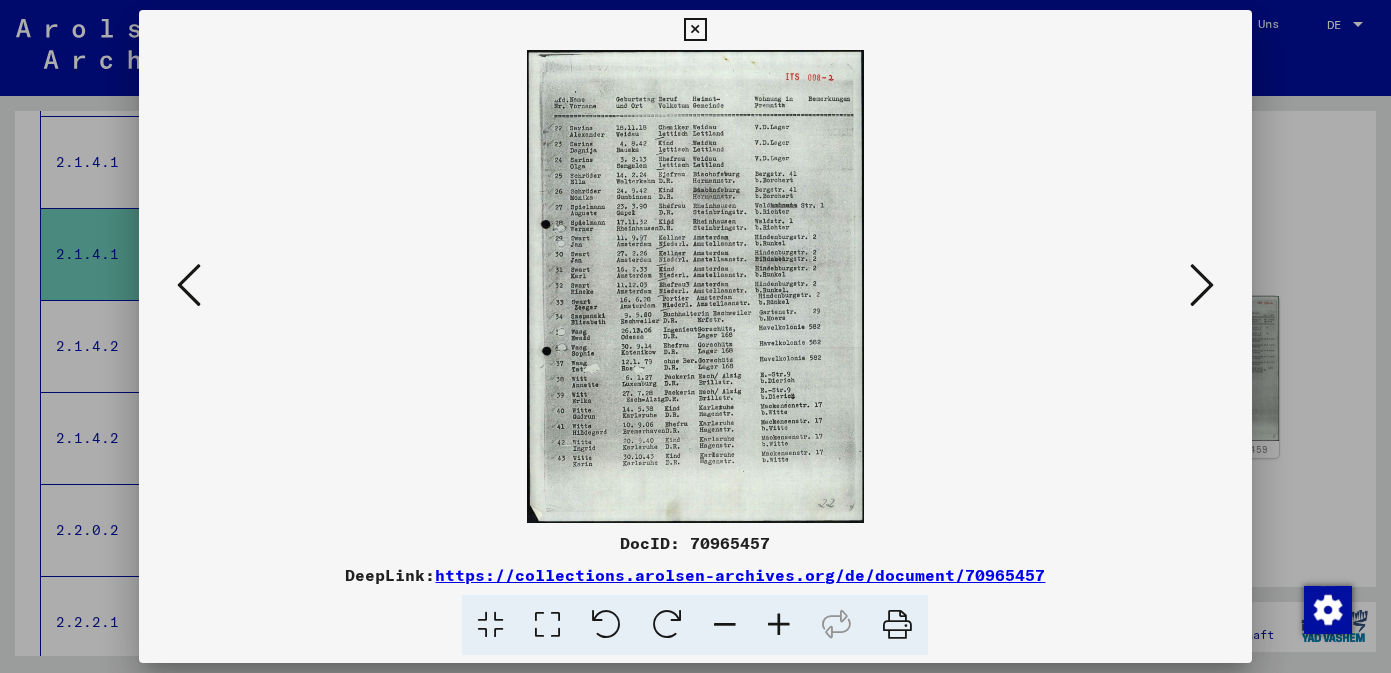 click at bounding box center (695, 30) 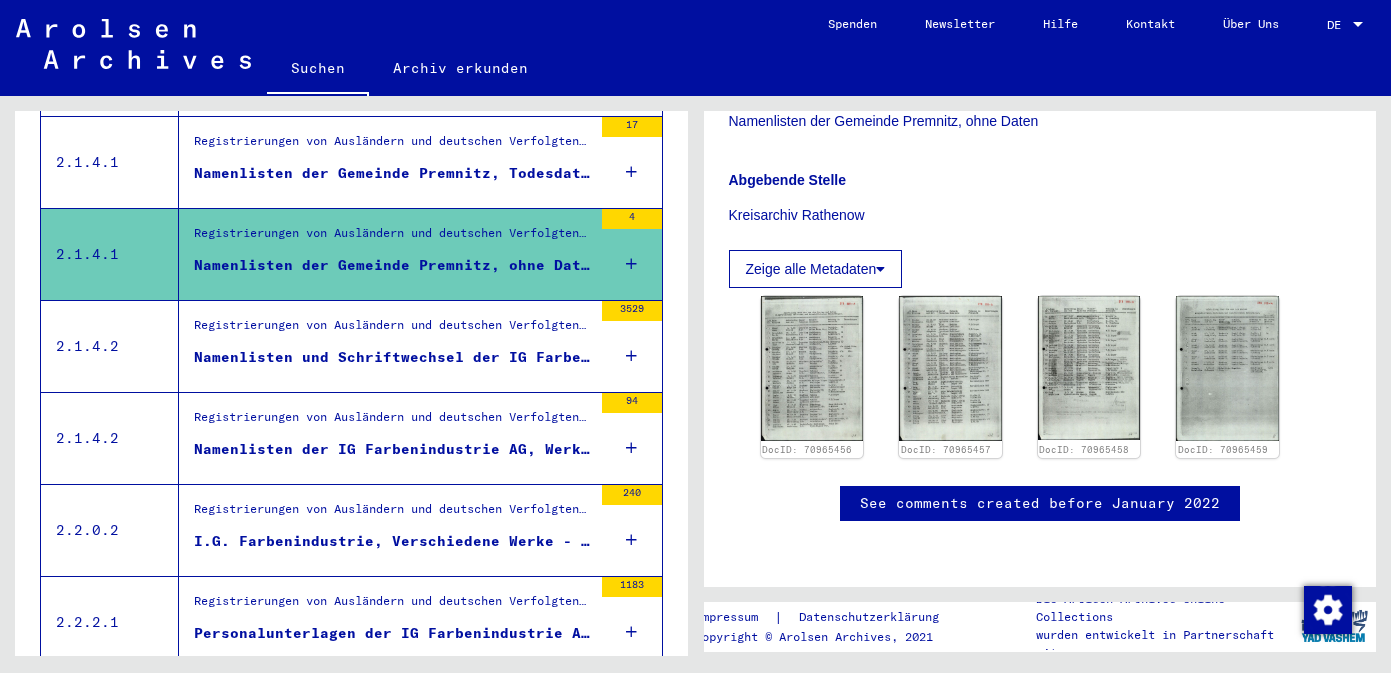 click on "Namenlisten der Gemeinde Premnitz, Todesdaten: 18.12.39-07.05.45, Nachkriegsaufstellungen" at bounding box center (393, 173) 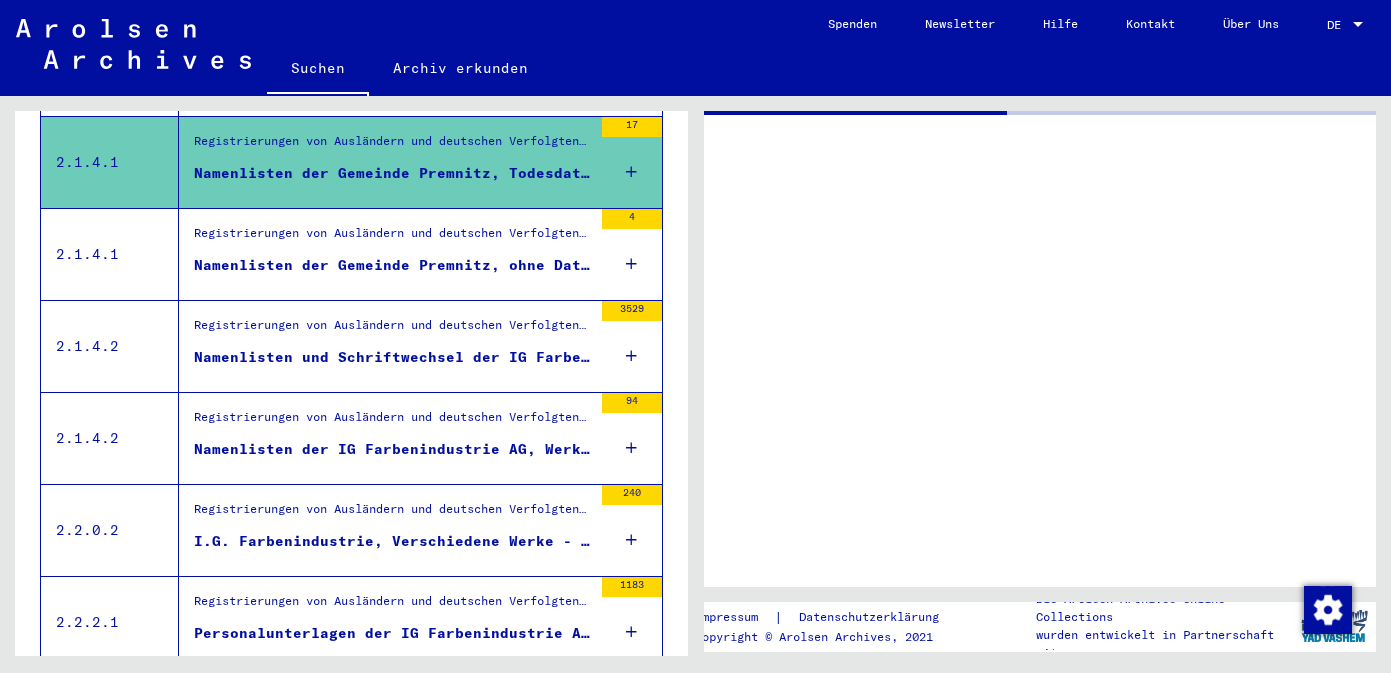 scroll, scrollTop: 0, scrollLeft: 0, axis: both 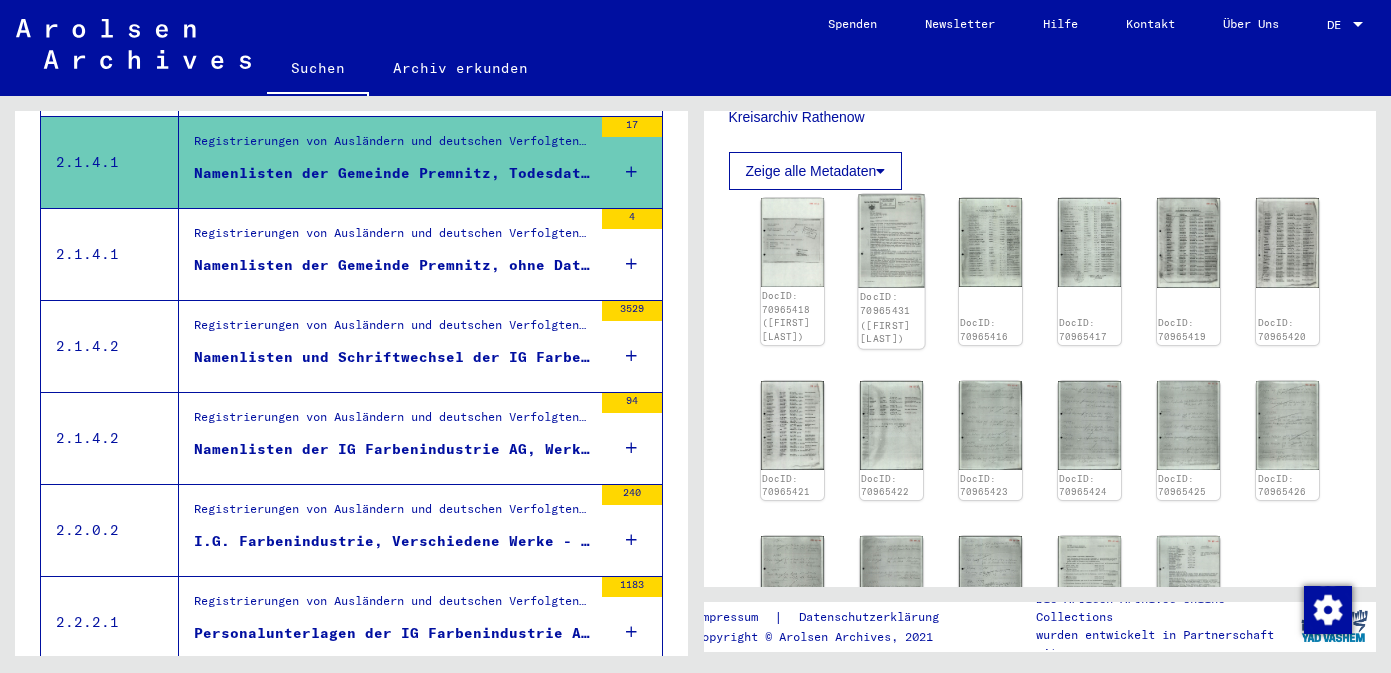 click 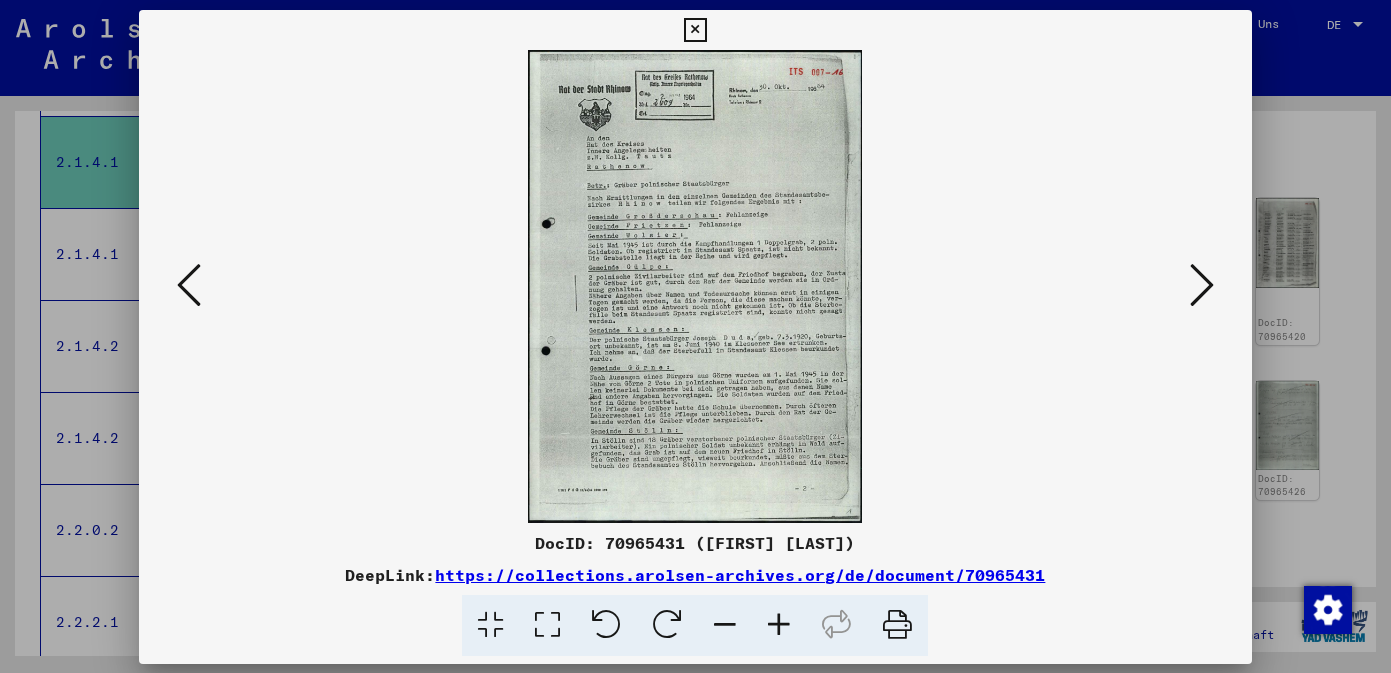 click at bounding box center [695, 286] 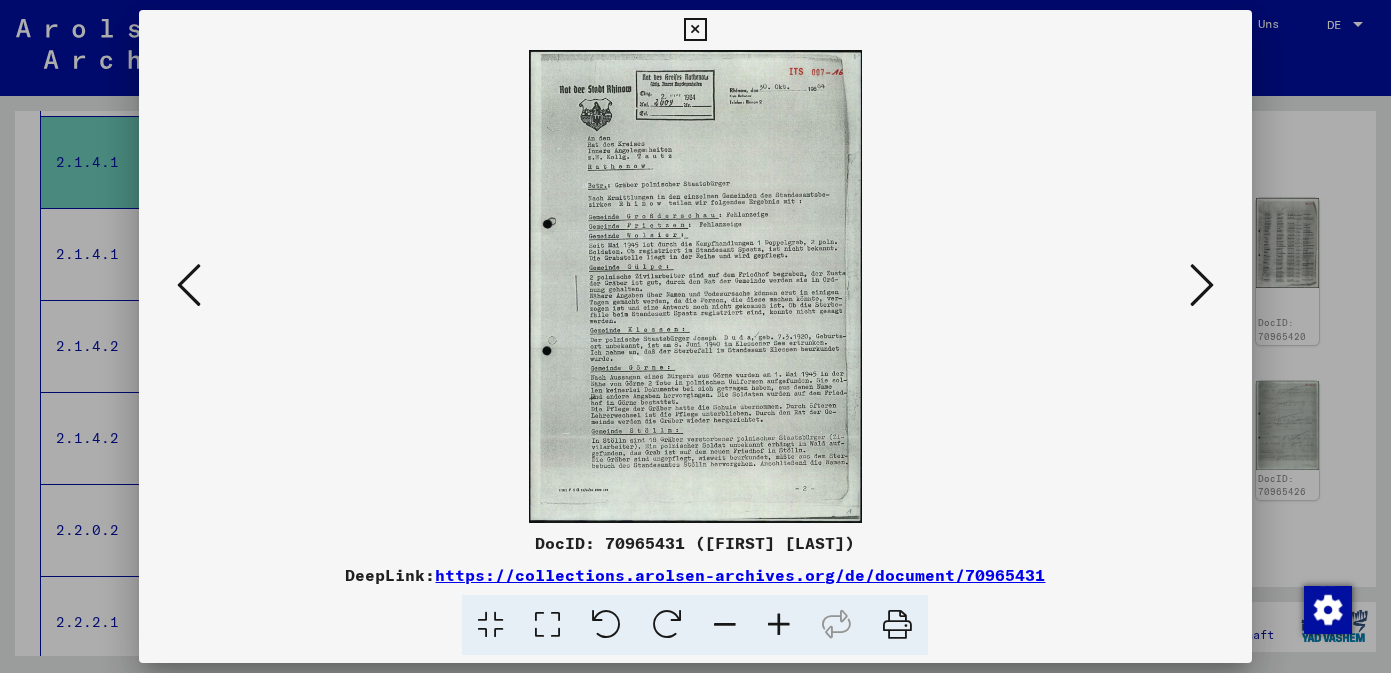 click at bounding box center (779, 625) 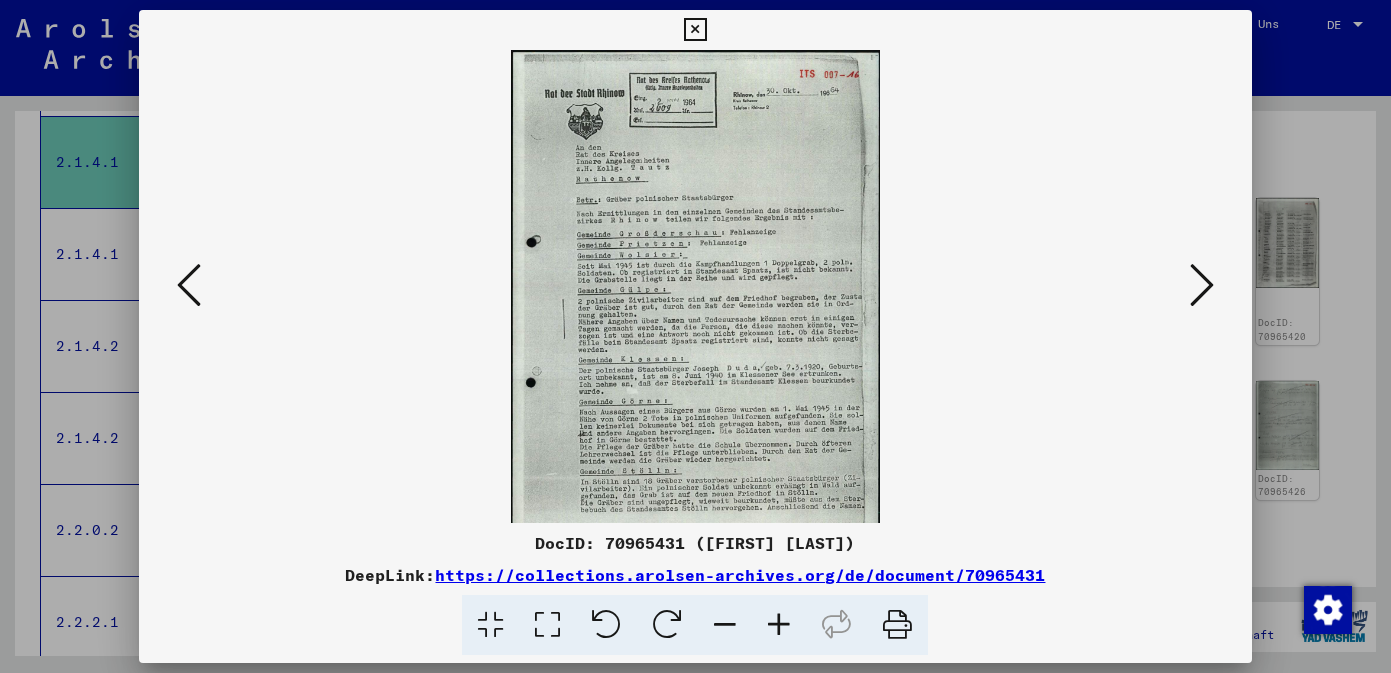 click at bounding box center (779, 625) 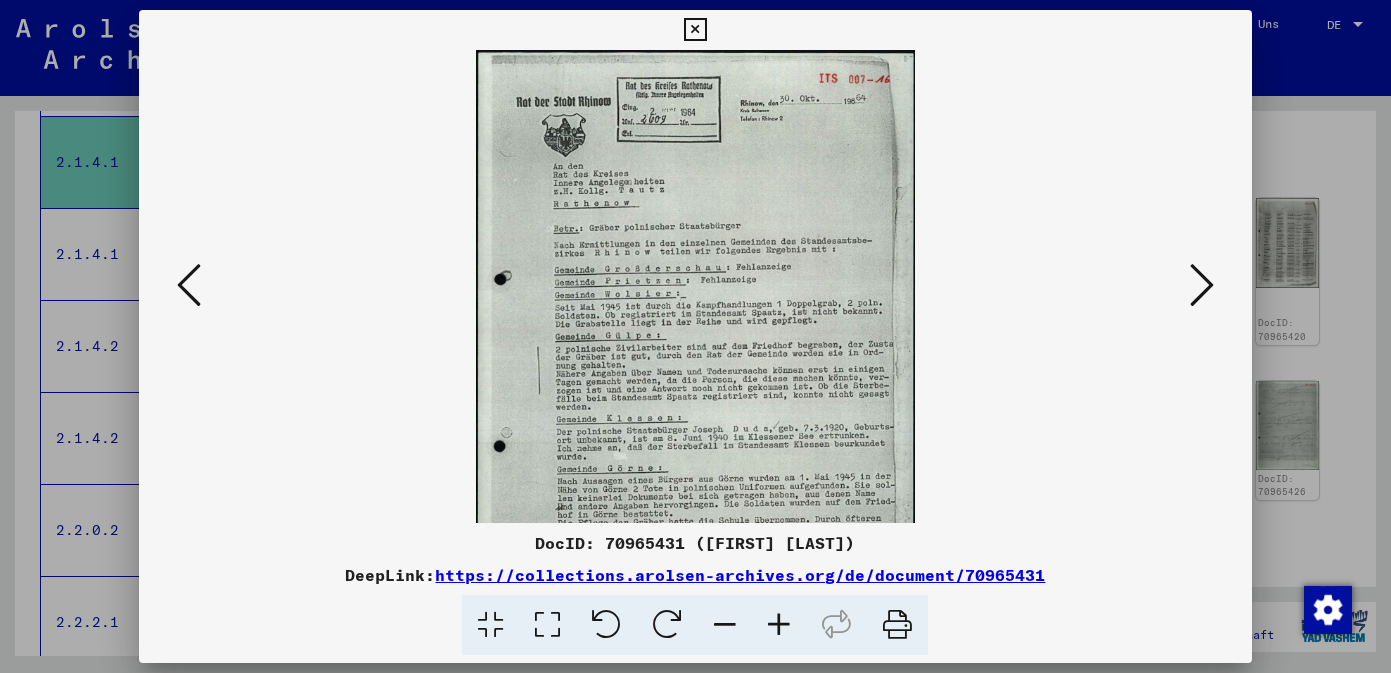 click at bounding box center (779, 625) 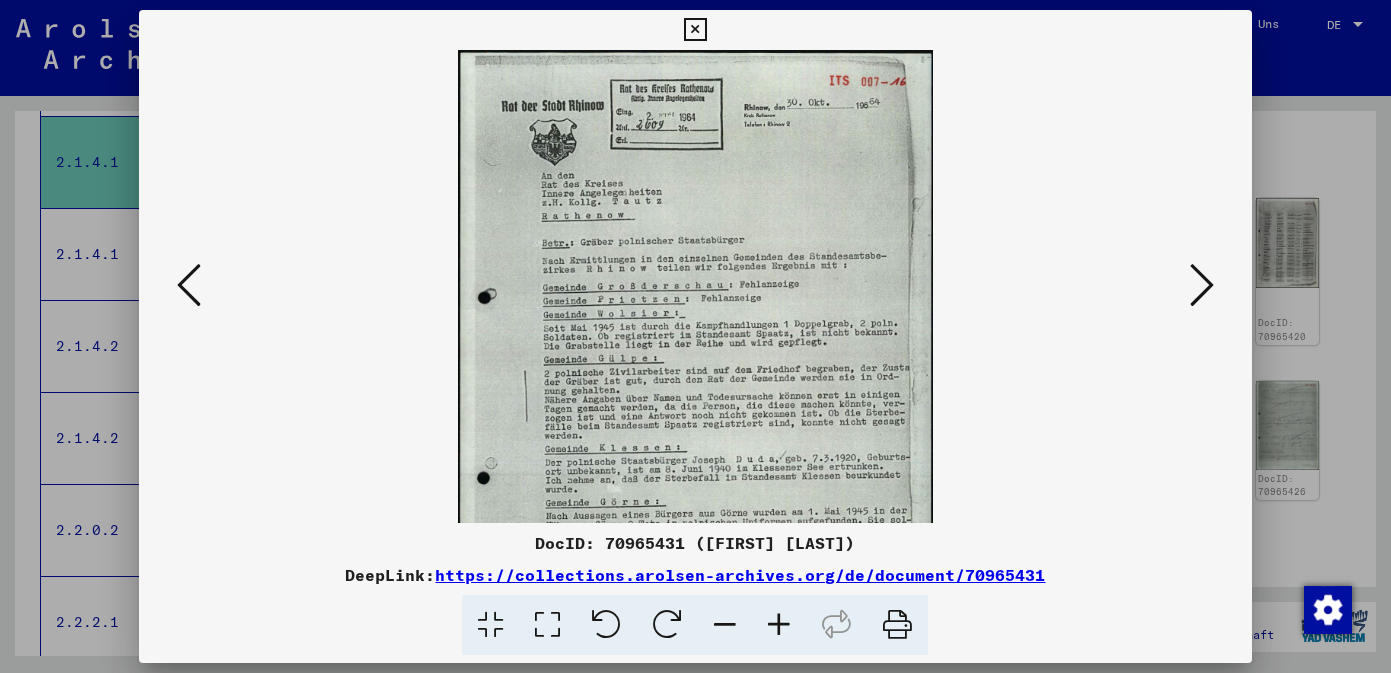 click at bounding box center (779, 625) 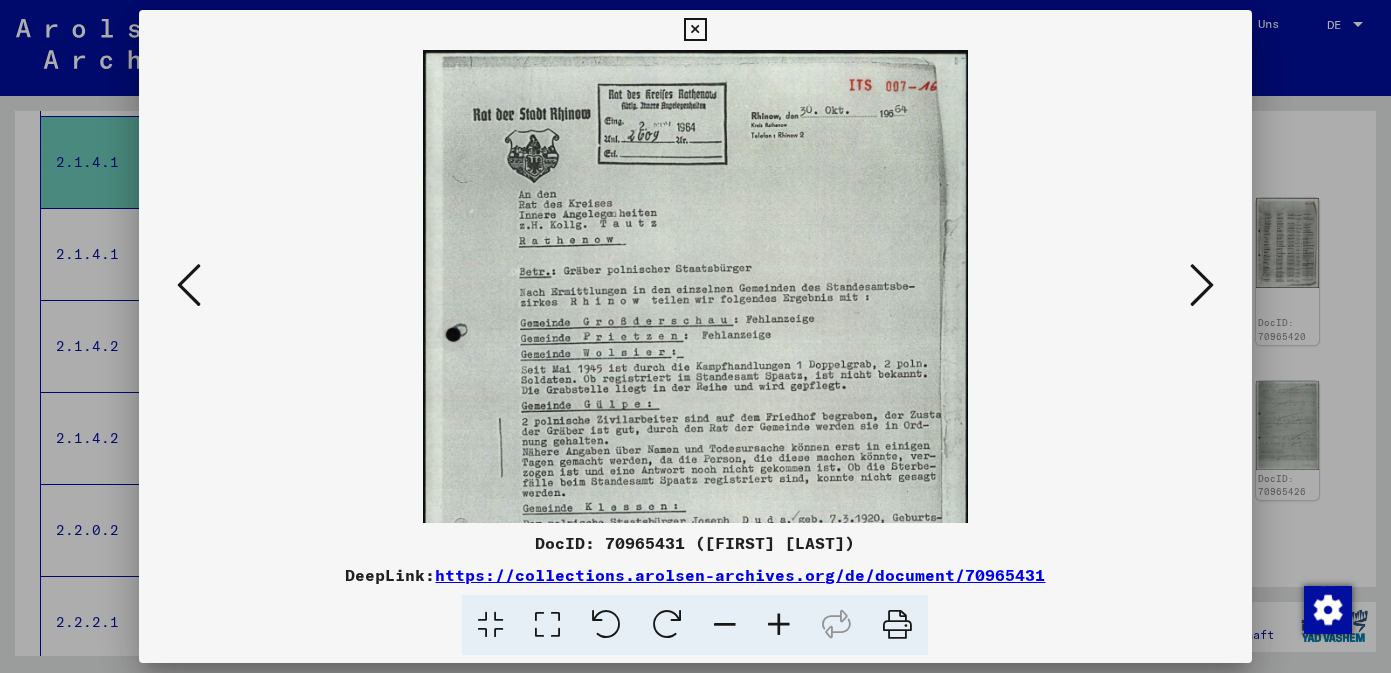click at bounding box center (779, 625) 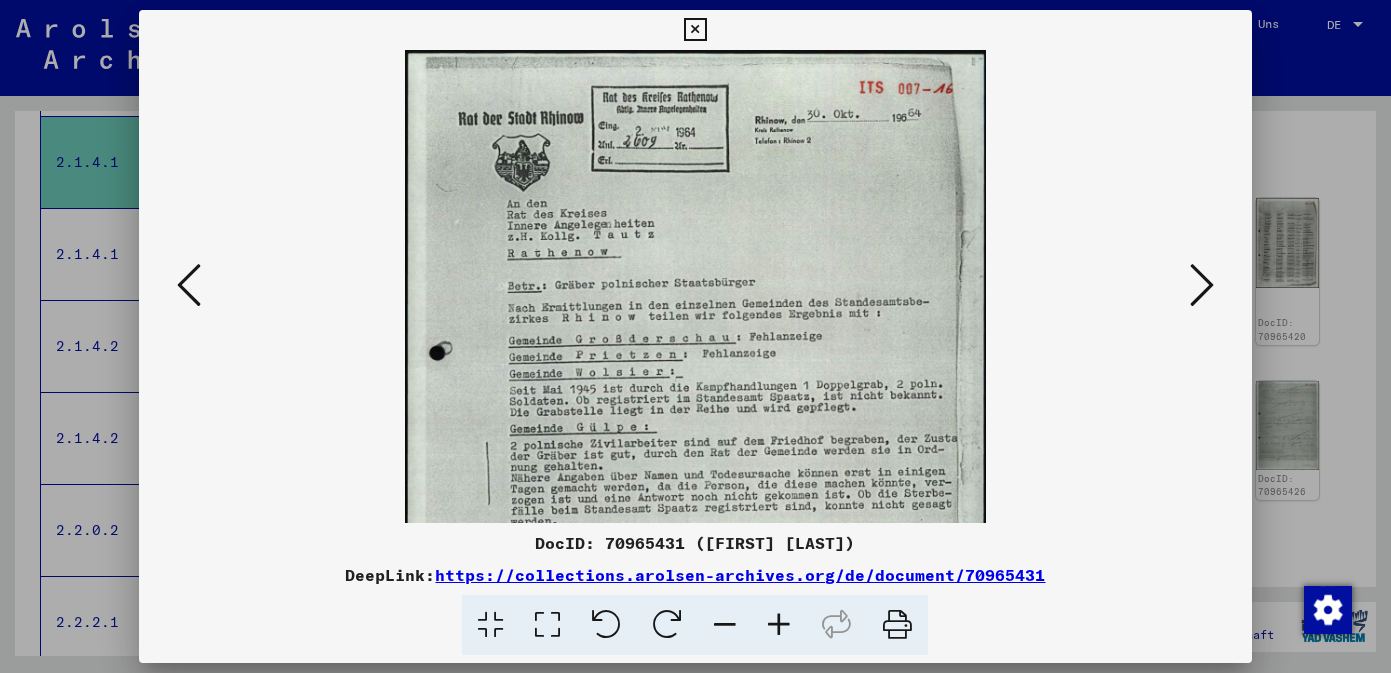 click at bounding box center (779, 625) 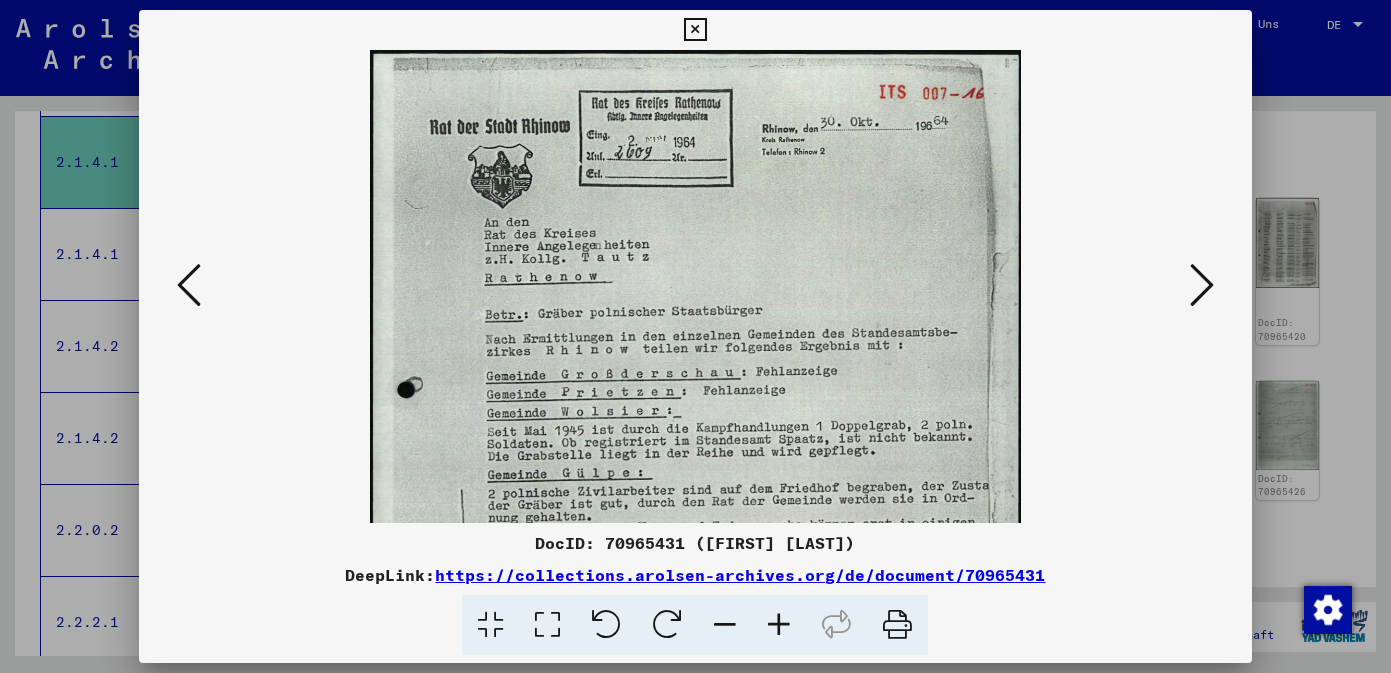click at bounding box center [779, 625] 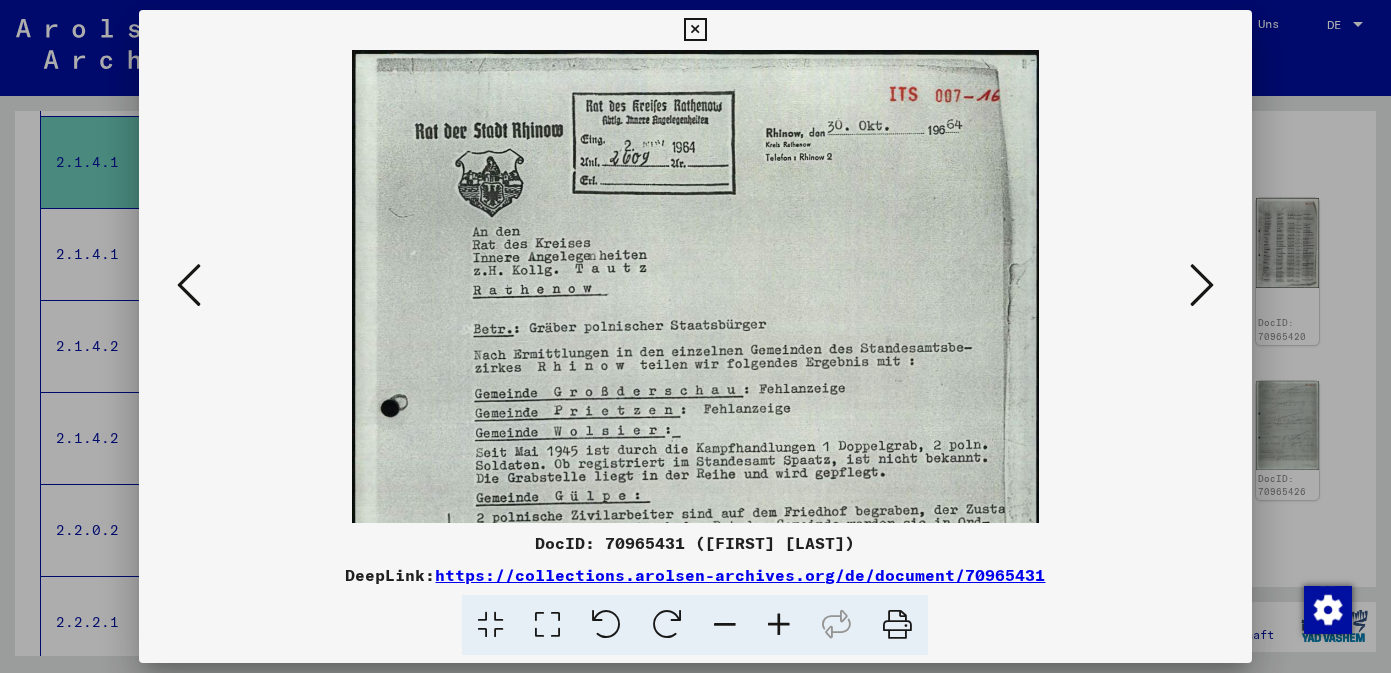 click at bounding box center (779, 625) 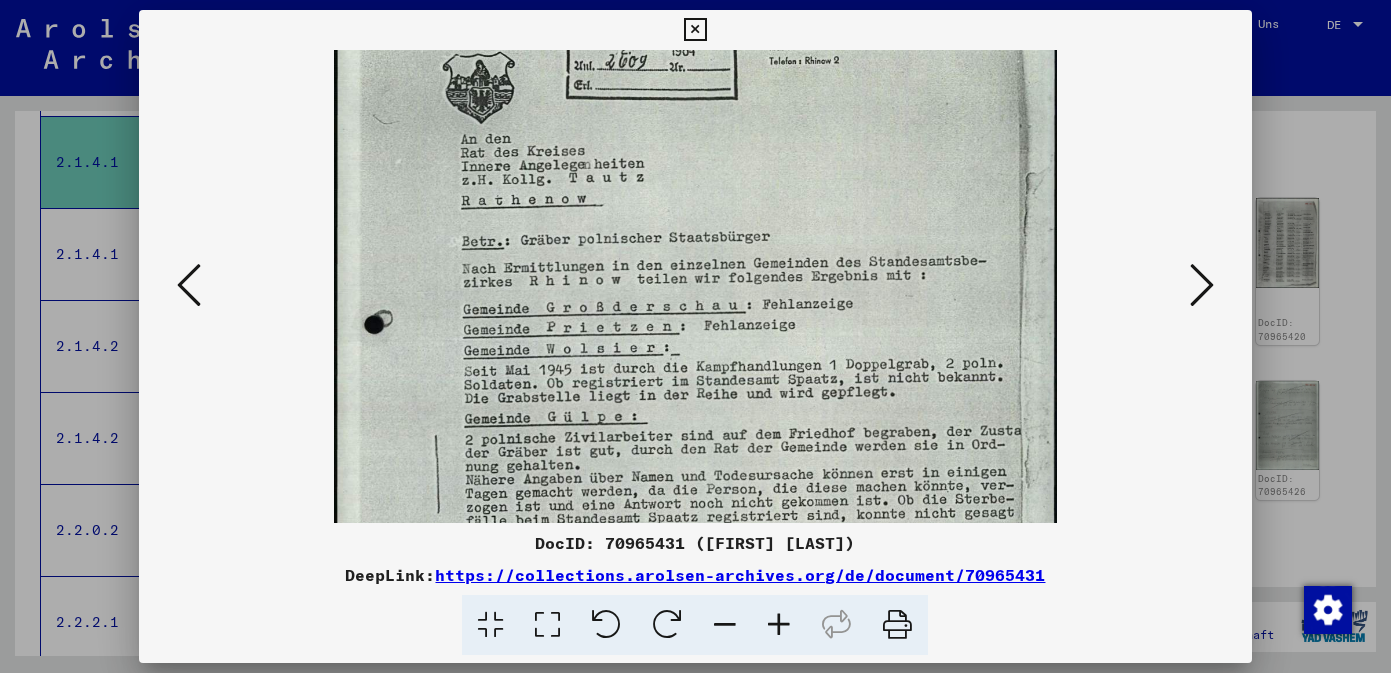 scroll, scrollTop: 183, scrollLeft: 0, axis: vertical 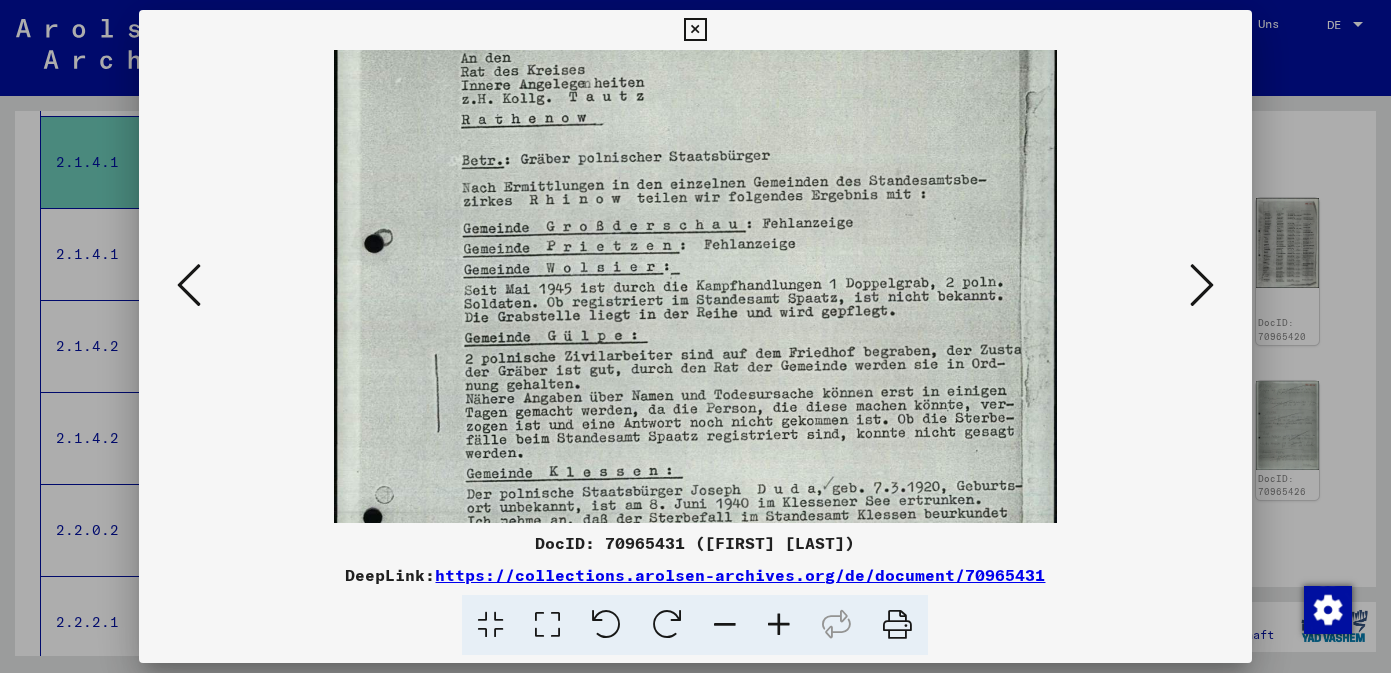 drag, startPoint x: 810, startPoint y: 267, endPoint x: 806, endPoint y: 84, distance: 183.04372 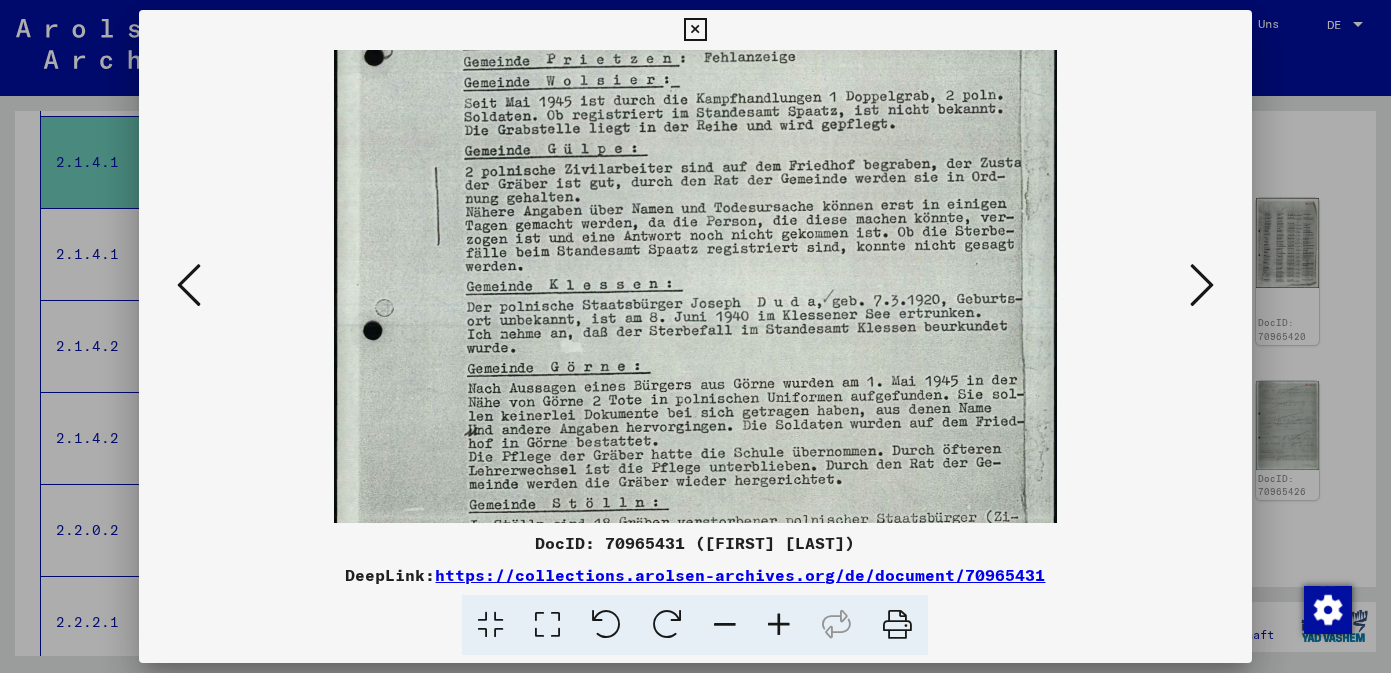 scroll, scrollTop: 439, scrollLeft: 0, axis: vertical 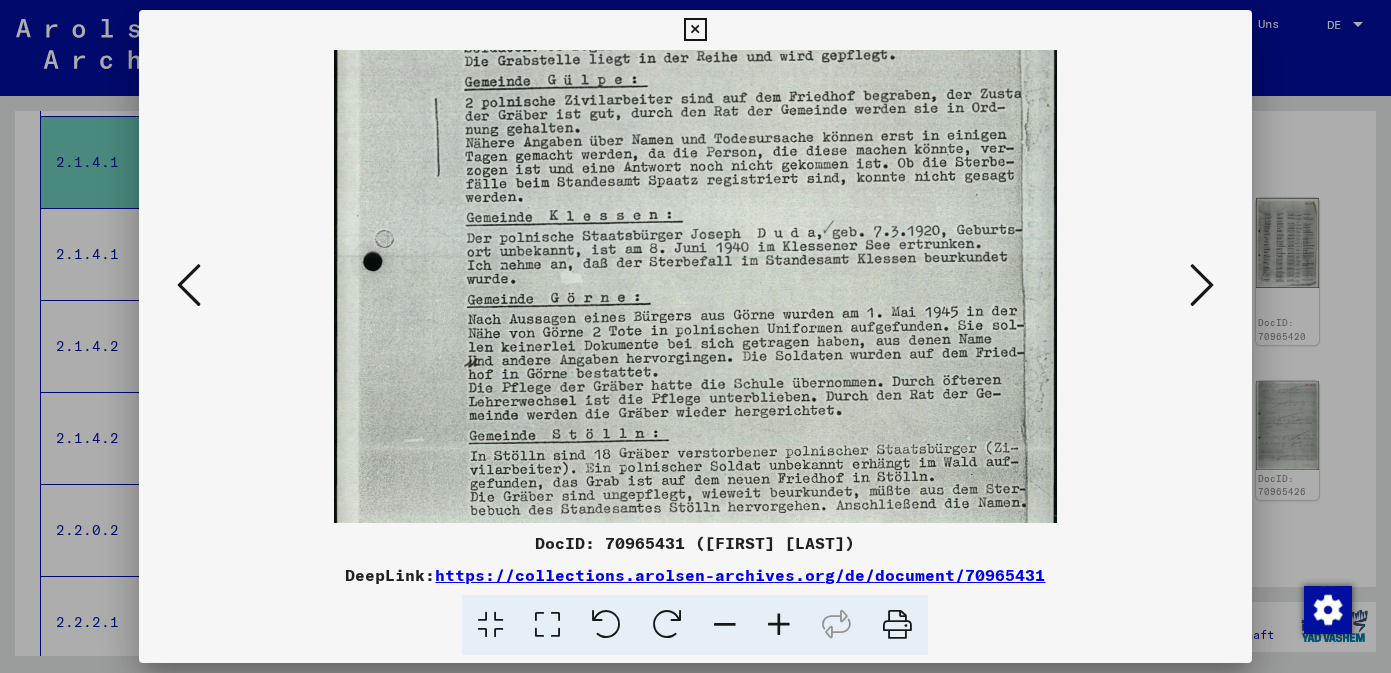 drag, startPoint x: 764, startPoint y: 392, endPoint x: 774, endPoint y: 136, distance: 256.19525 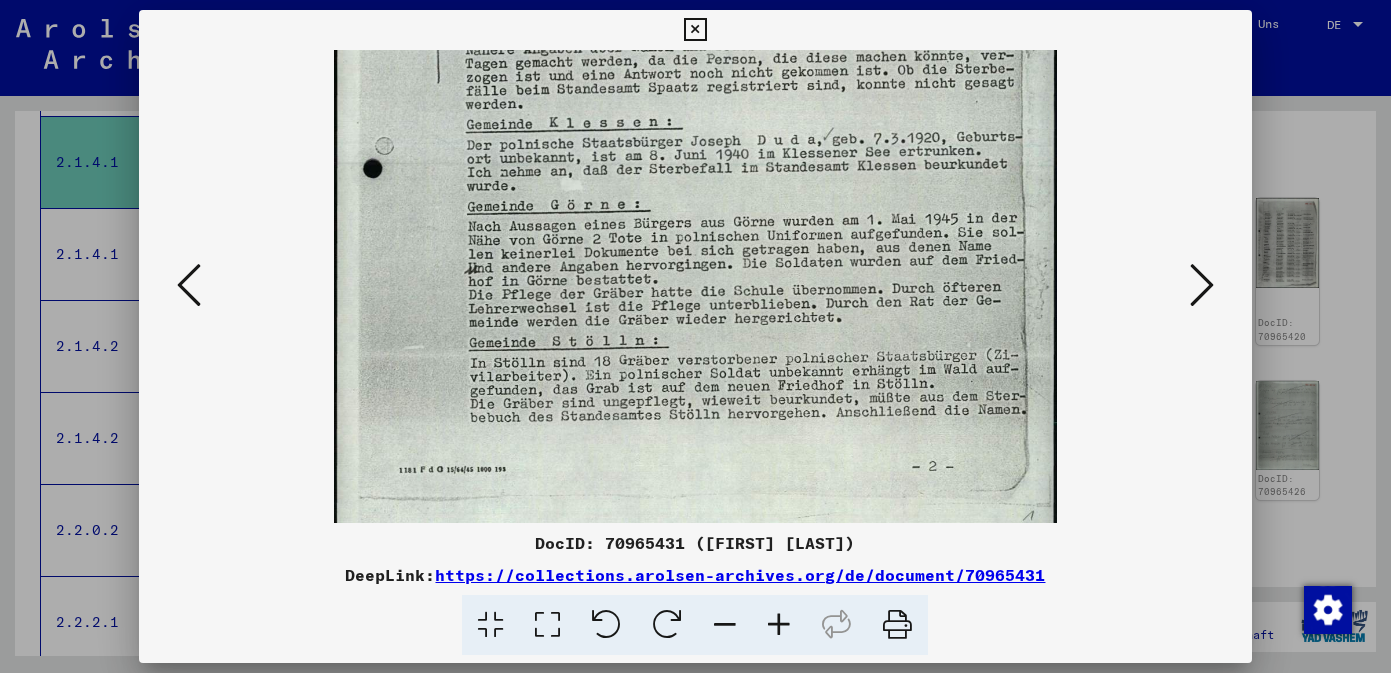 scroll, scrollTop: 550, scrollLeft: 0, axis: vertical 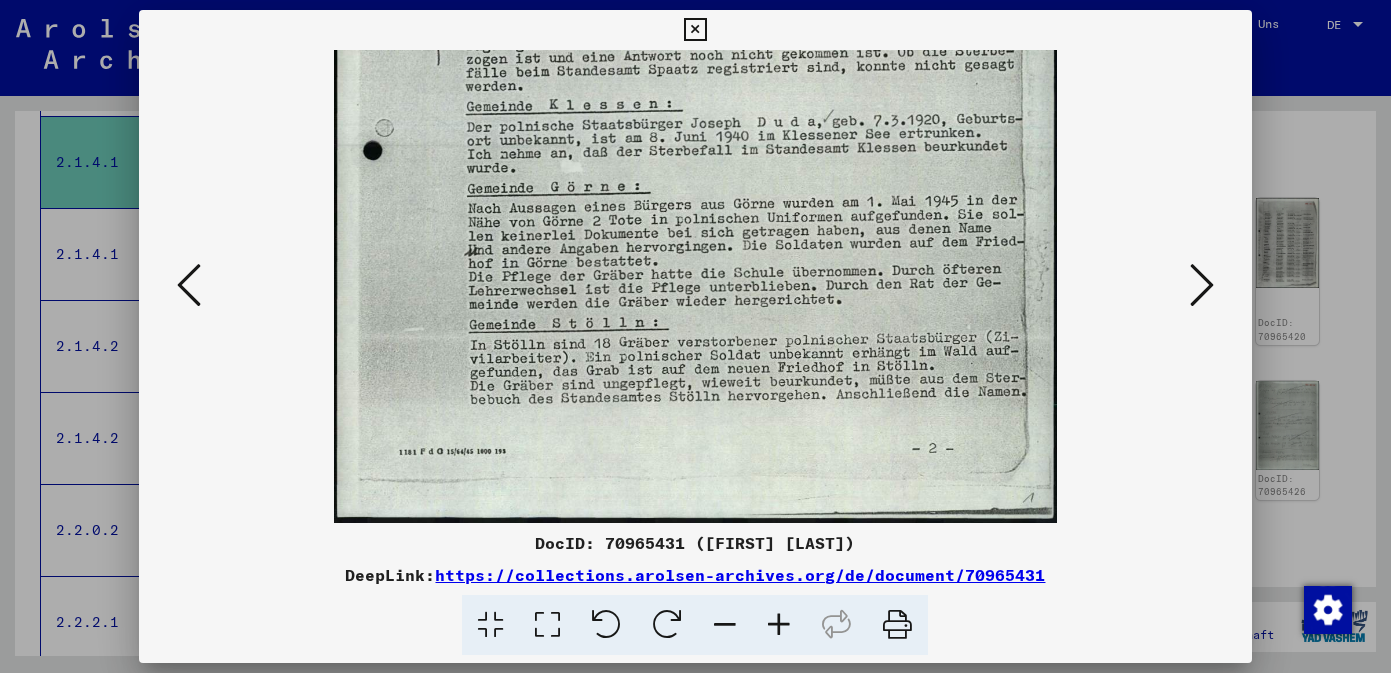 drag, startPoint x: 752, startPoint y: 298, endPoint x: 766, endPoint y: 12, distance: 286.34244 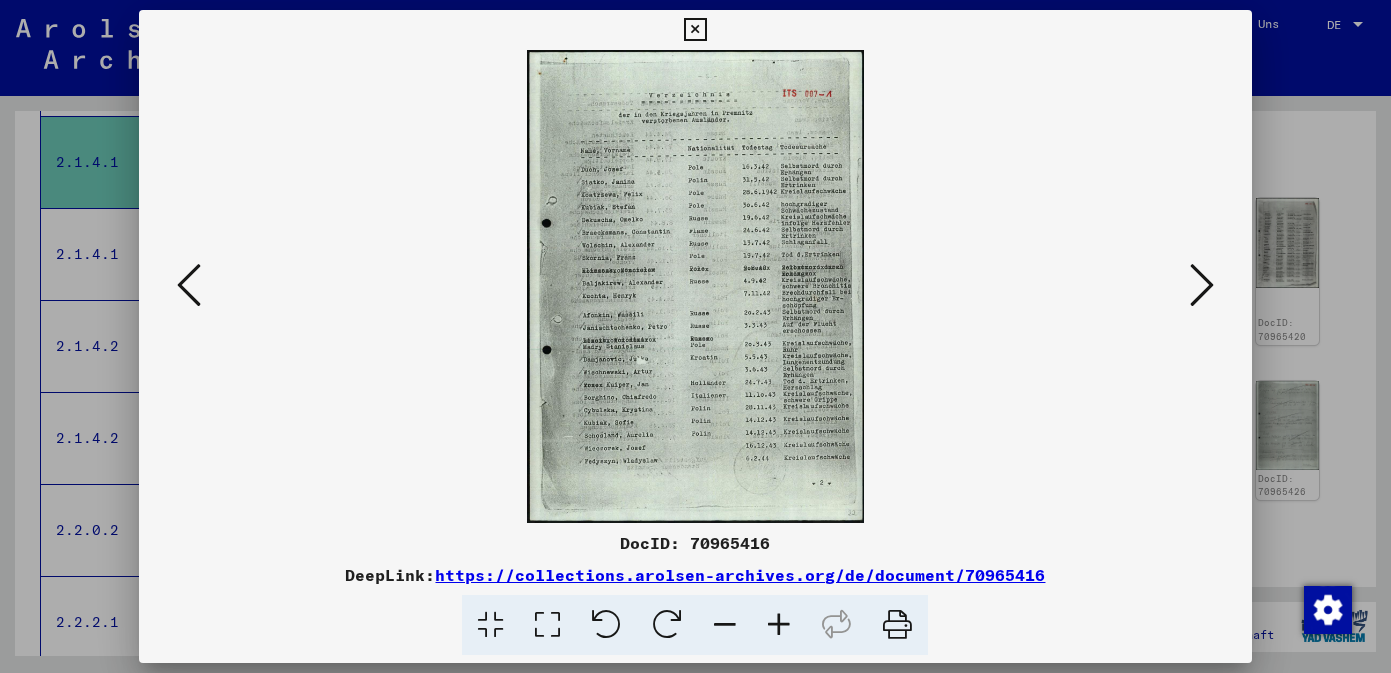 scroll, scrollTop: 0, scrollLeft: 0, axis: both 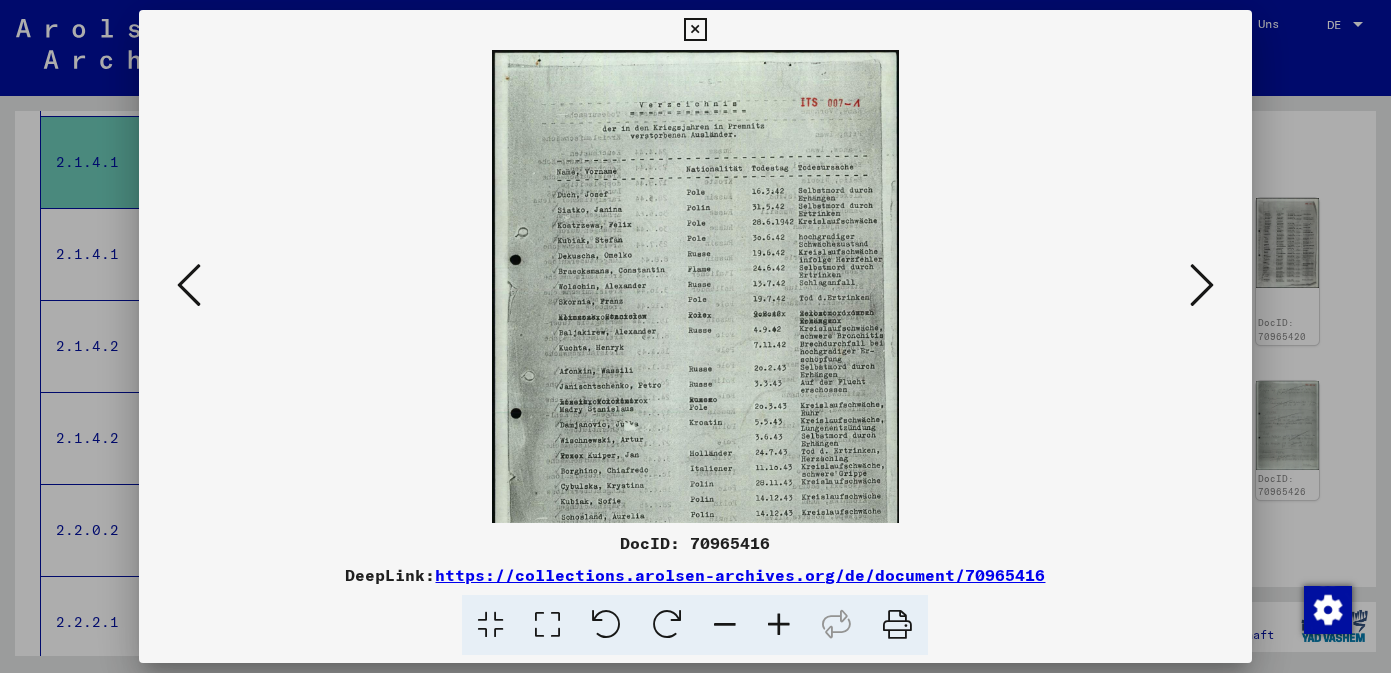 click at bounding box center [779, 625] 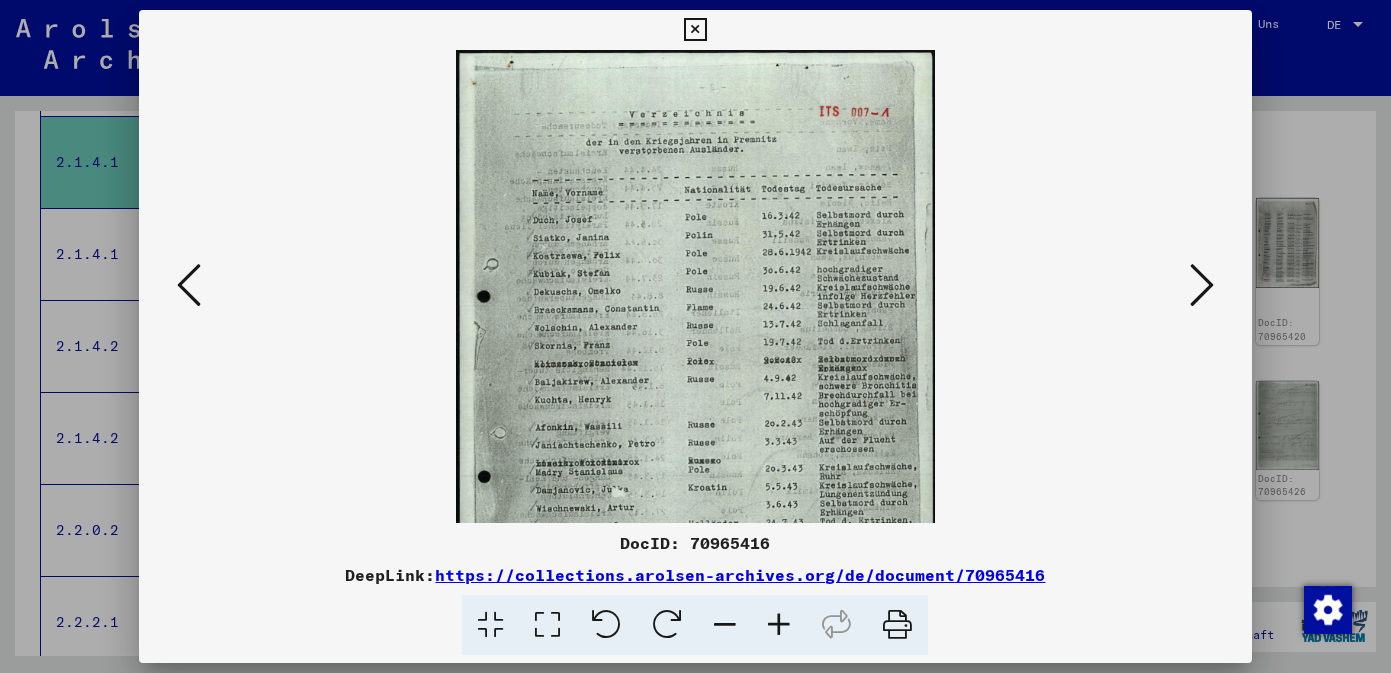 click at bounding box center (779, 625) 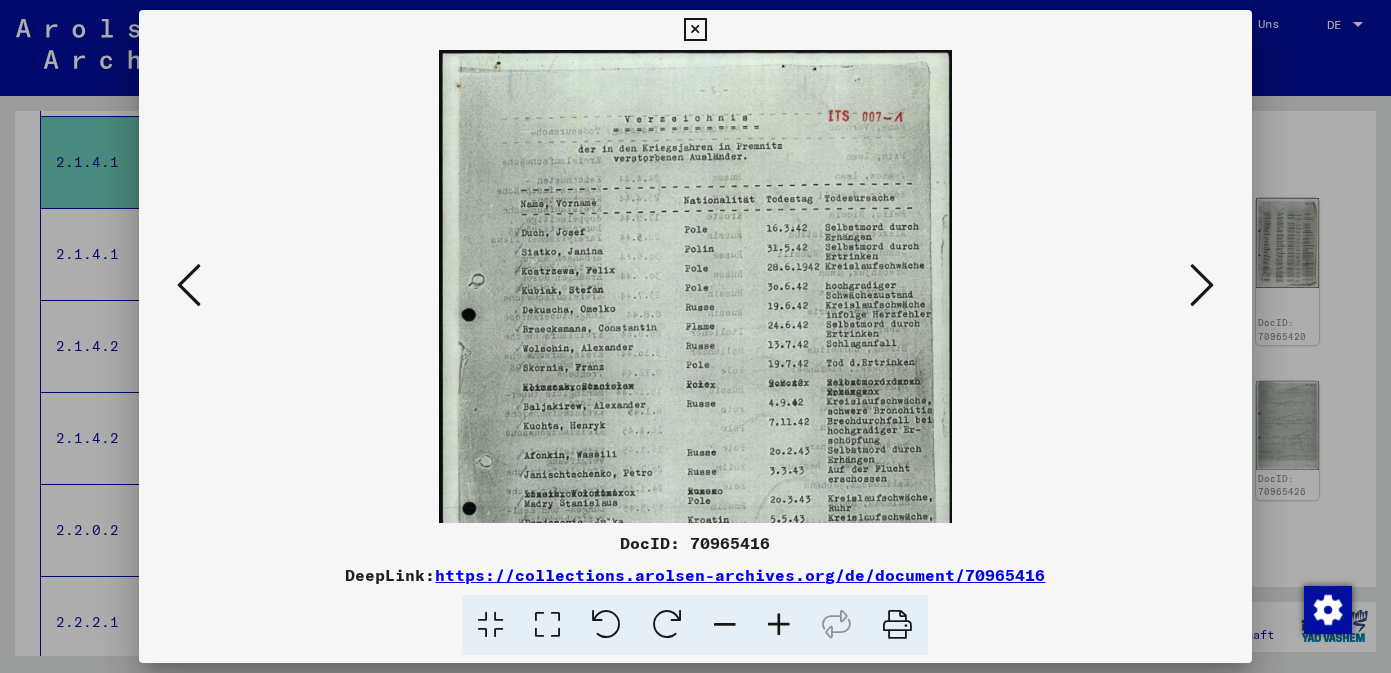 click at bounding box center (779, 625) 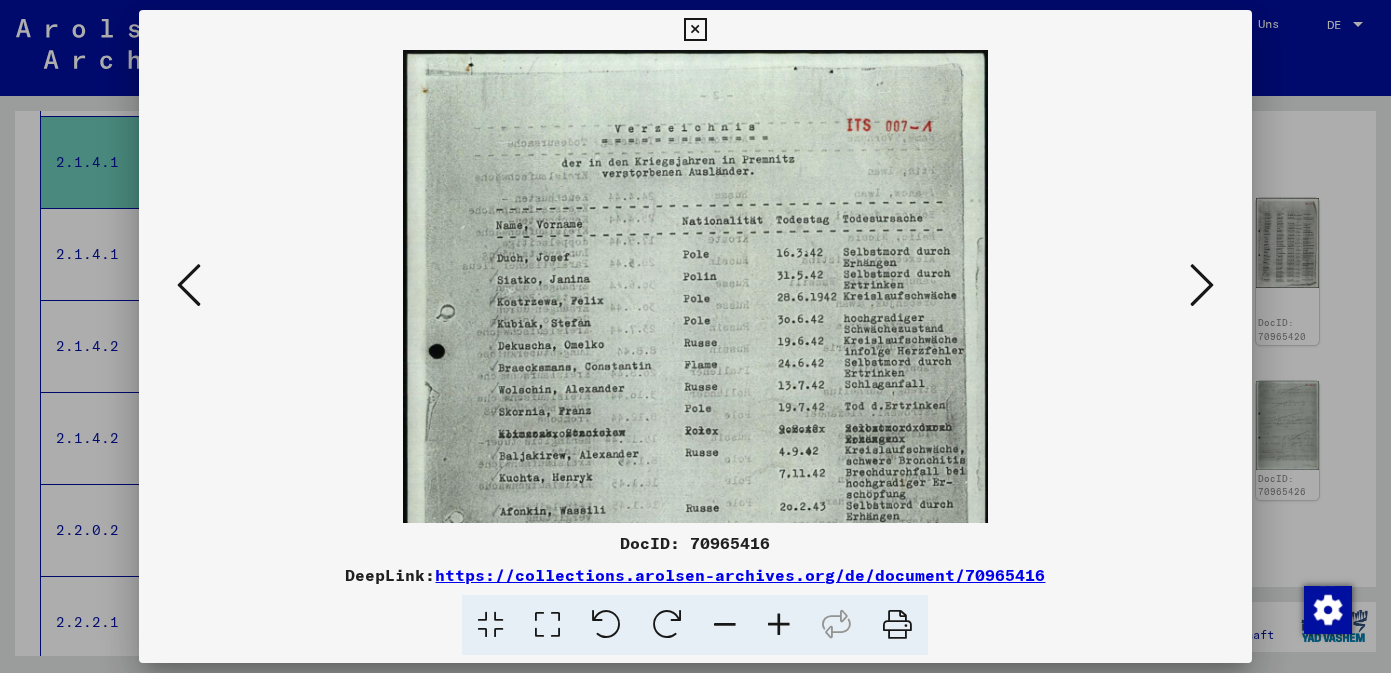 click at bounding box center [779, 625] 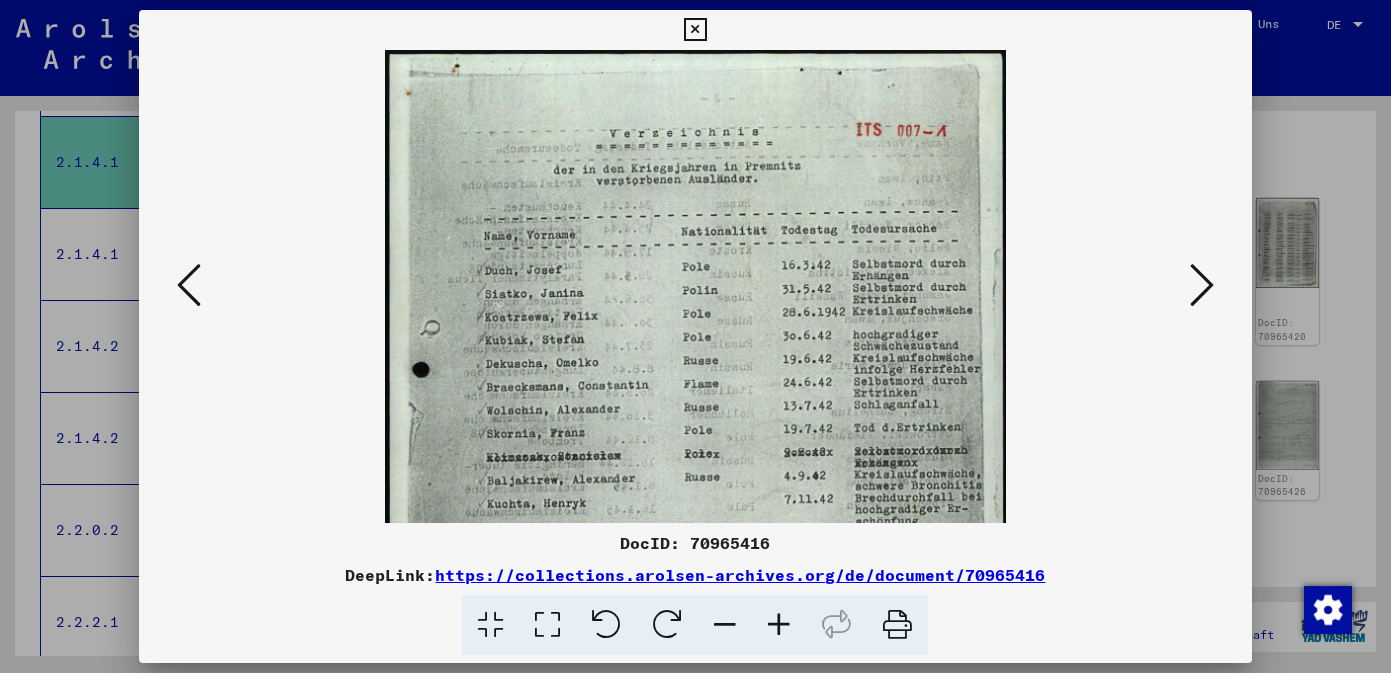 click at bounding box center [779, 625] 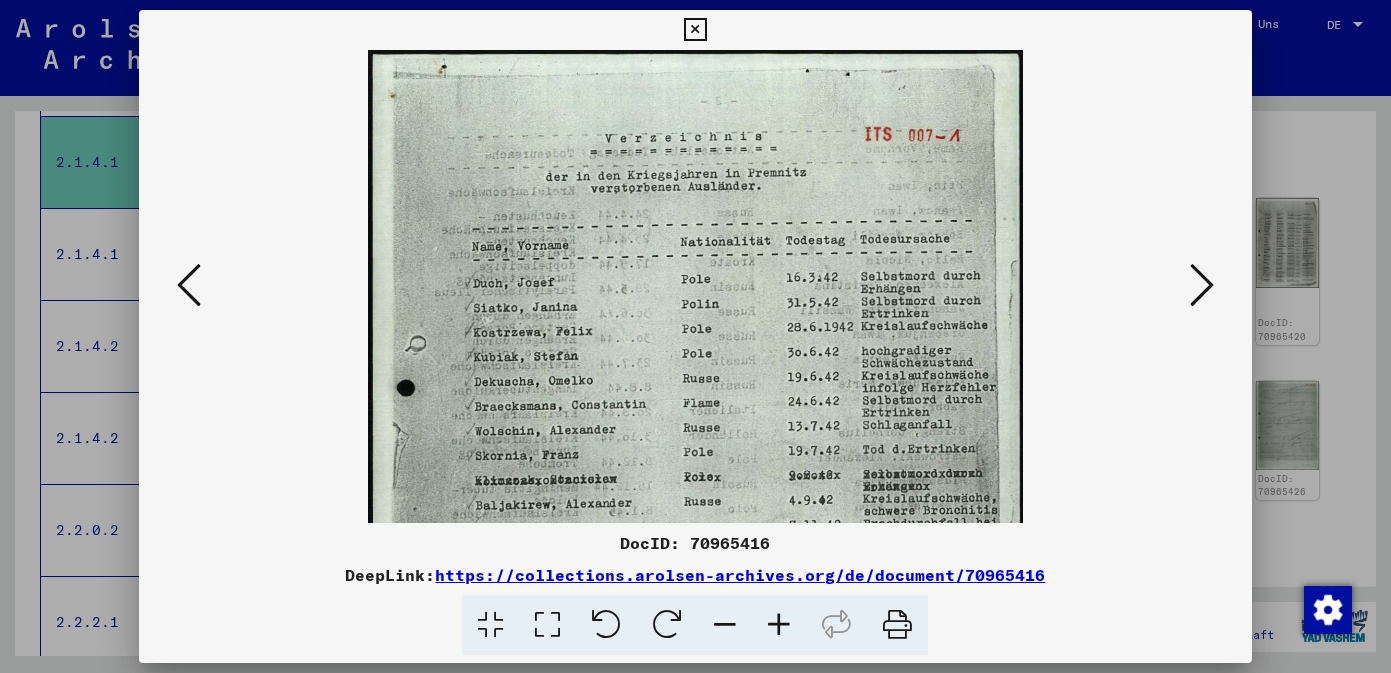 click at bounding box center [779, 625] 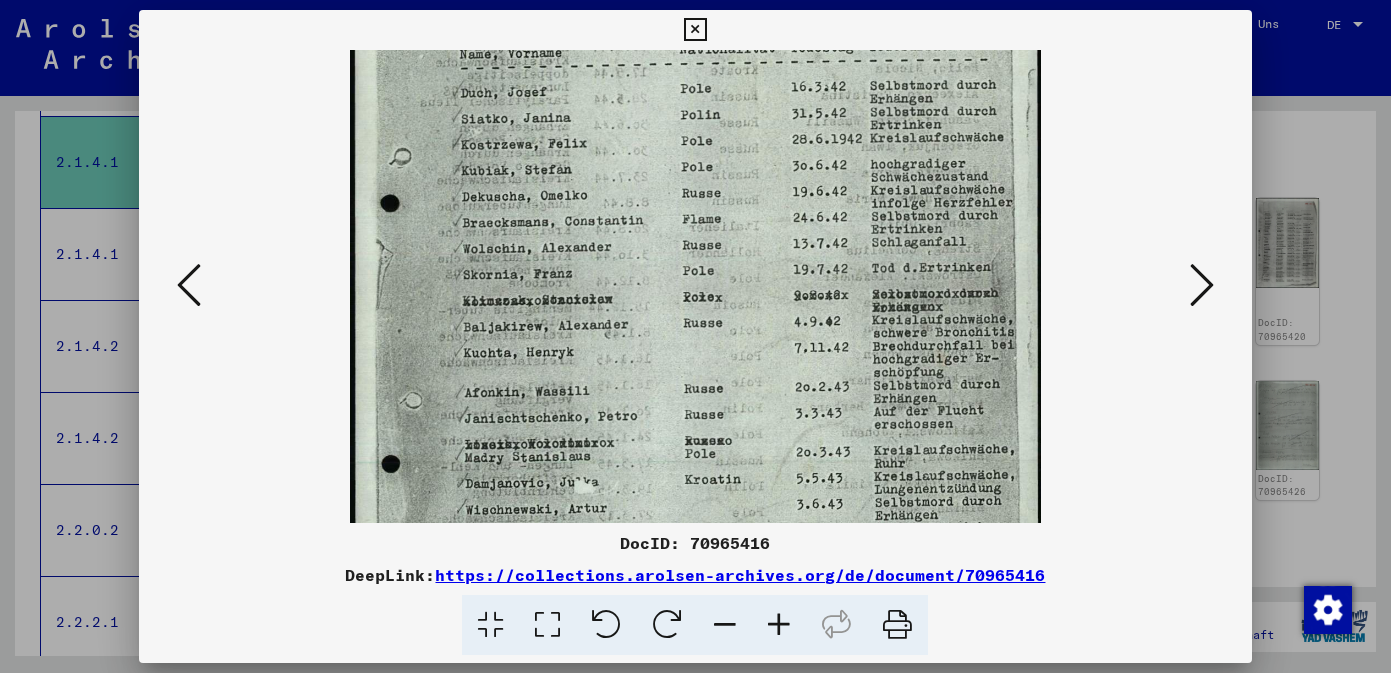 scroll, scrollTop: 213, scrollLeft: 0, axis: vertical 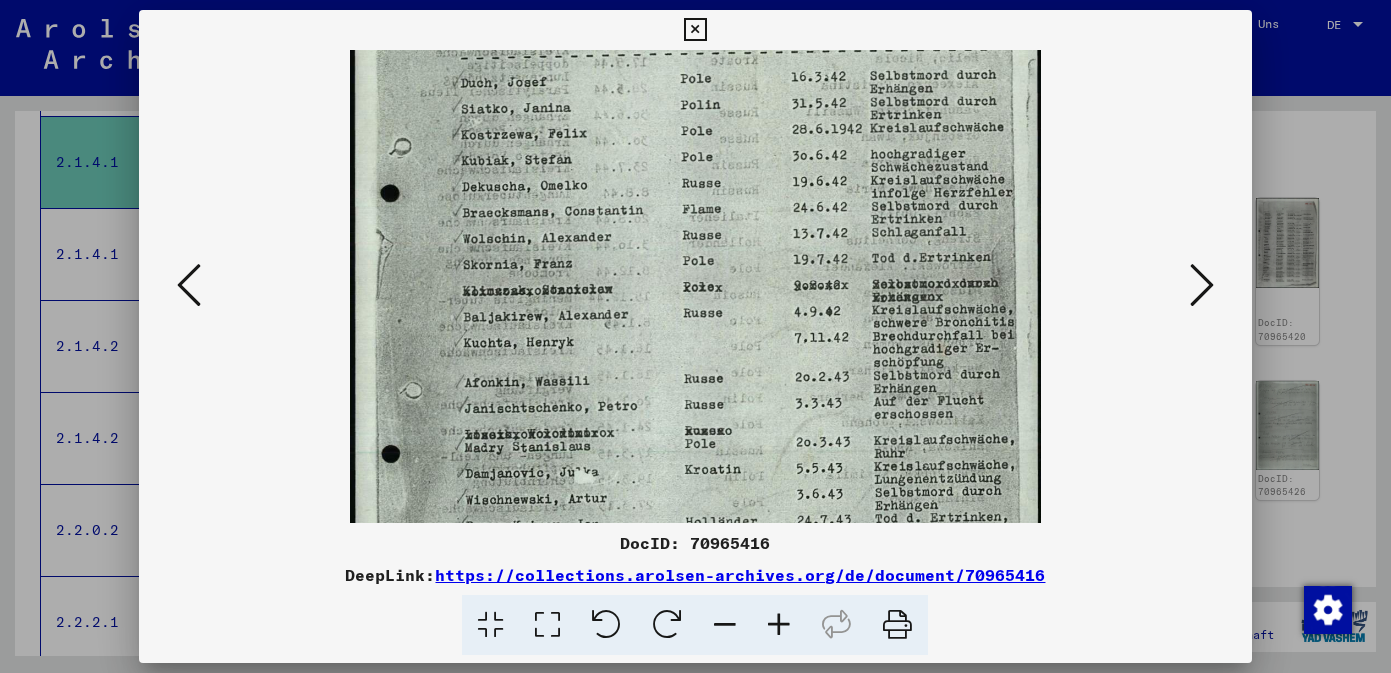 drag, startPoint x: 990, startPoint y: 430, endPoint x: 980, endPoint y: 217, distance: 213.23462 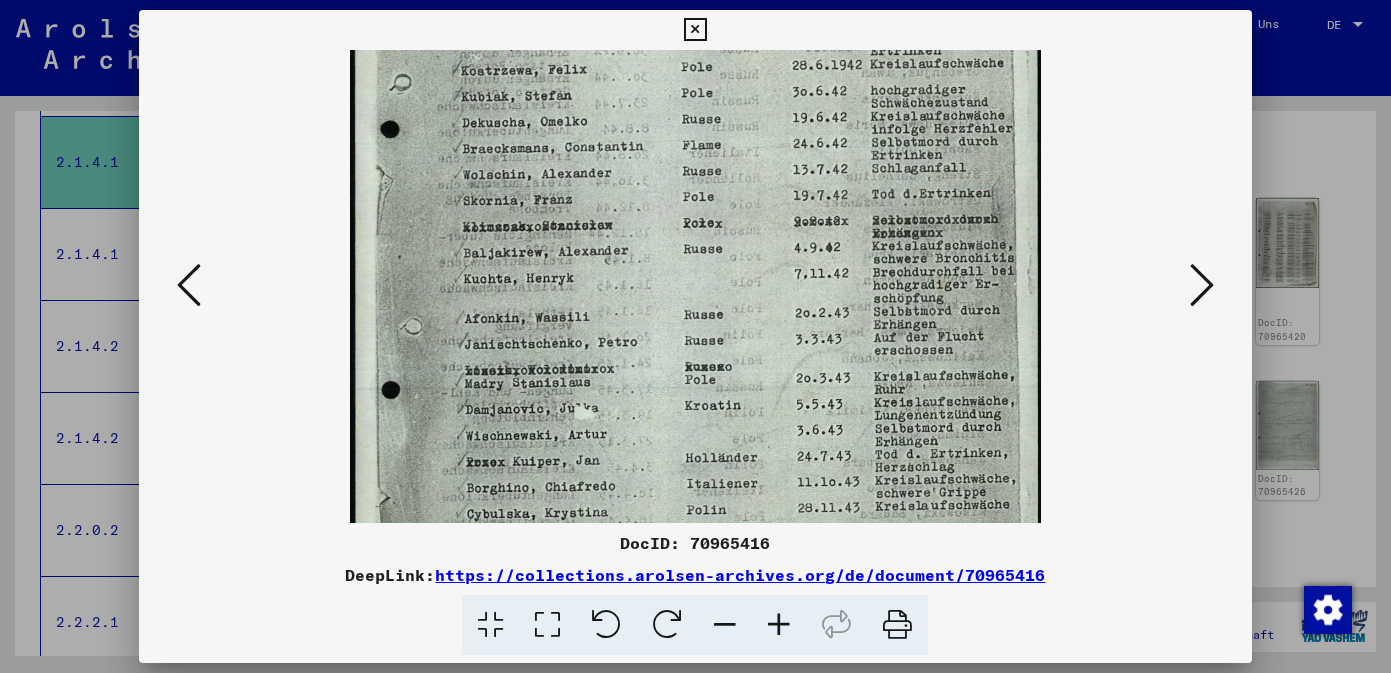 scroll, scrollTop: 290, scrollLeft: 0, axis: vertical 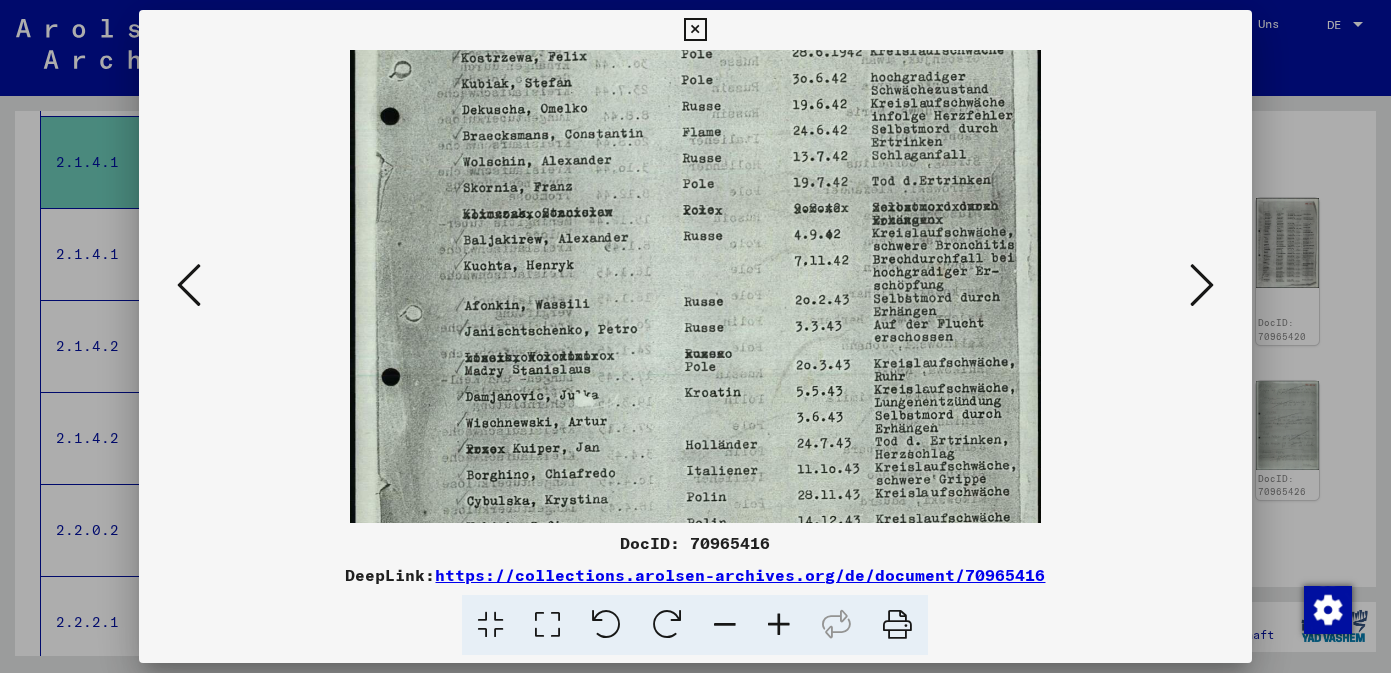 drag, startPoint x: 823, startPoint y: 225, endPoint x: 821, endPoint y: 148, distance: 77.02597 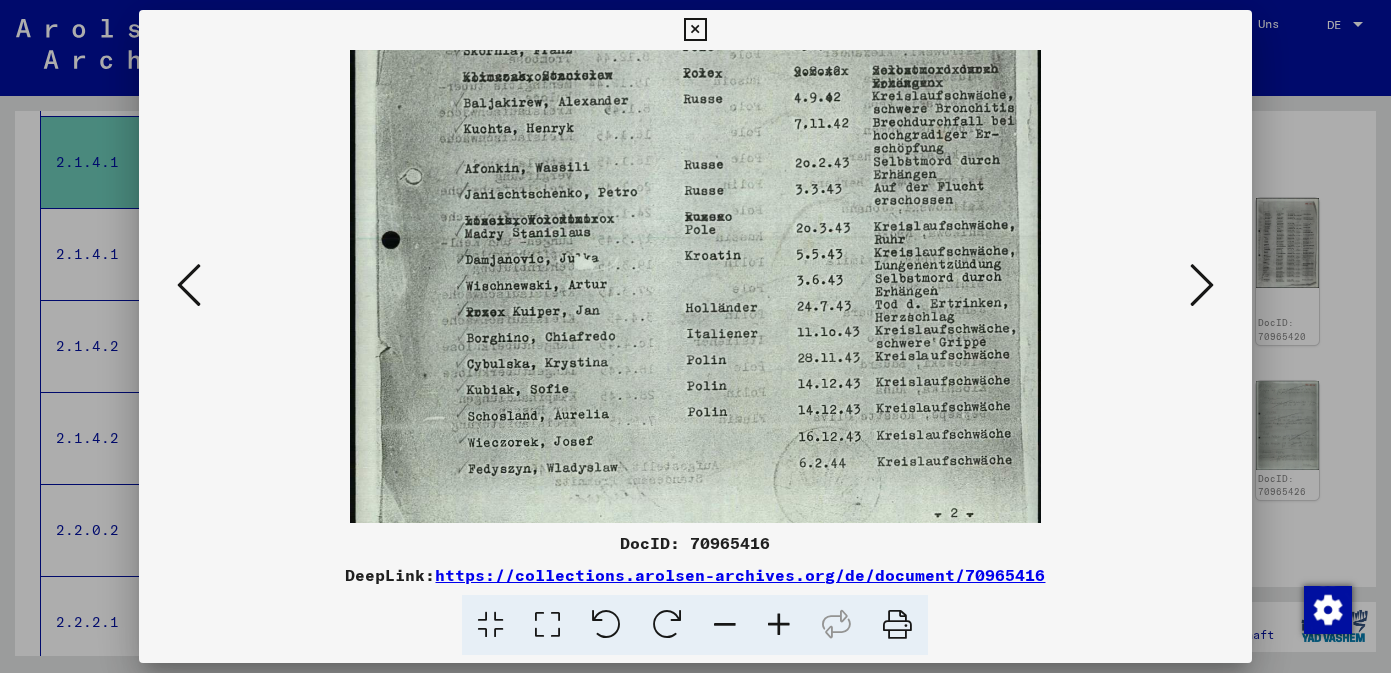 scroll, scrollTop: 500, scrollLeft: 0, axis: vertical 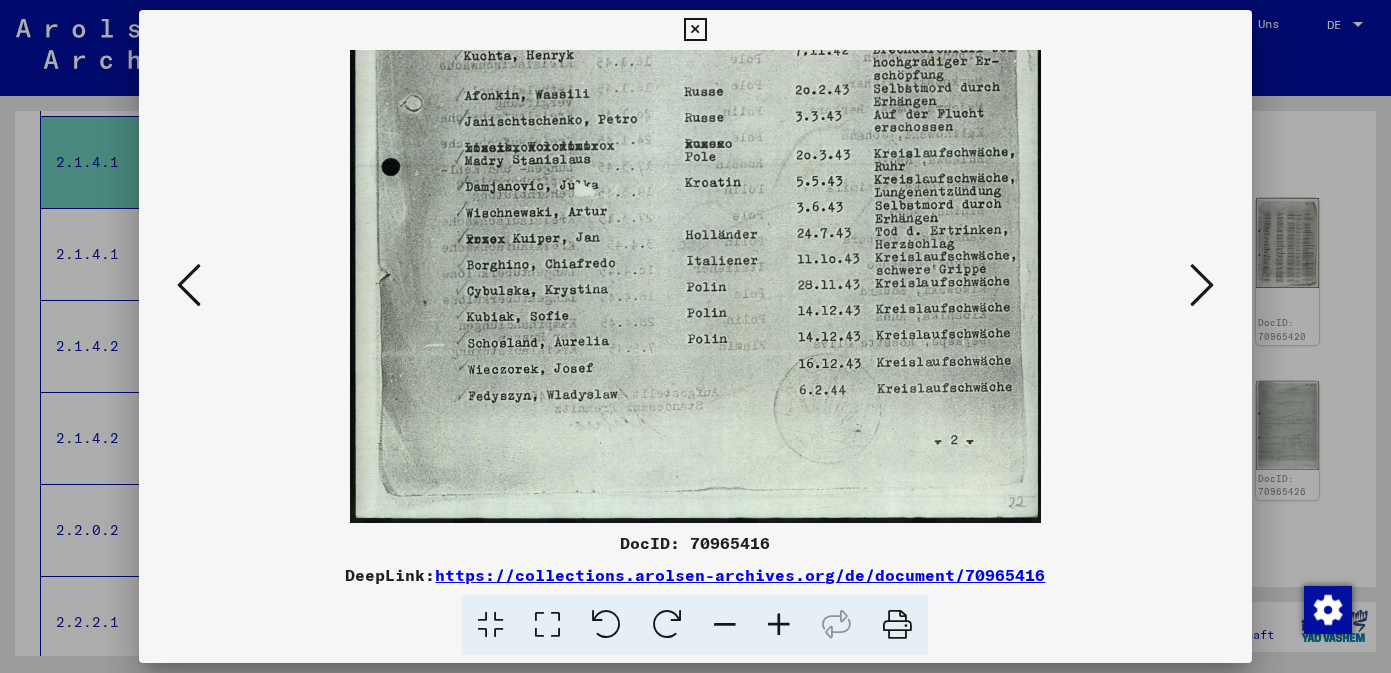 drag, startPoint x: 811, startPoint y: 336, endPoint x: 810, endPoint y: 92, distance: 244.00204 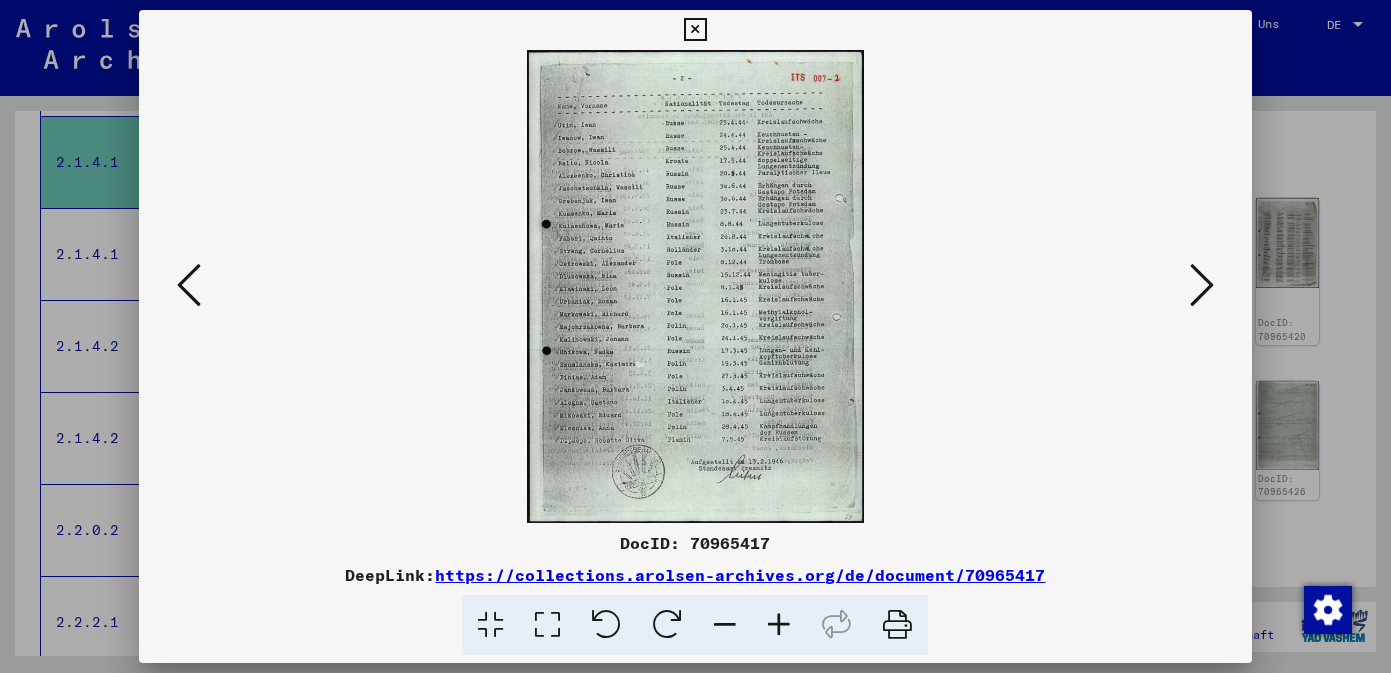 scroll, scrollTop: 0, scrollLeft: 0, axis: both 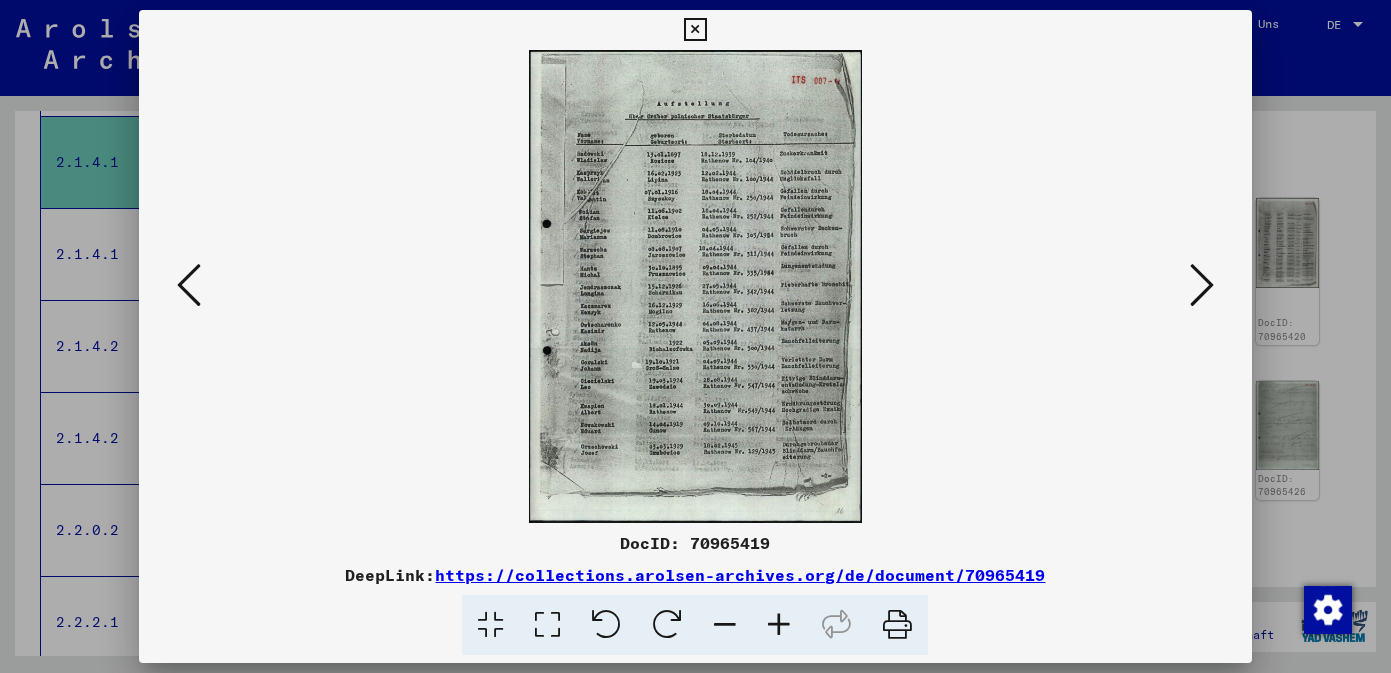 click at bounding box center (189, 285) 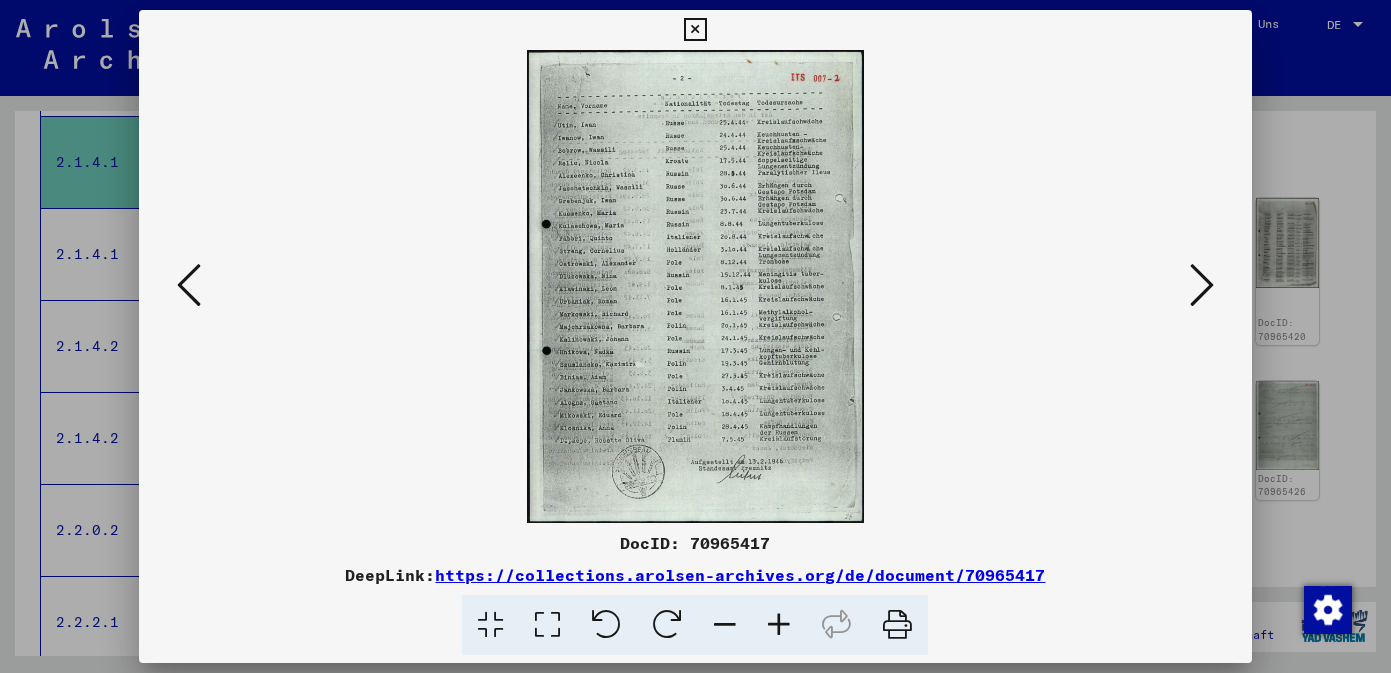 click at bounding box center (1202, 285) 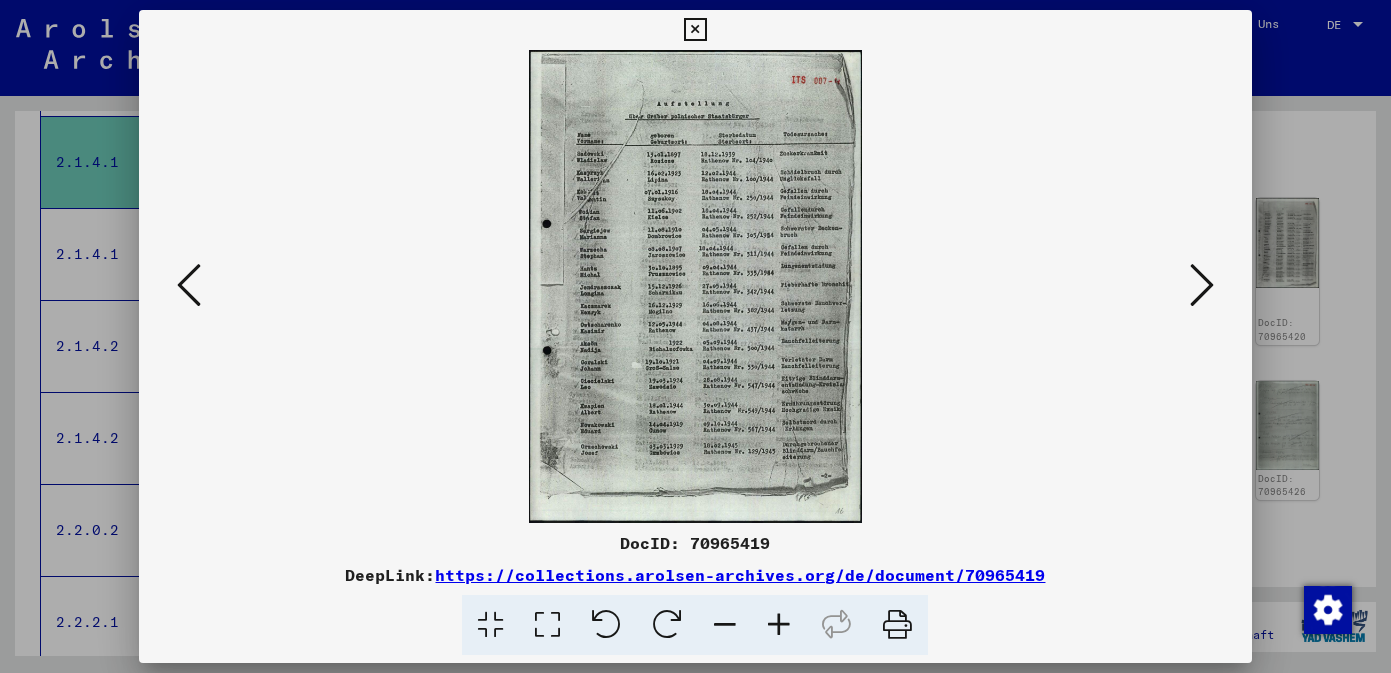 click at bounding box center (779, 625) 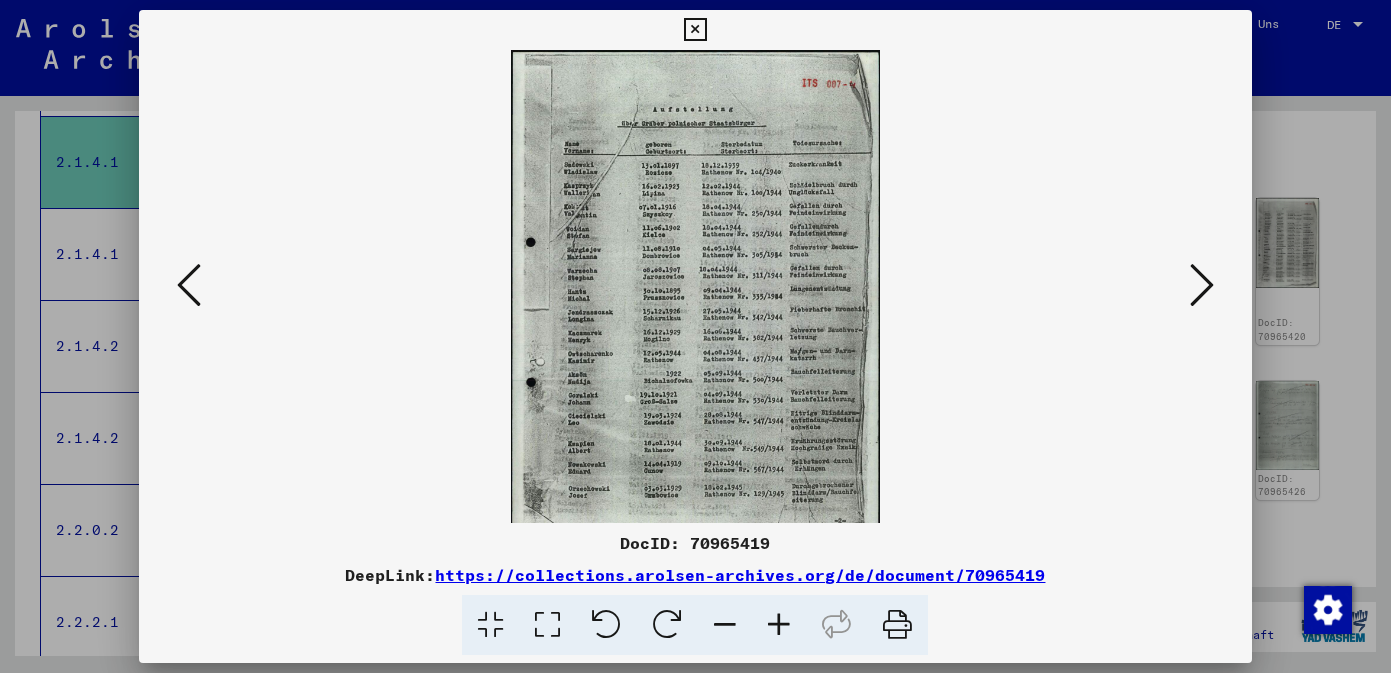 click at bounding box center (779, 625) 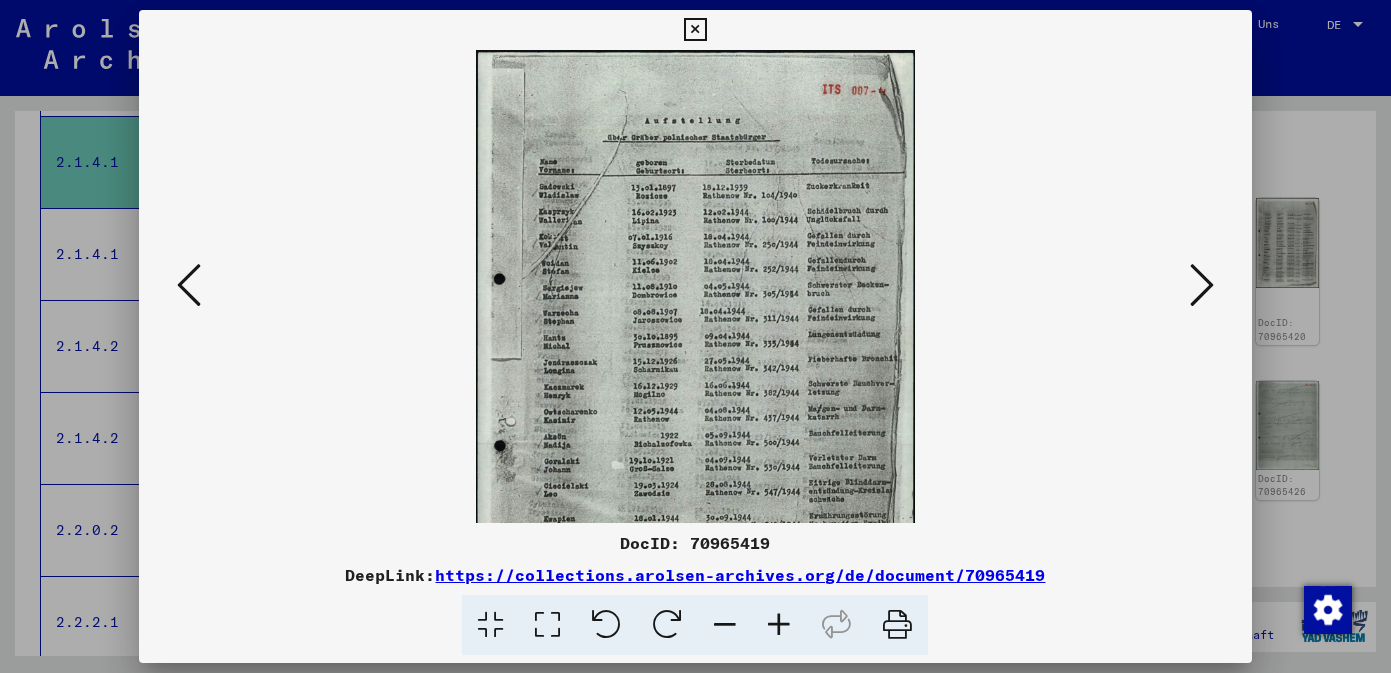 click at bounding box center [779, 625] 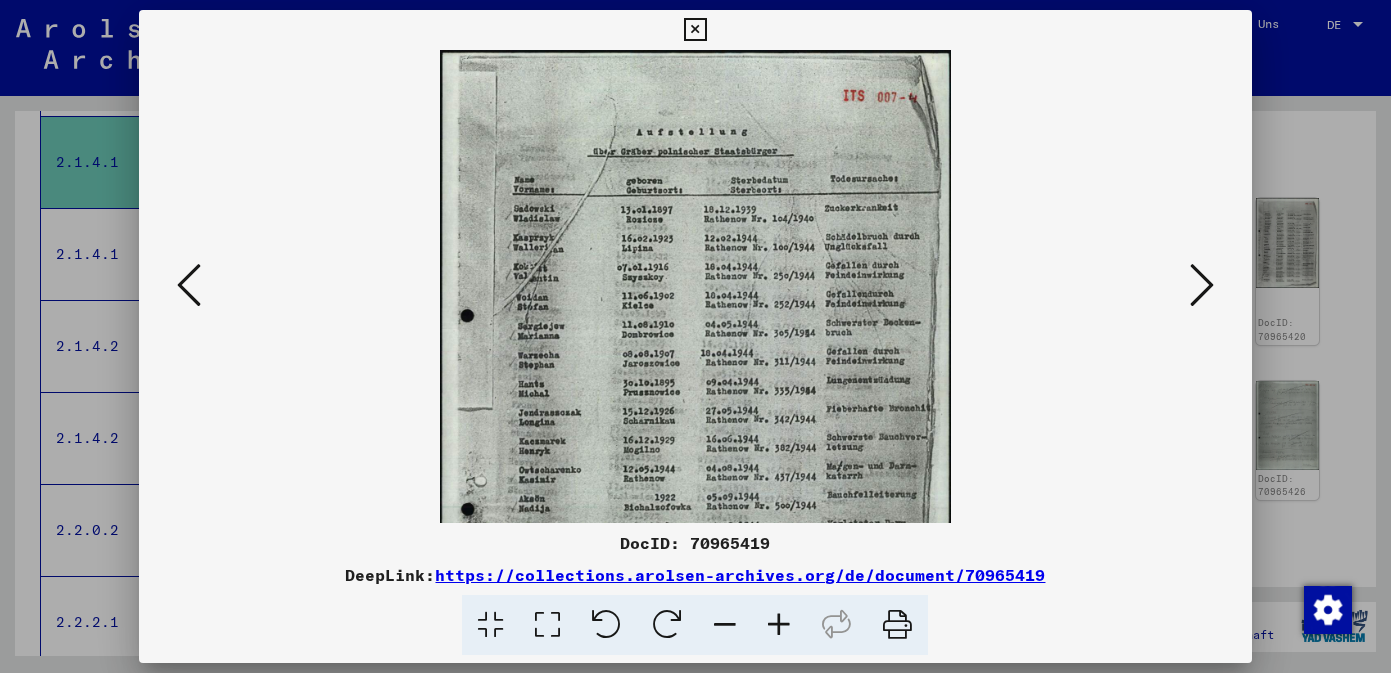 click at bounding box center [779, 625] 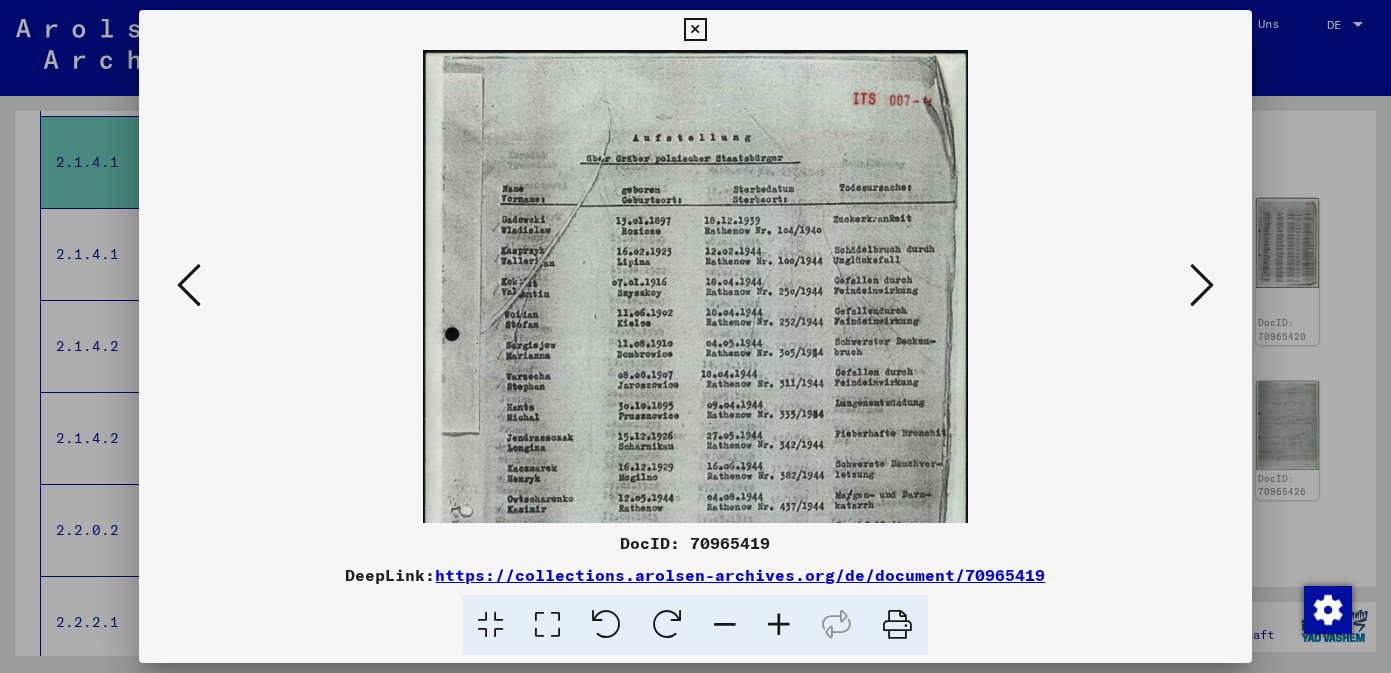 click at bounding box center (779, 625) 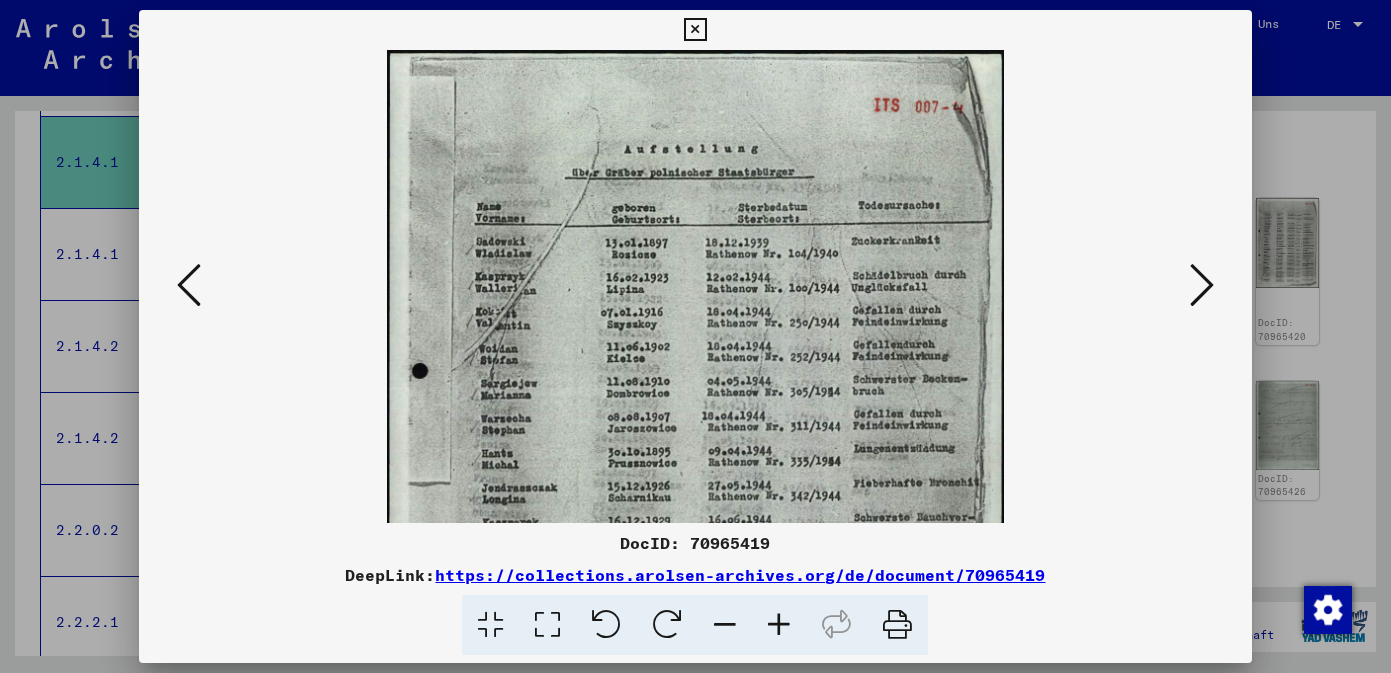 click at bounding box center (779, 625) 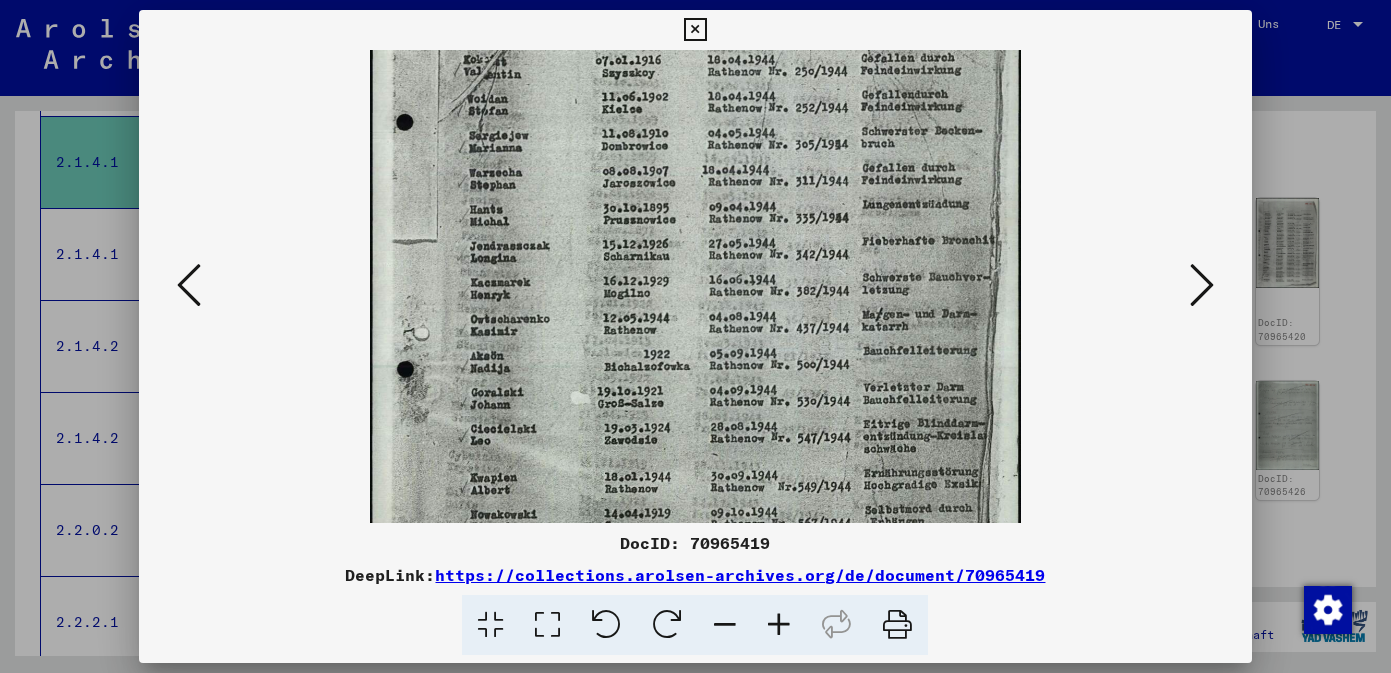 scroll, scrollTop: 289, scrollLeft: 0, axis: vertical 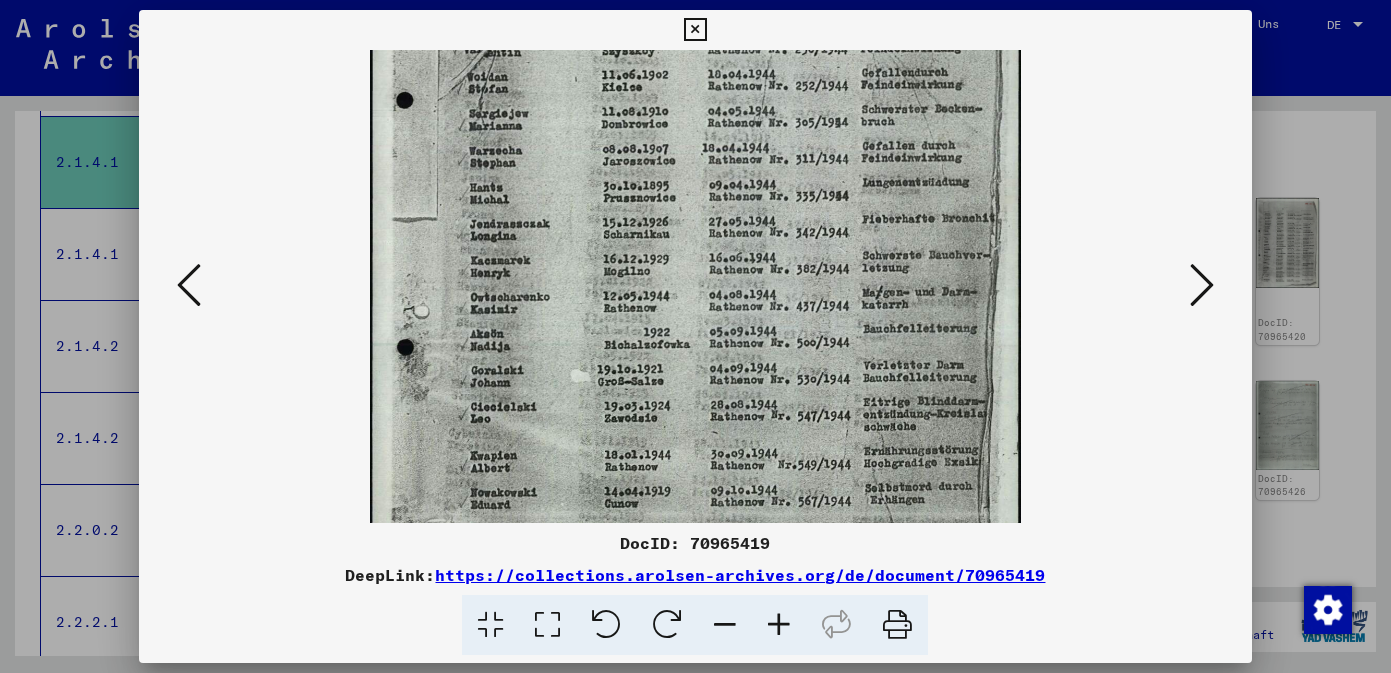 drag, startPoint x: 889, startPoint y: 462, endPoint x: 917, endPoint y: 173, distance: 290.35324 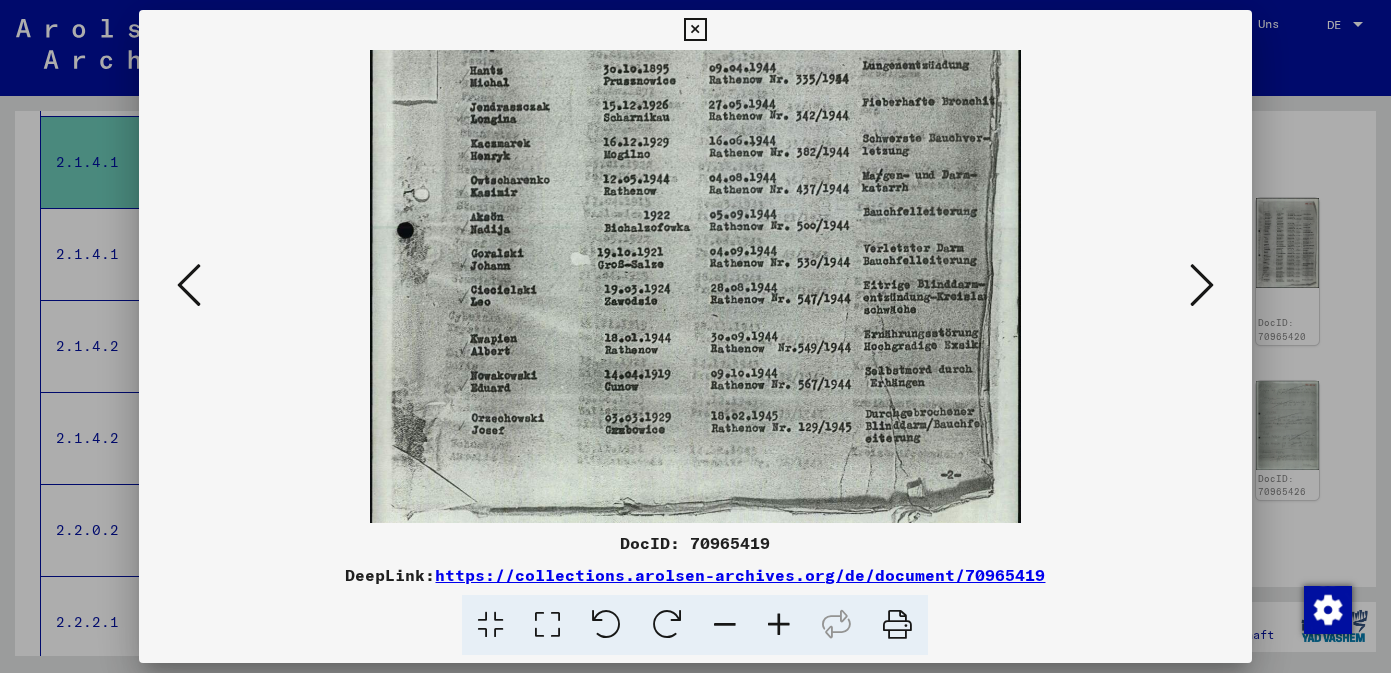 scroll, scrollTop: 416, scrollLeft: 0, axis: vertical 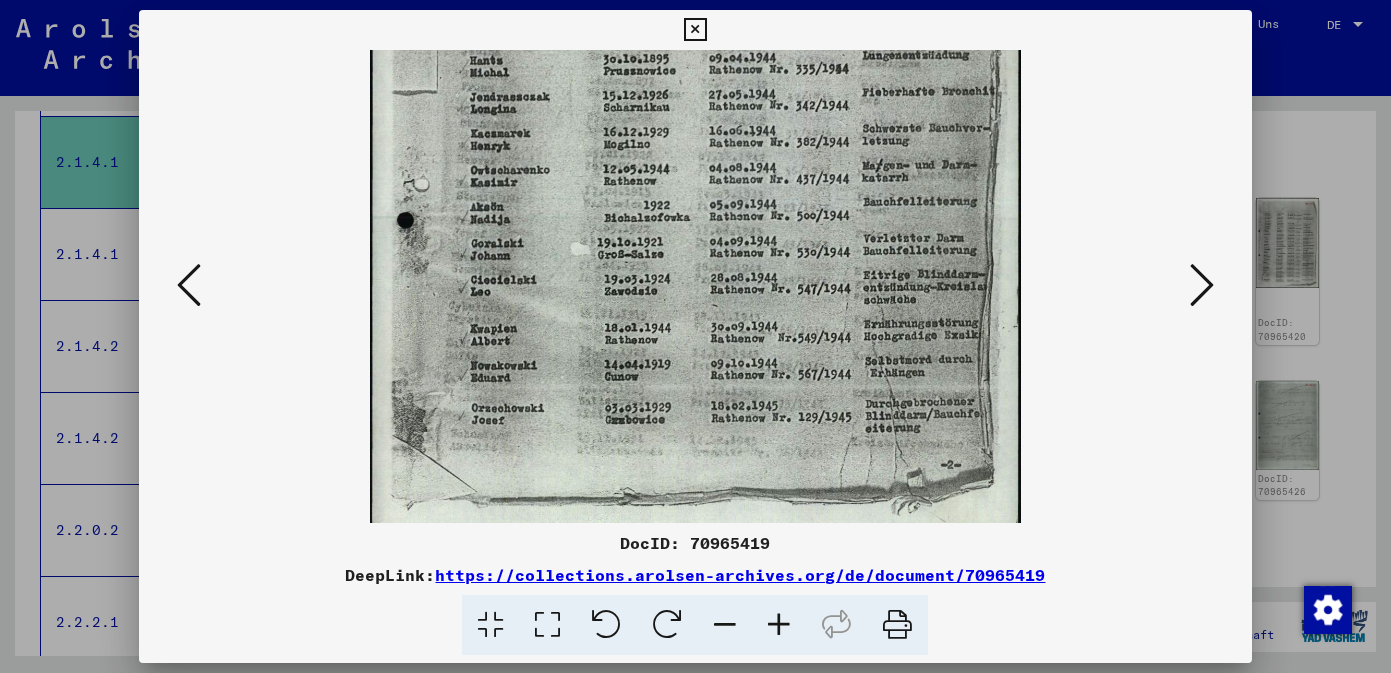 drag, startPoint x: 918, startPoint y: 327, endPoint x: 920, endPoint y: 200, distance: 127.01575 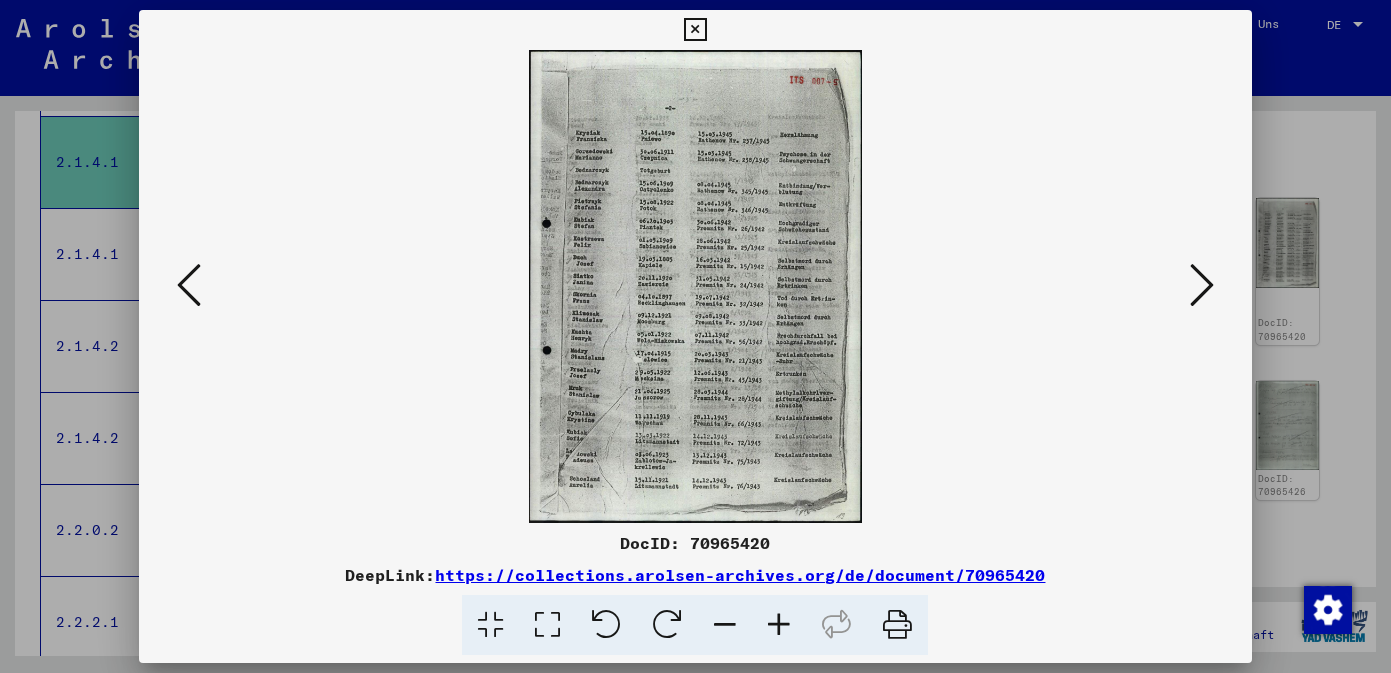click at bounding box center [1202, 285] 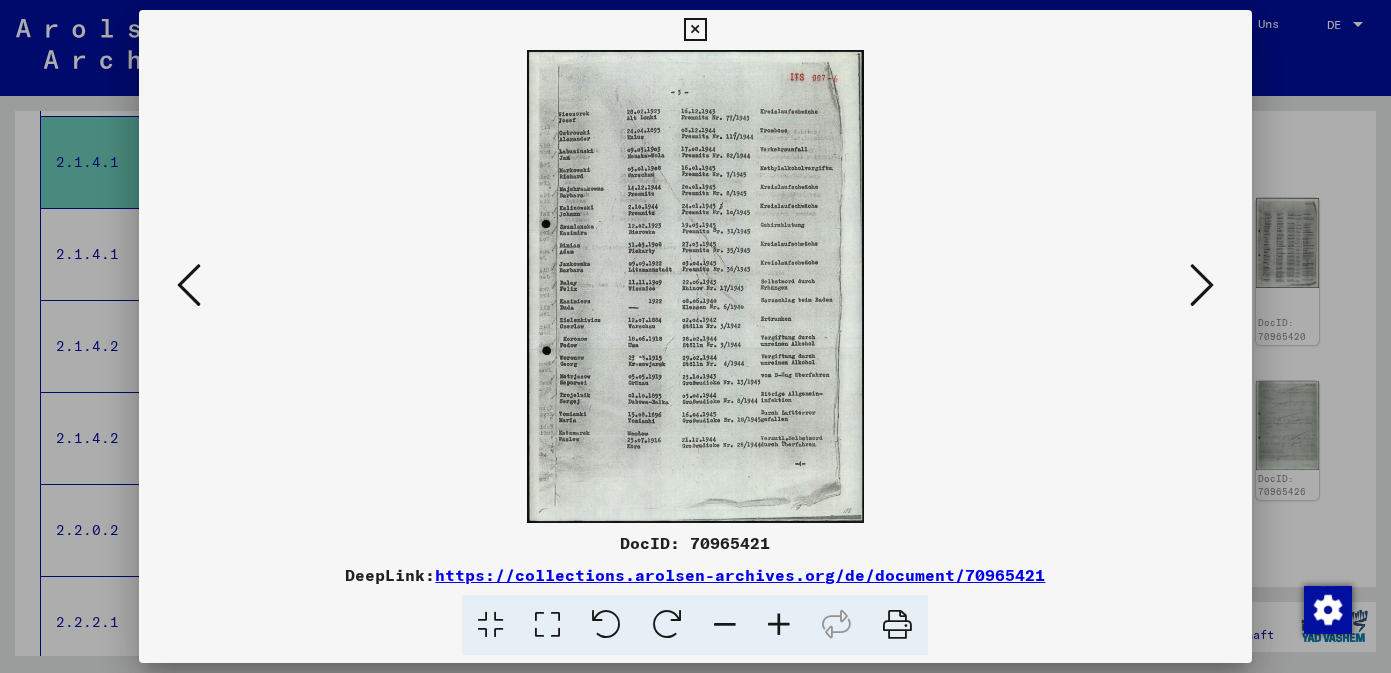 click at bounding box center [1202, 285] 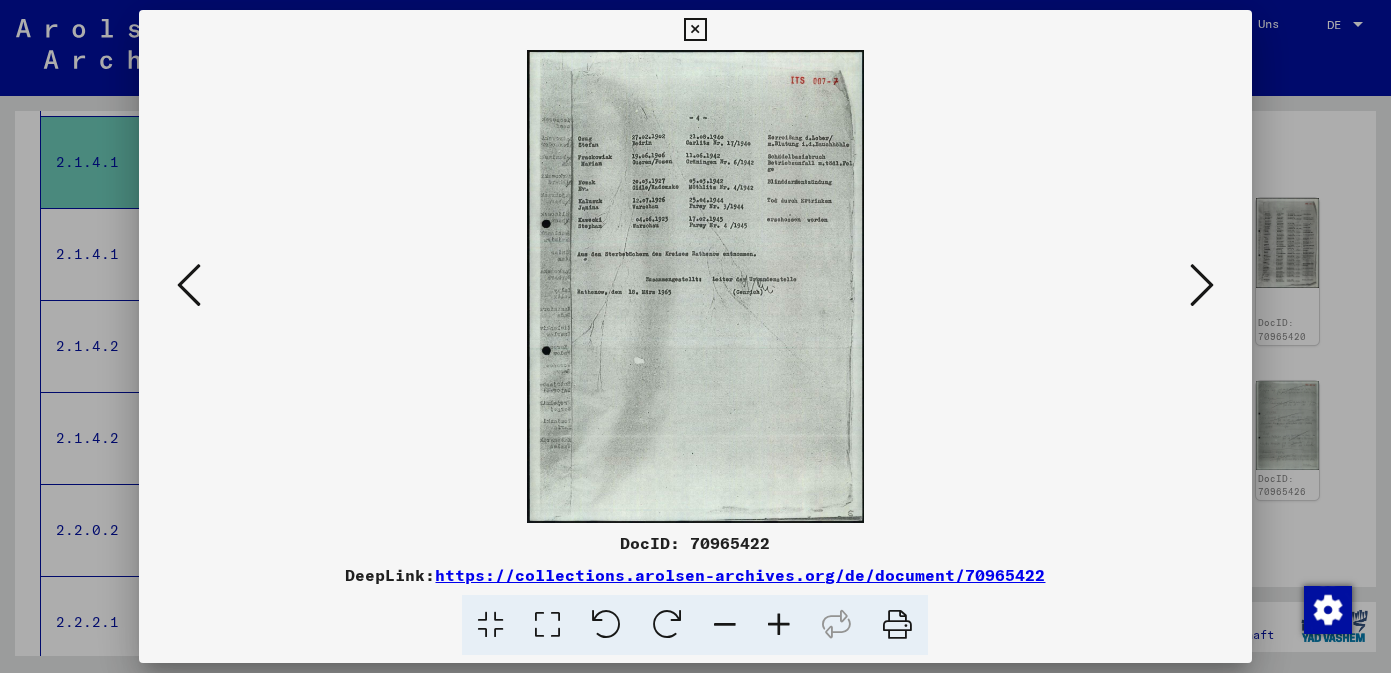 click at bounding box center [1202, 285] 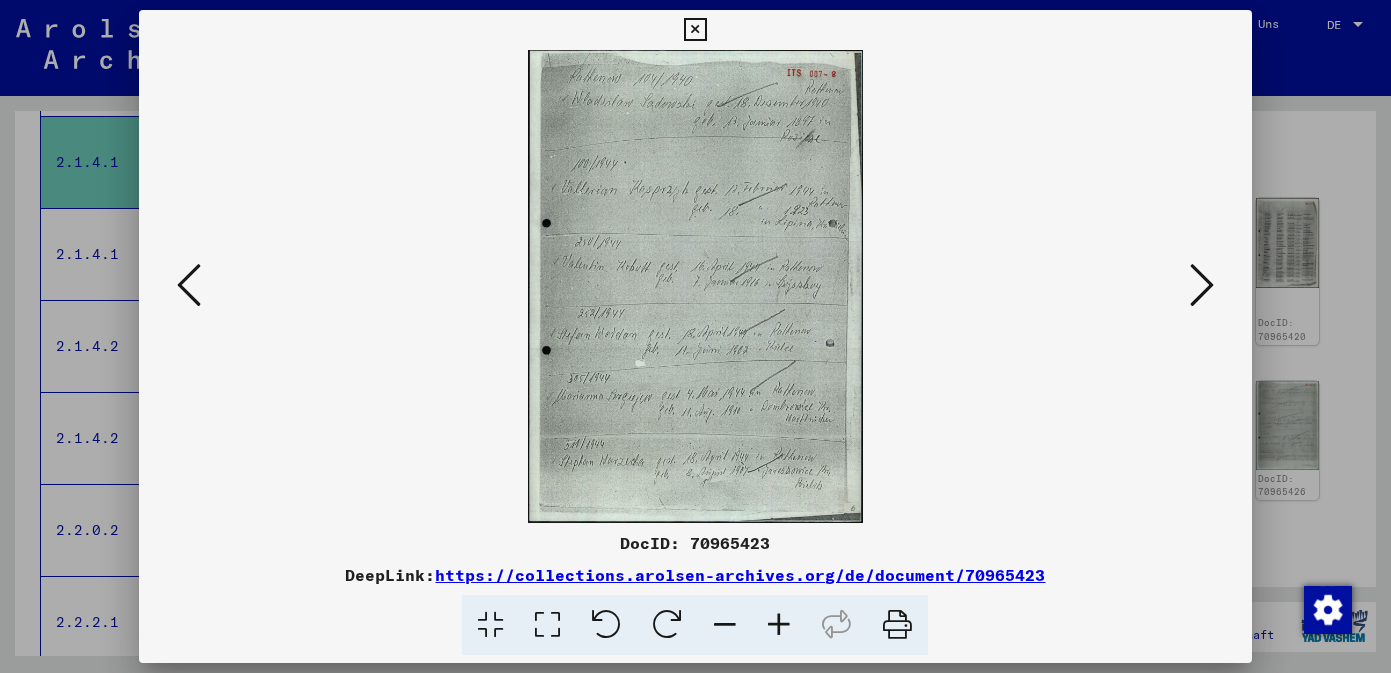 click at bounding box center (1202, 285) 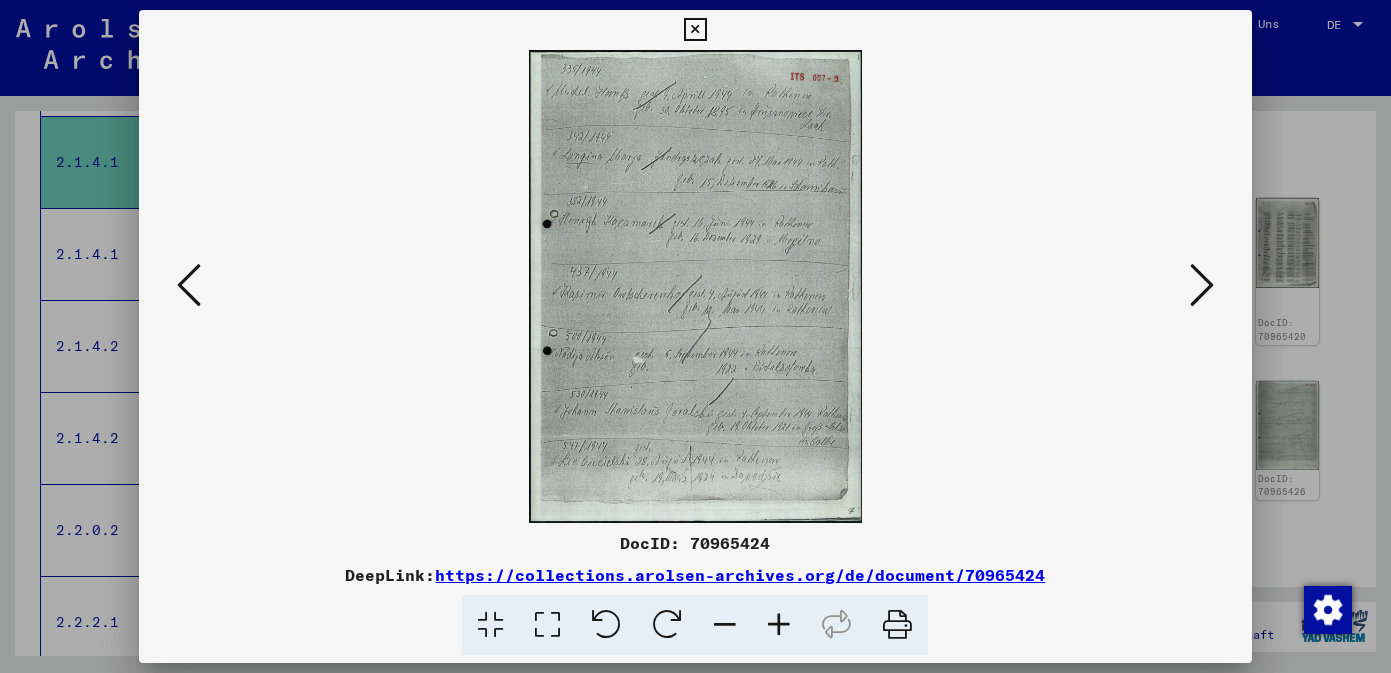 click at bounding box center [1202, 285] 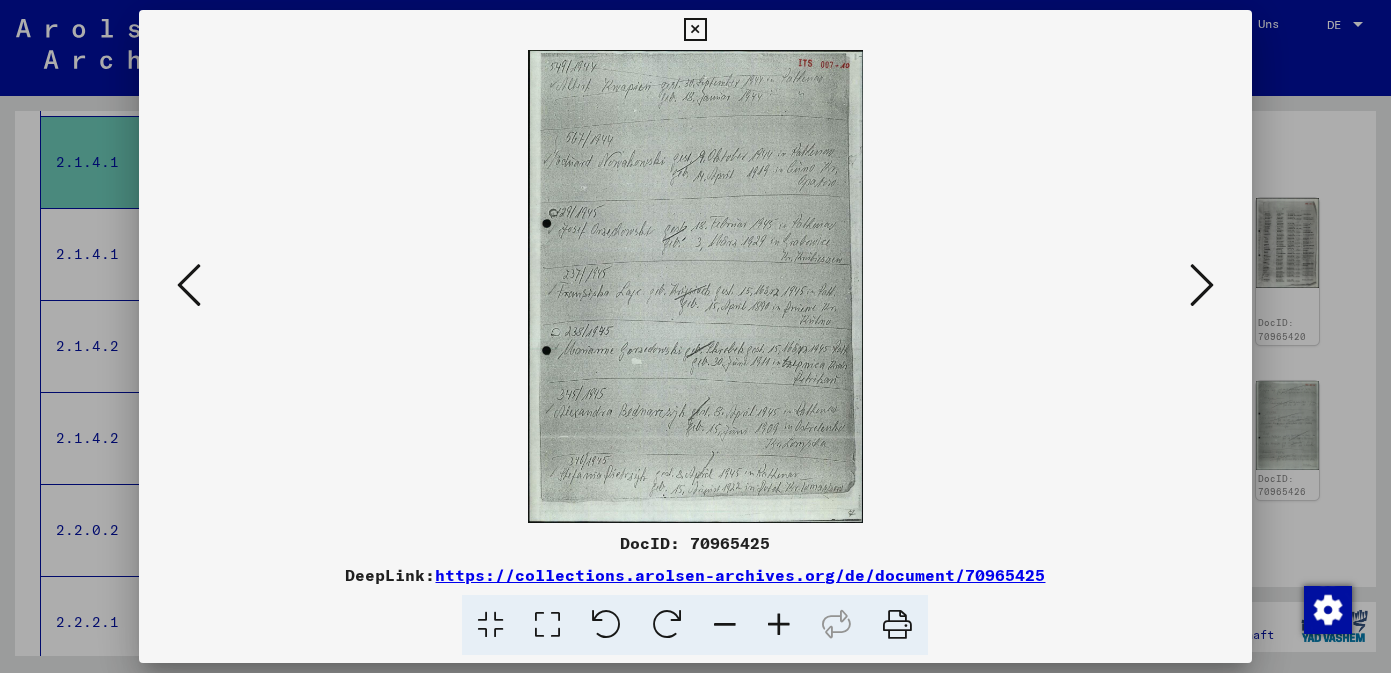 click at bounding box center (1202, 285) 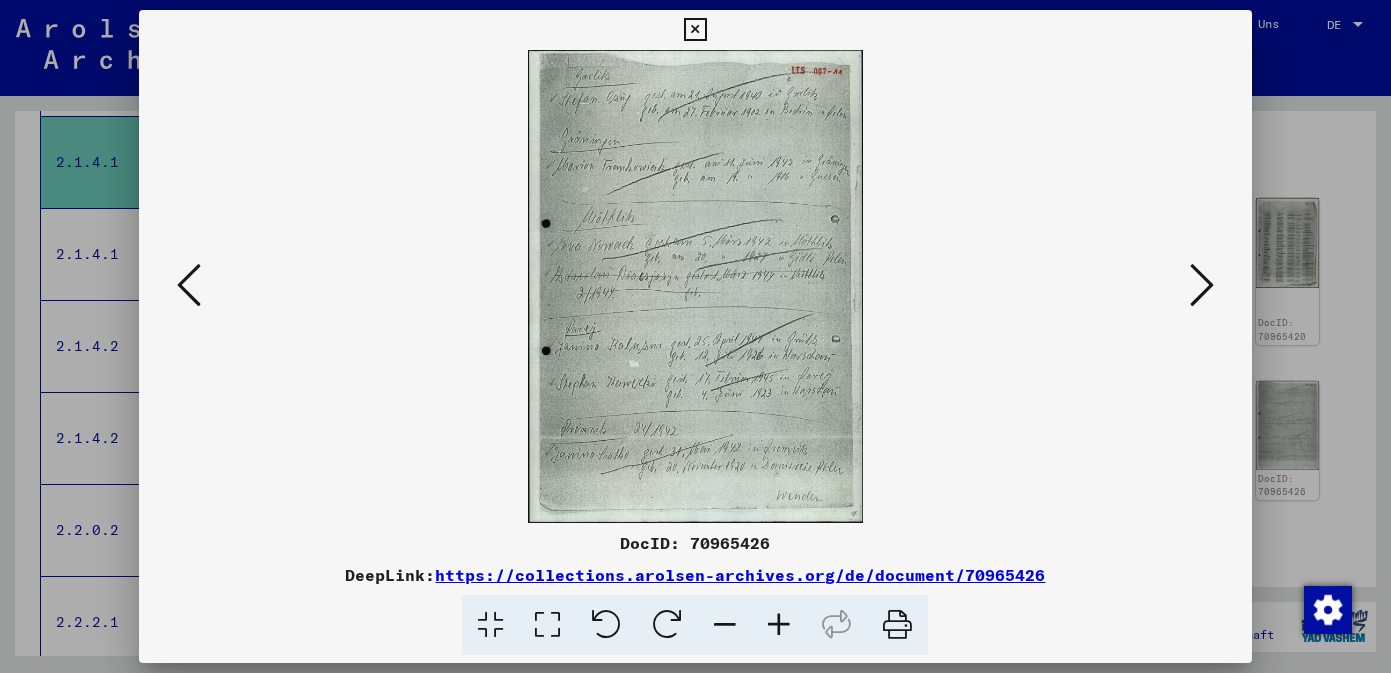 click at bounding box center [1202, 285] 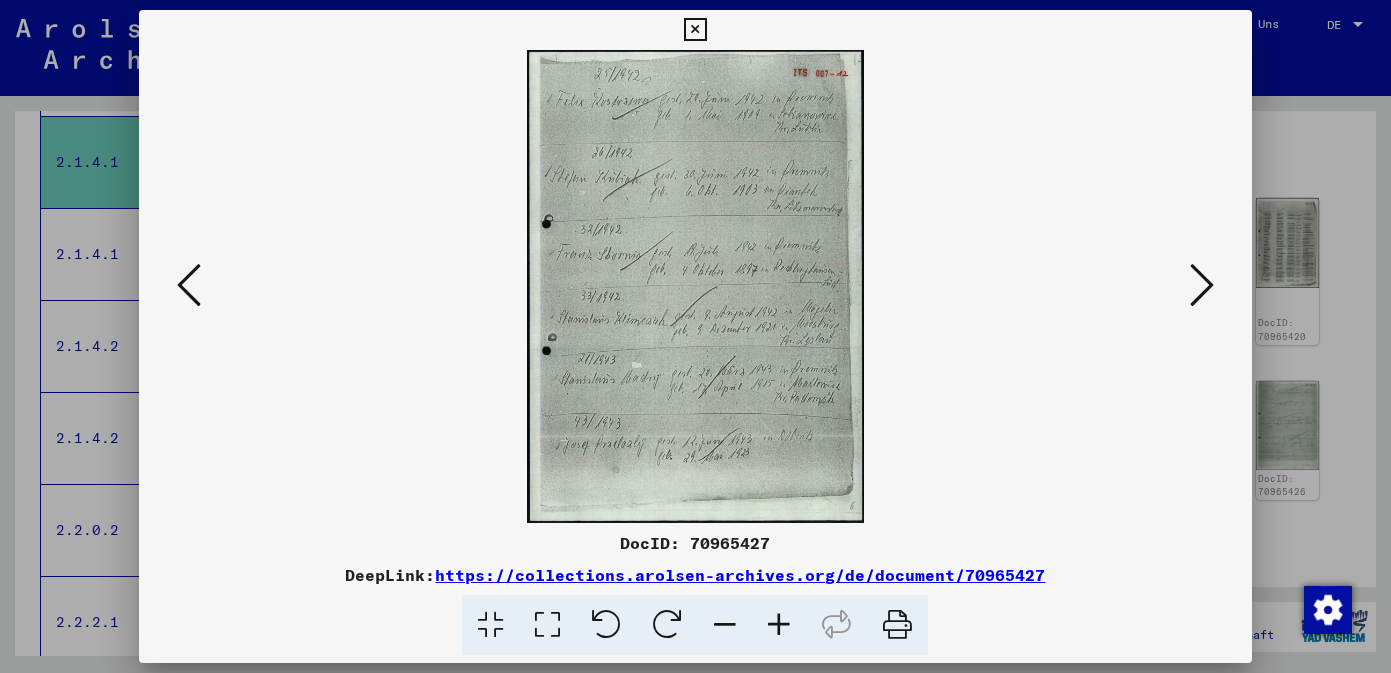 click at bounding box center [1202, 285] 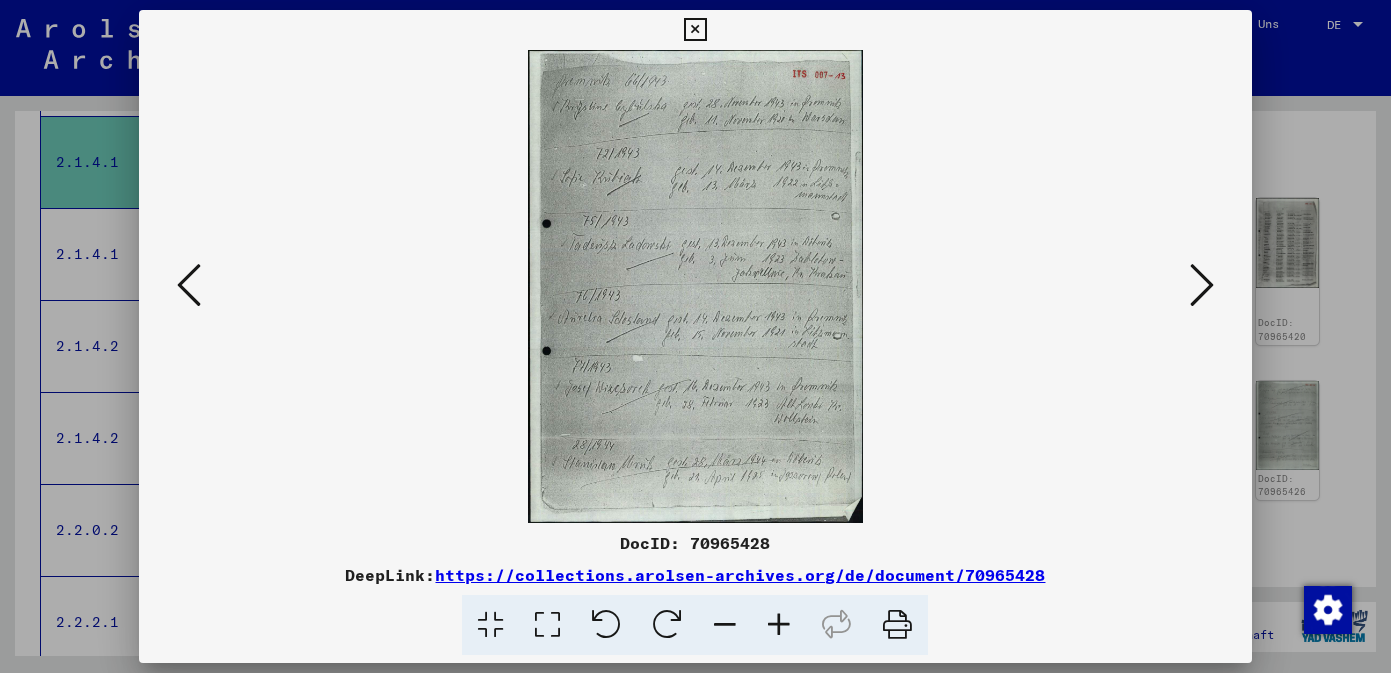 click at bounding box center [1202, 285] 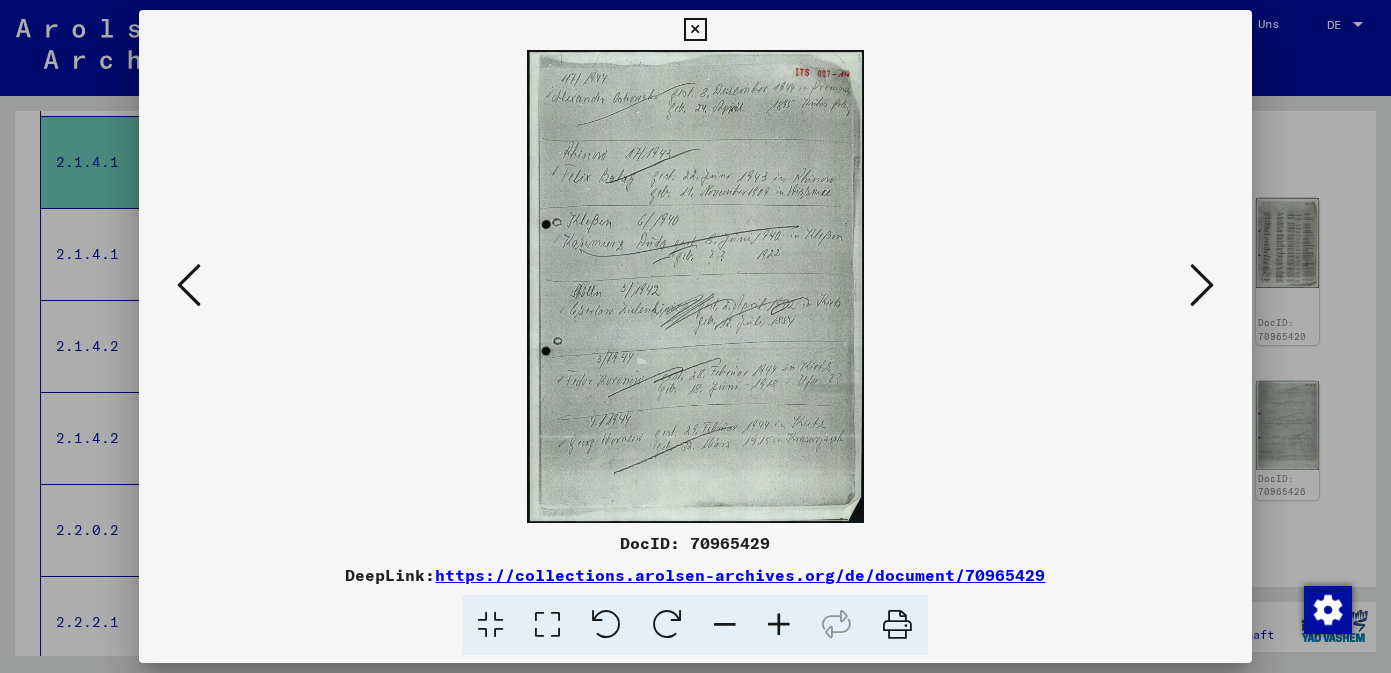 click at bounding box center (1202, 285) 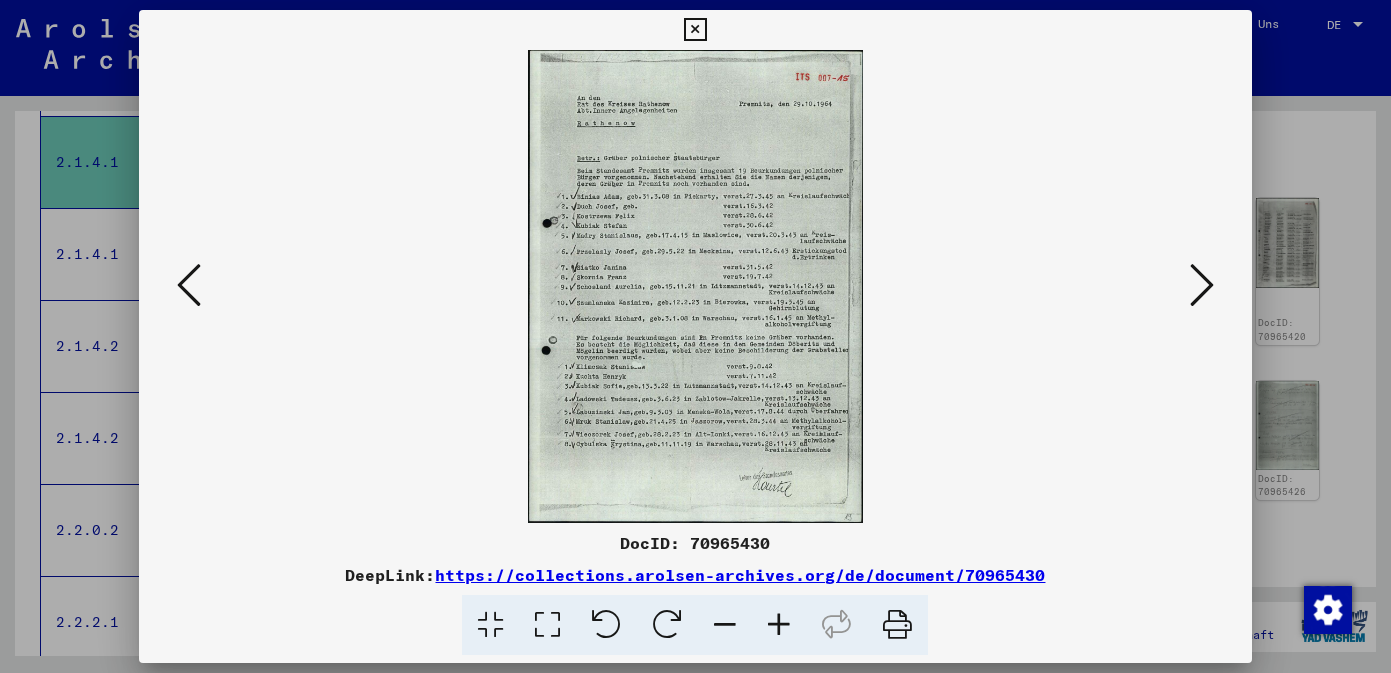 click at bounding box center (1202, 285) 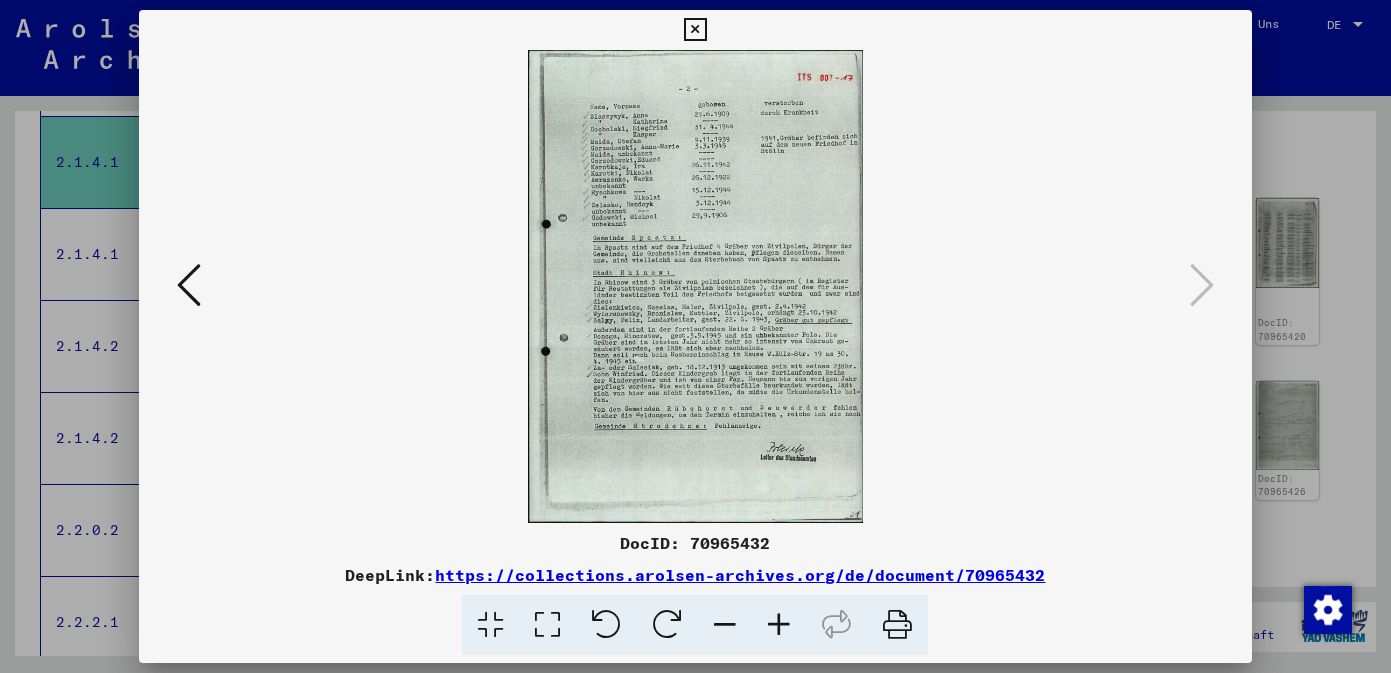 click at bounding box center [695, 30] 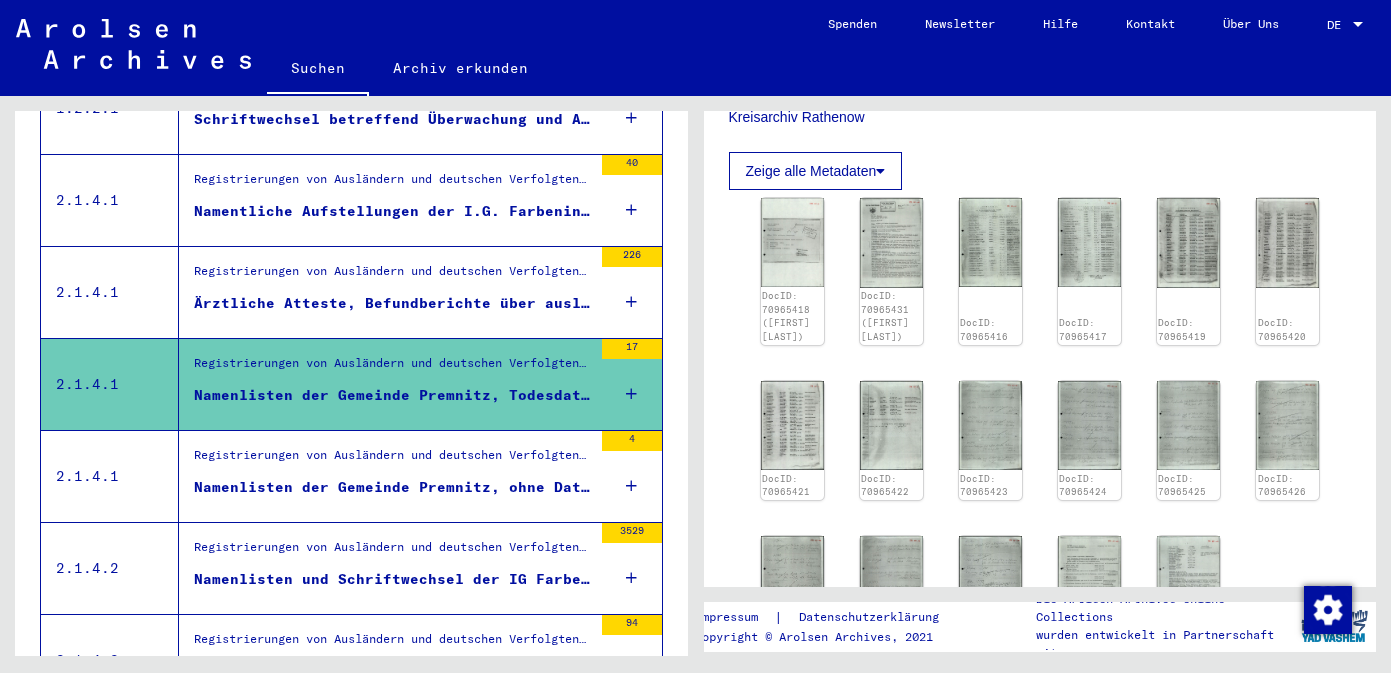 scroll, scrollTop: 428, scrollLeft: 0, axis: vertical 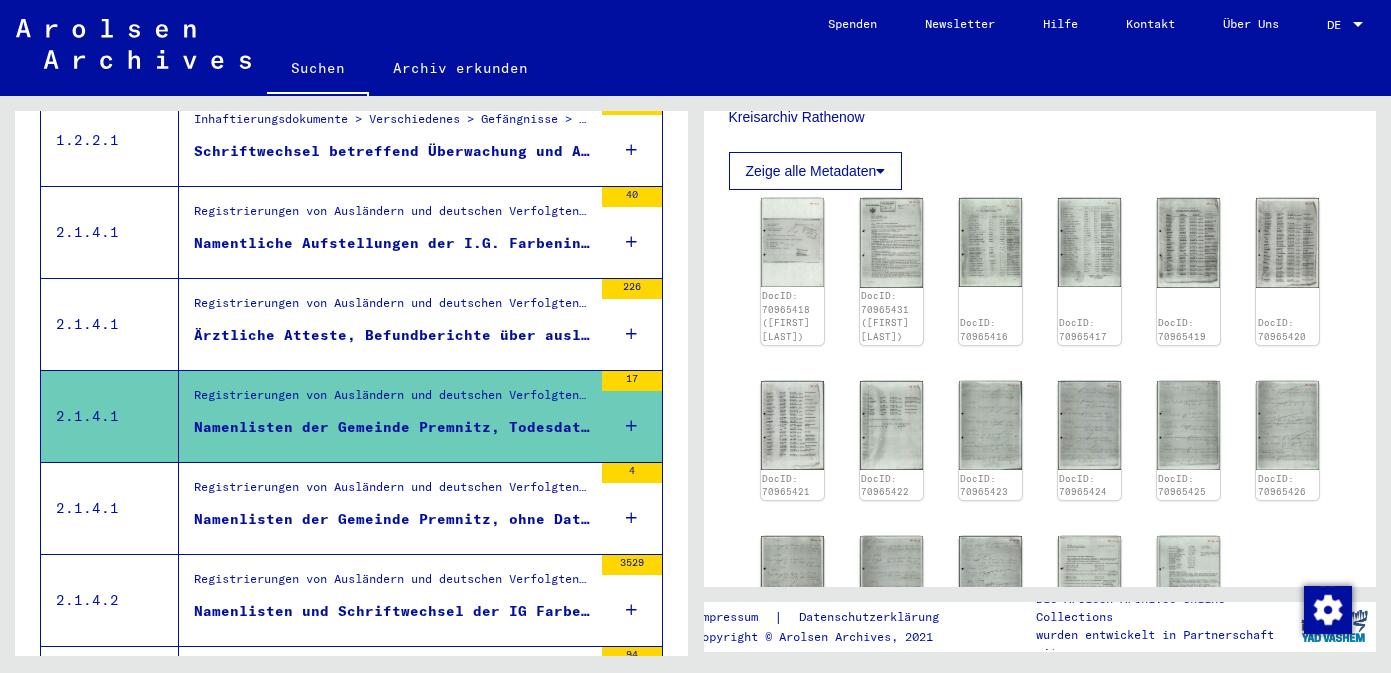 click on "Ärztliche Atteste, Befundberichte über ausländische Arbeitsnehmer, die bei der IG Farbenindustrie AG, Werke Premnitz, Döberitz und Gapel beschäftigt waren, Behandlungsdaten: 20.06.40-31.01.45" at bounding box center (393, 335) 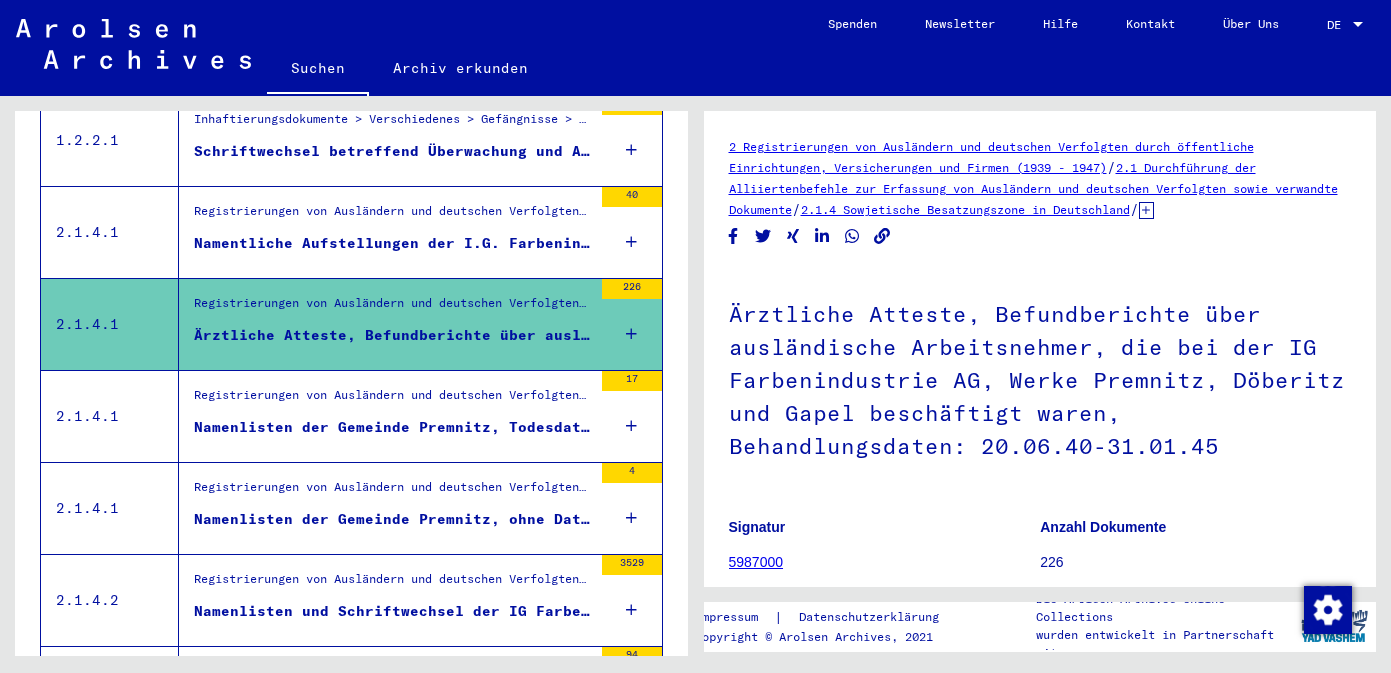 scroll, scrollTop: 0, scrollLeft: 0, axis: both 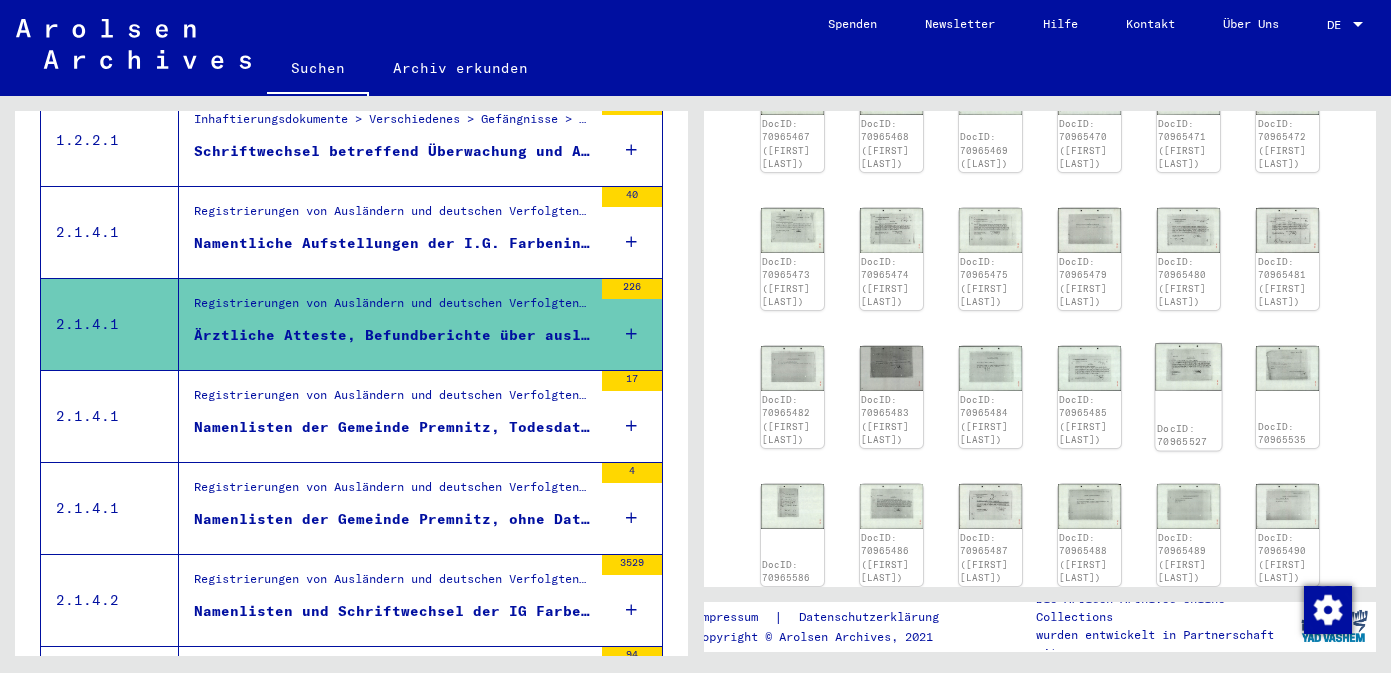 click 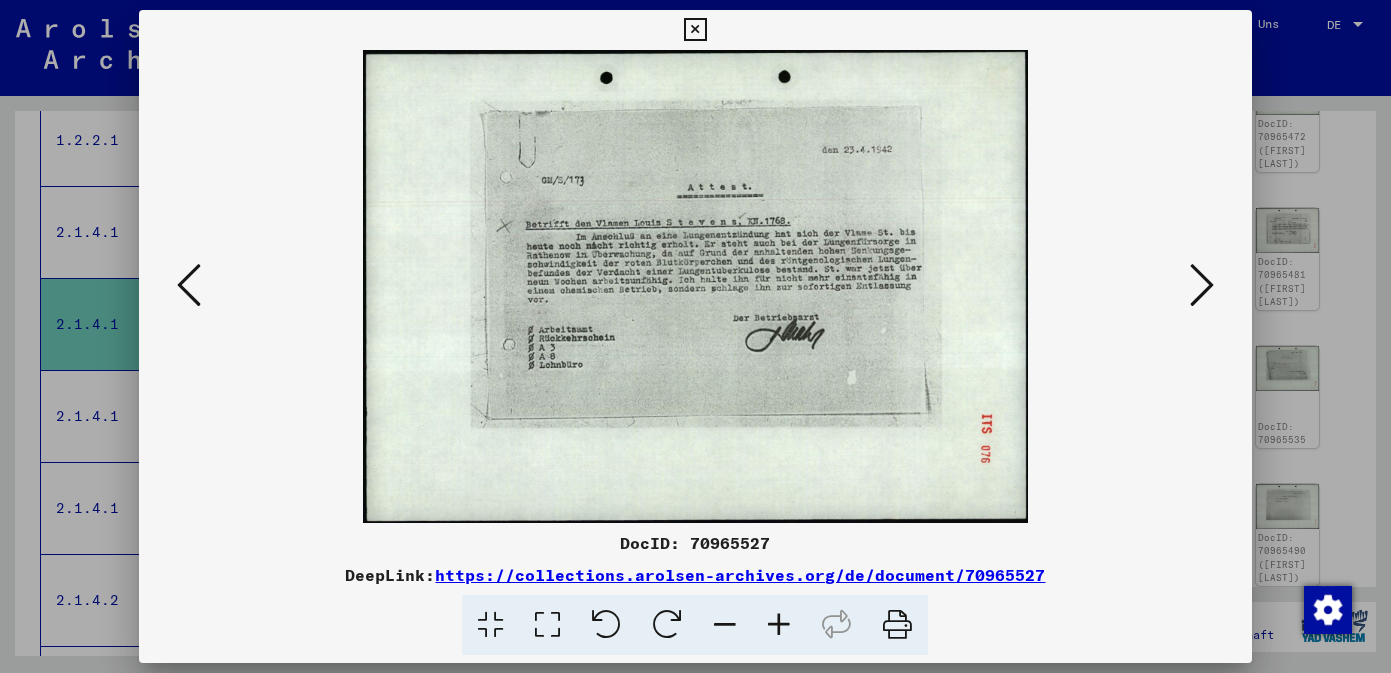 click at bounding box center (779, 625) 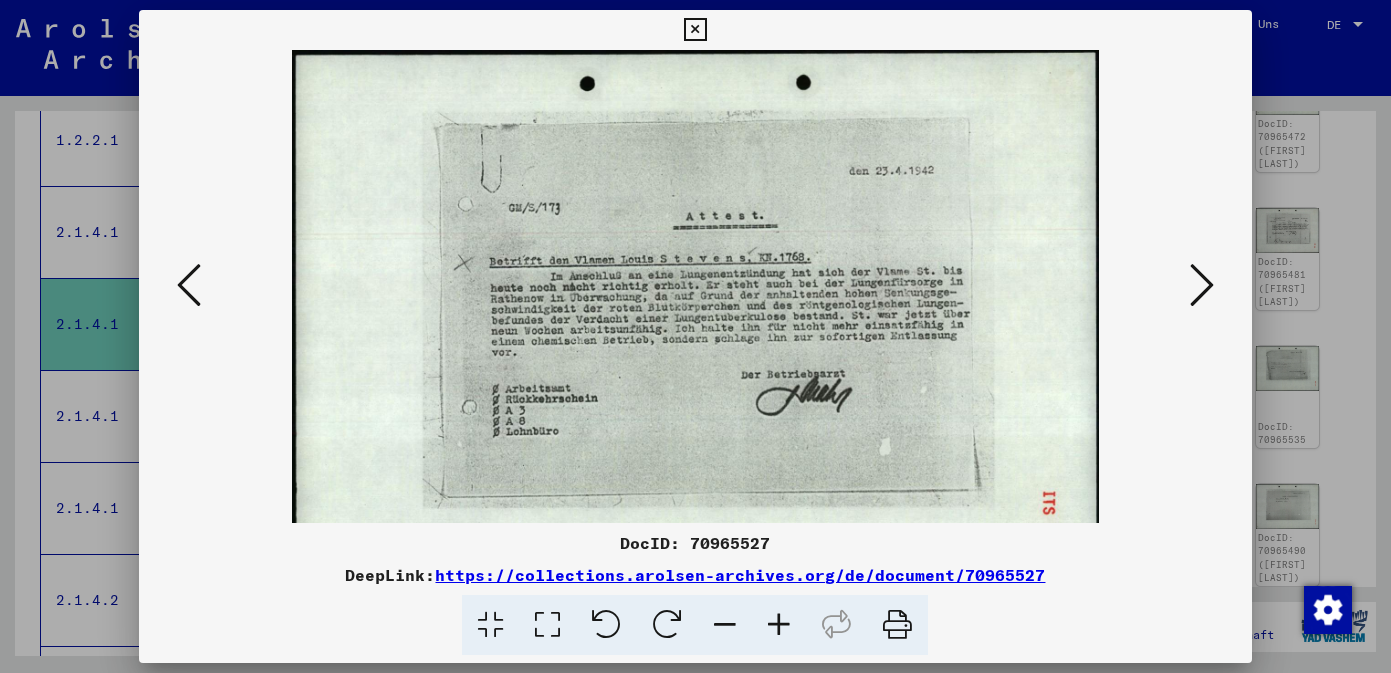 click at bounding box center [779, 625] 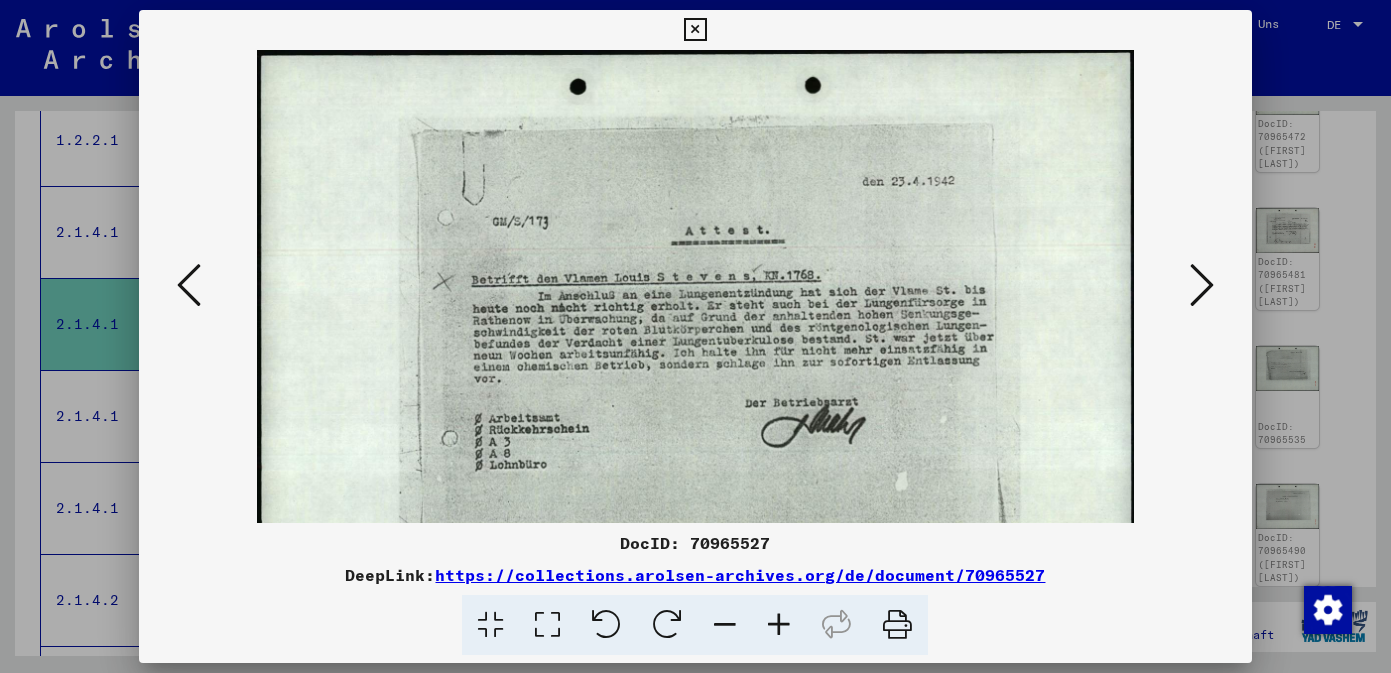 click at bounding box center [779, 625] 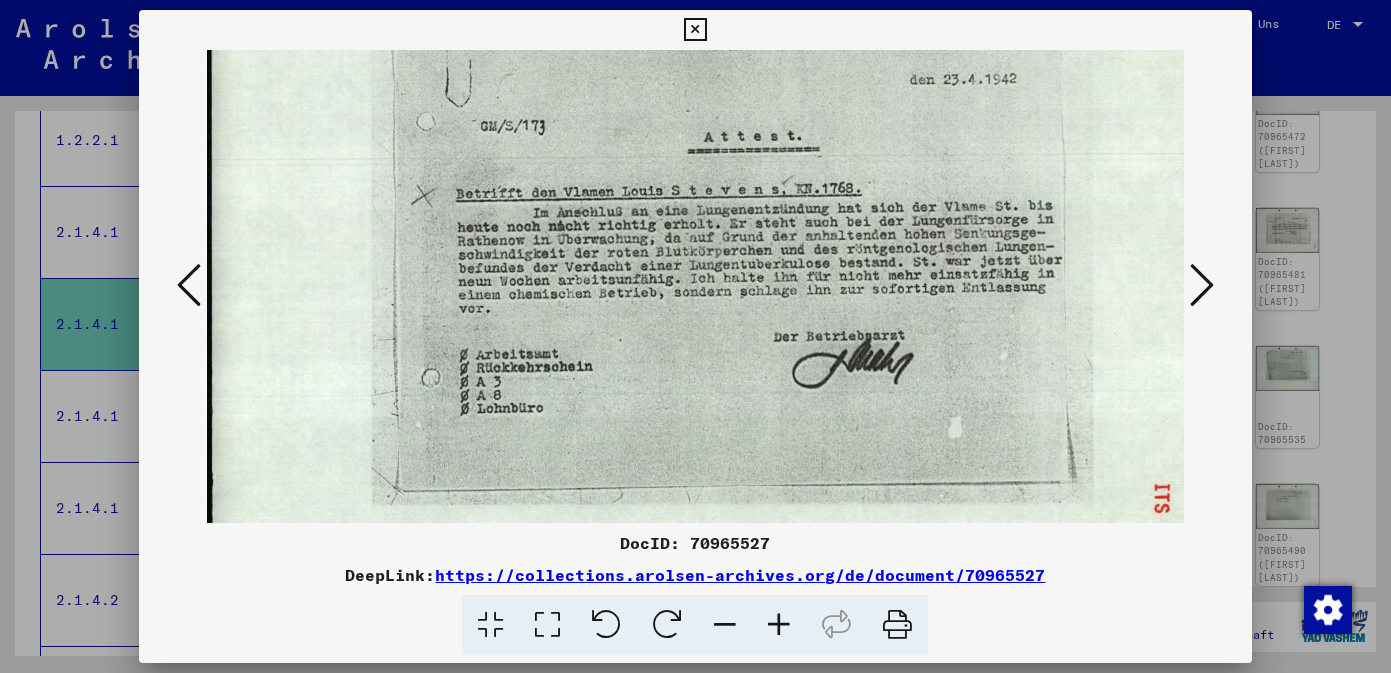 scroll, scrollTop: 150, scrollLeft: 0, axis: vertical 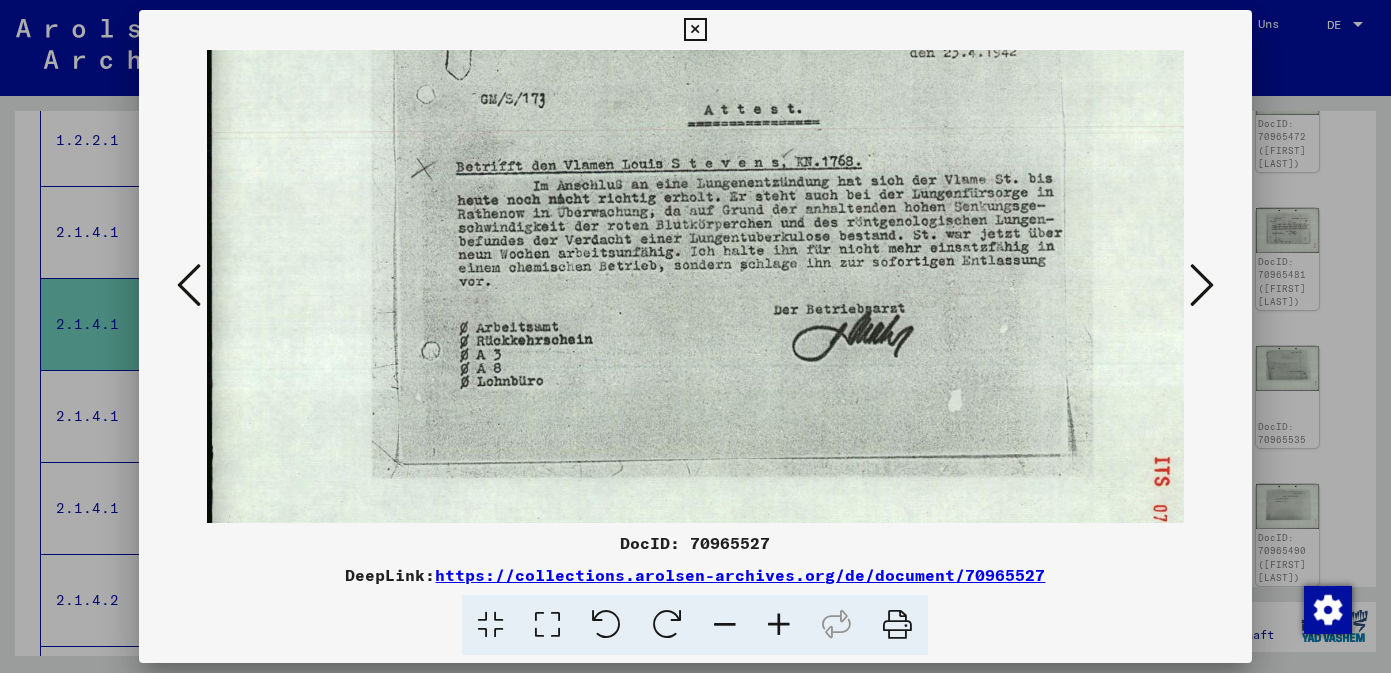 drag, startPoint x: 818, startPoint y: 460, endPoint x: 818, endPoint y: 310, distance: 150 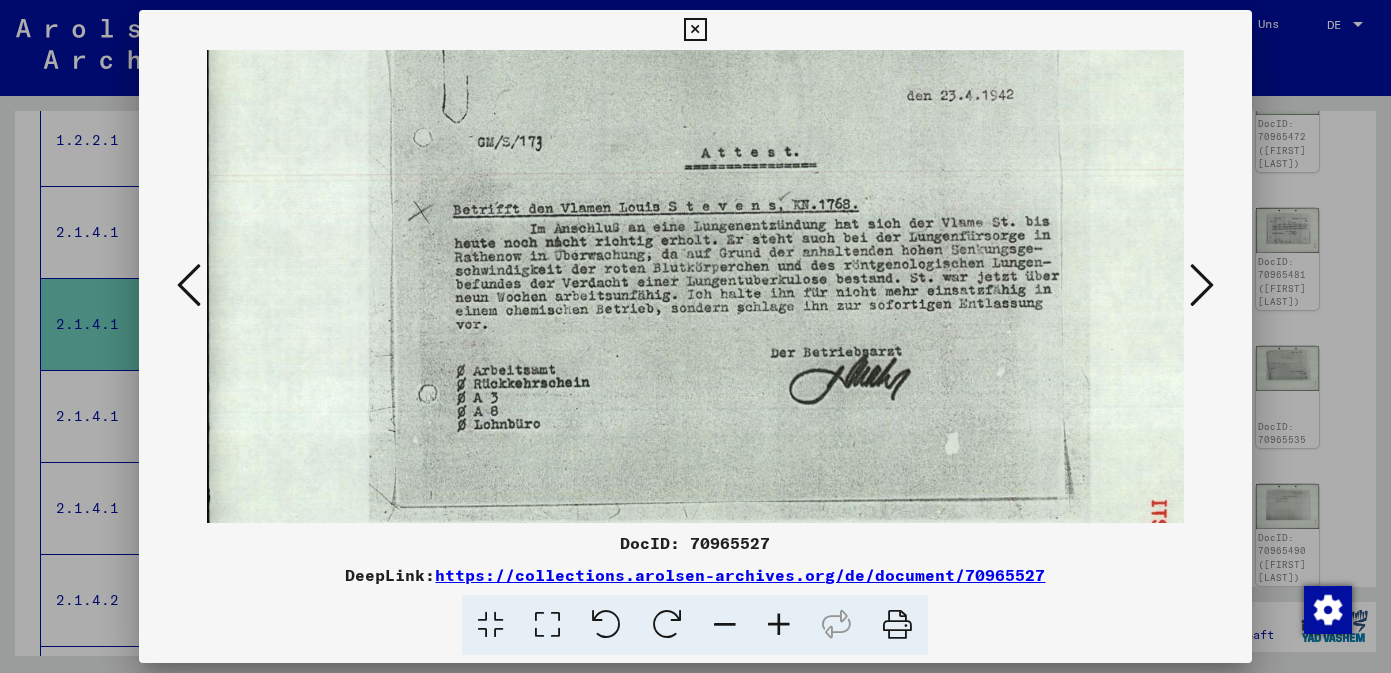 scroll, scrollTop: 107, scrollLeft: 3, axis: both 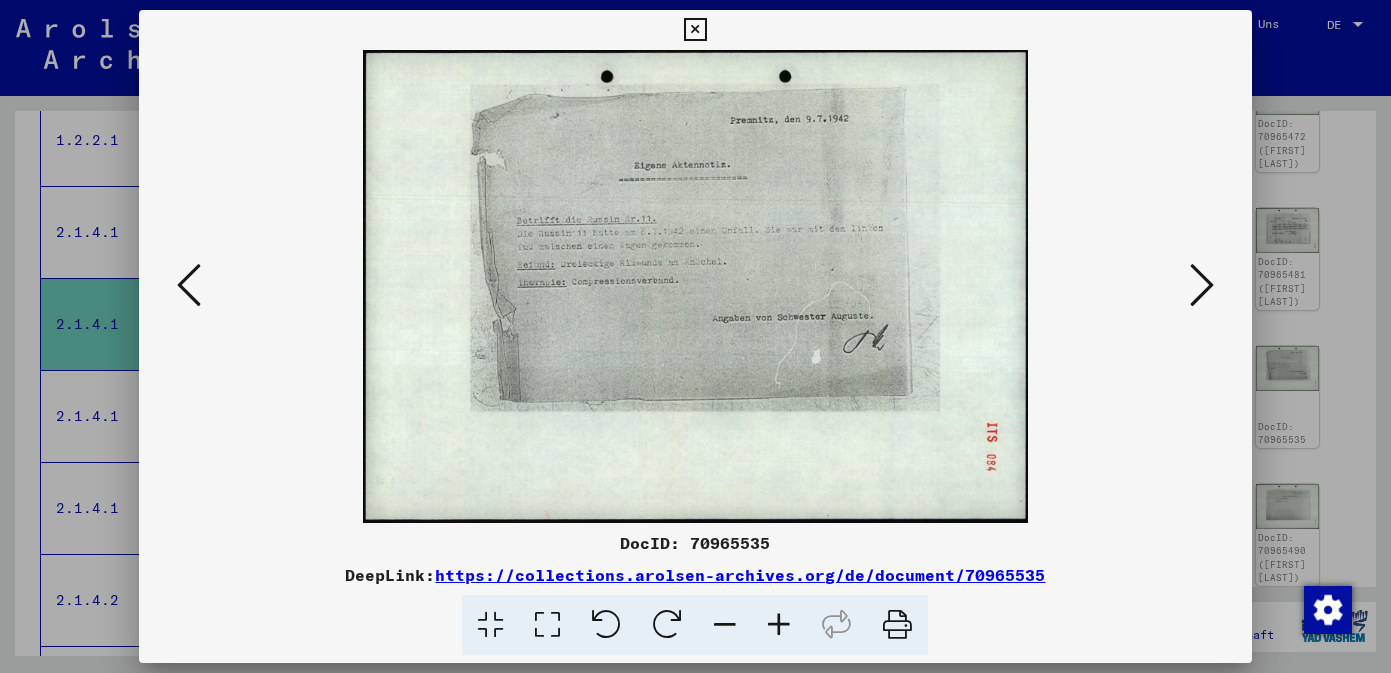 click at bounding box center [1202, 285] 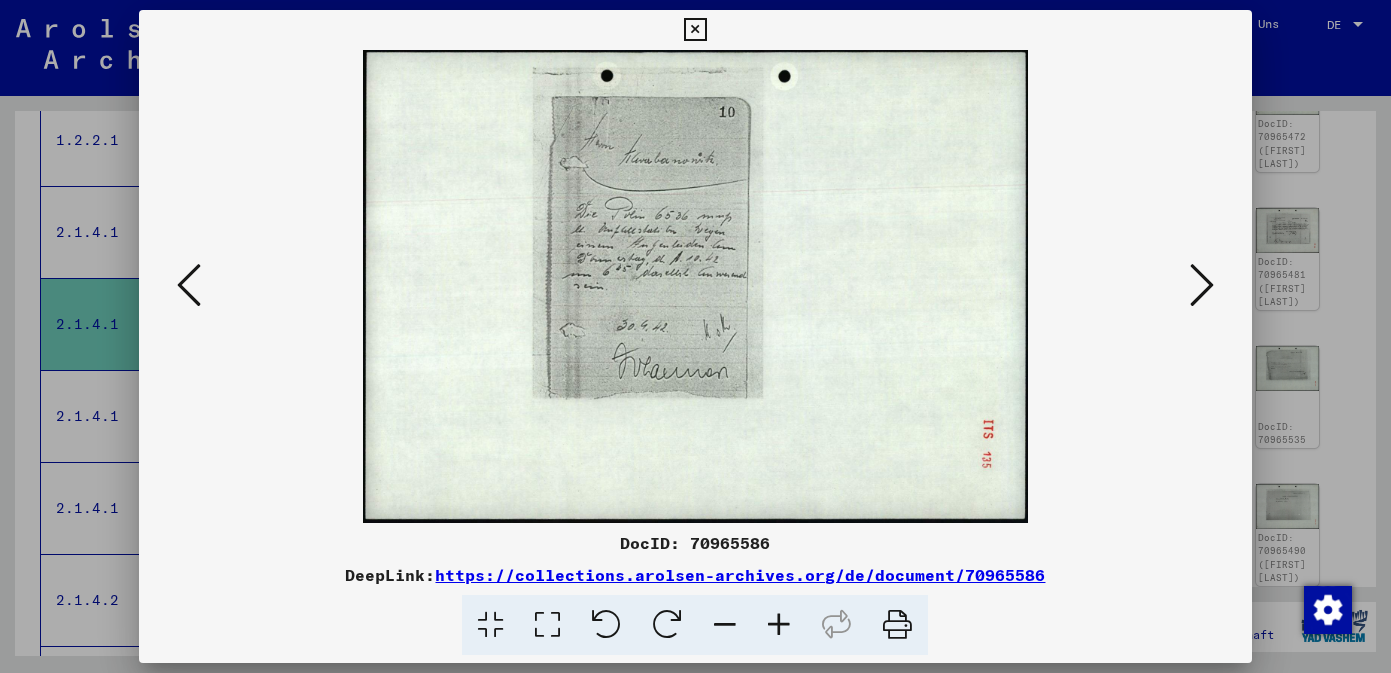 click at bounding box center [779, 625] 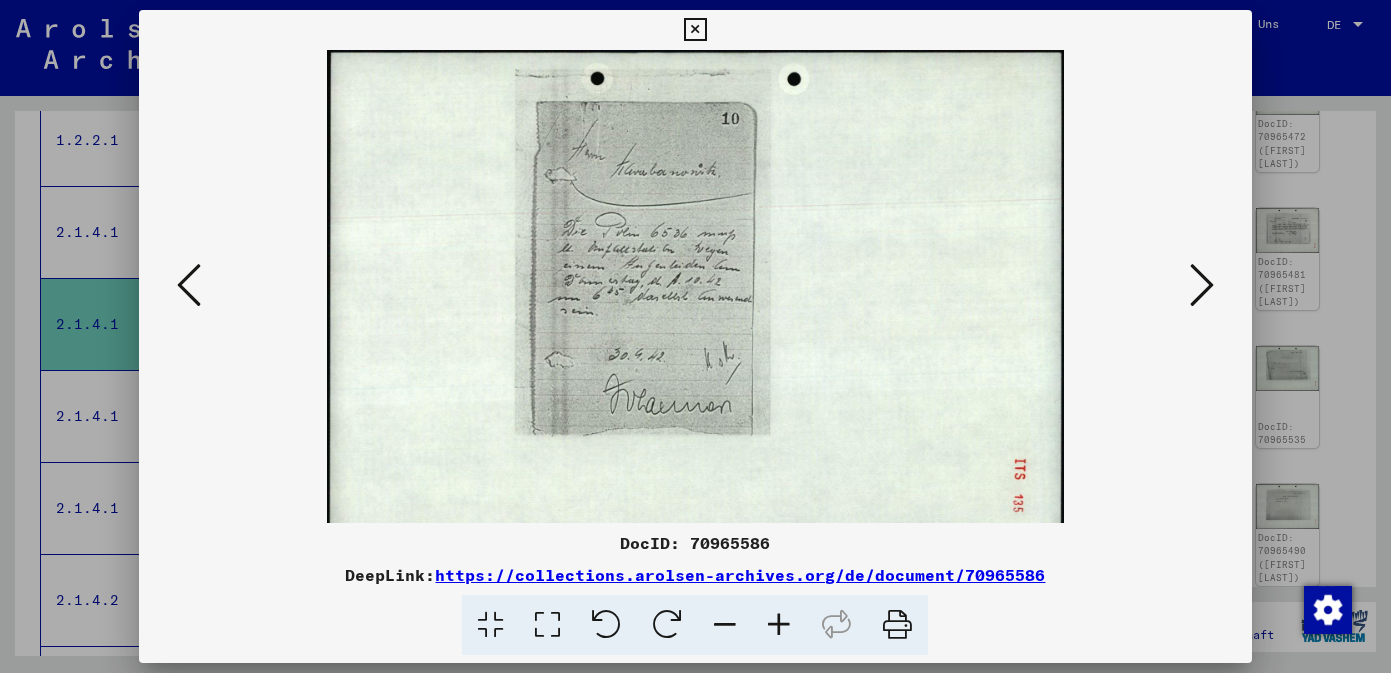 click at bounding box center [779, 625] 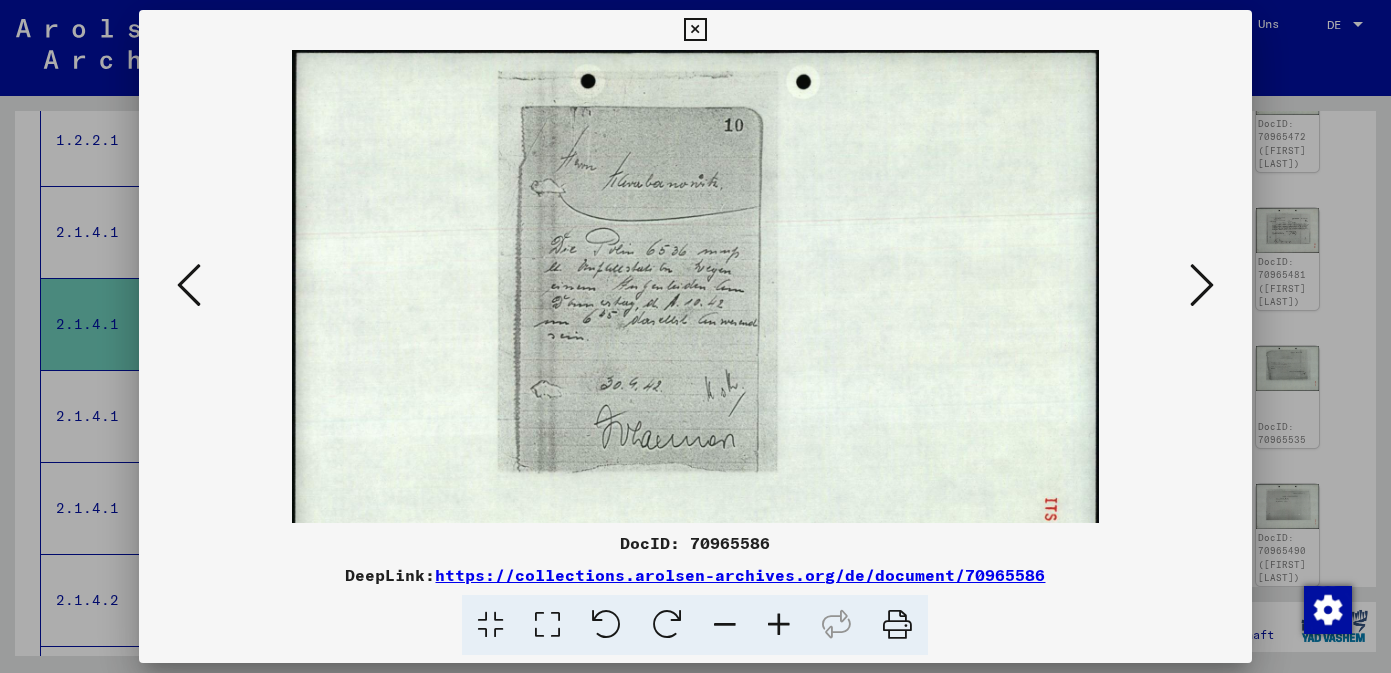 click at bounding box center (779, 625) 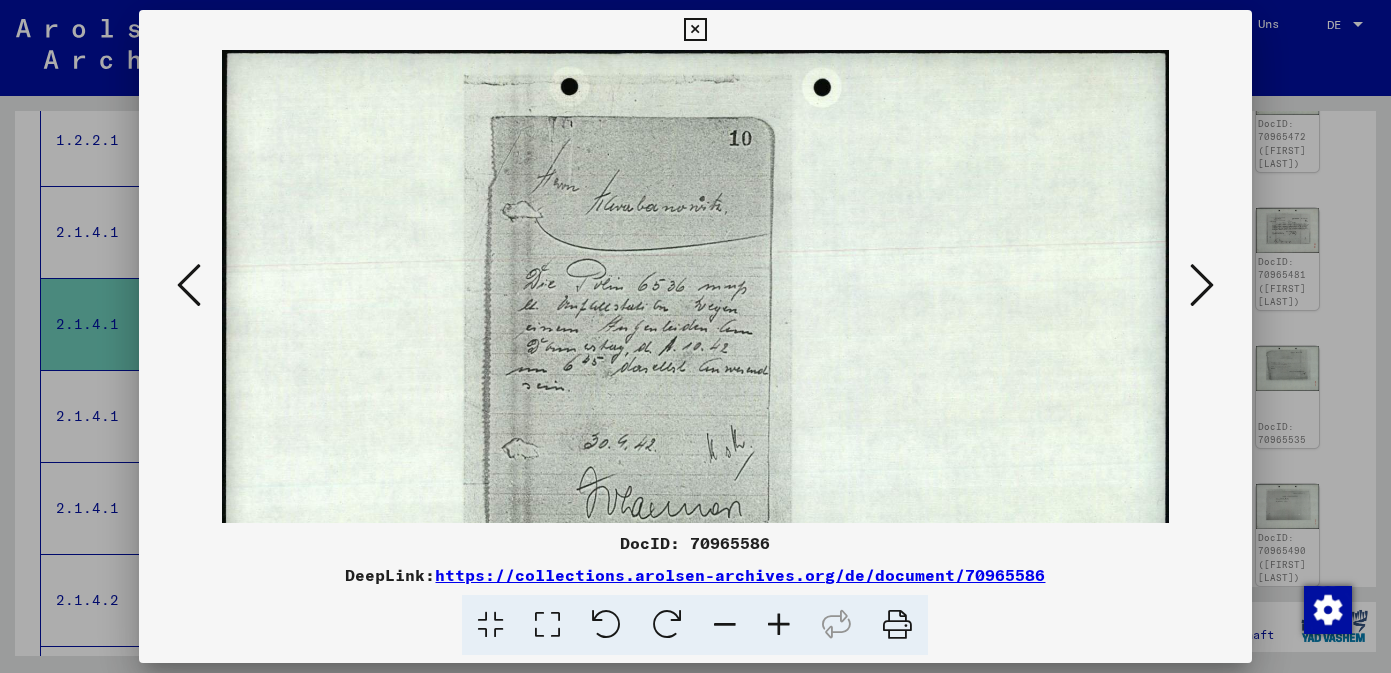 click at bounding box center [779, 625] 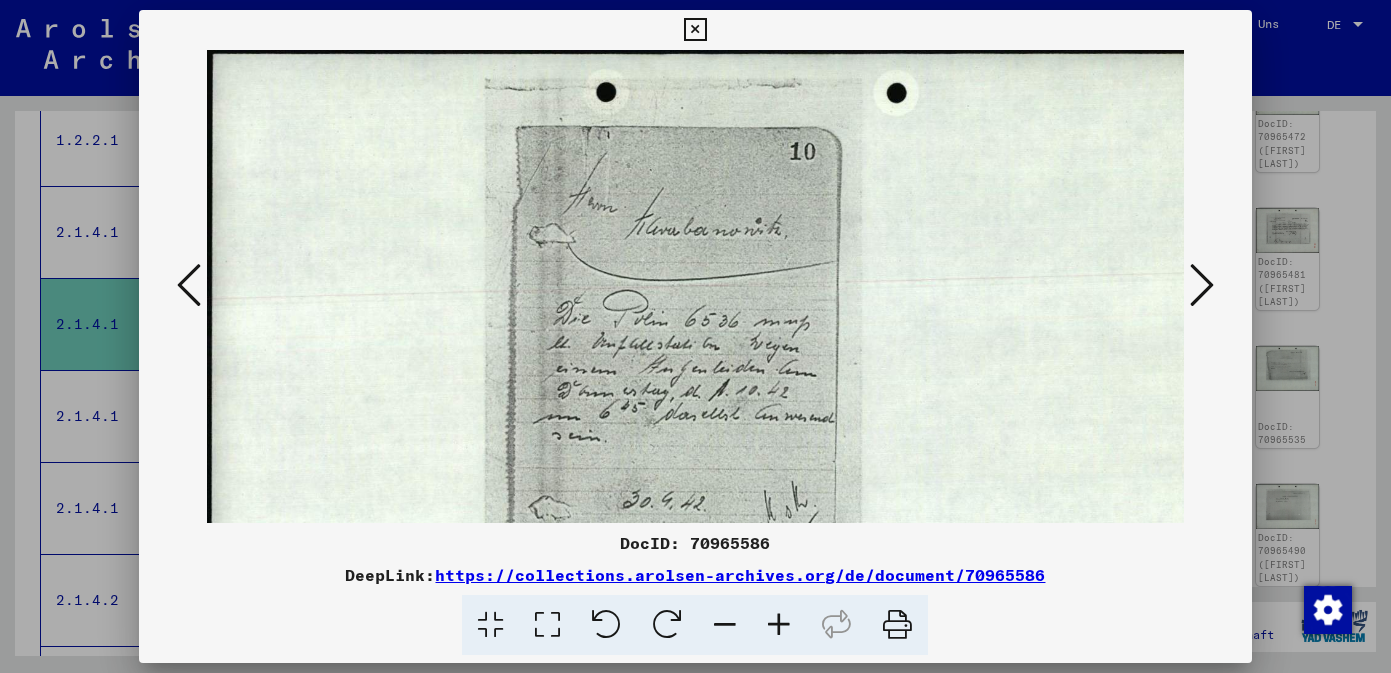 click at bounding box center (779, 625) 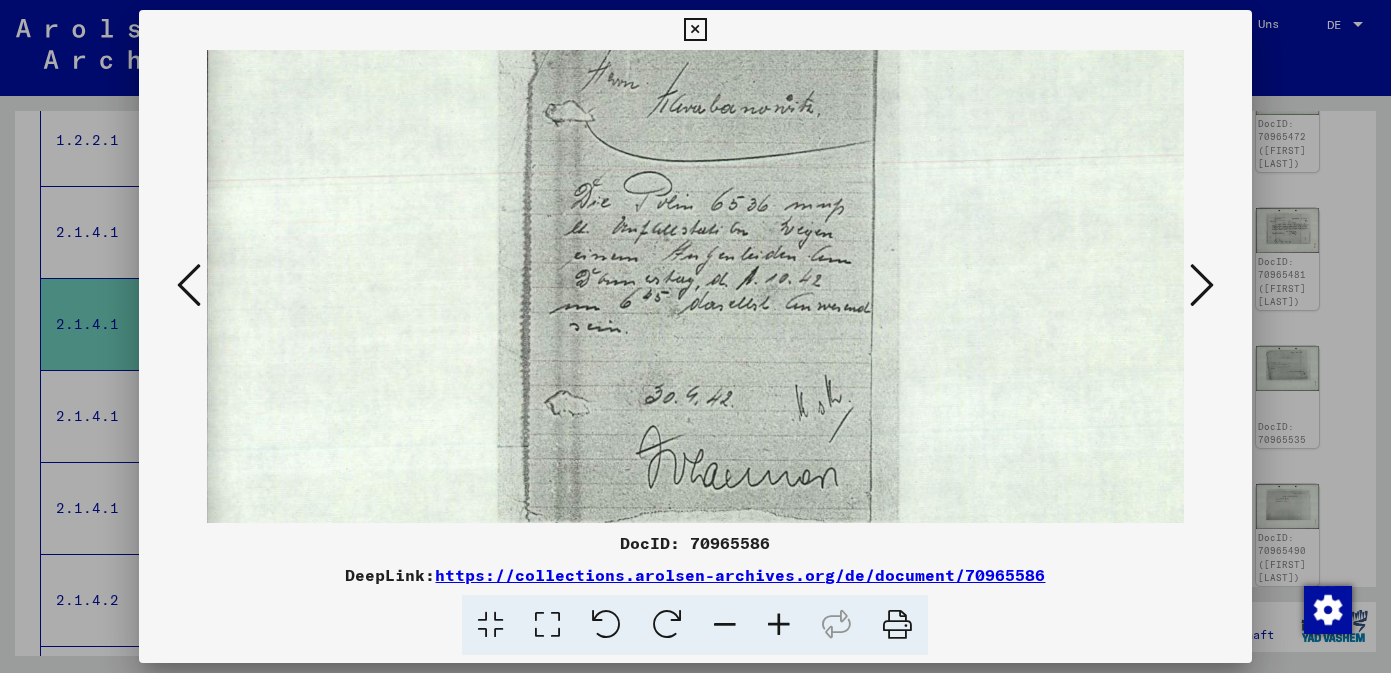 scroll, scrollTop: 134, scrollLeft: 5, axis: both 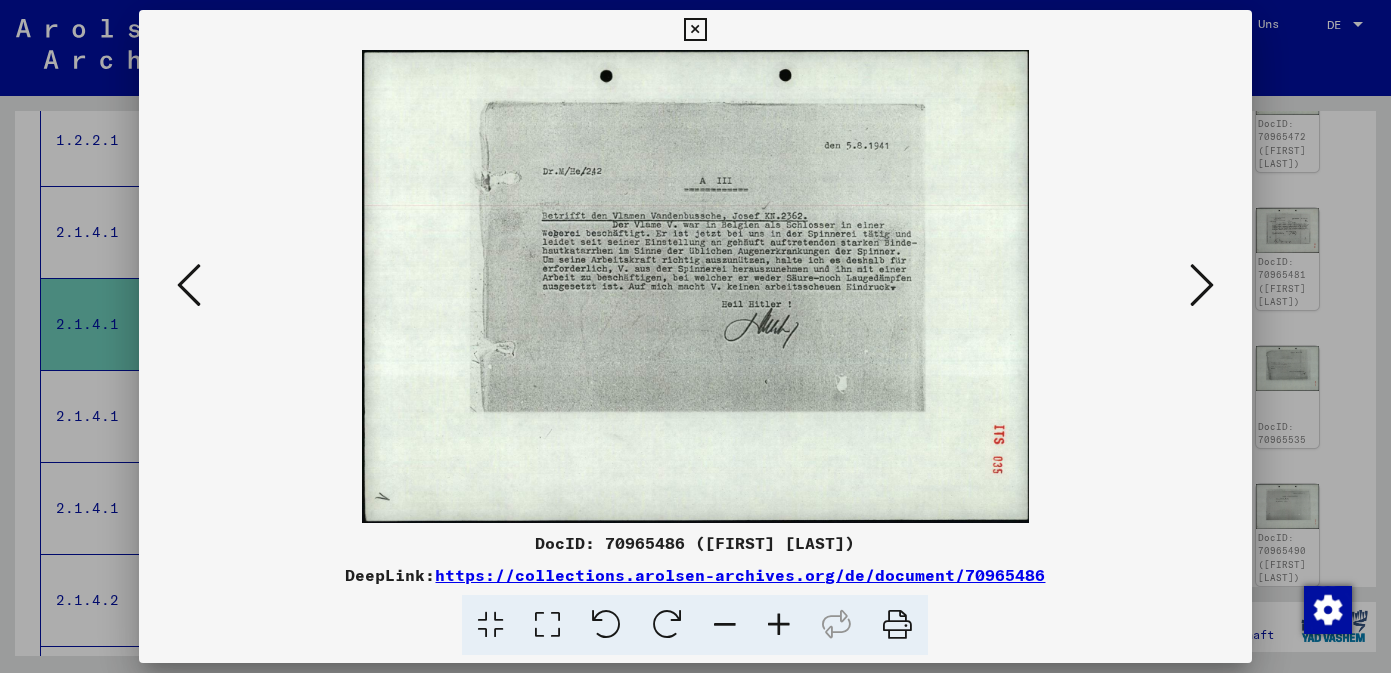 click at bounding box center (779, 625) 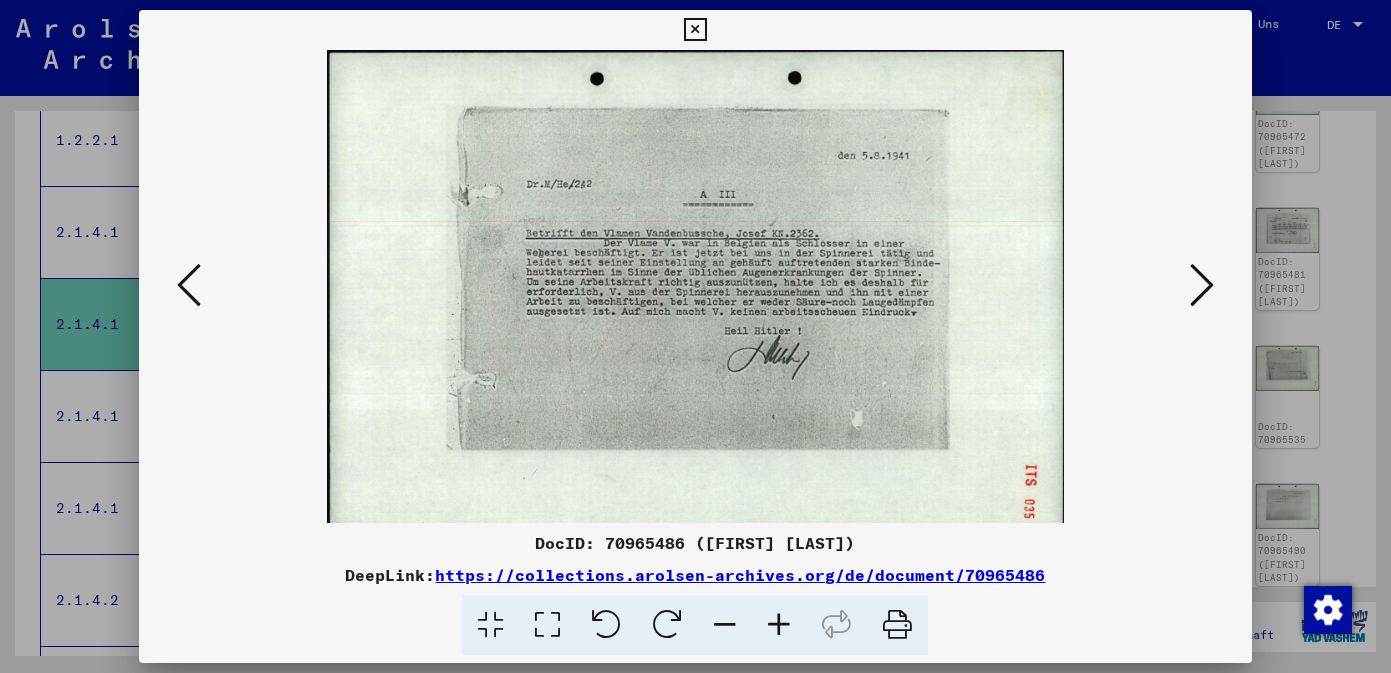 click at bounding box center [779, 625] 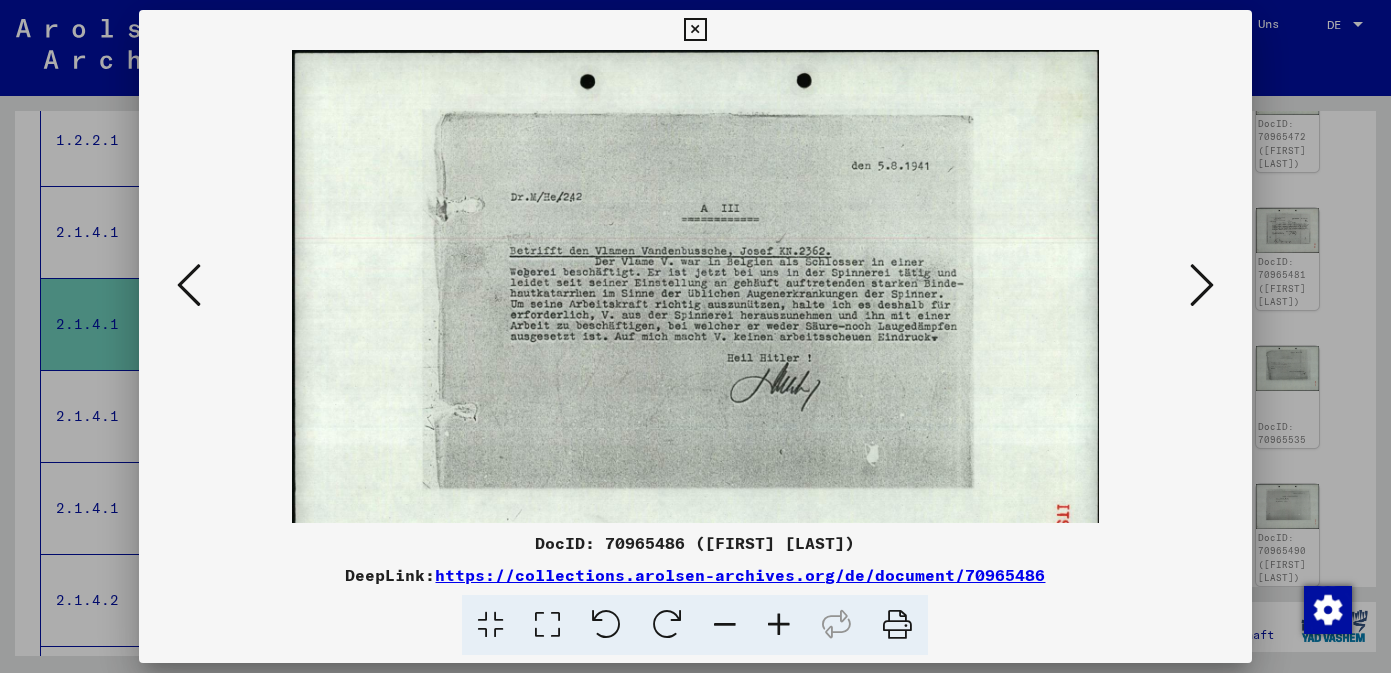 click at bounding box center [779, 625] 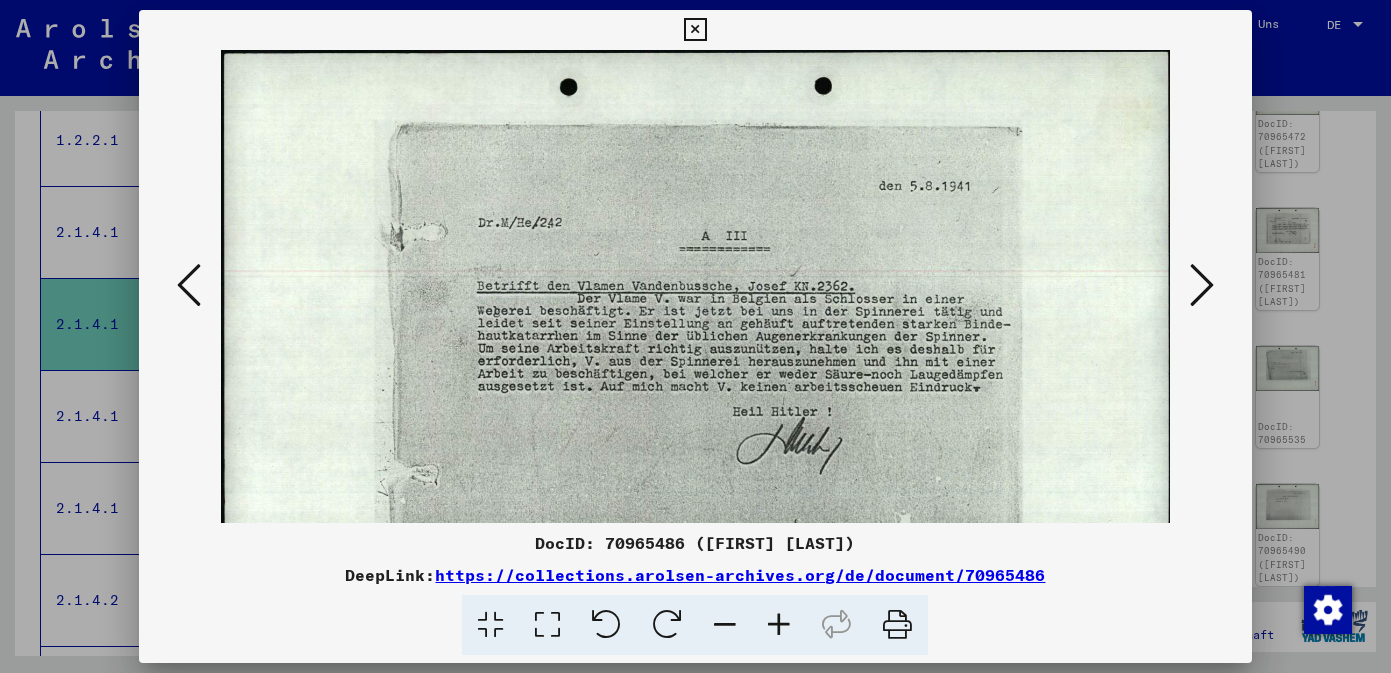 click at bounding box center [779, 625] 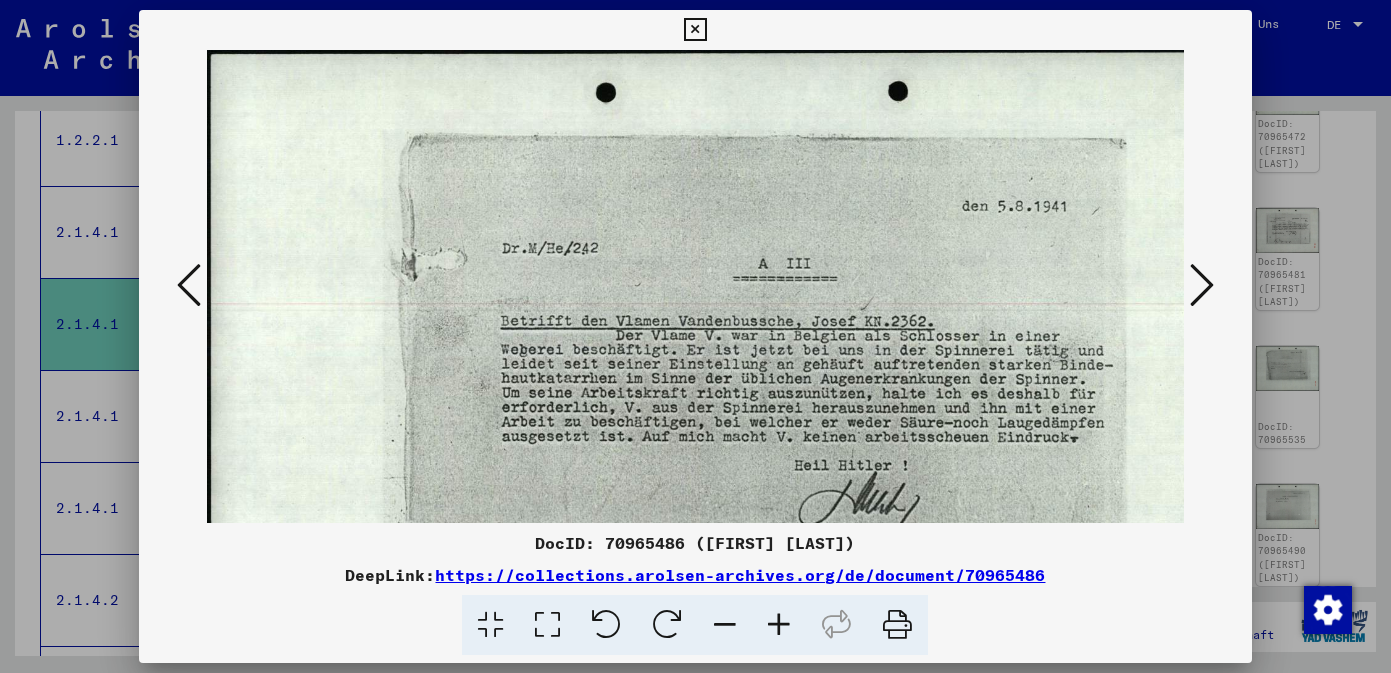 click at bounding box center (779, 625) 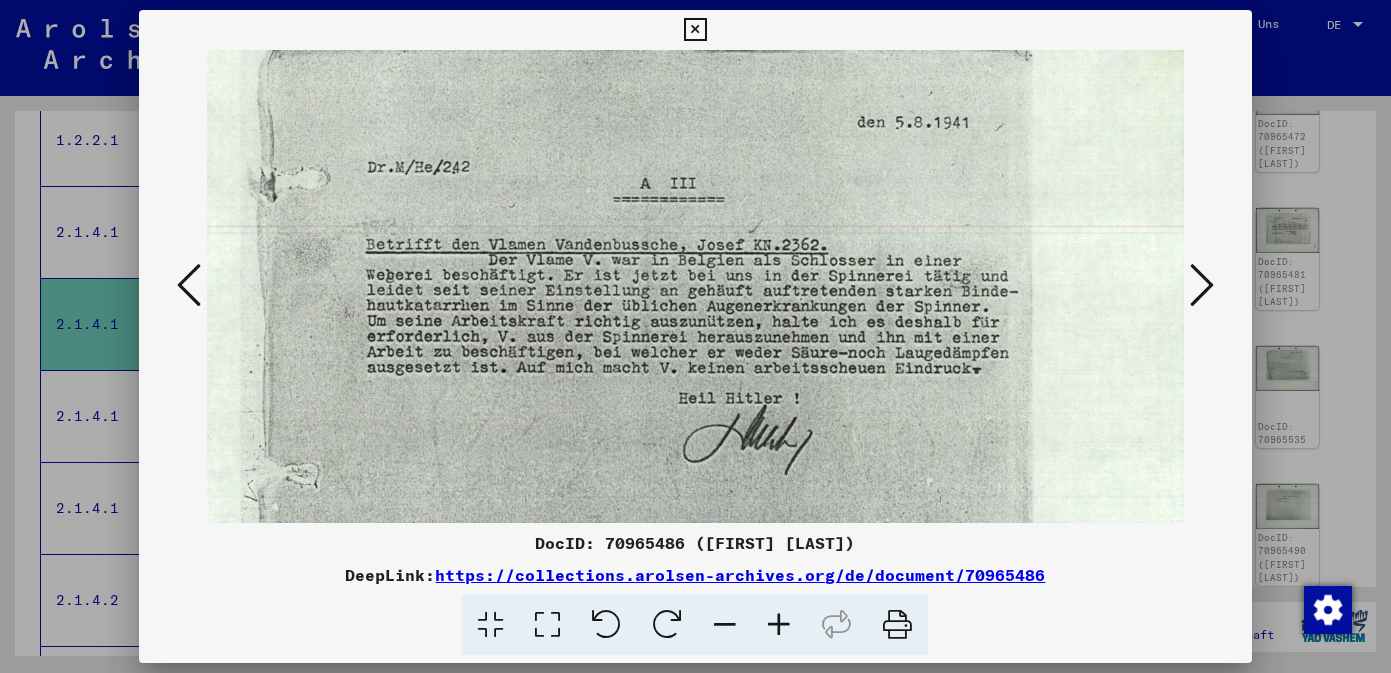drag, startPoint x: 788, startPoint y: 449, endPoint x: 633, endPoint y: 353, distance: 182.32115 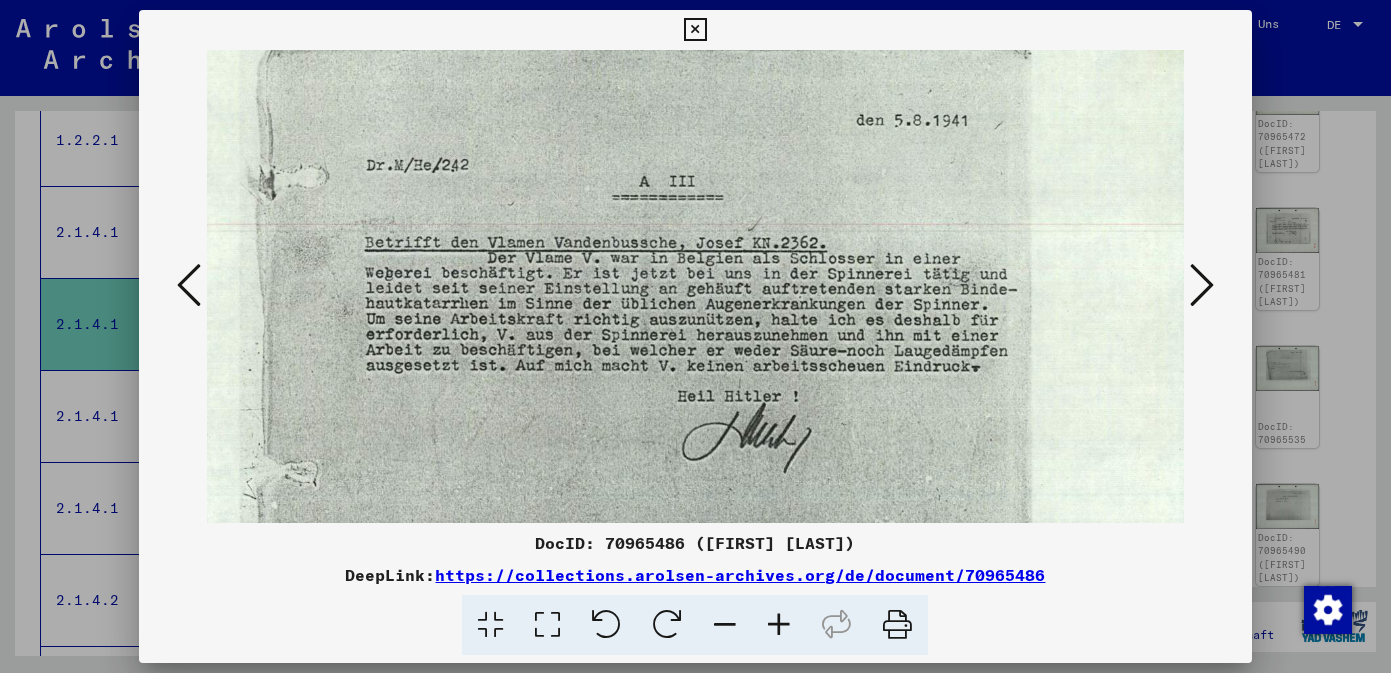 click at bounding box center (632, 365) 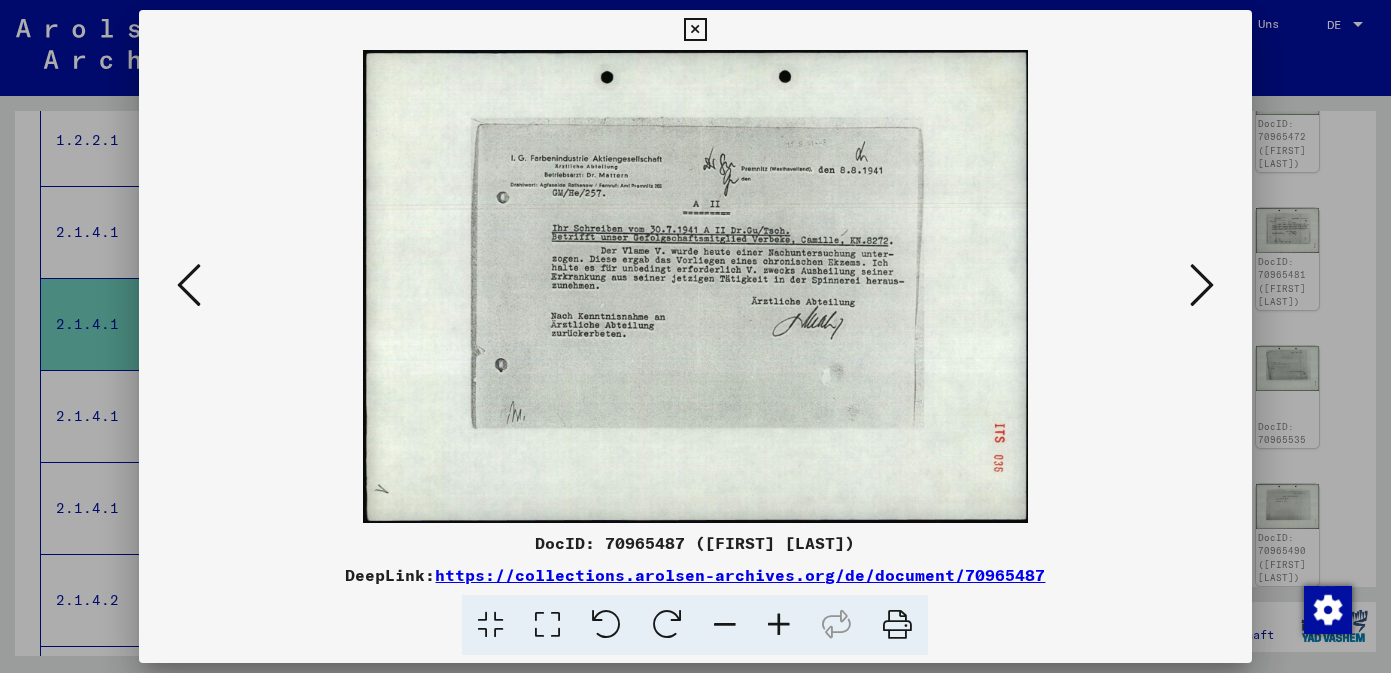 click at bounding box center [779, 625] 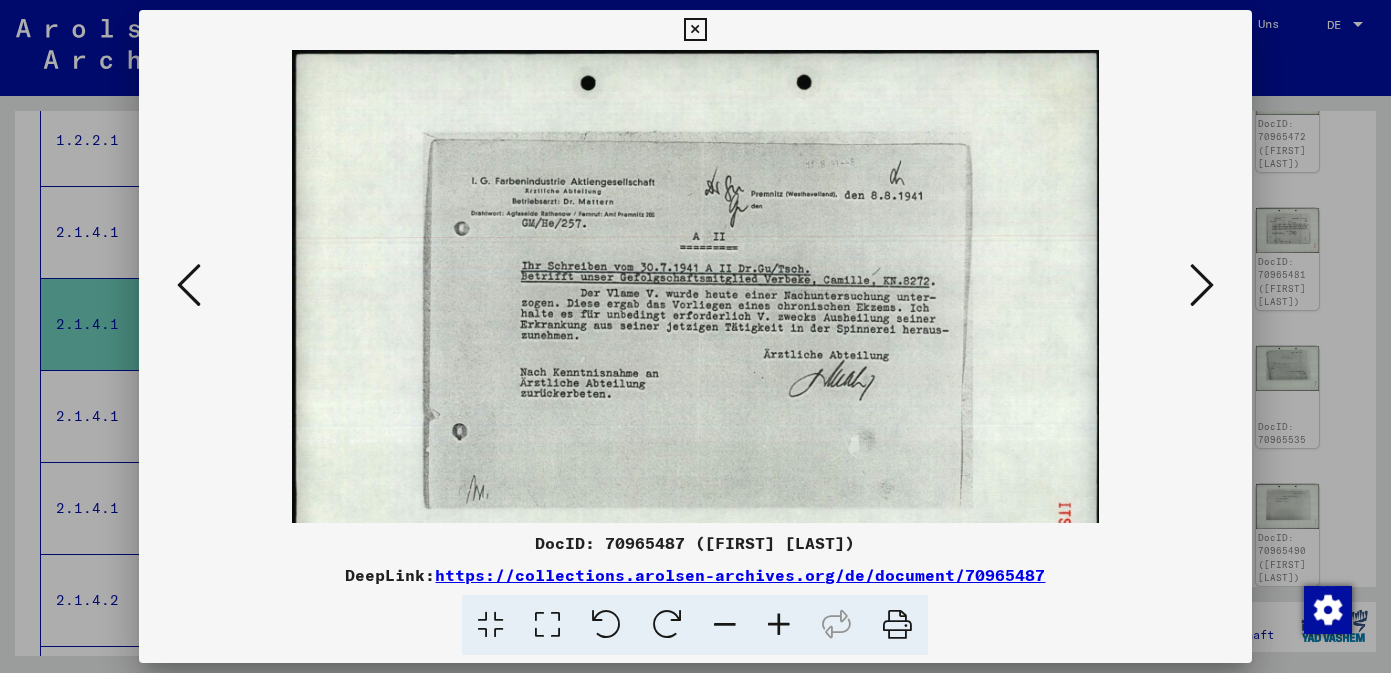 click at bounding box center (779, 625) 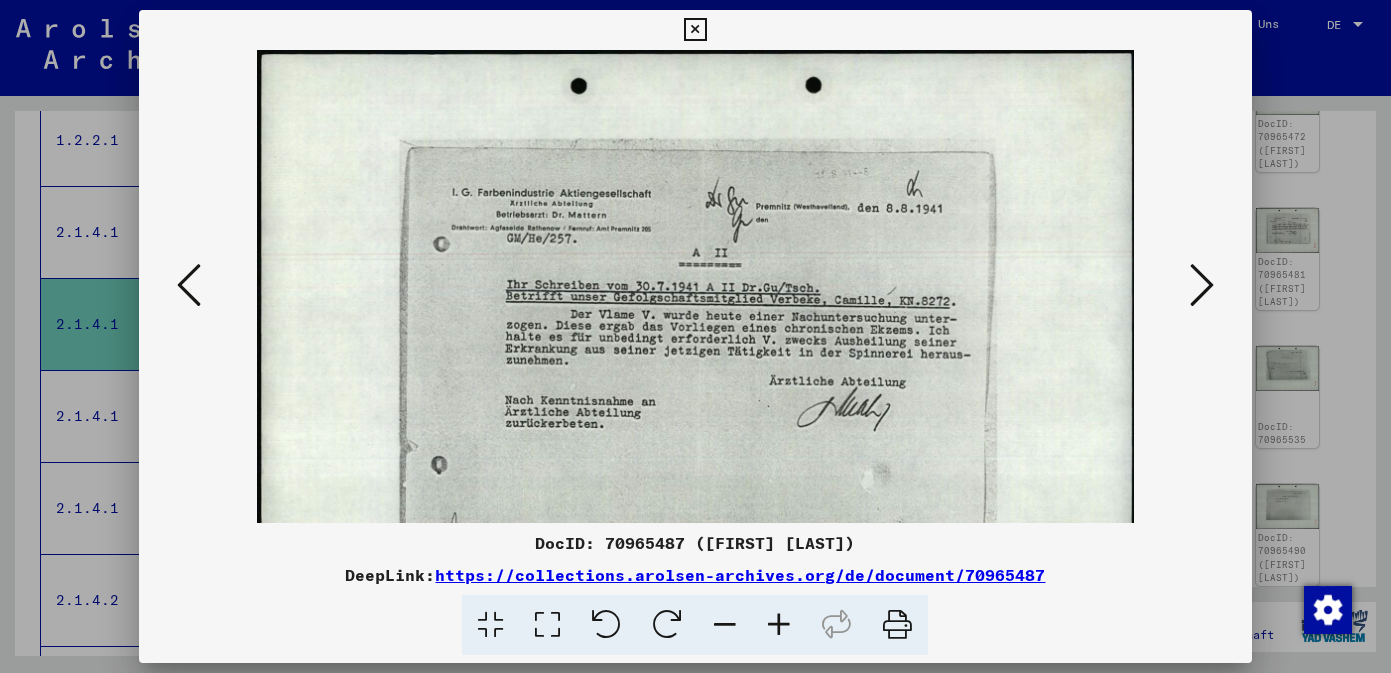 click at bounding box center (779, 625) 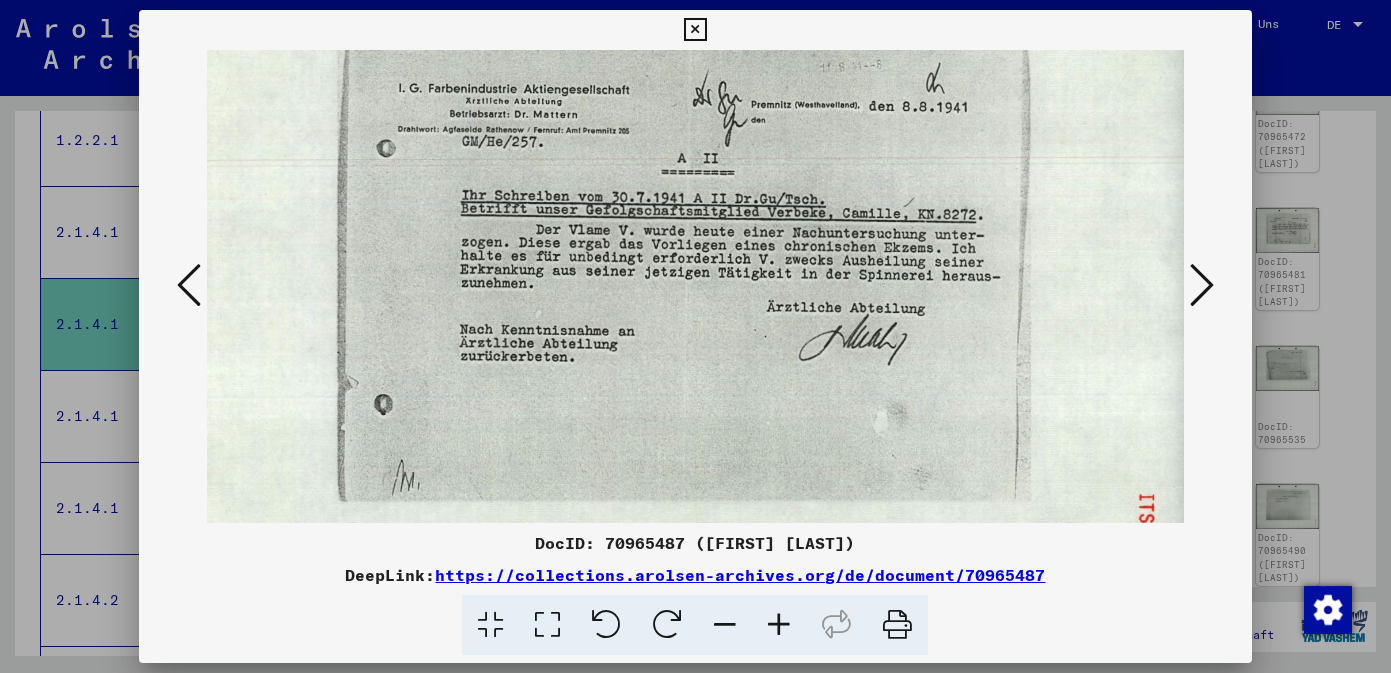 drag, startPoint x: 732, startPoint y: 434, endPoint x: 649, endPoint y: 313, distance: 146.73105 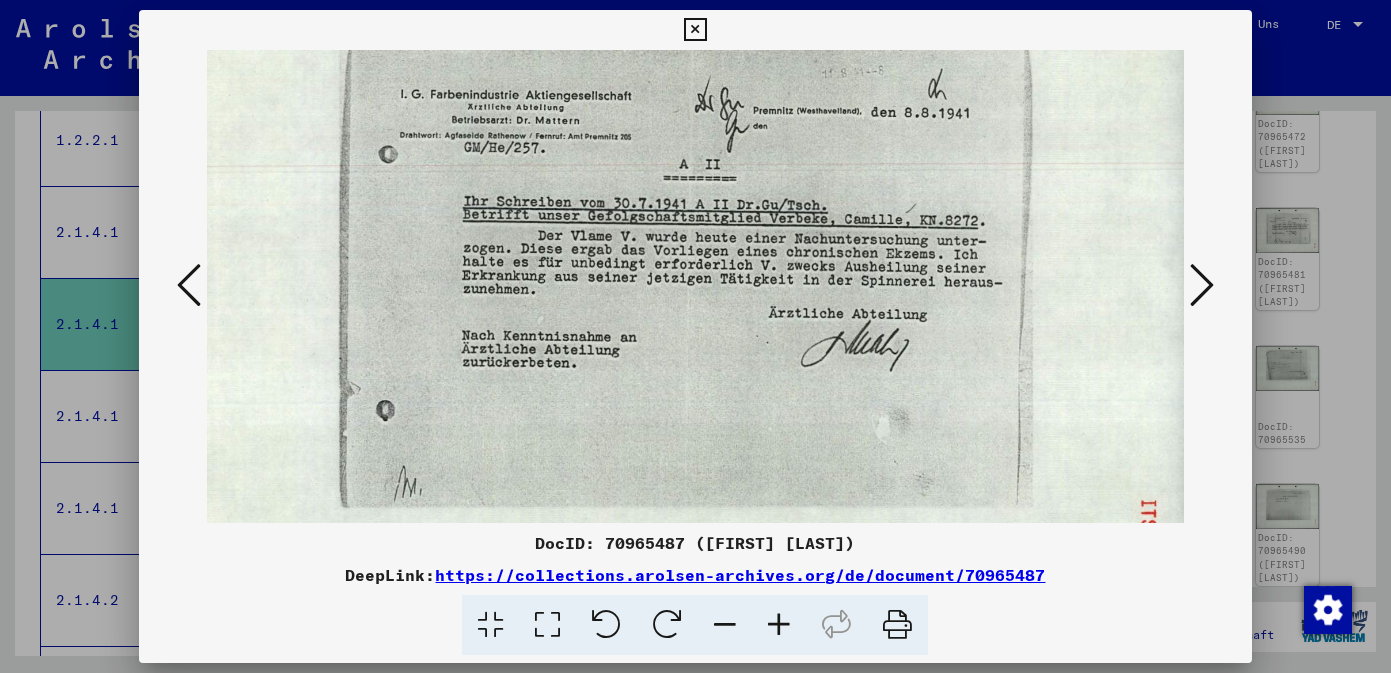 click at bounding box center (683, 290) 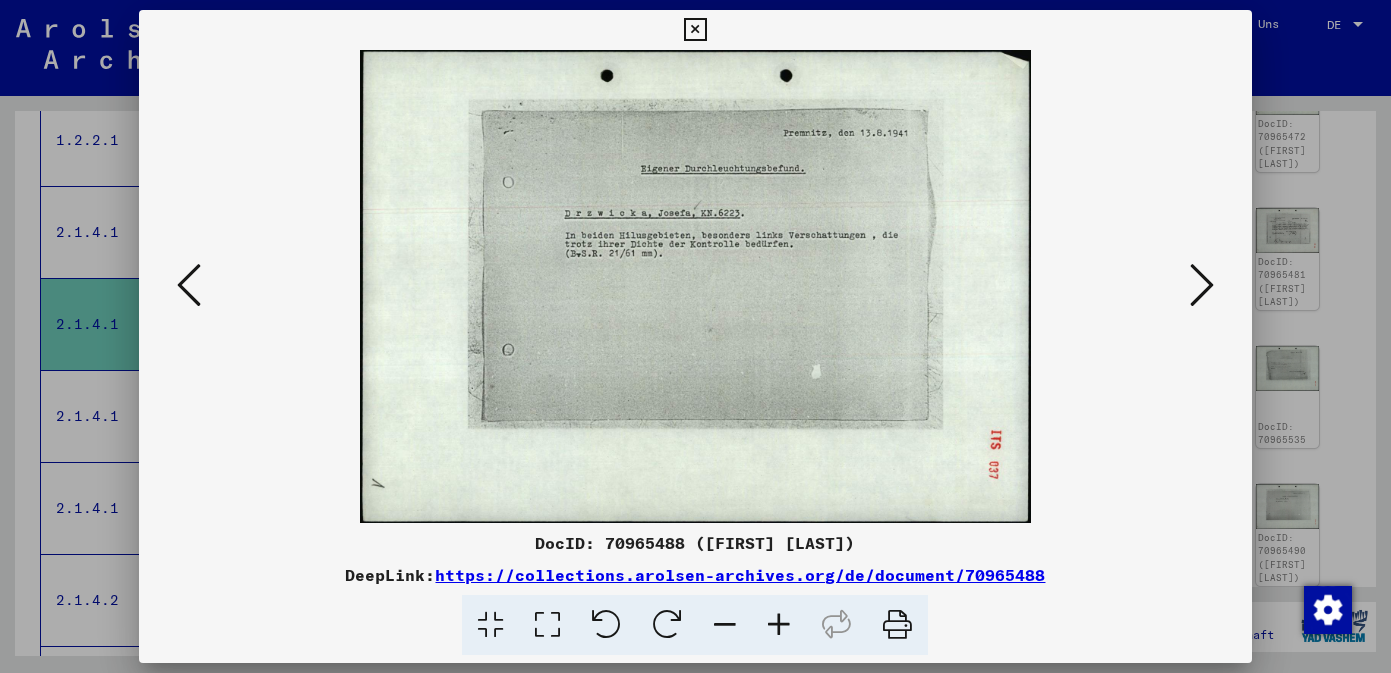 click at bounding box center (1202, 285) 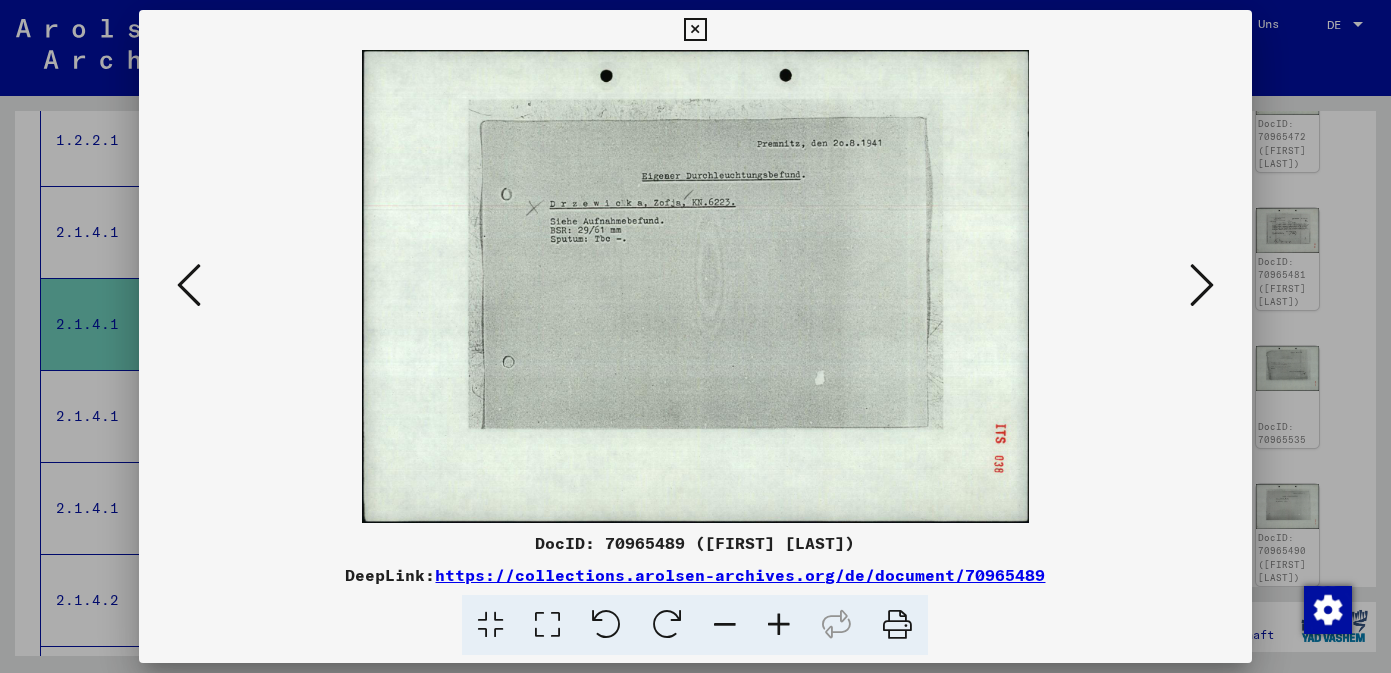 click at bounding box center (1202, 285) 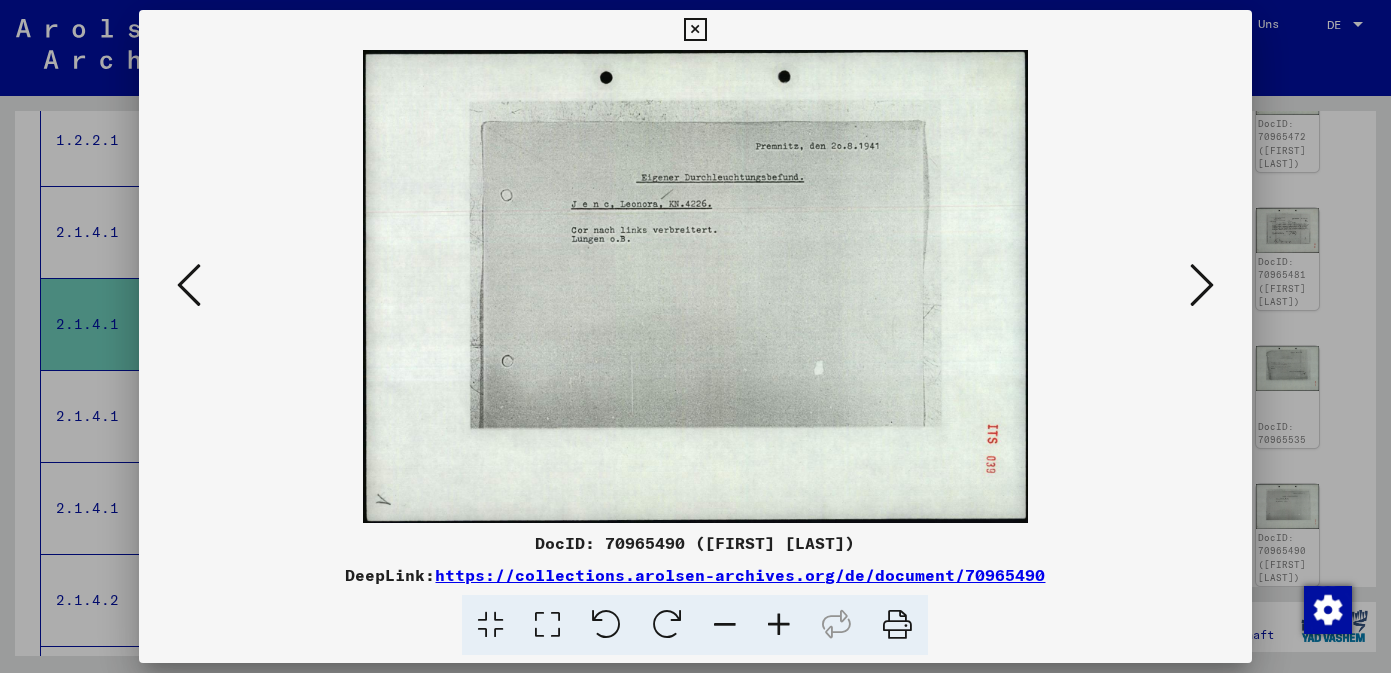 click at bounding box center (1202, 285) 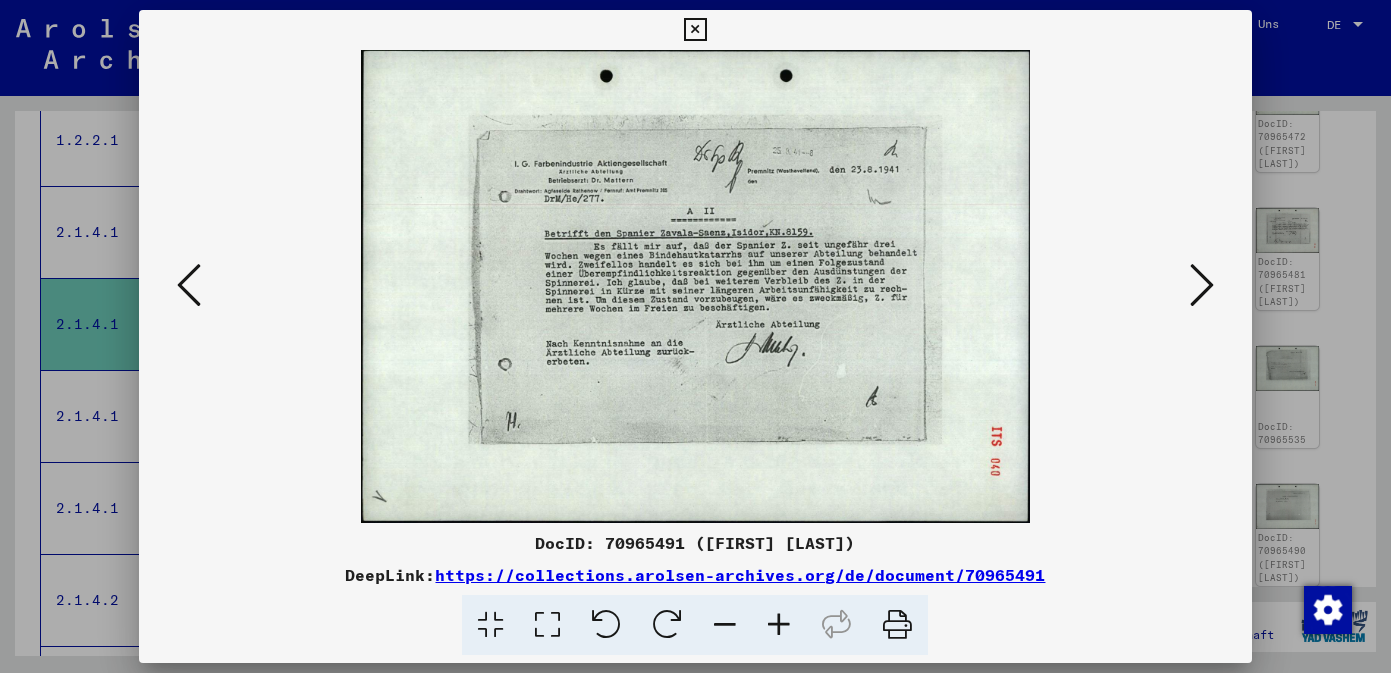 click at bounding box center [779, 625] 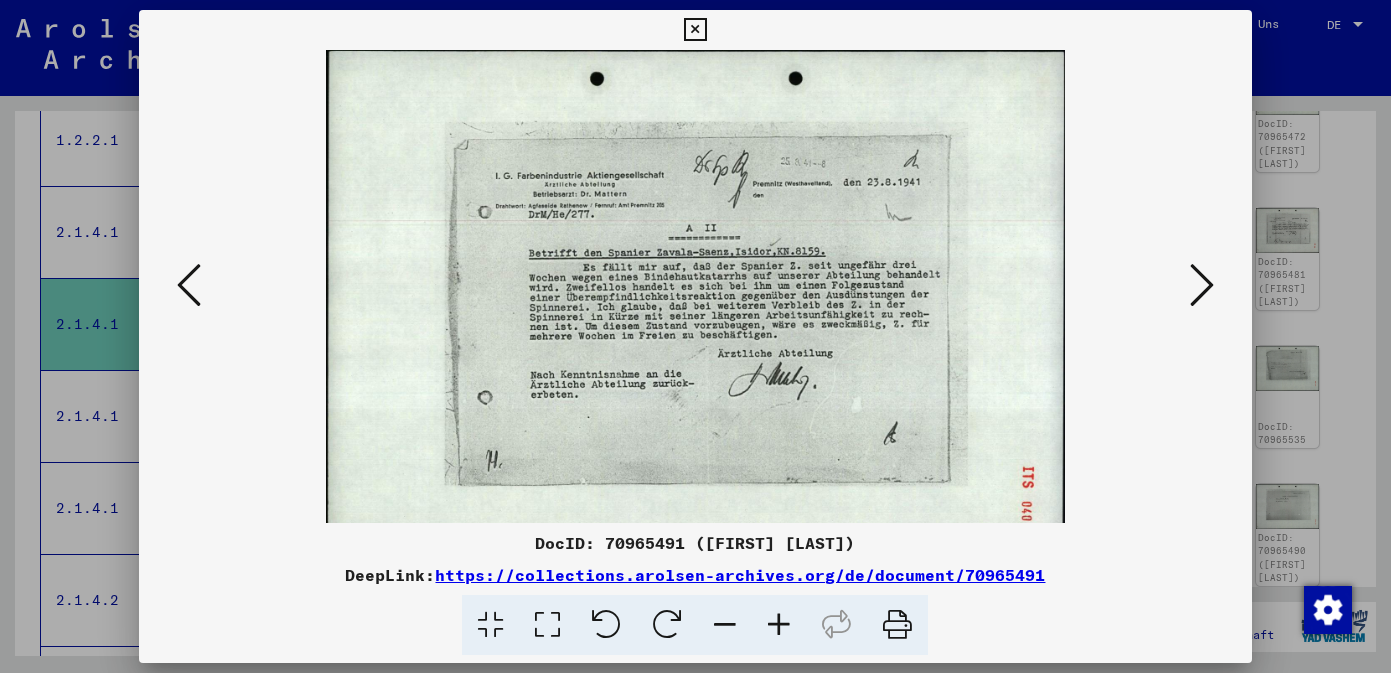 click at bounding box center [779, 625] 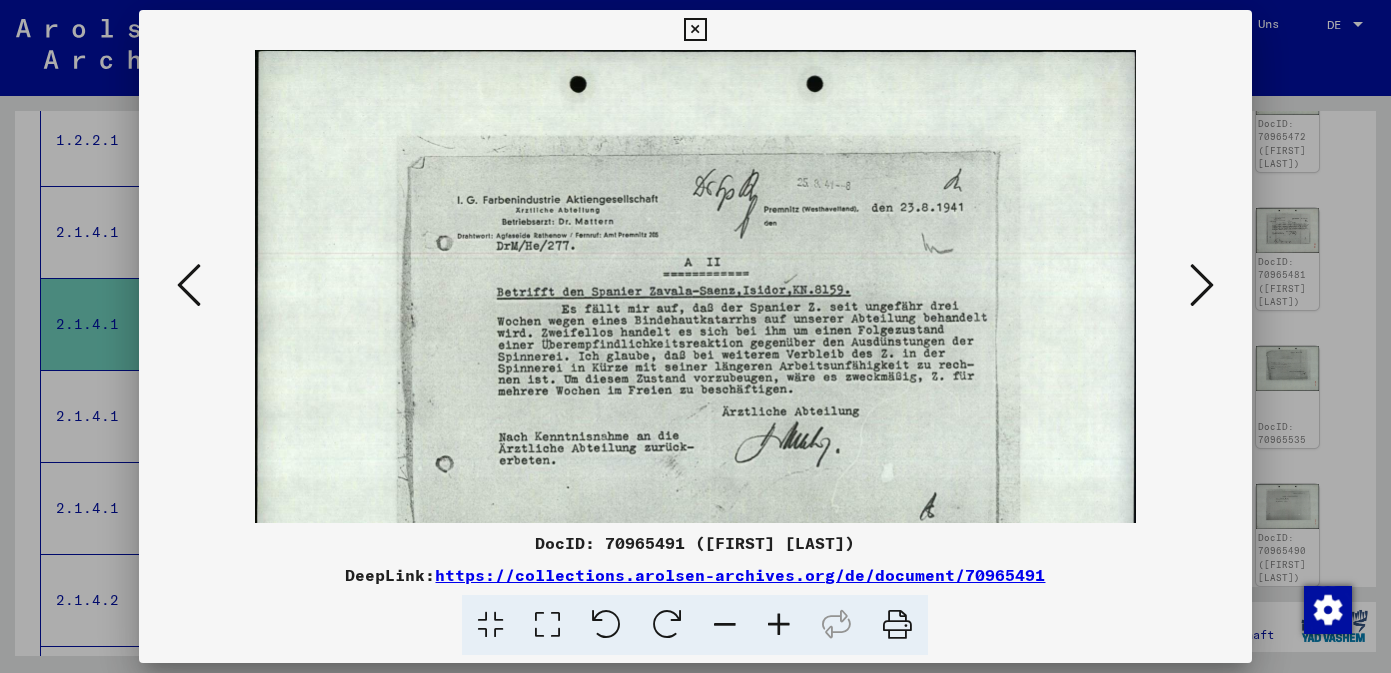 click at bounding box center [779, 625] 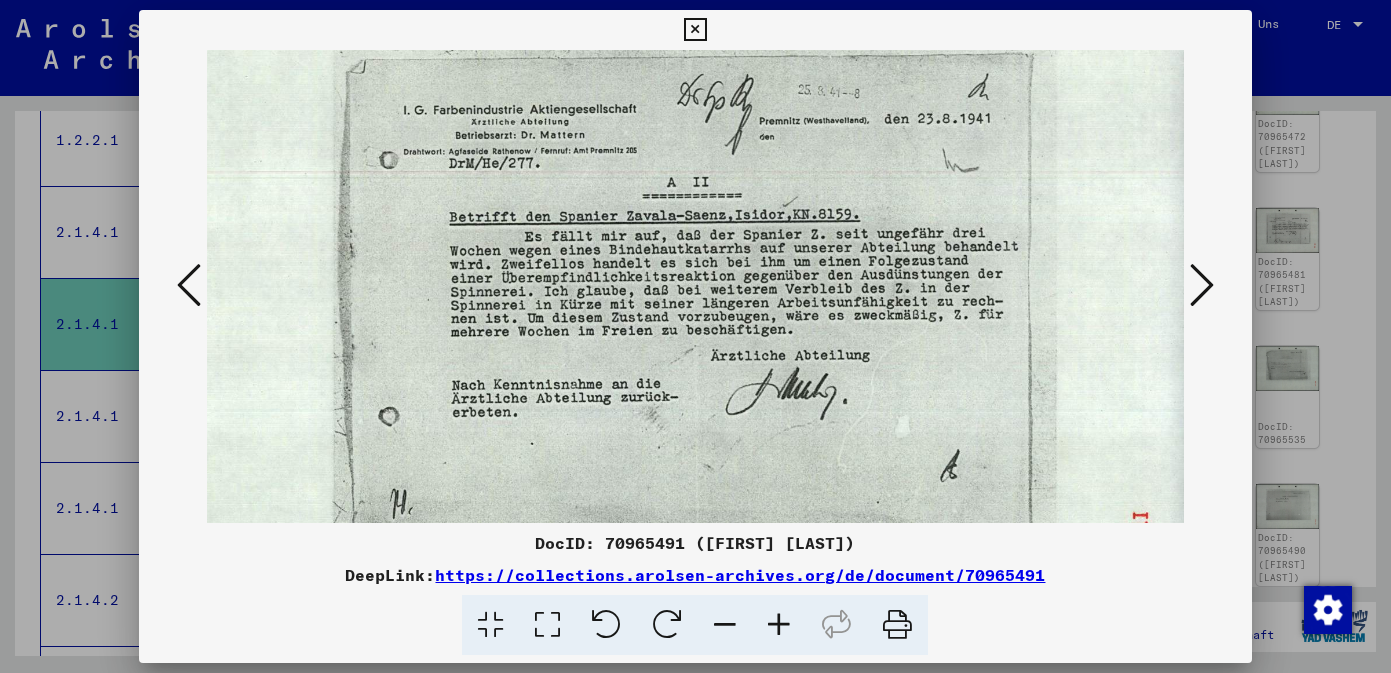 drag, startPoint x: 846, startPoint y: 448, endPoint x: 776, endPoint y: 332, distance: 135.48431 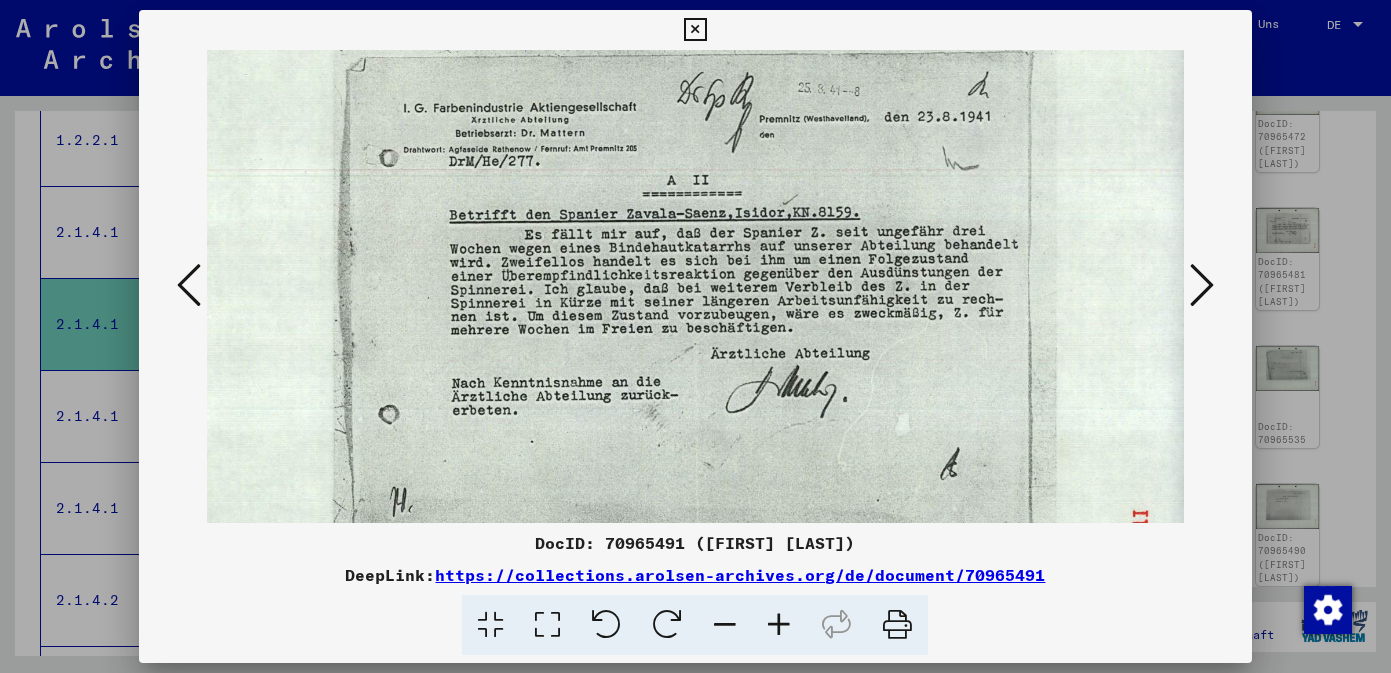 click at bounding box center [1202, 285] 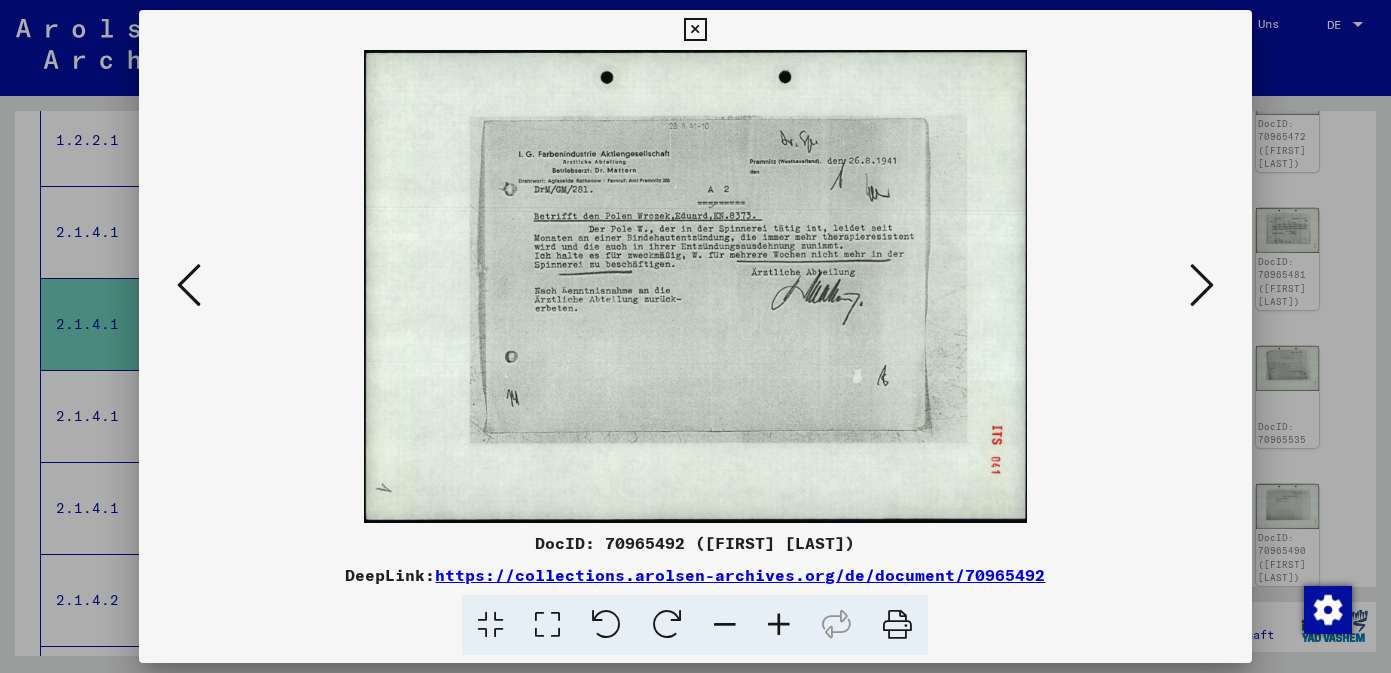 scroll, scrollTop: 0, scrollLeft: 0, axis: both 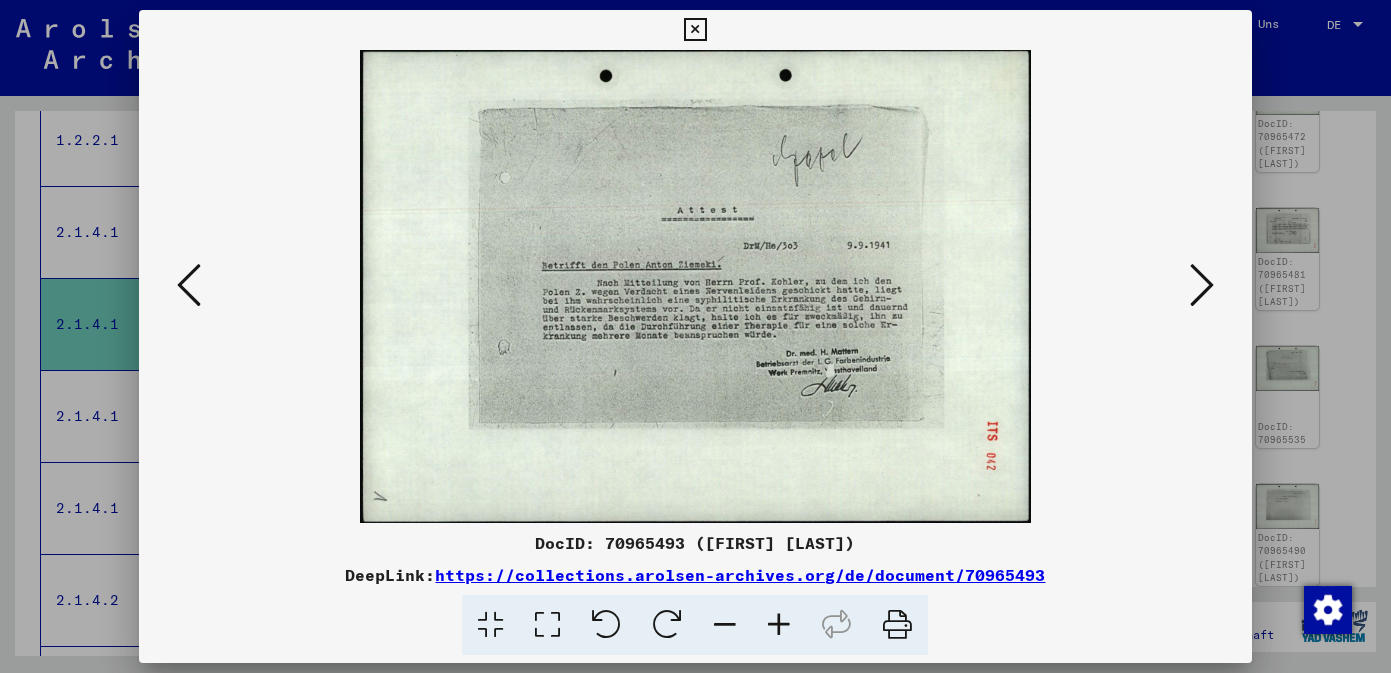 click at bounding box center [1202, 285] 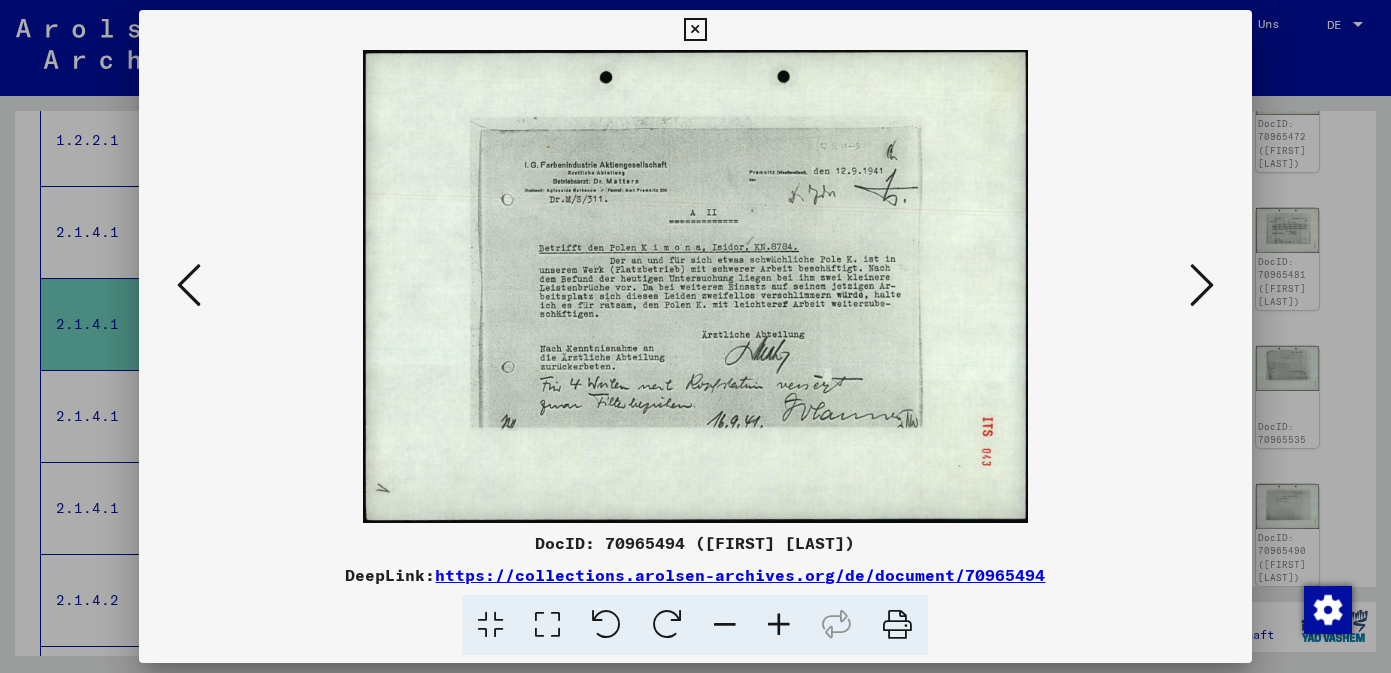 click at bounding box center (1202, 285) 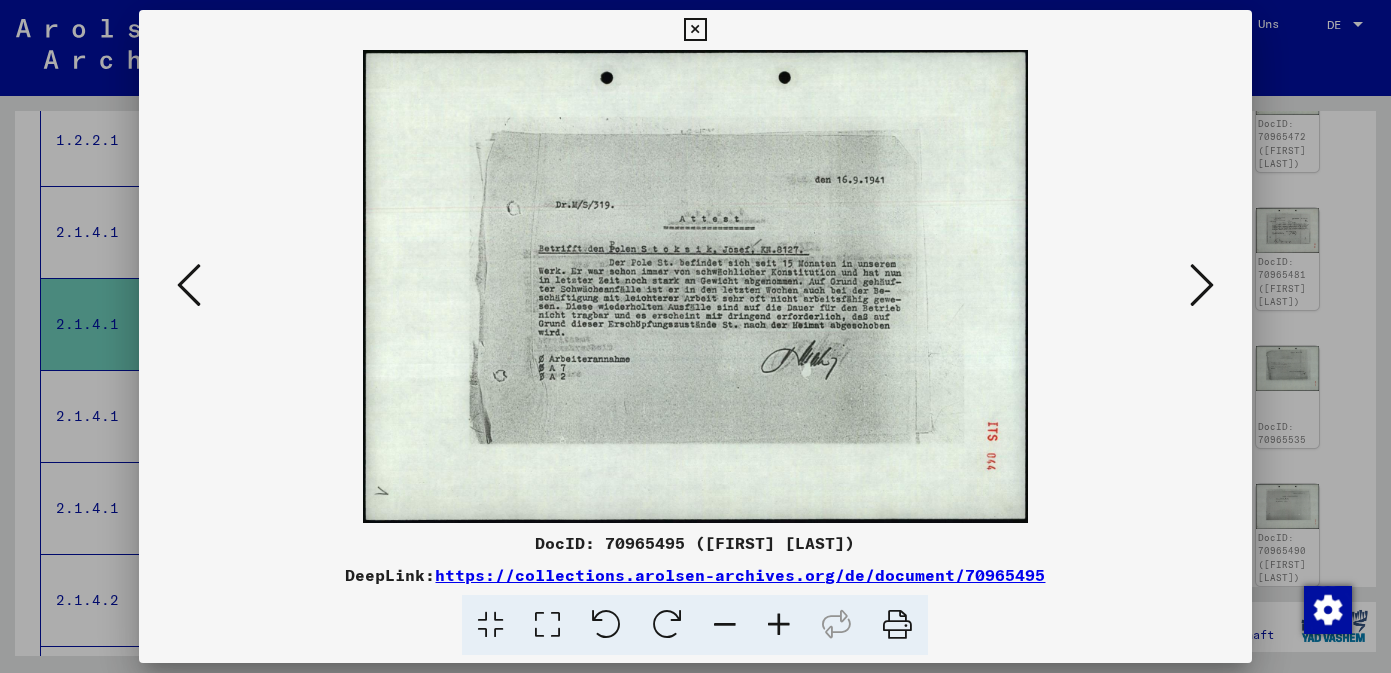 click at bounding box center [1202, 285] 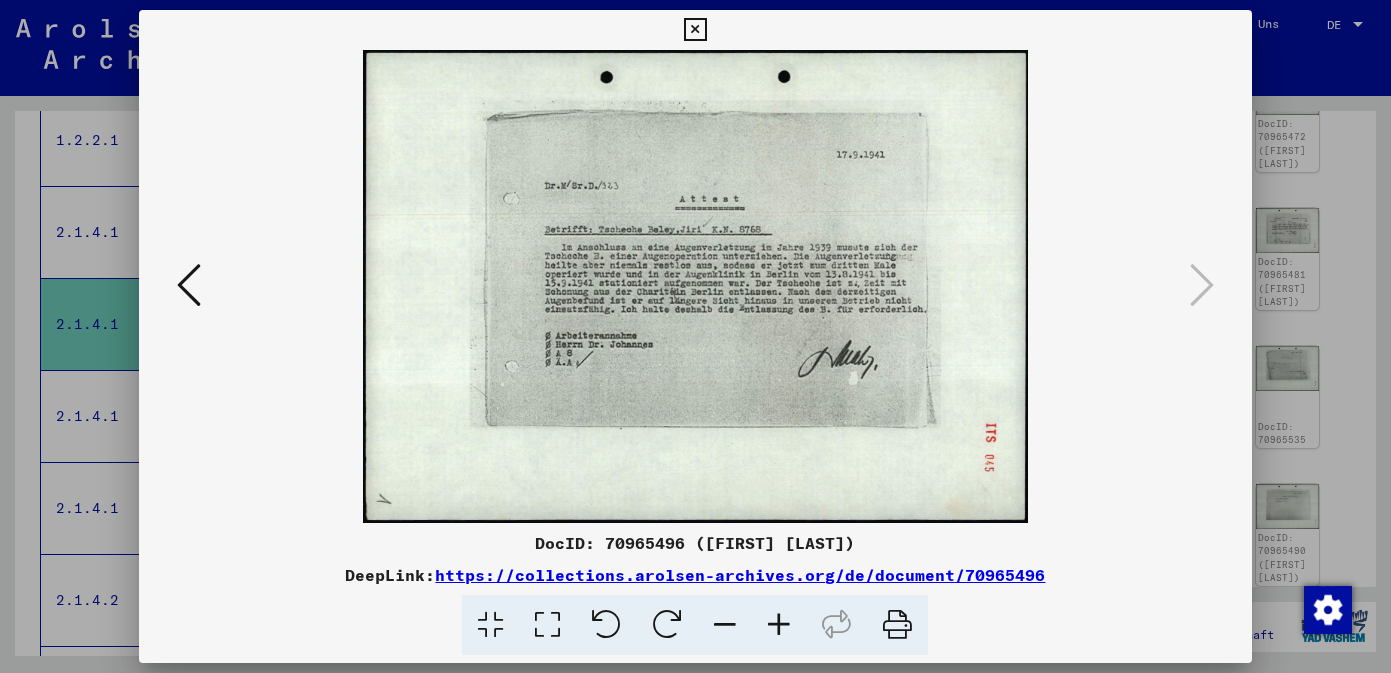 click at bounding box center [695, 30] 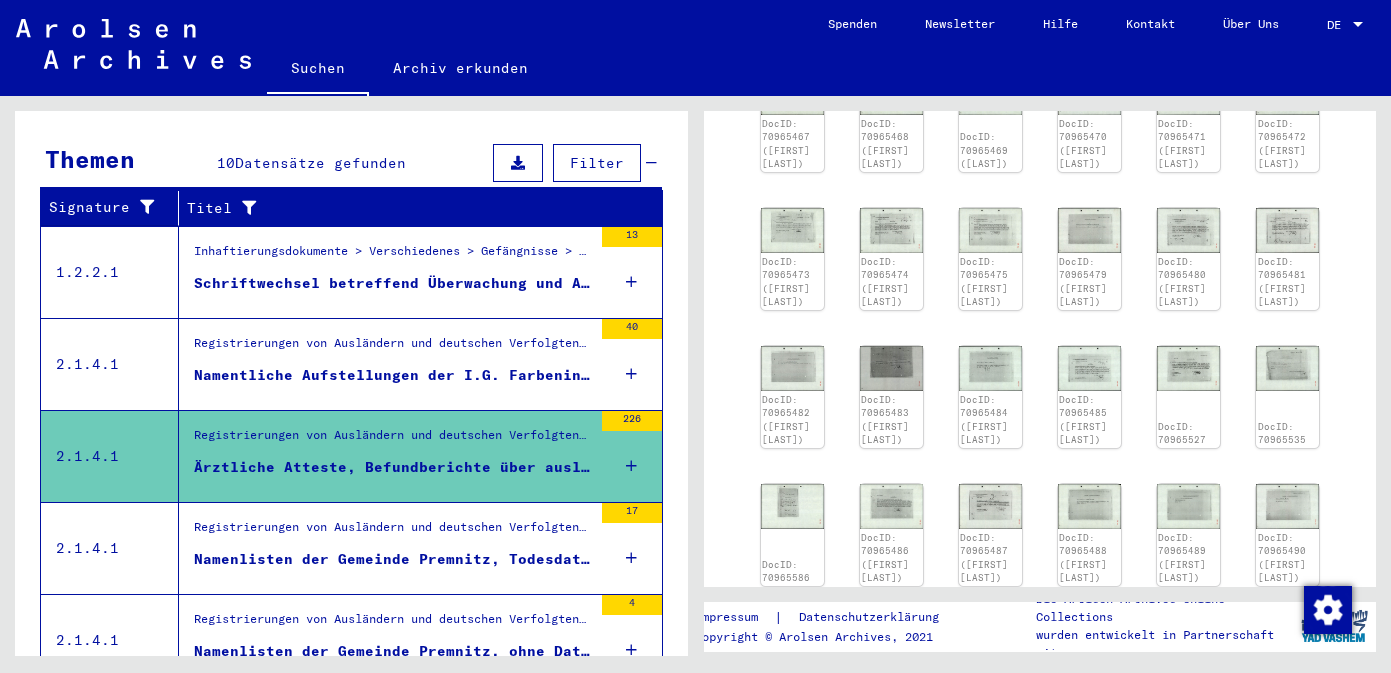 scroll, scrollTop: 283, scrollLeft: 0, axis: vertical 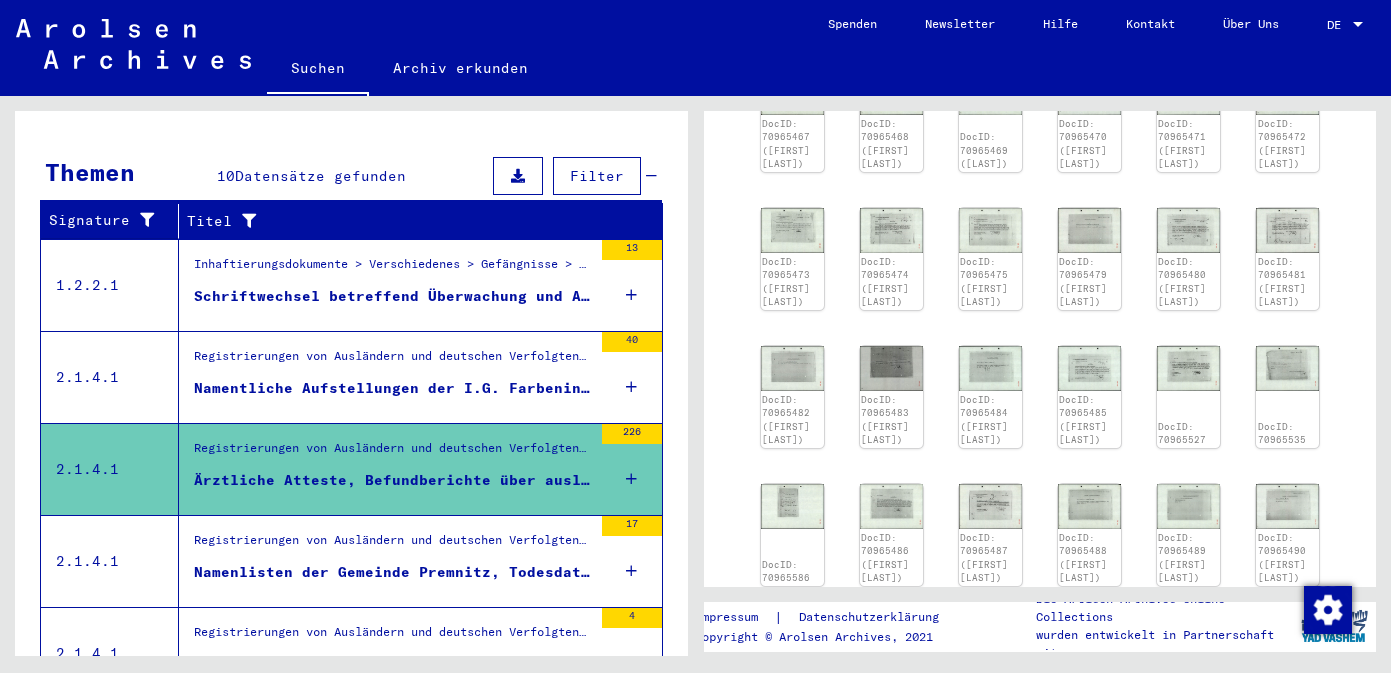click on "Schriftwechsel betreffend Überwachung und Aufenthaltsermittlung von Personen, die im Premnitz gemeldet waren 28.5.40 - 18.8.42" at bounding box center (393, 296) 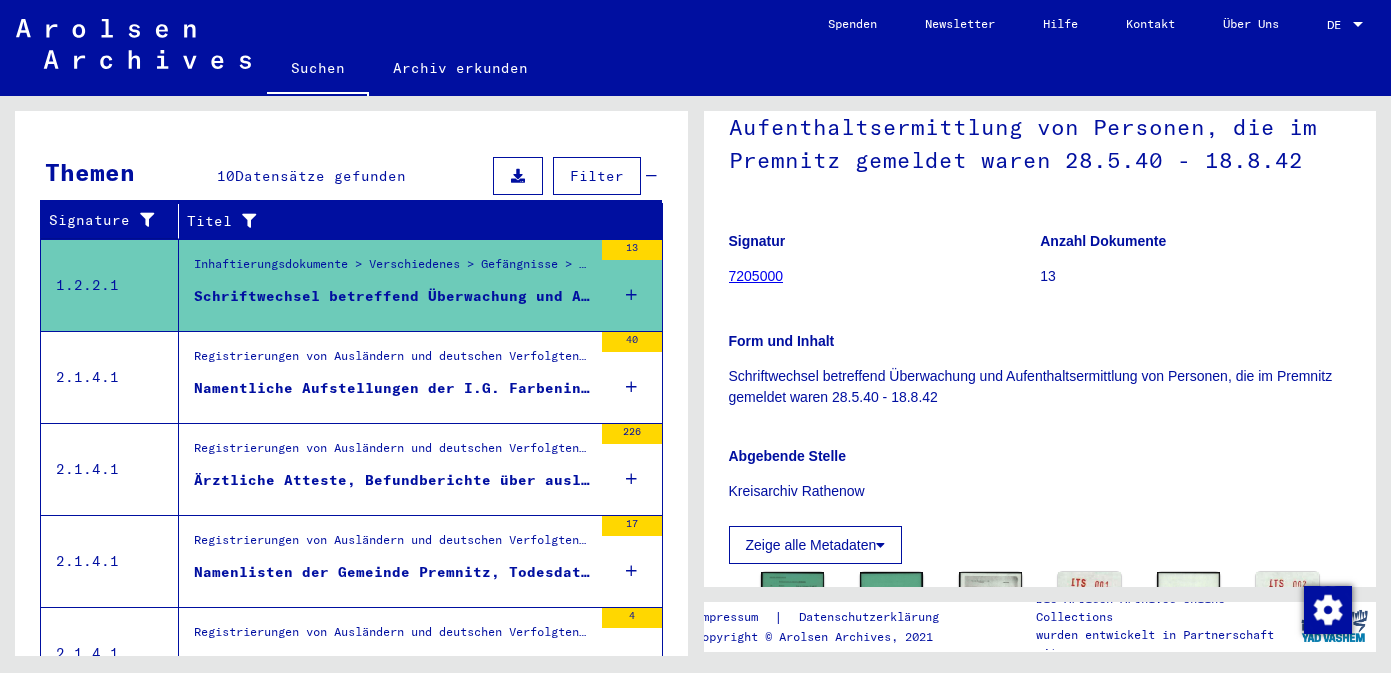 scroll, scrollTop: 162, scrollLeft: 0, axis: vertical 